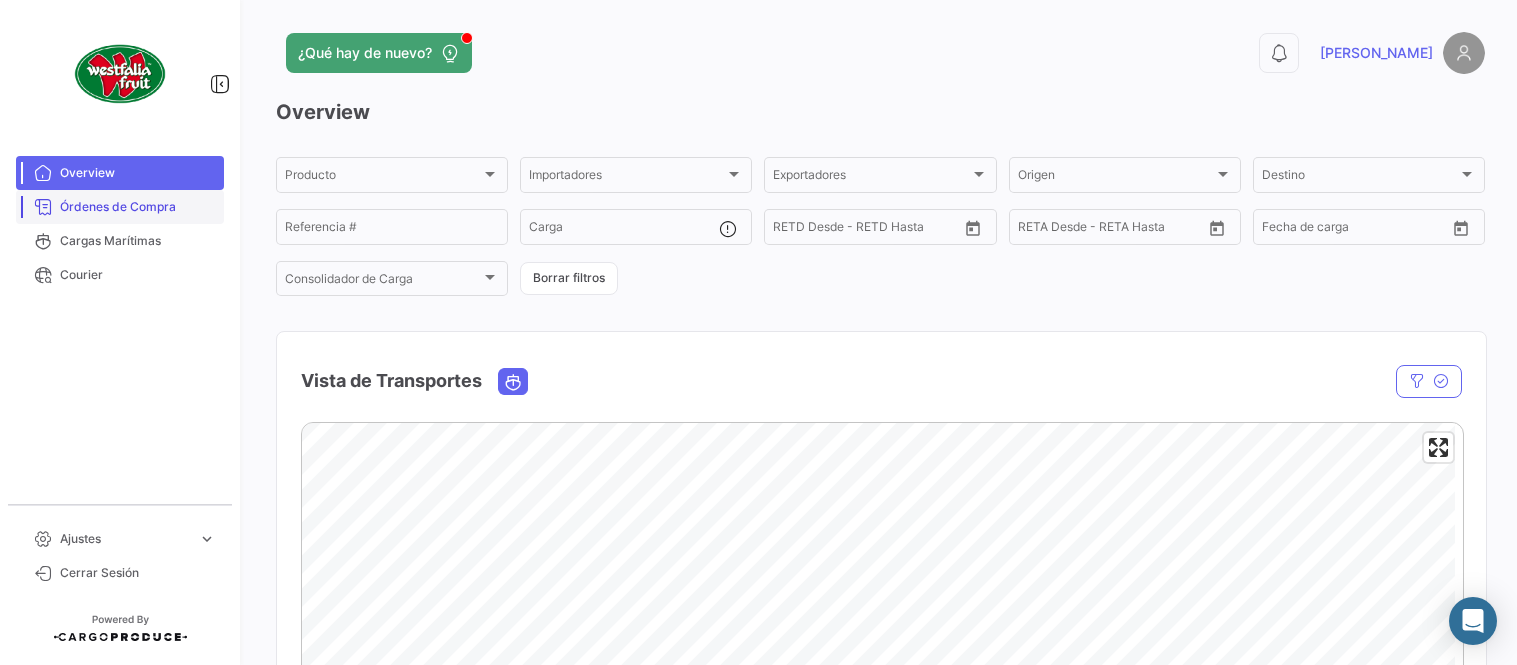 scroll, scrollTop: 0, scrollLeft: 0, axis: both 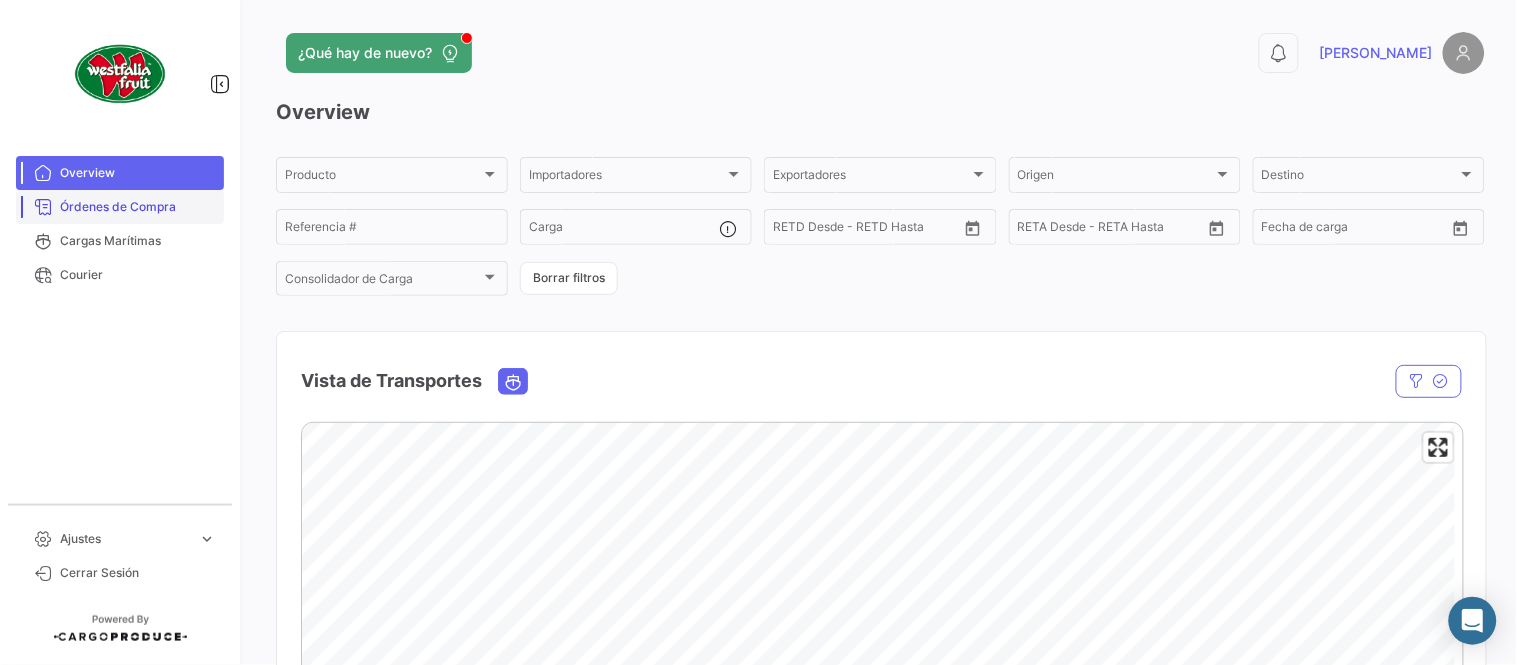 click on "Órdenes de Compra" at bounding box center [138, 207] 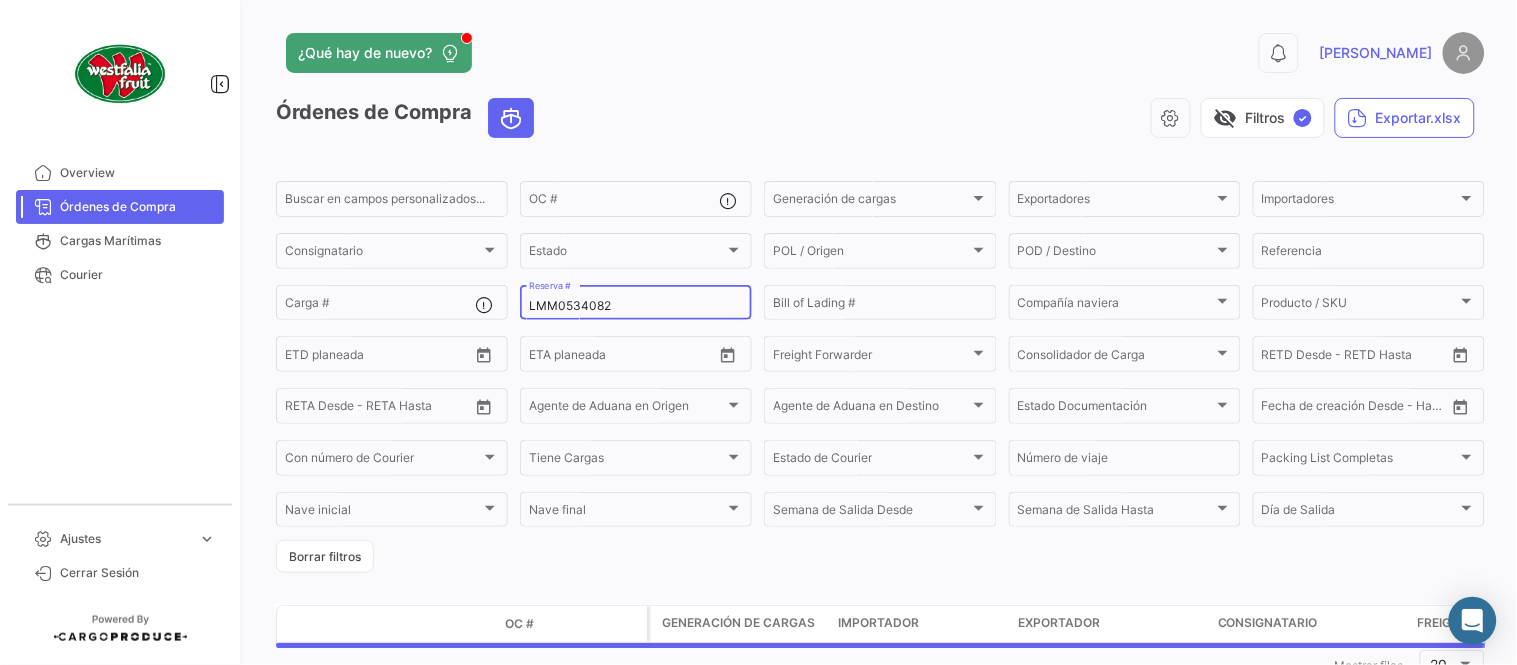 click on "LMM0534082" at bounding box center (636, 306) 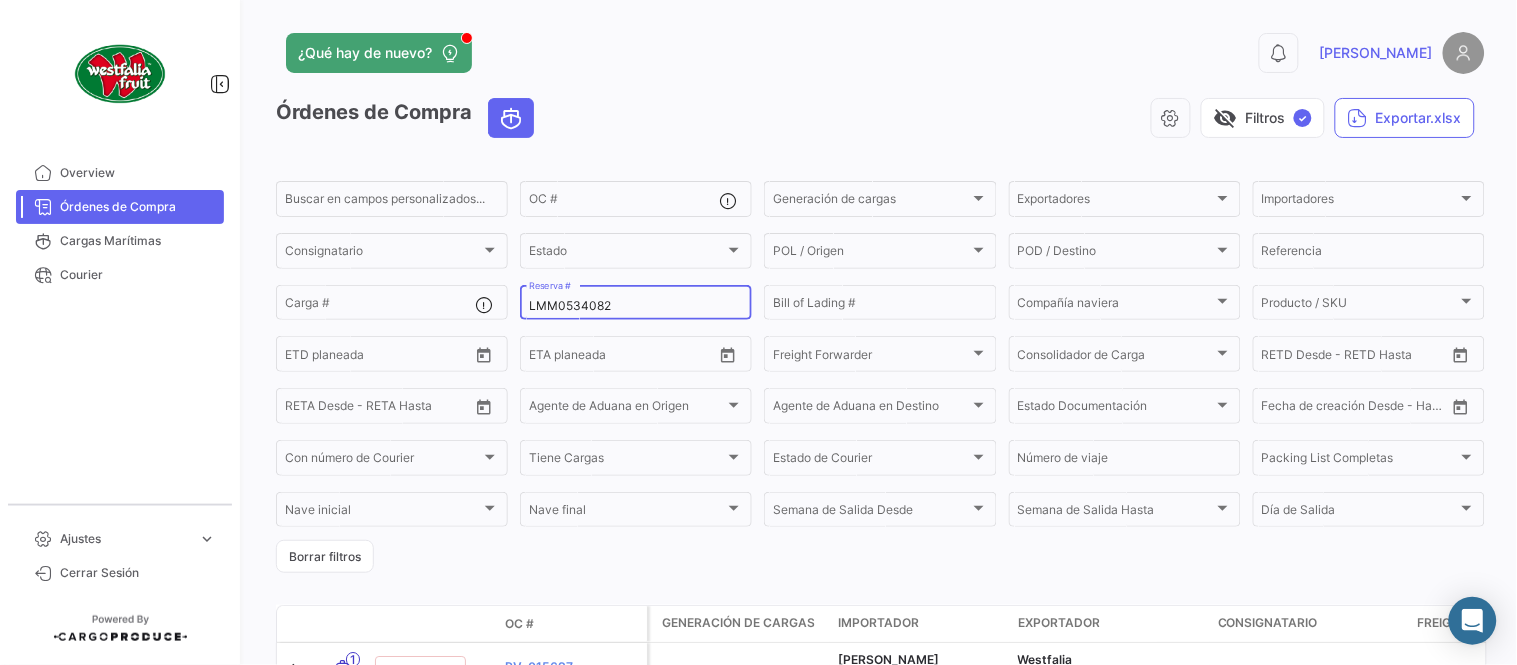 paste on "BK 2309448520" 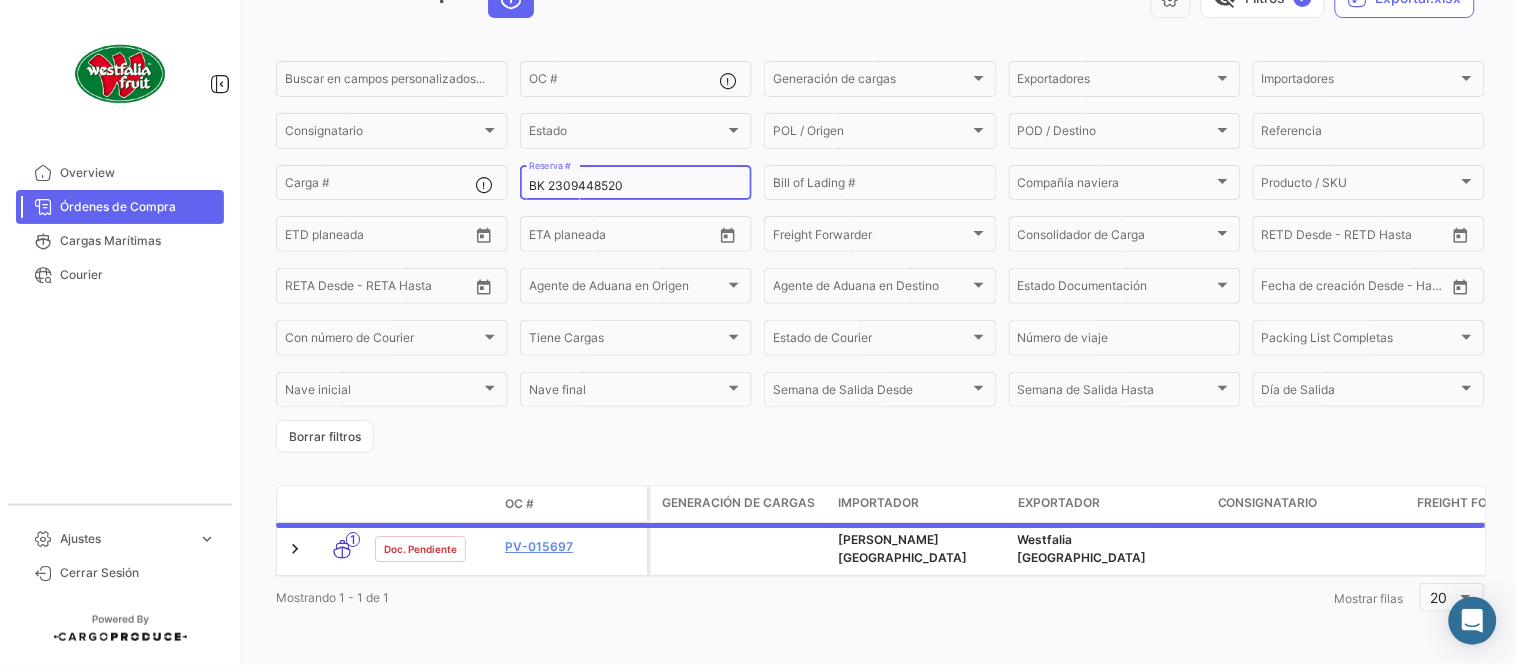 scroll, scrollTop: 128, scrollLeft: 0, axis: vertical 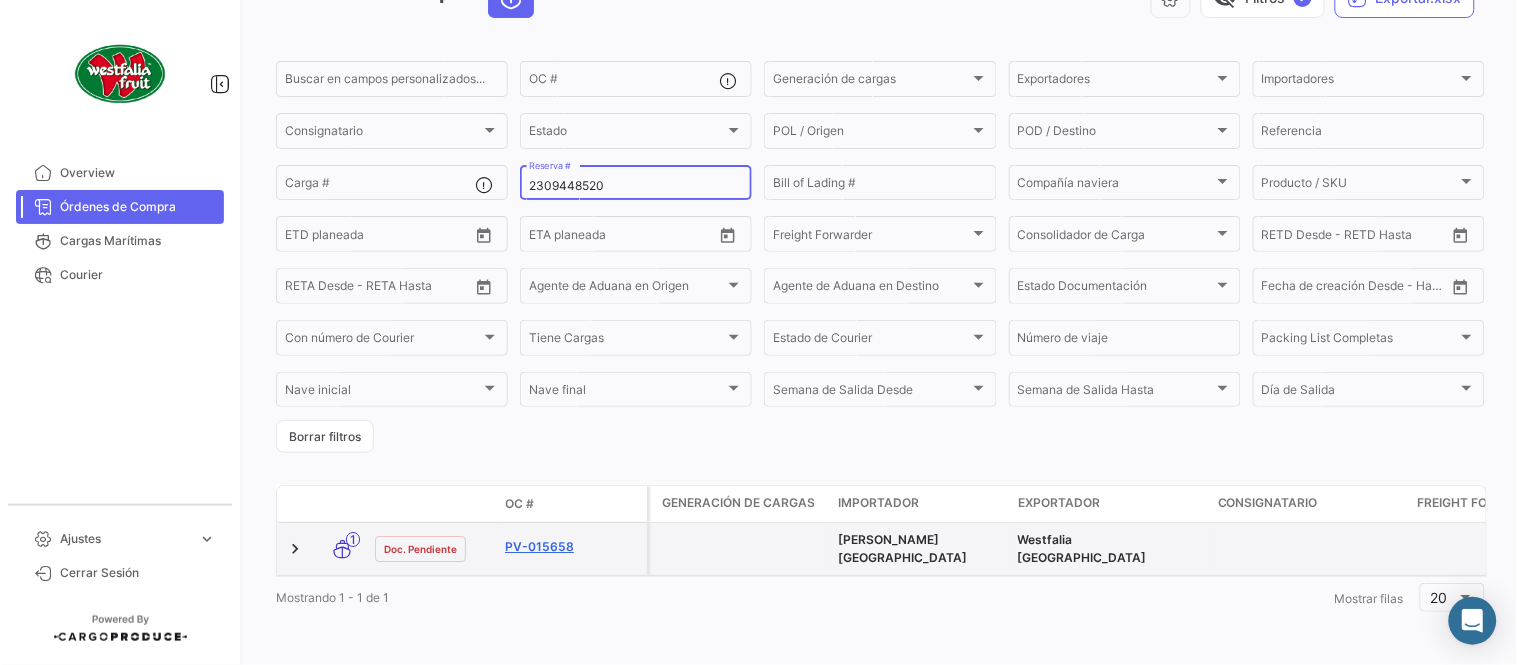 type on "2309448520" 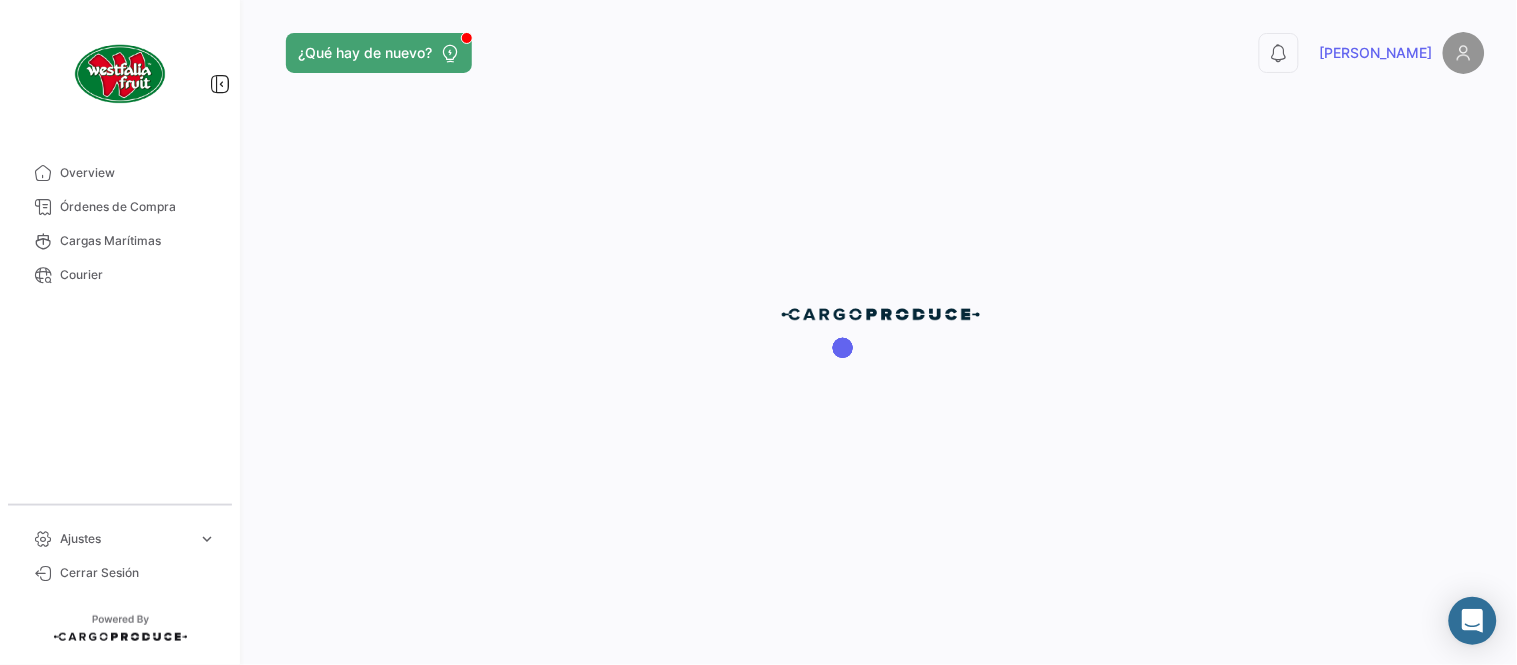 scroll, scrollTop: 0, scrollLeft: 0, axis: both 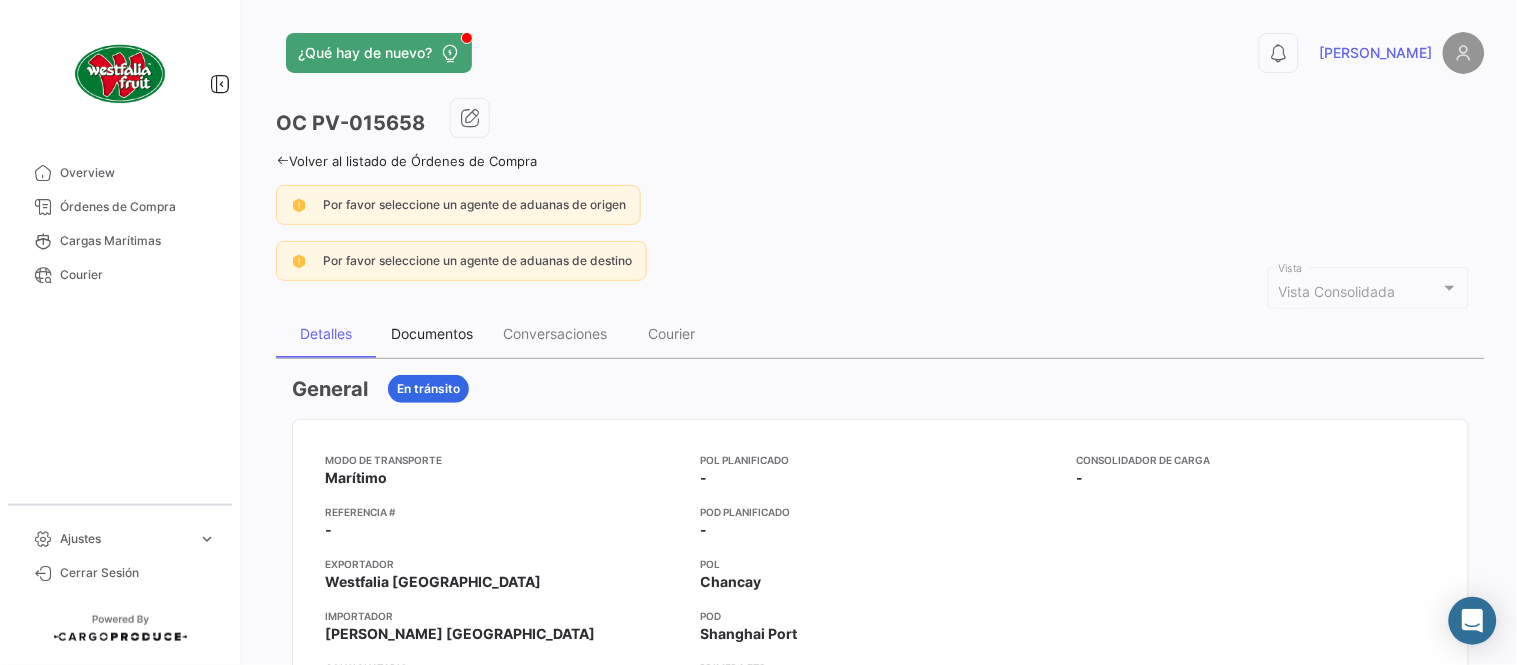 click on "Documentos" at bounding box center (432, 333) 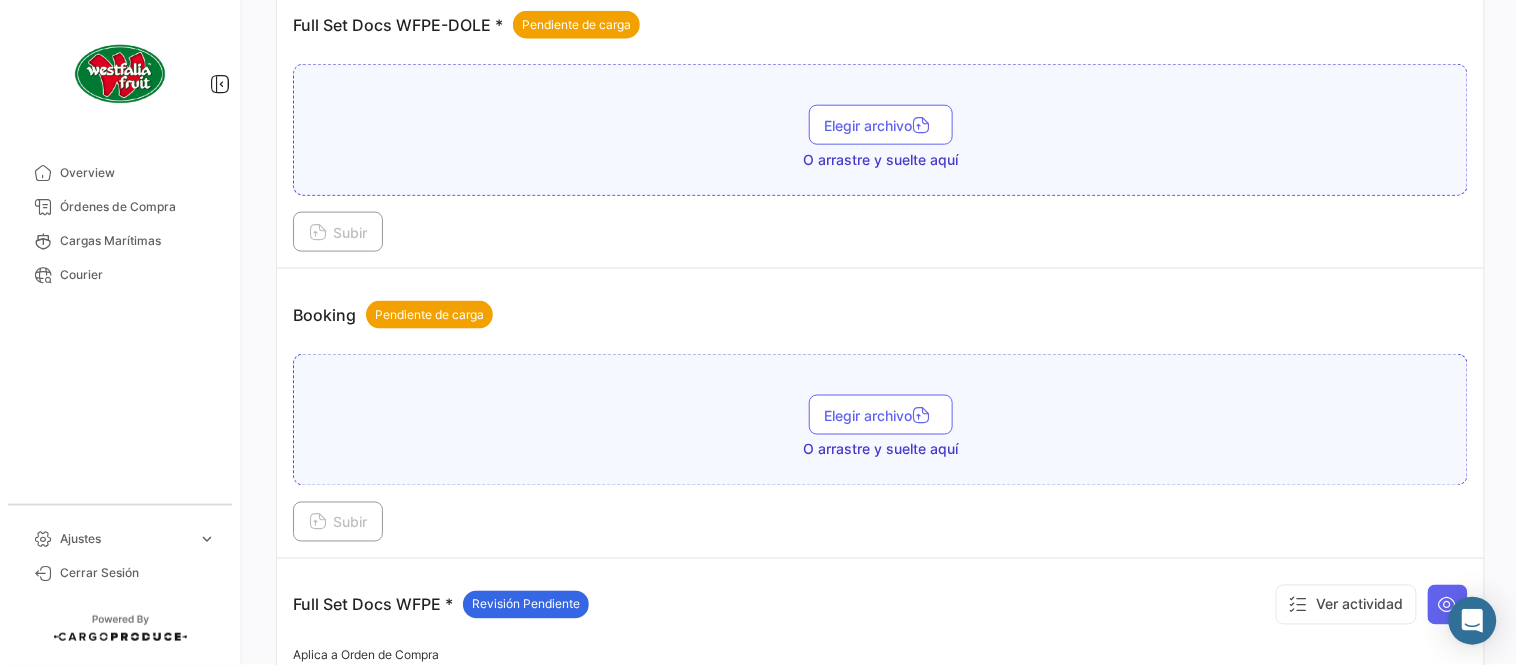 scroll, scrollTop: 887, scrollLeft: 0, axis: vertical 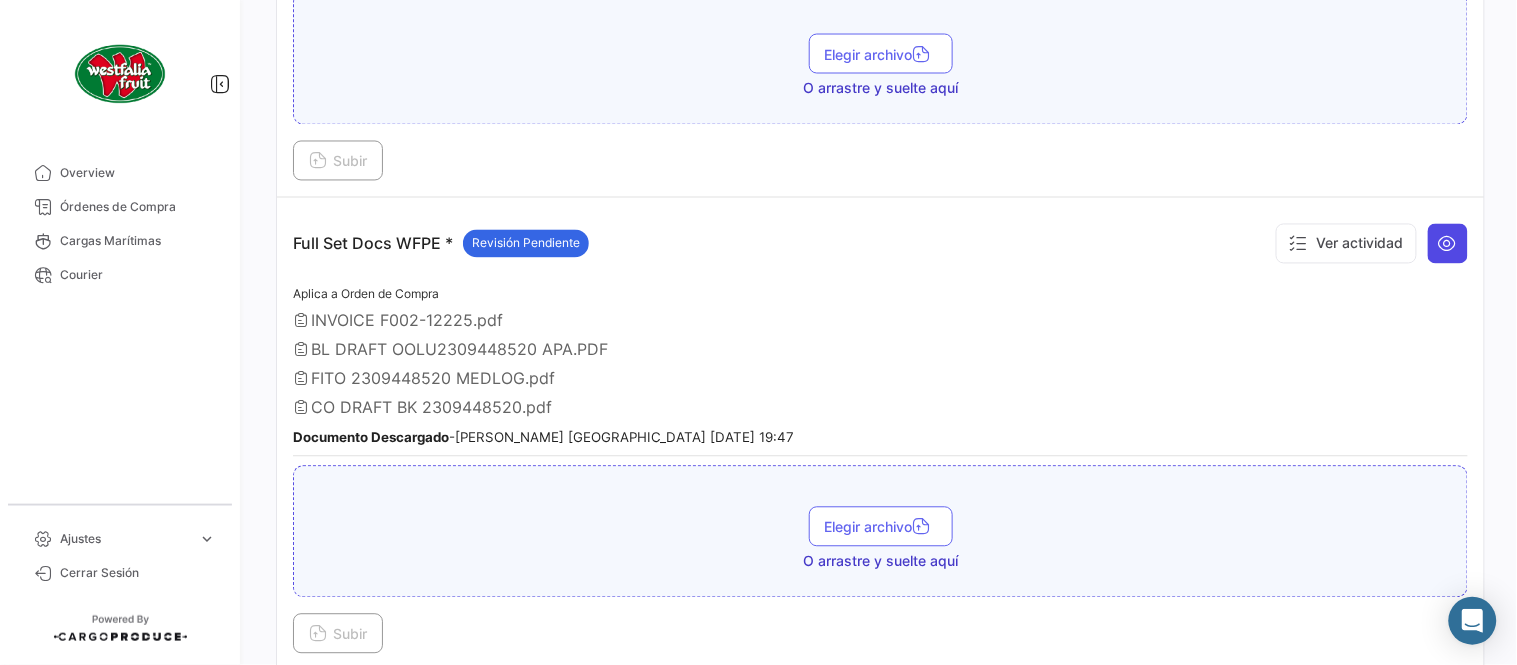 click at bounding box center [1448, 244] 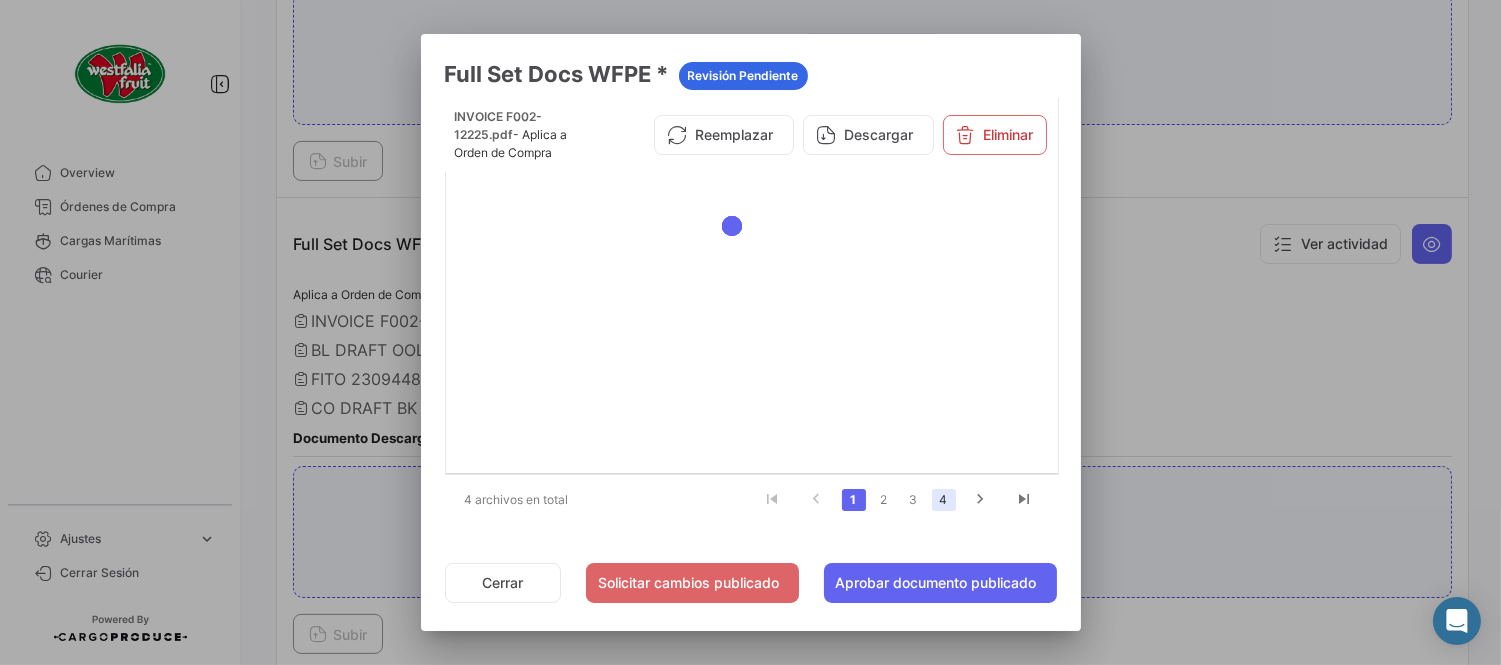 click on "4" 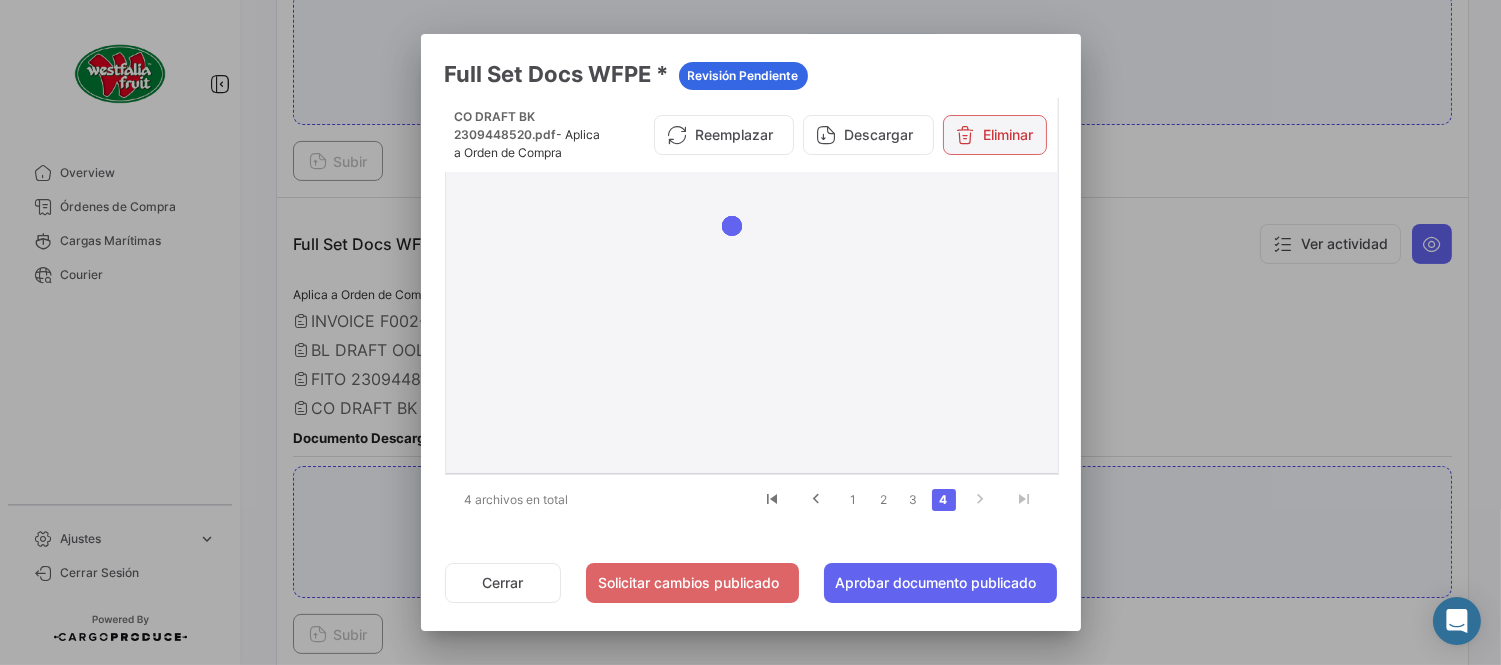 click on "Eliminar" at bounding box center (995, 135) 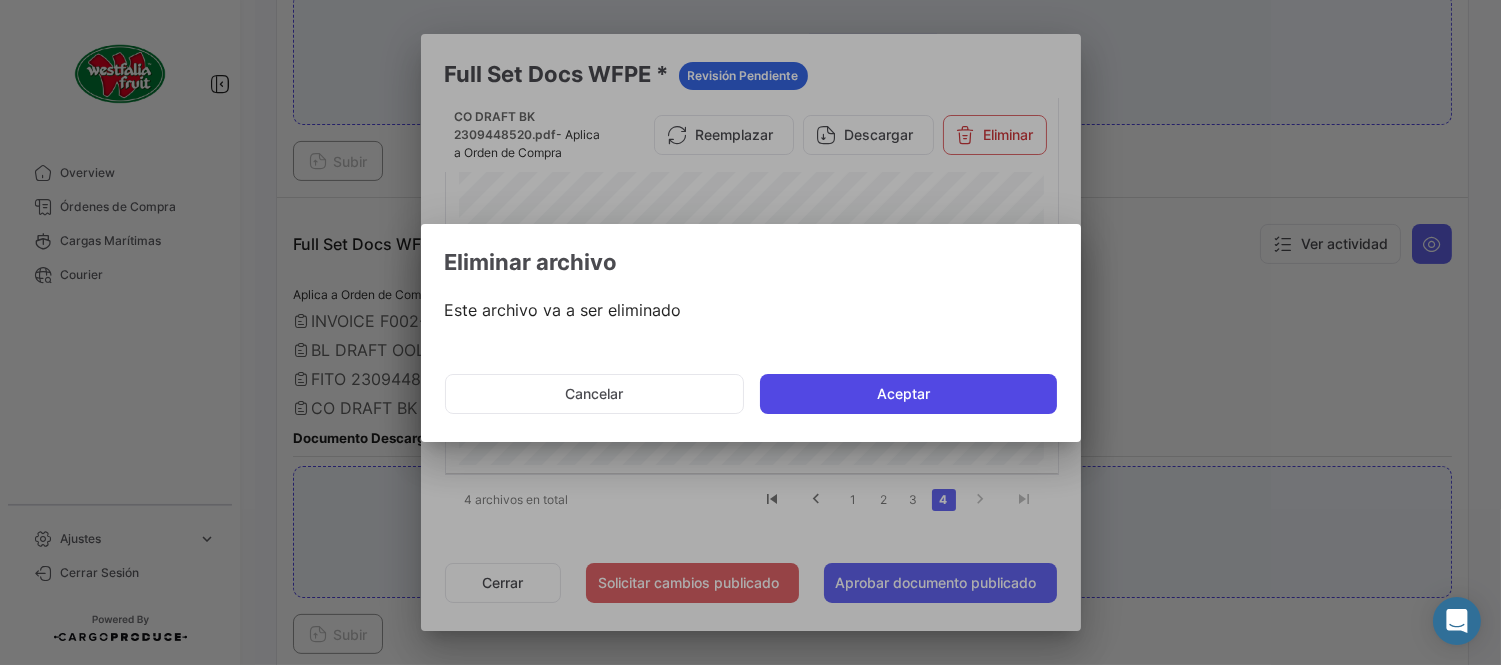 click on "Aceptar" 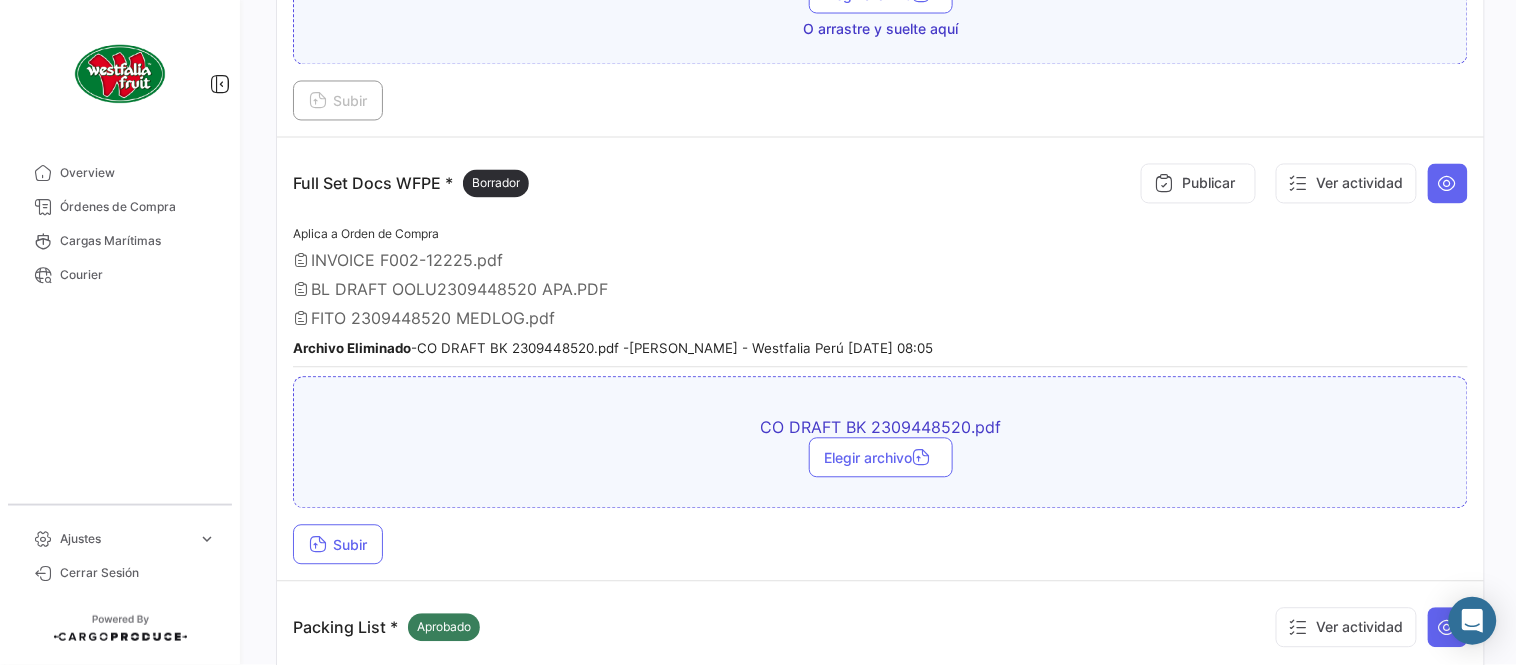 scroll, scrollTop: 998, scrollLeft: 0, axis: vertical 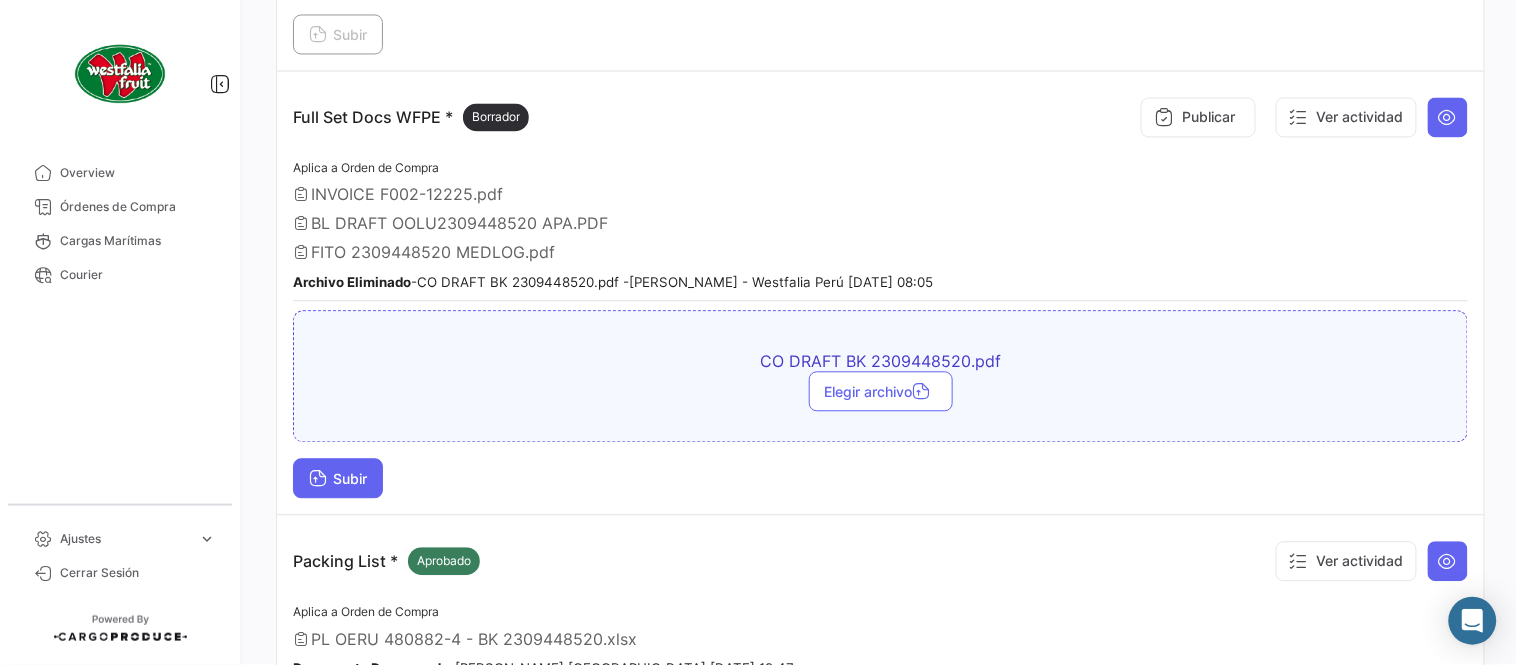 click on "Subir" at bounding box center (338, 478) 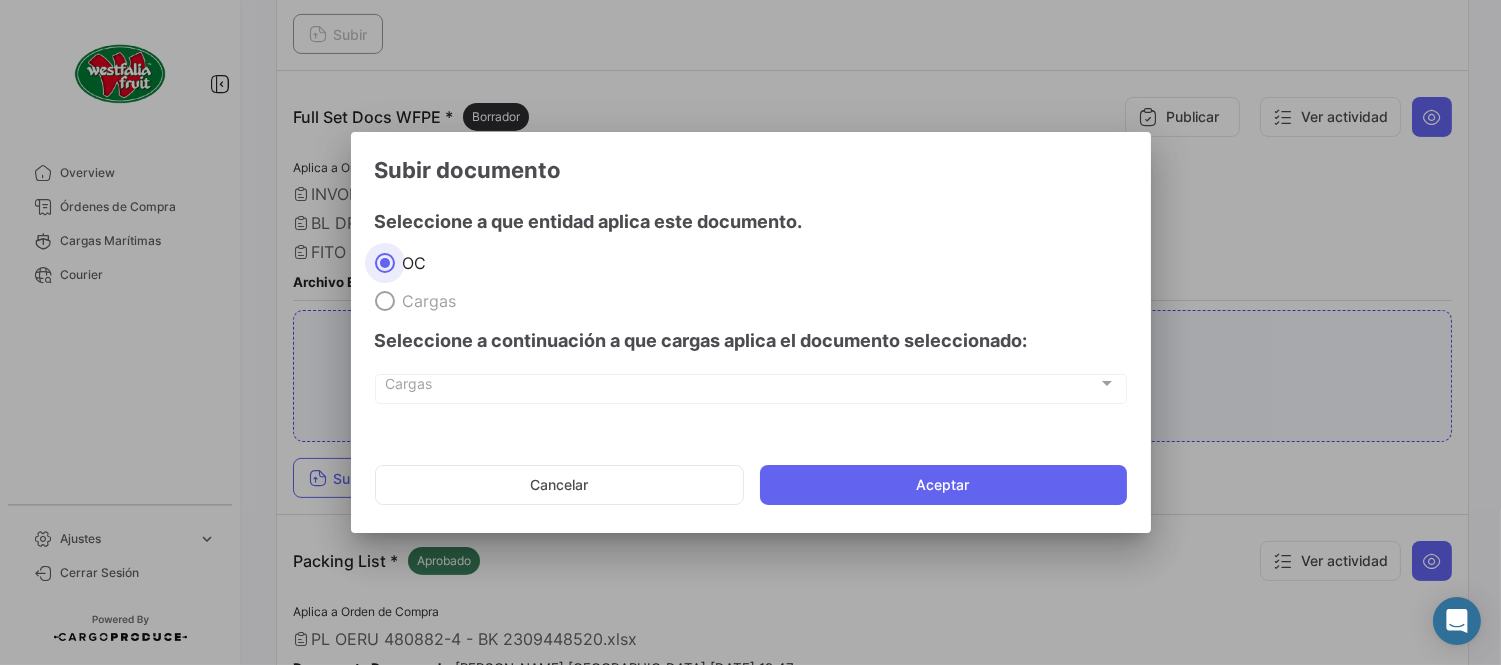 drag, startPoint x: 928, startPoint y: 468, endPoint x: 908, endPoint y: 463, distance: 20.615528 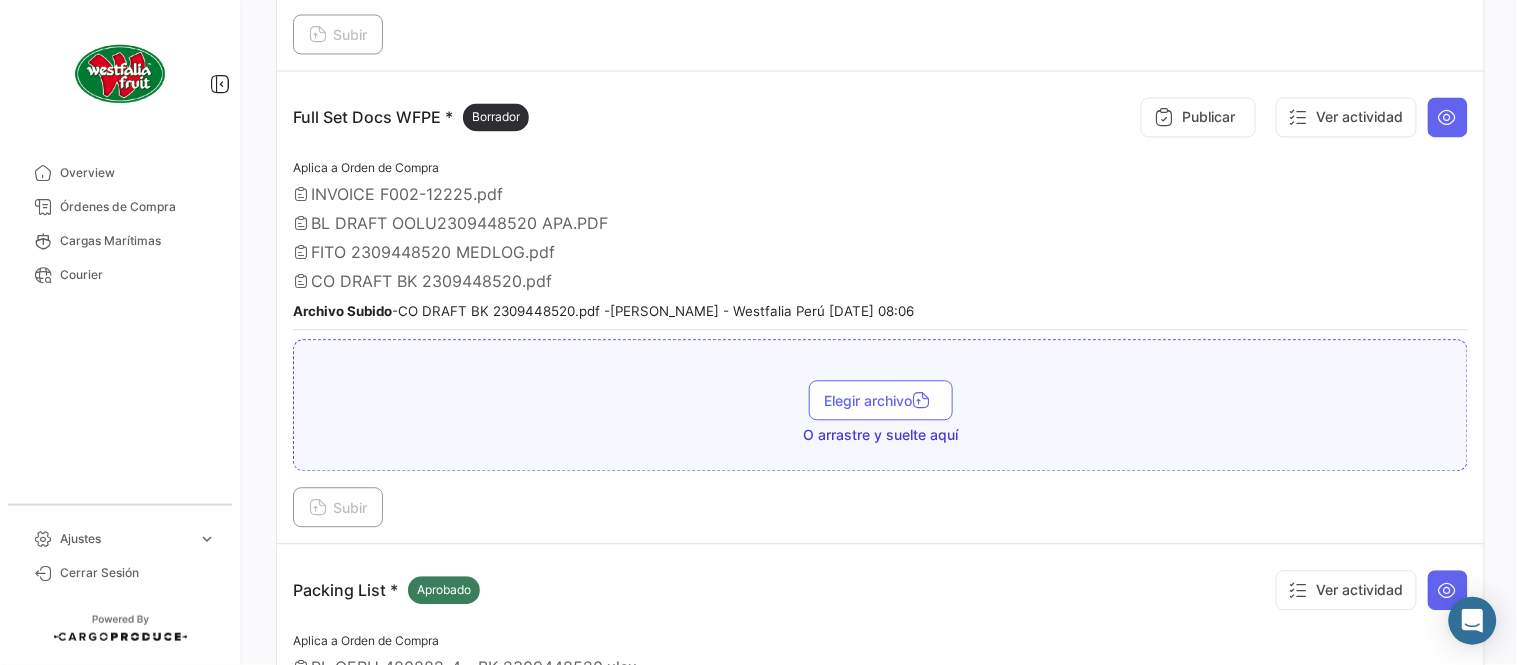 click on "Aplica a Orden de Compra   INVOICE F002-12225.pdf   BL DRAFT OOLU2309448520 APA.PDF   FITO 2309448520 MEDLOG.pdf   CO DRAFT BK 2309448520.pdf  Archivo Subido  -   CO DRAFT BK 2309448520.pdf -   [PERSON_NAME]  - Westfalia Perú [DATE] 08:06" at bounding box center (880, 243) 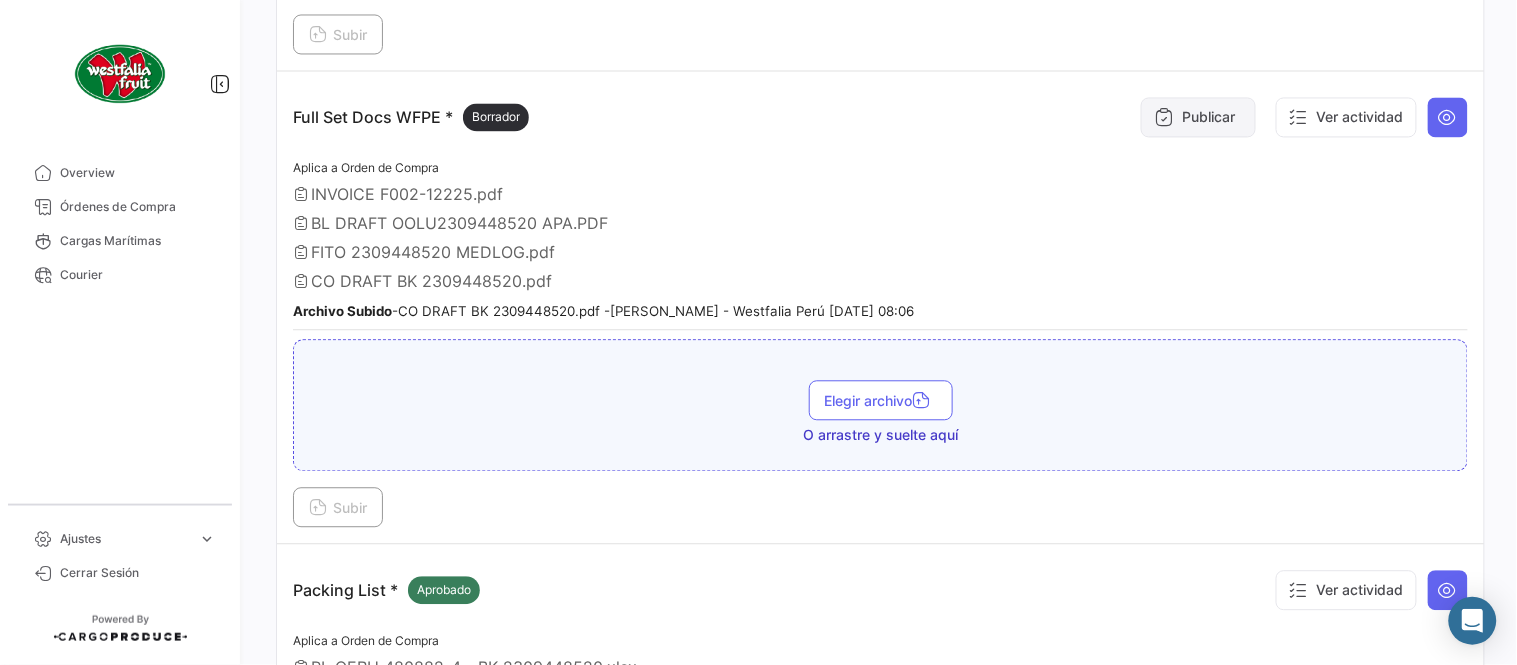 click on "Publicar" at bounding box center [1198, 117] 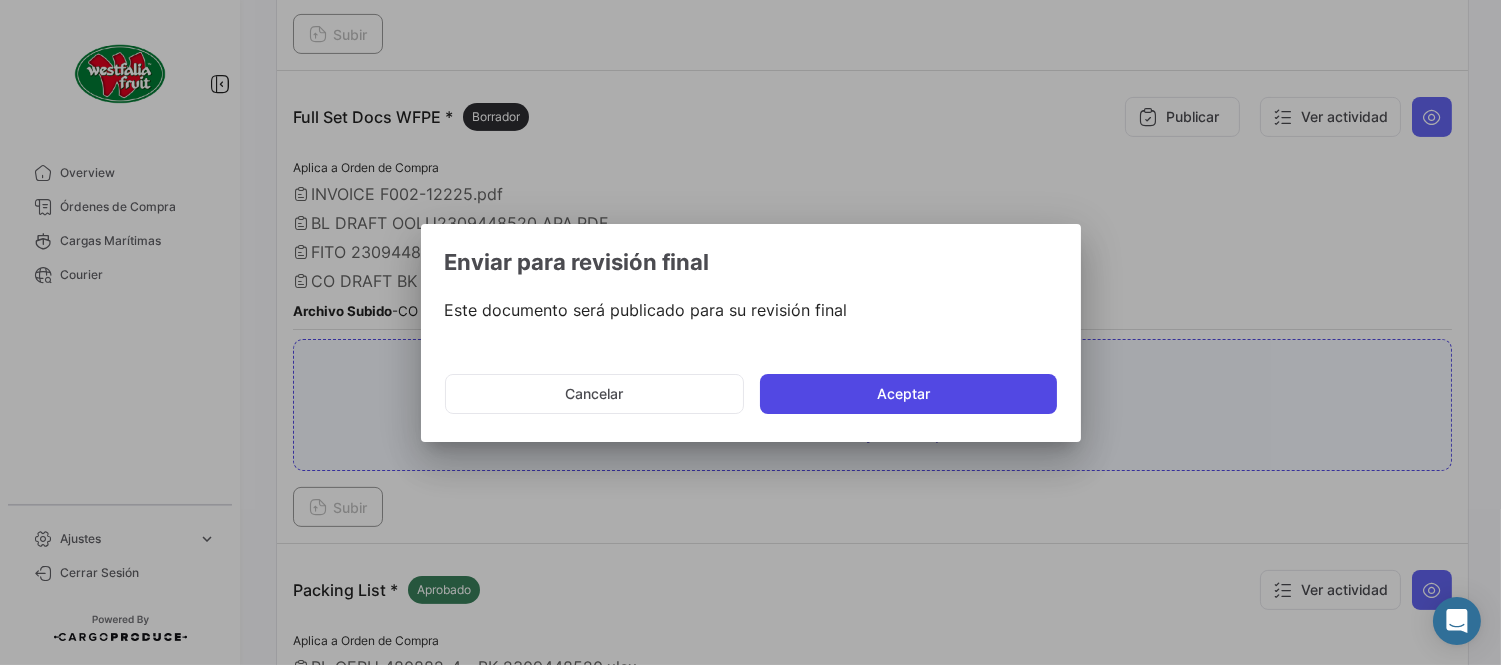 drag, startPoint x: 890, startPoint y: 388, endPoint x: 888, endPoint y: 406, distance: 18.110771 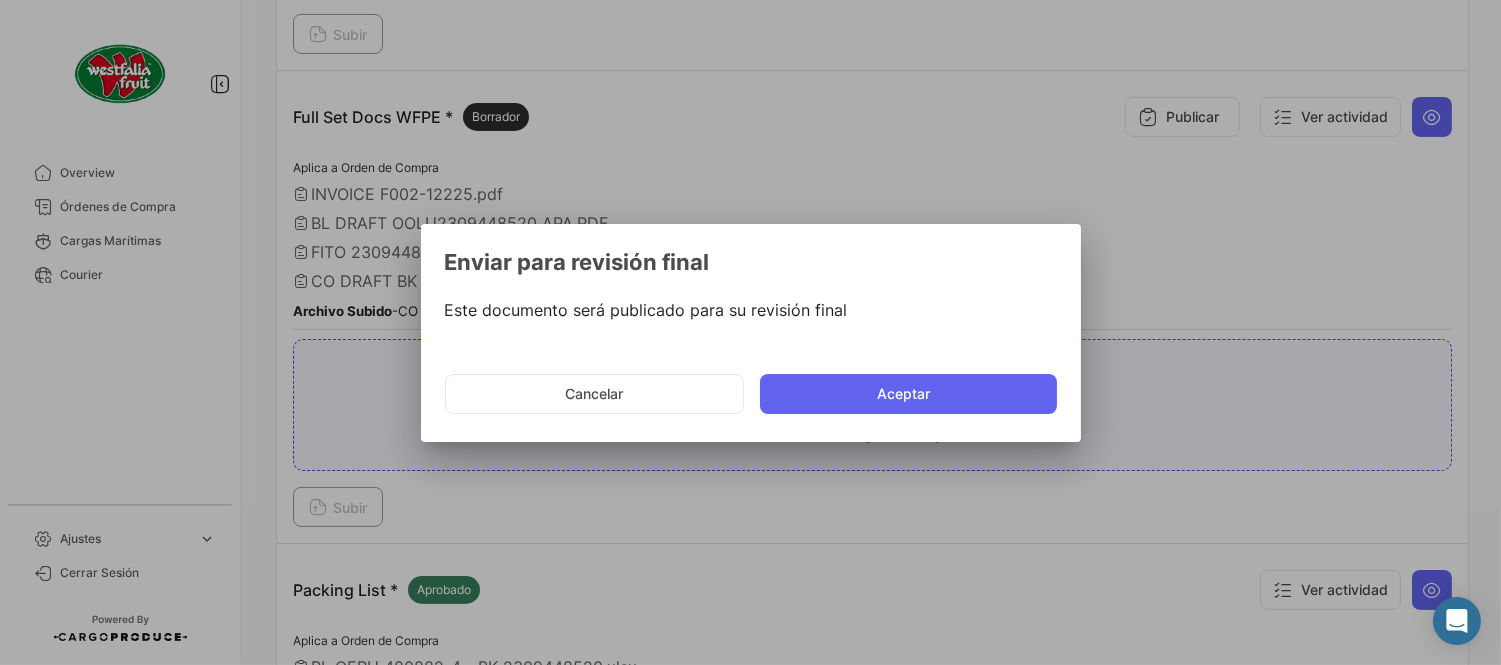 click on "Aceptar" 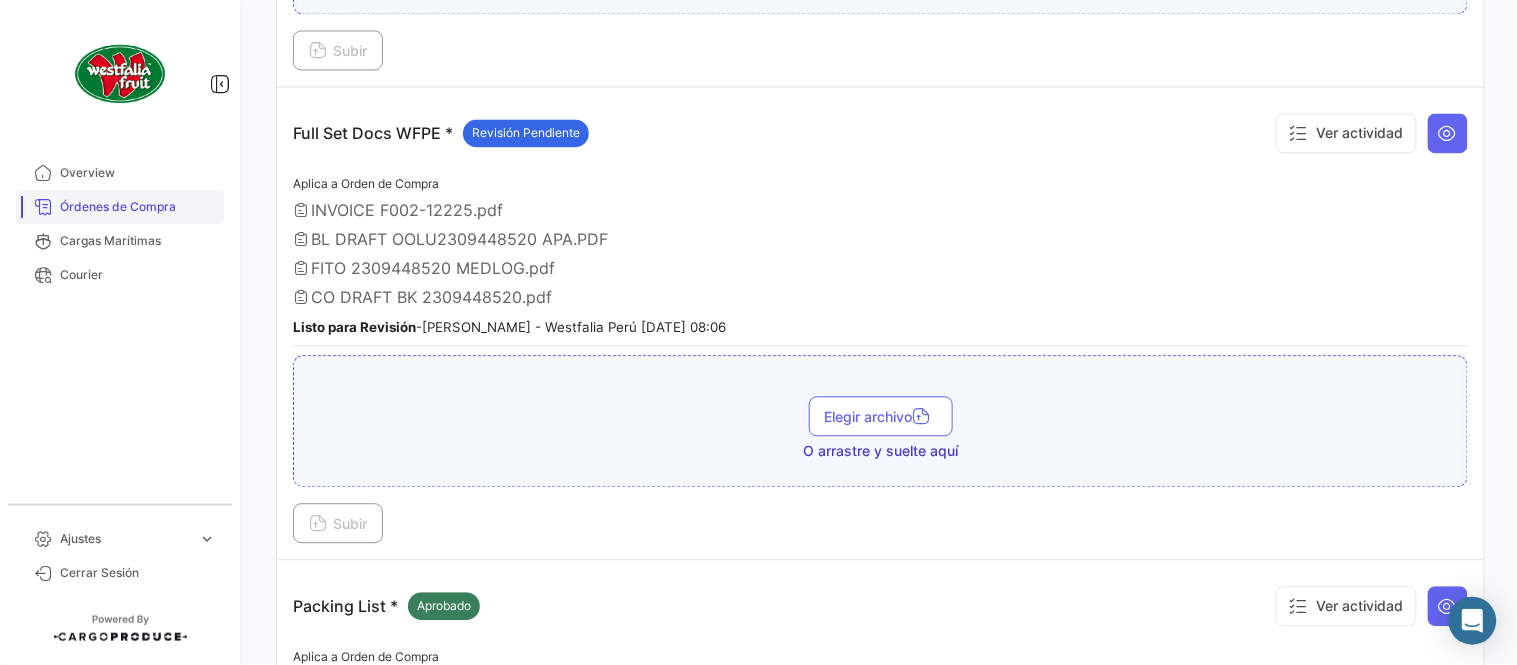 click on "Órdenes de Compra" at bounding box center [138, 207] 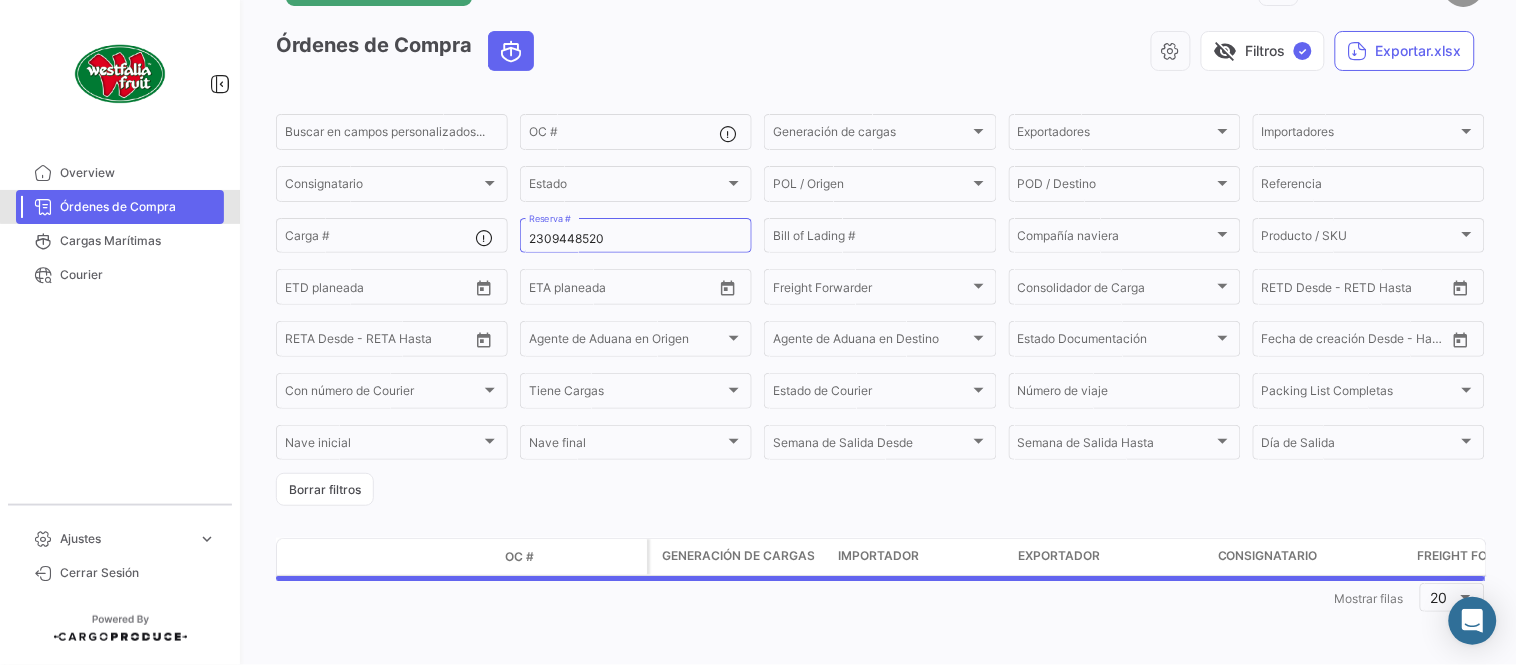 scroll, scrollTop: 0, scrollLeft: 0, axis: both 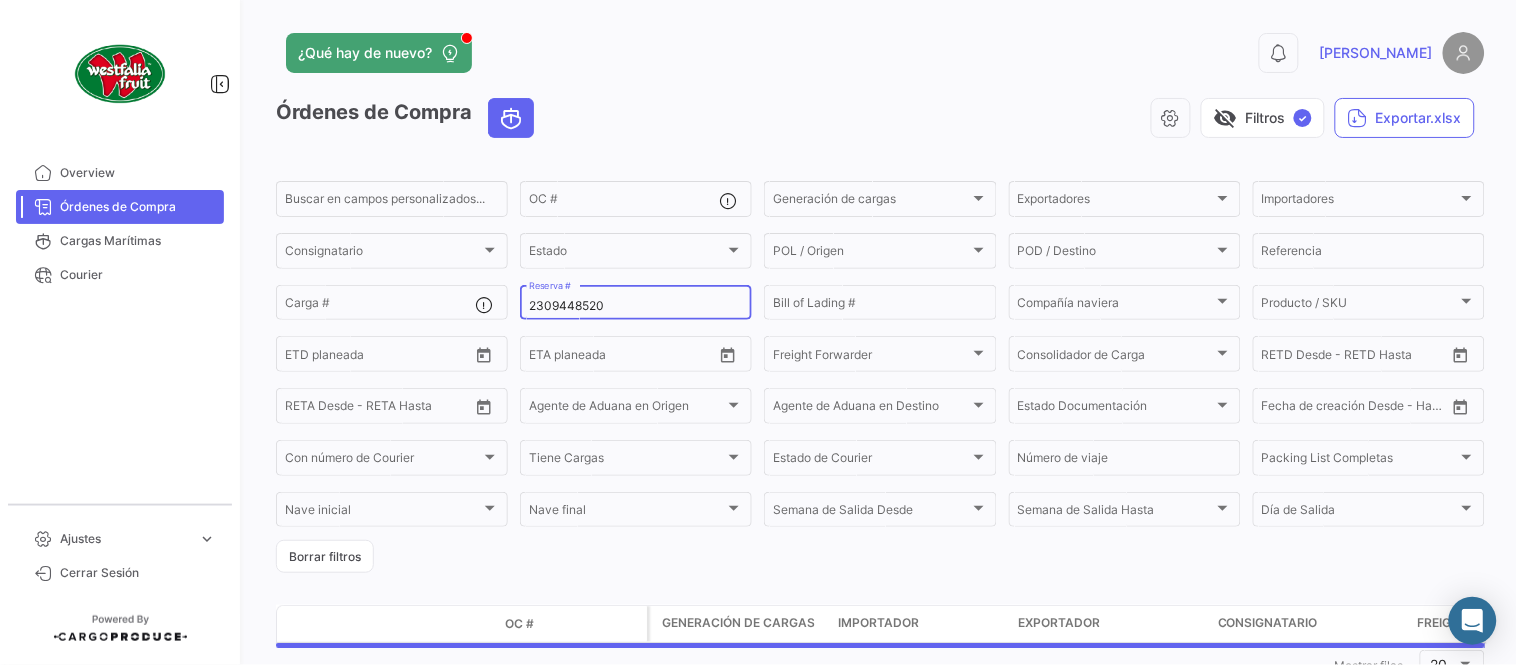click on "2309448520 Reserva #" 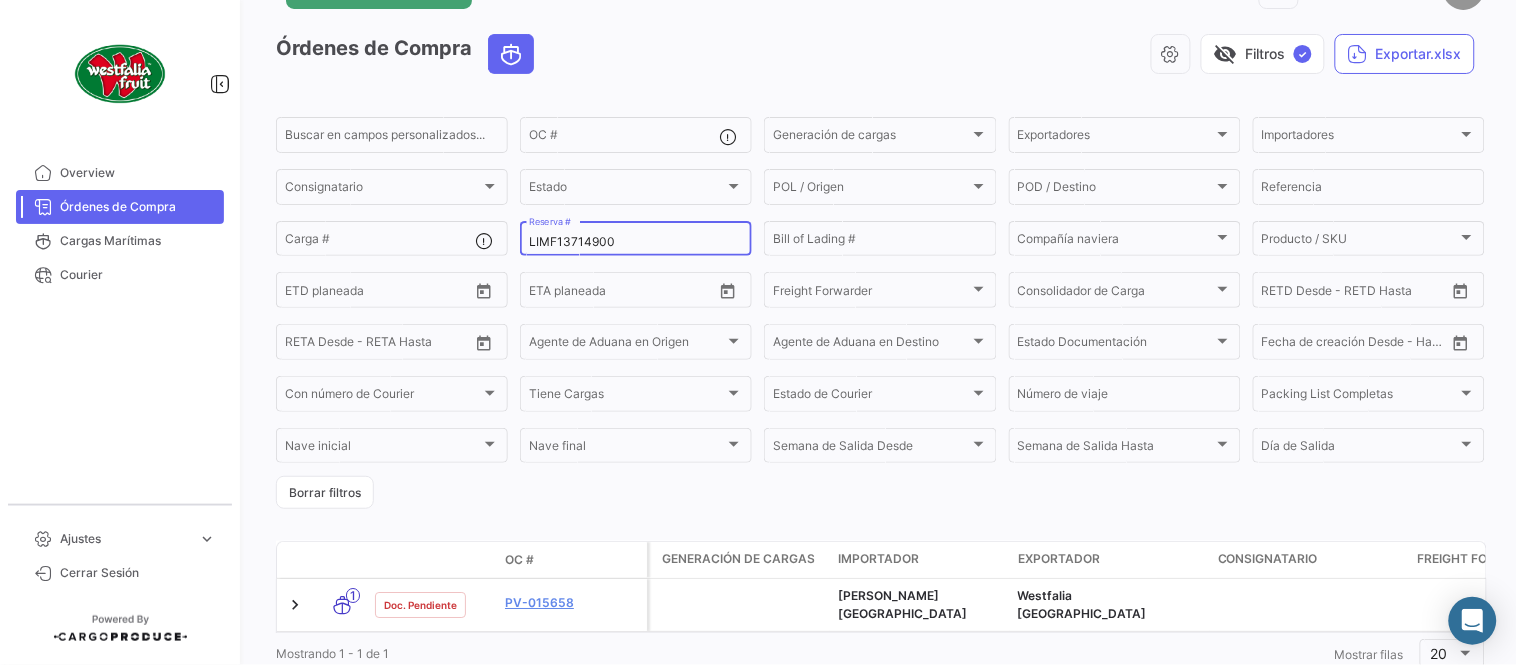 scroll, scrollTop: 128, scrollLeft: 0, axis: vertical 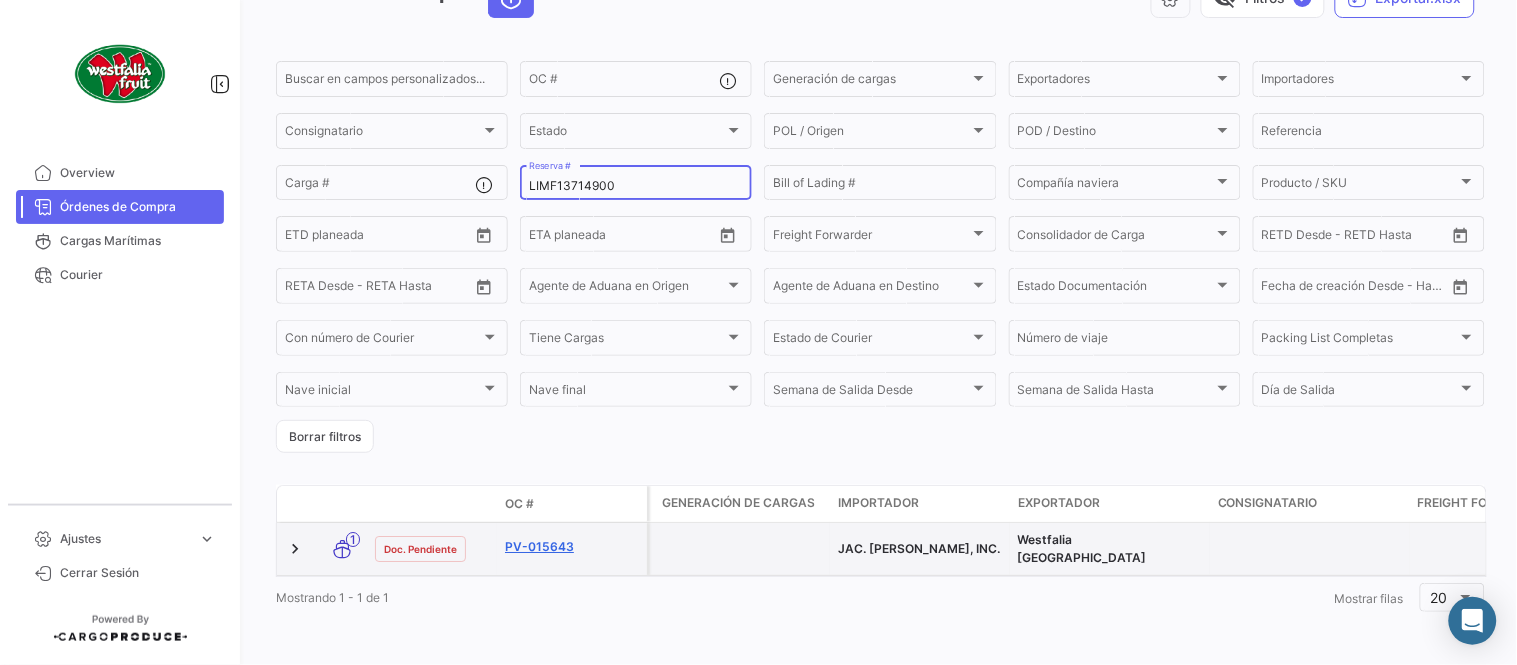 type on "LIMF13714900" 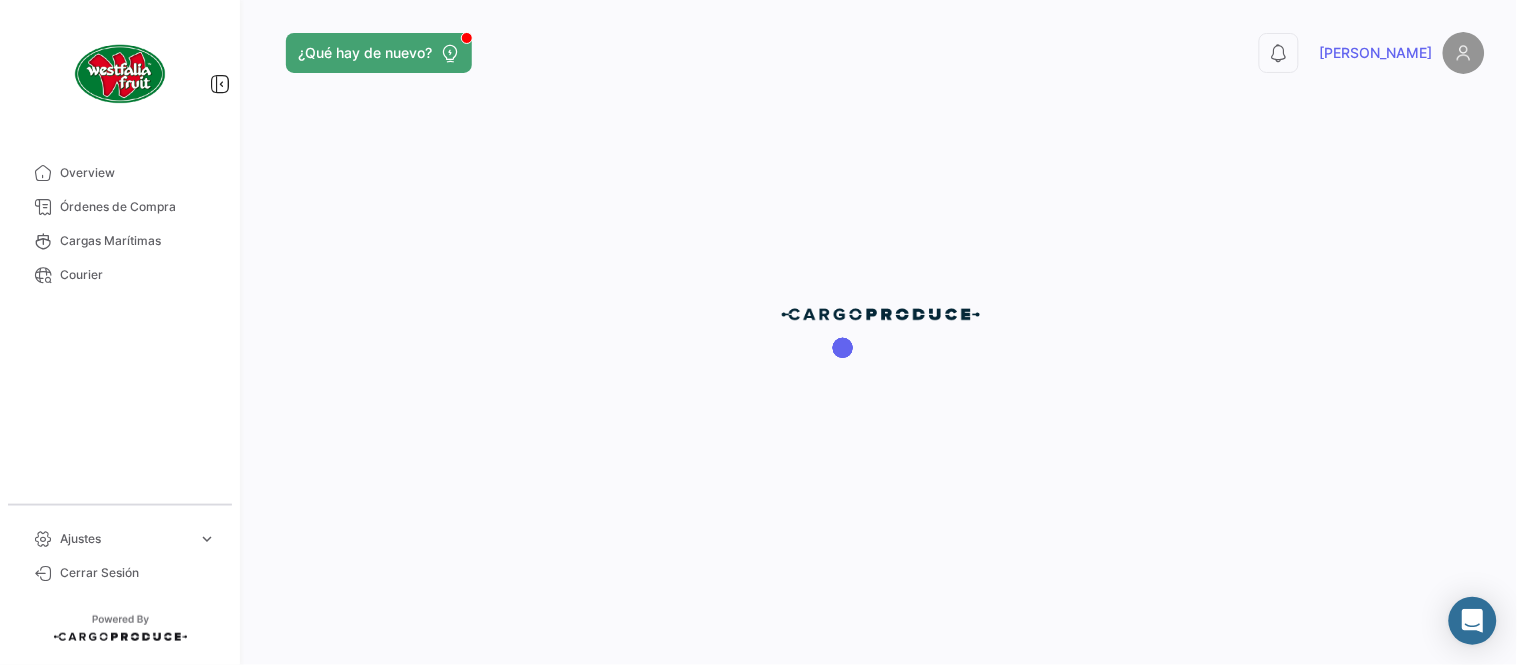 scroll, scrollTop: 0, scrollLeft: 0, axis: both 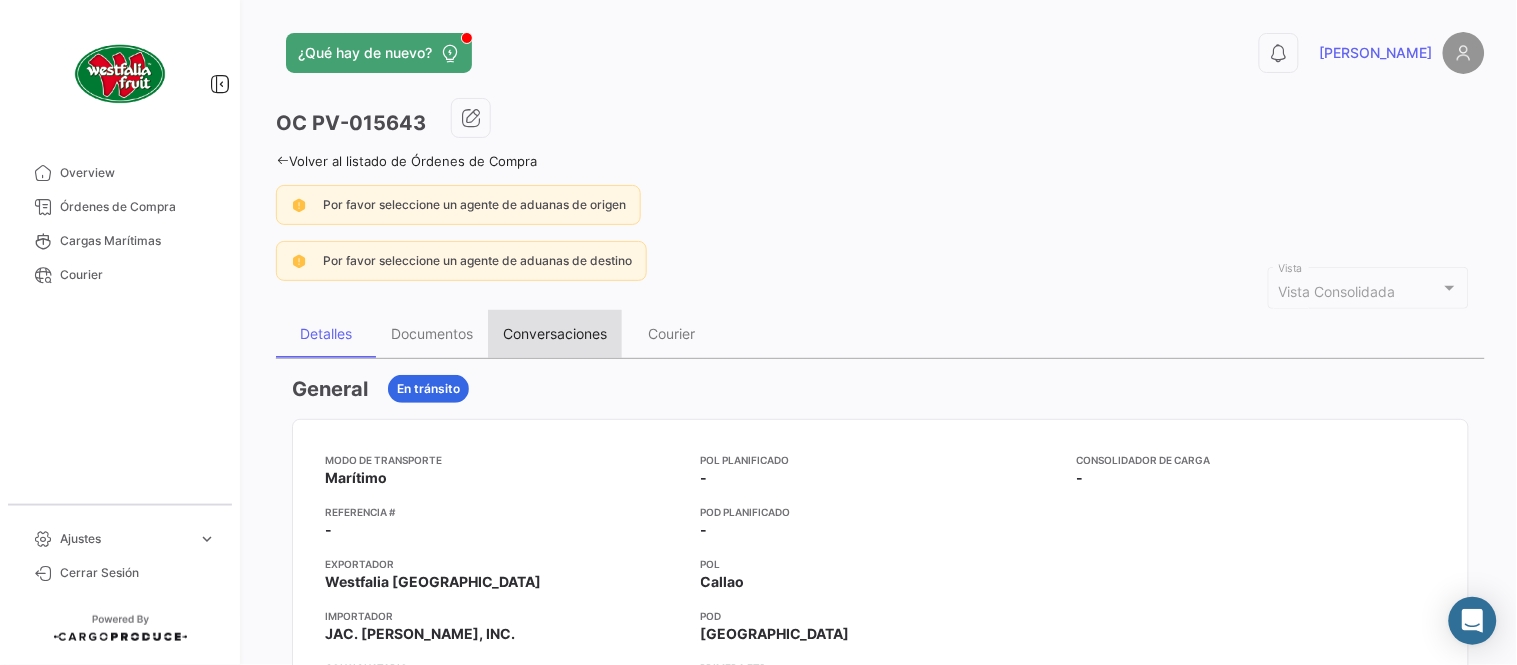 drag, startPoint x: 506, startPoint y: 324, endPoint x: 460, endPoint y: 332, distance: 46.69047 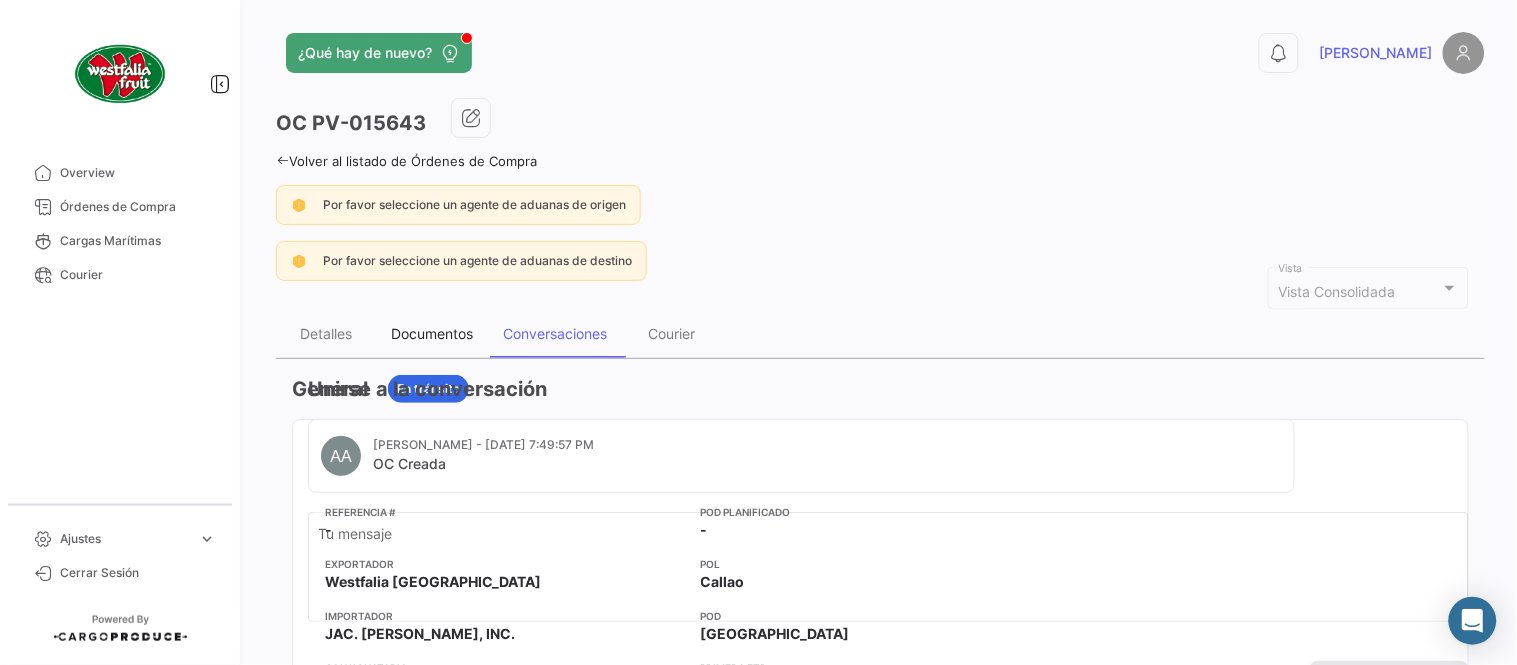 click on "Documentos" at bounding box center [432, 333] 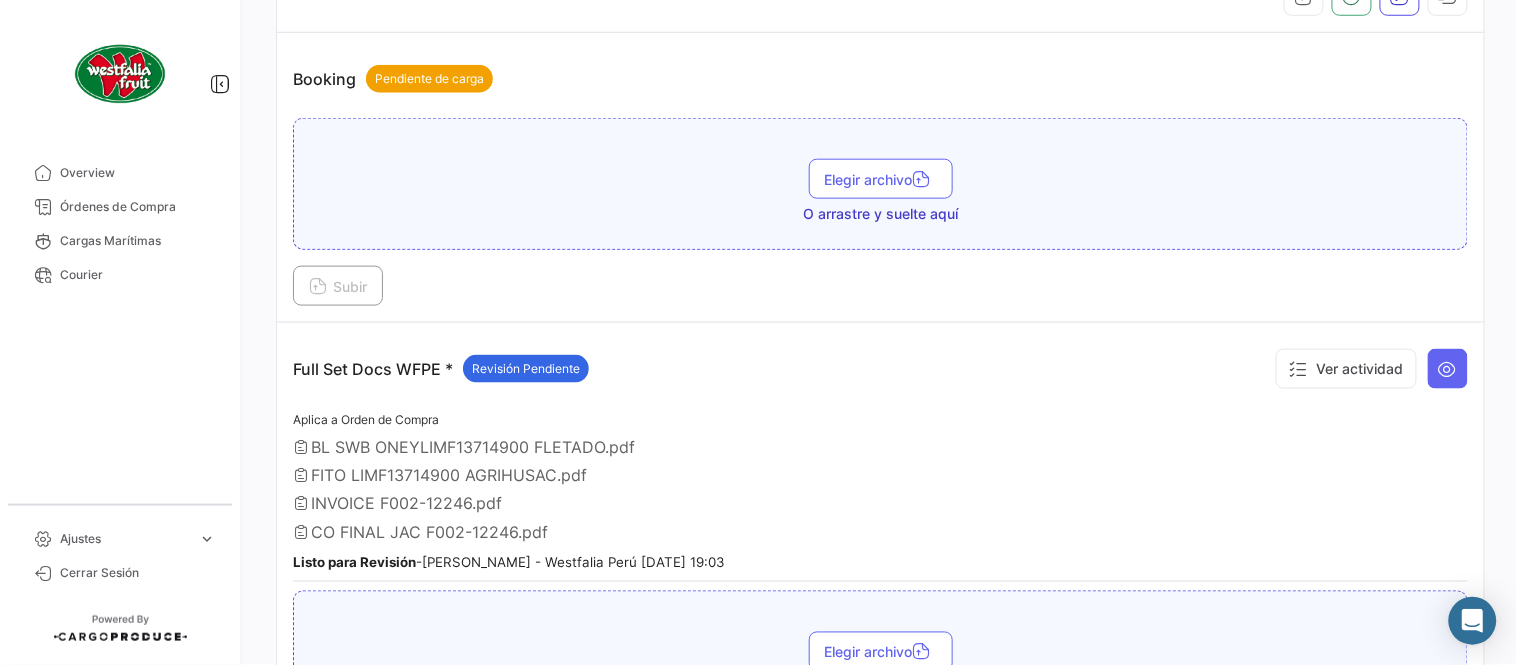 scroll, scrollTop: 665, scrollLeft: 0, axis: vertical 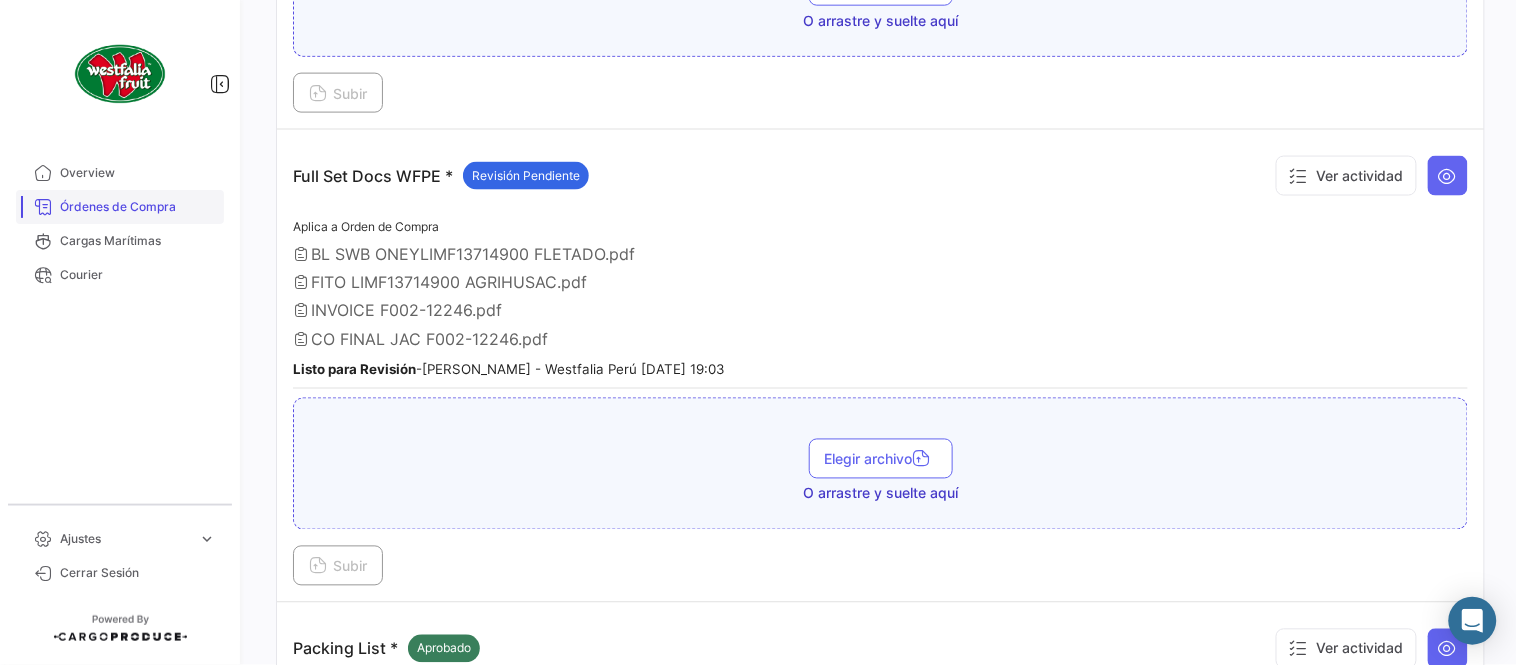 click on "Órdenes de Compra" at bounding box center (138, 207) 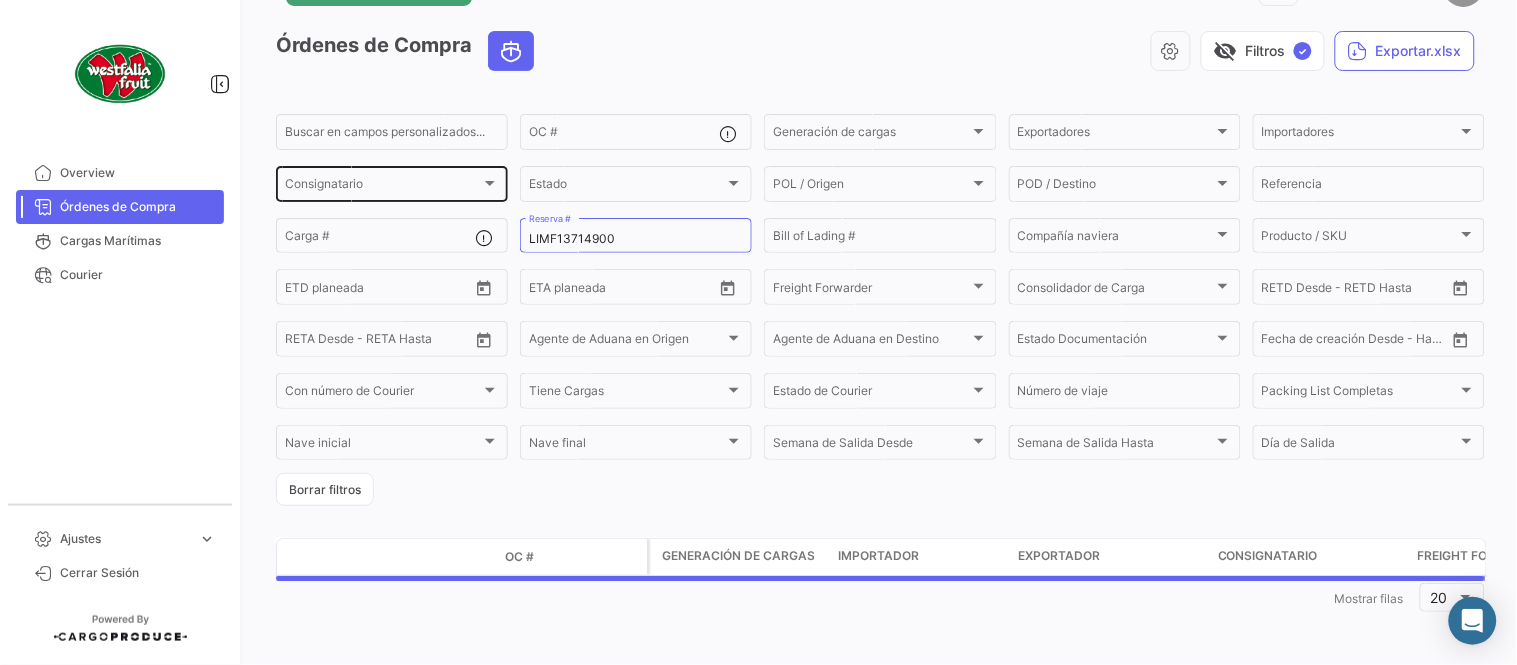 scroll, scrollTop: 0, scrollLeft: 0, axis: both 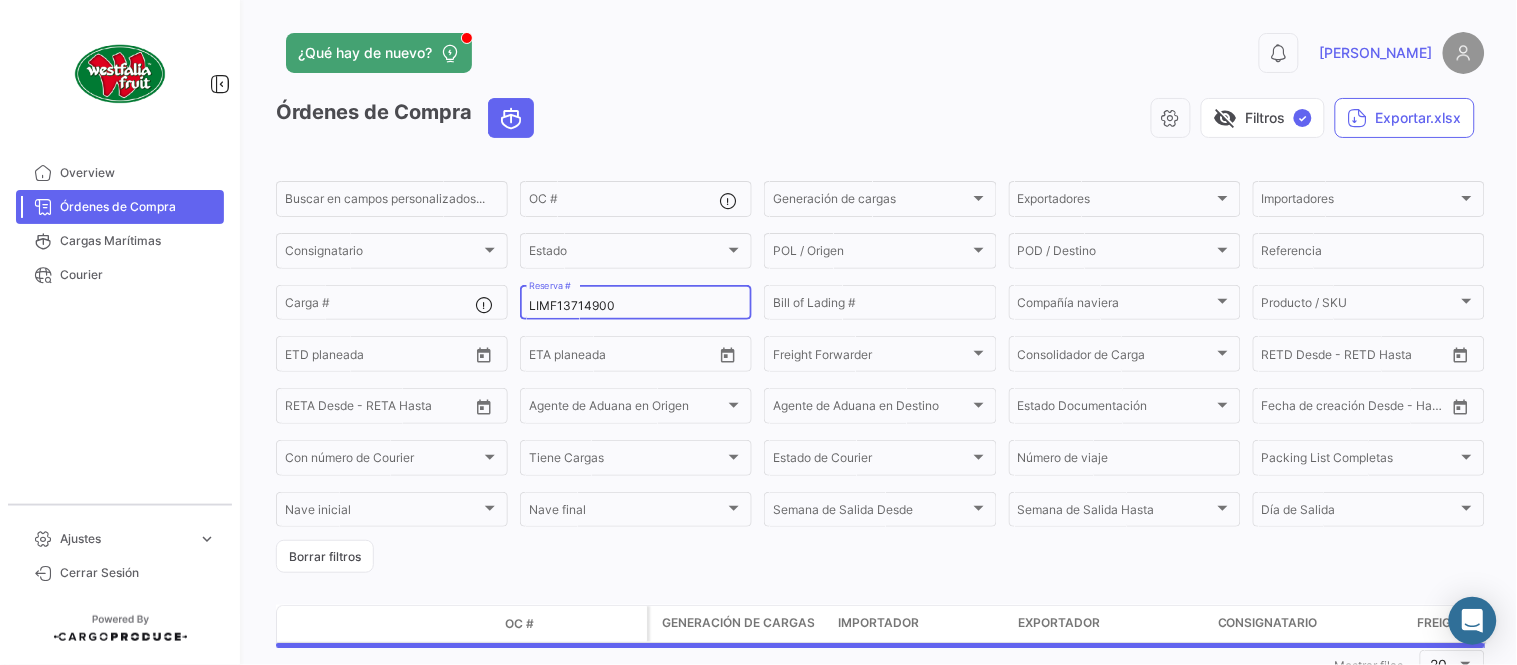 click on "LIMF13714900" at bounding box center (636, 306) 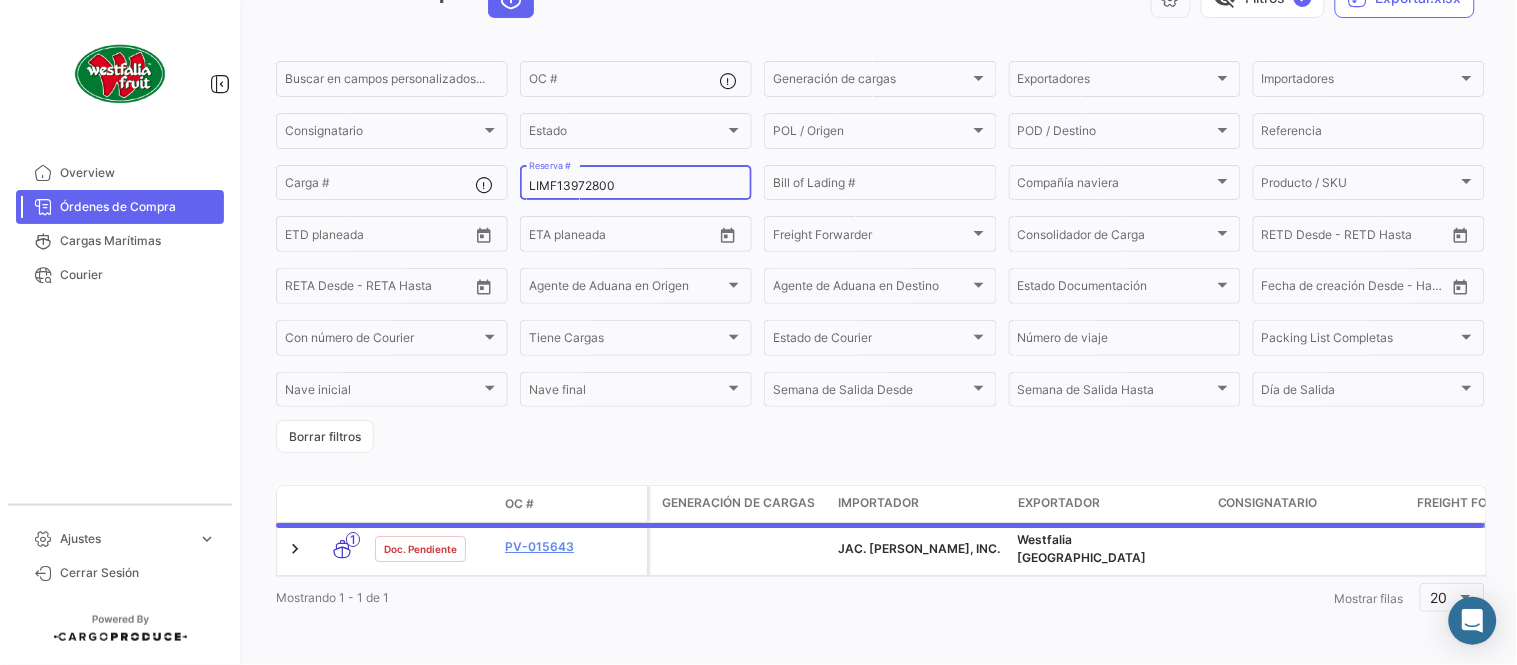 scroll, scrollTop: 128, scrollLeft: 0, axis: vertical 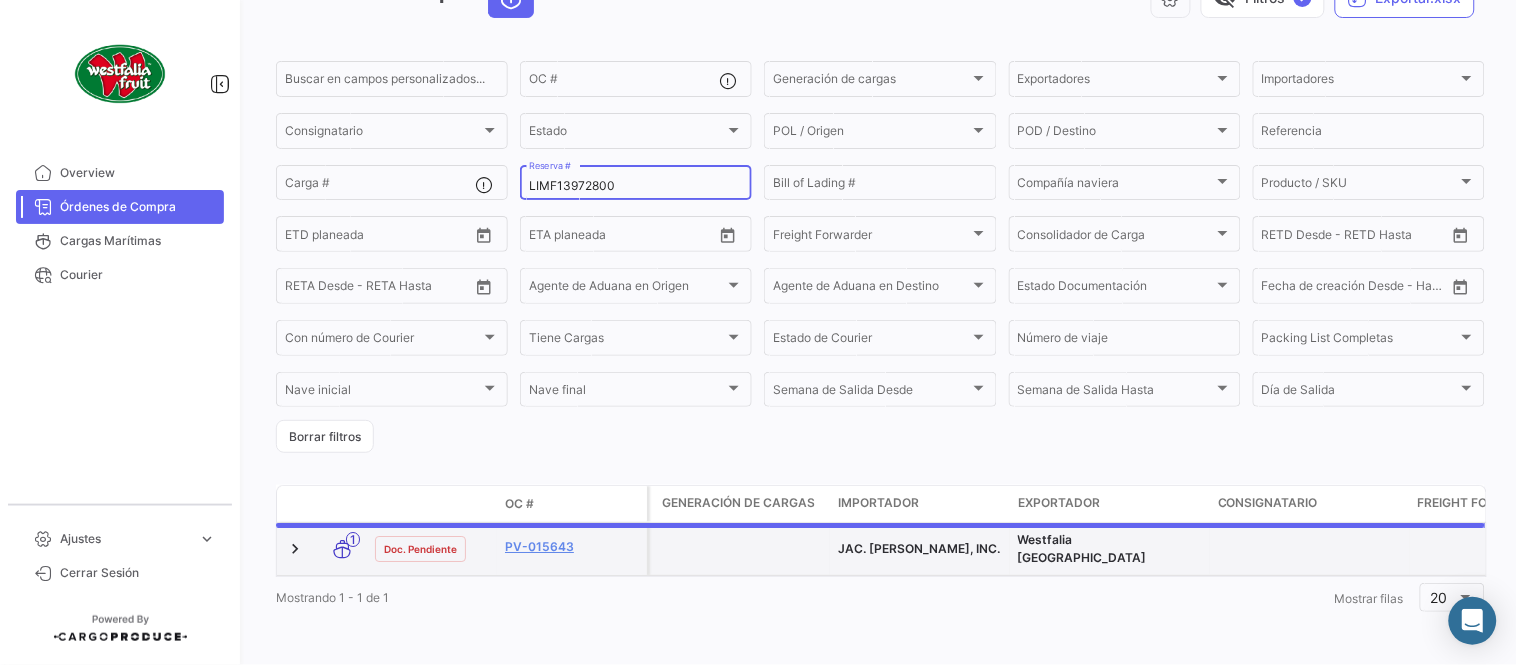type on "LIMF13972800" 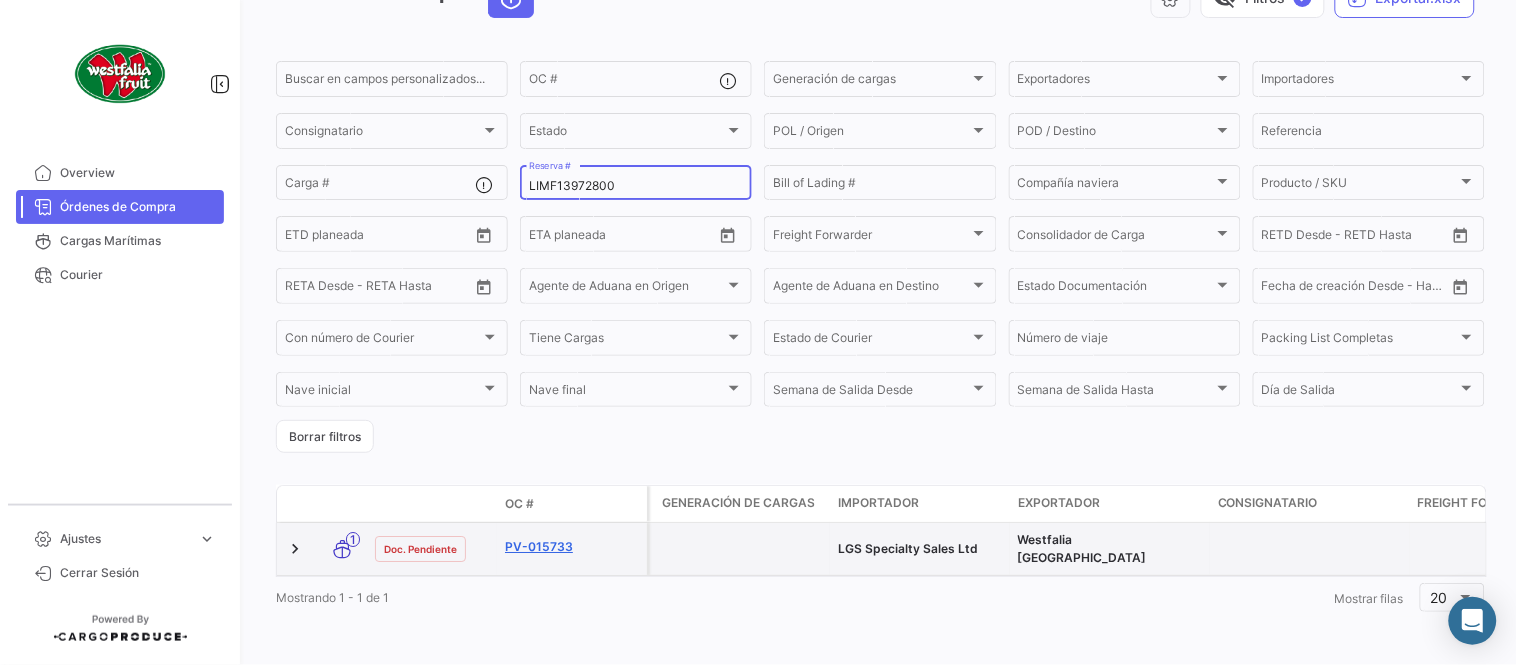click on "PV-015733" 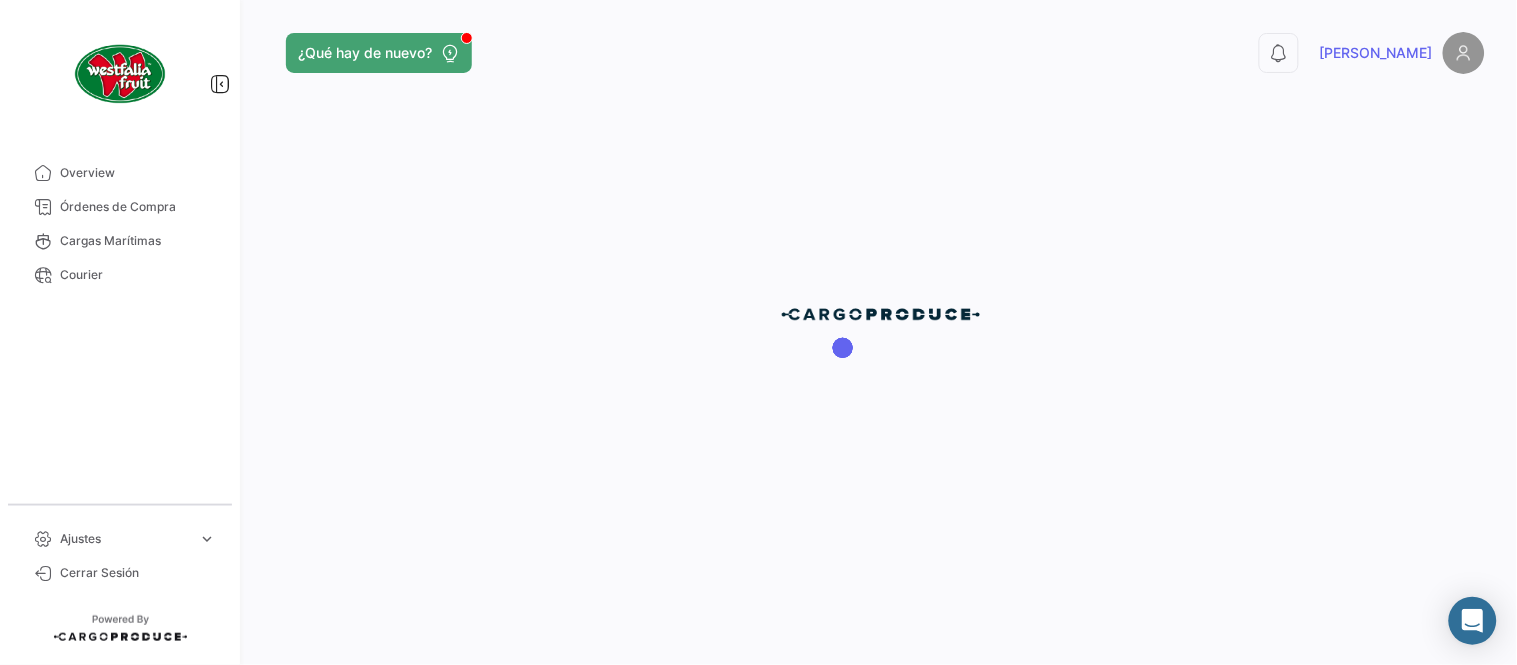 scroll, scrollTop: 0, scrollLeft: 0, axis: both 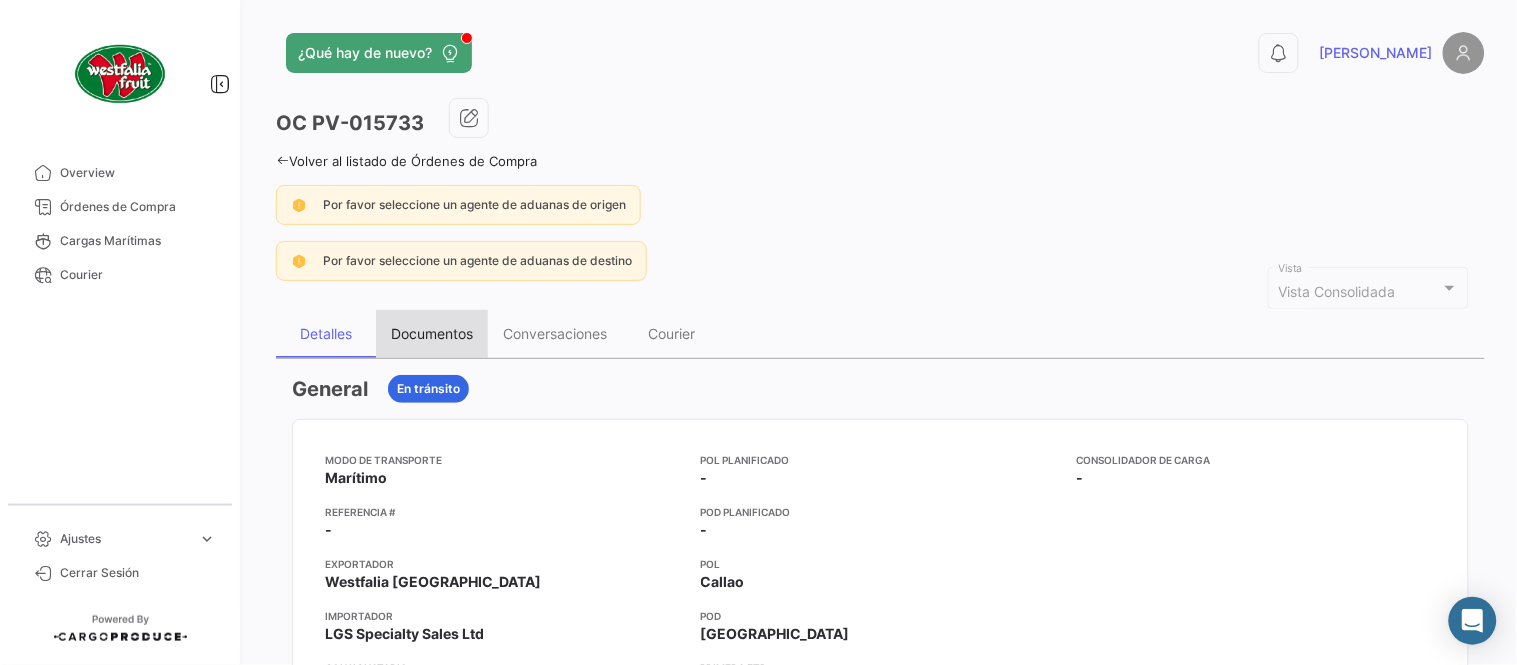 click on "Documentos" at bounding box center [432, 334] 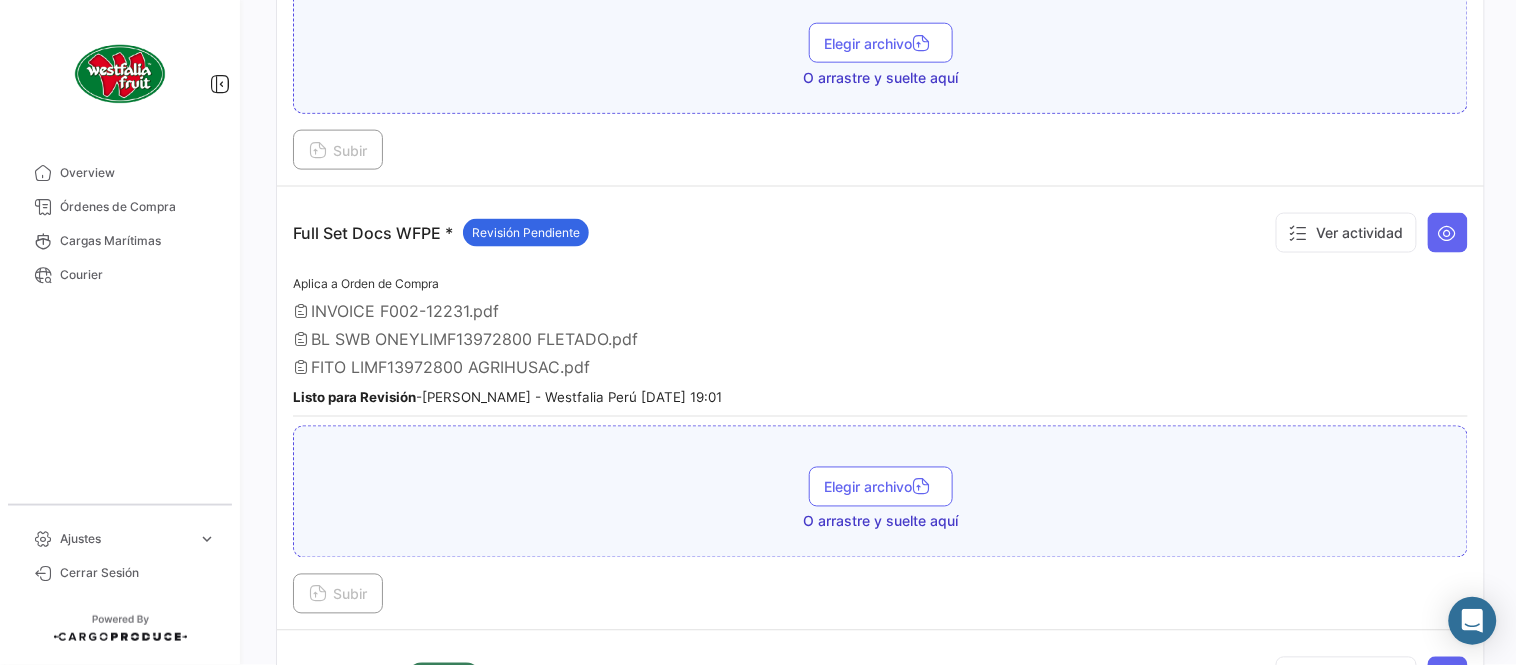 scroll, scrollTop: 665, scrollLeft: 0, axis: vertical 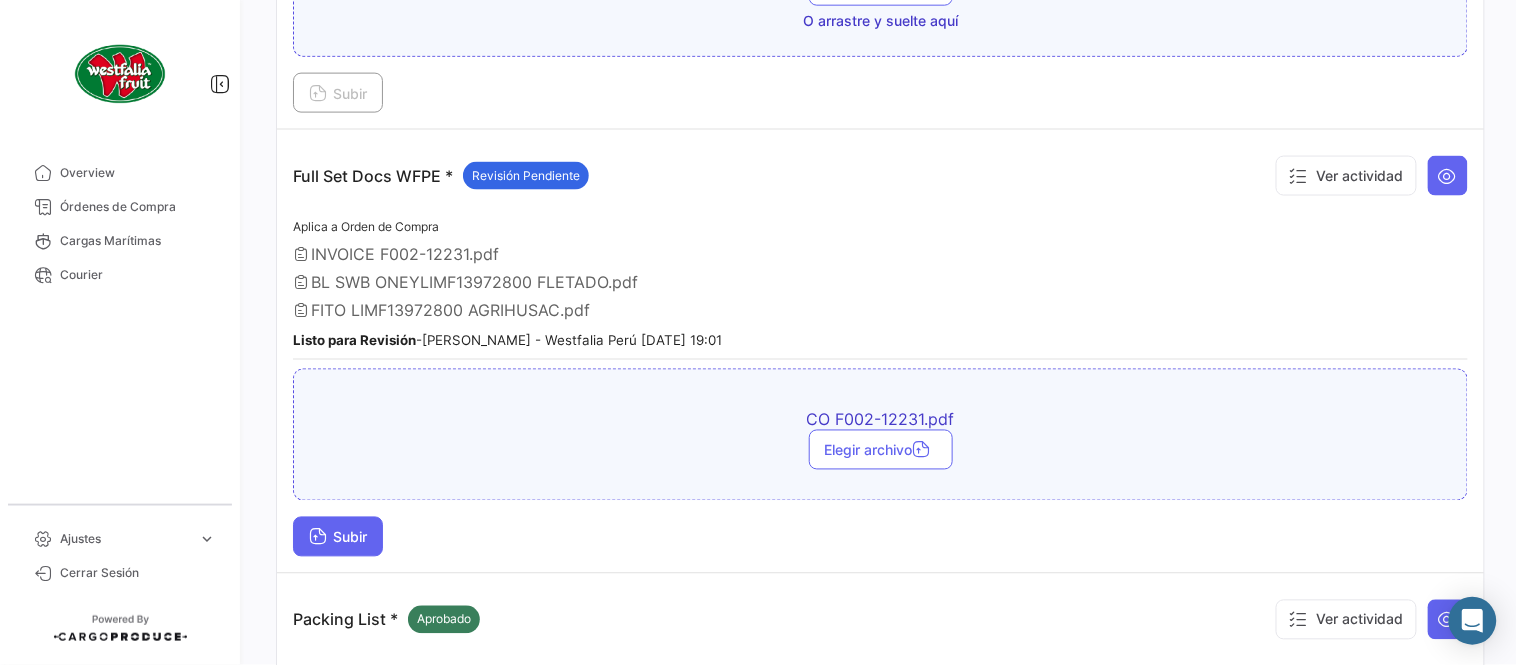 click on "Subir" at bounding box center (338, 537) 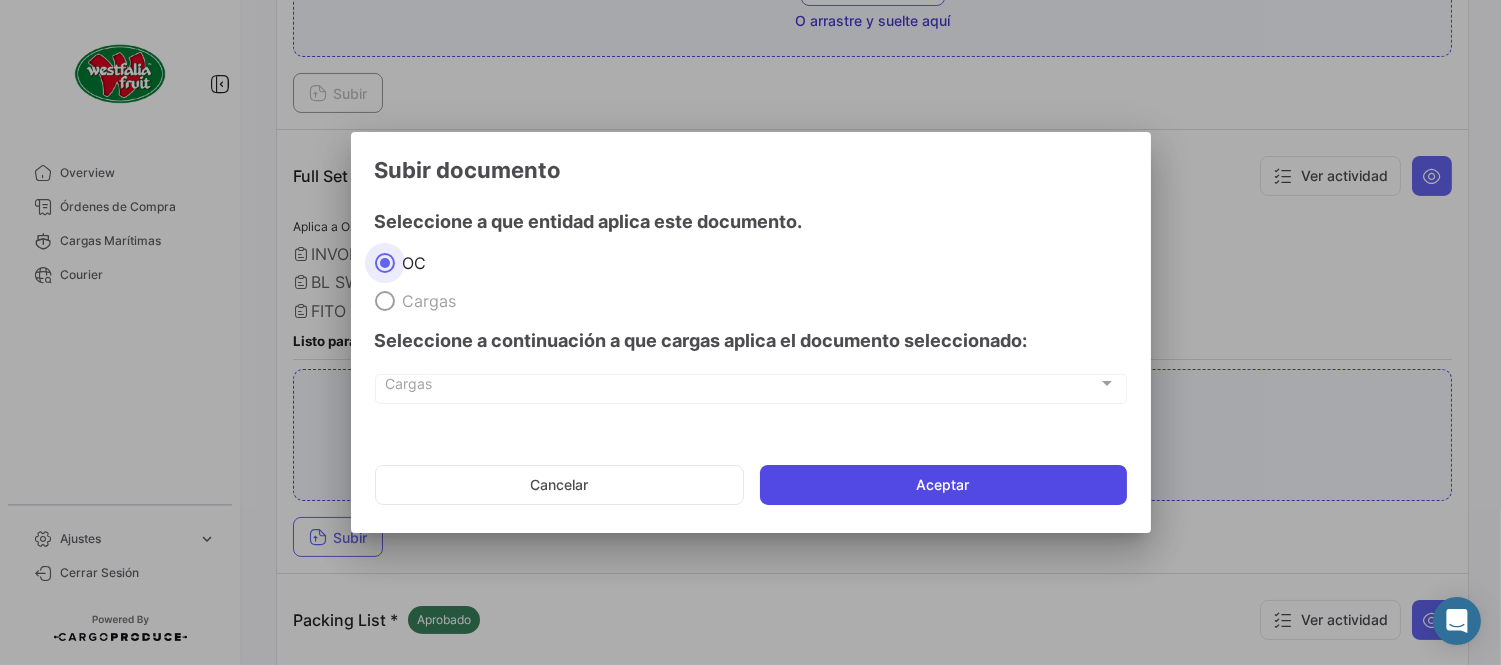 click on "Aceptar" 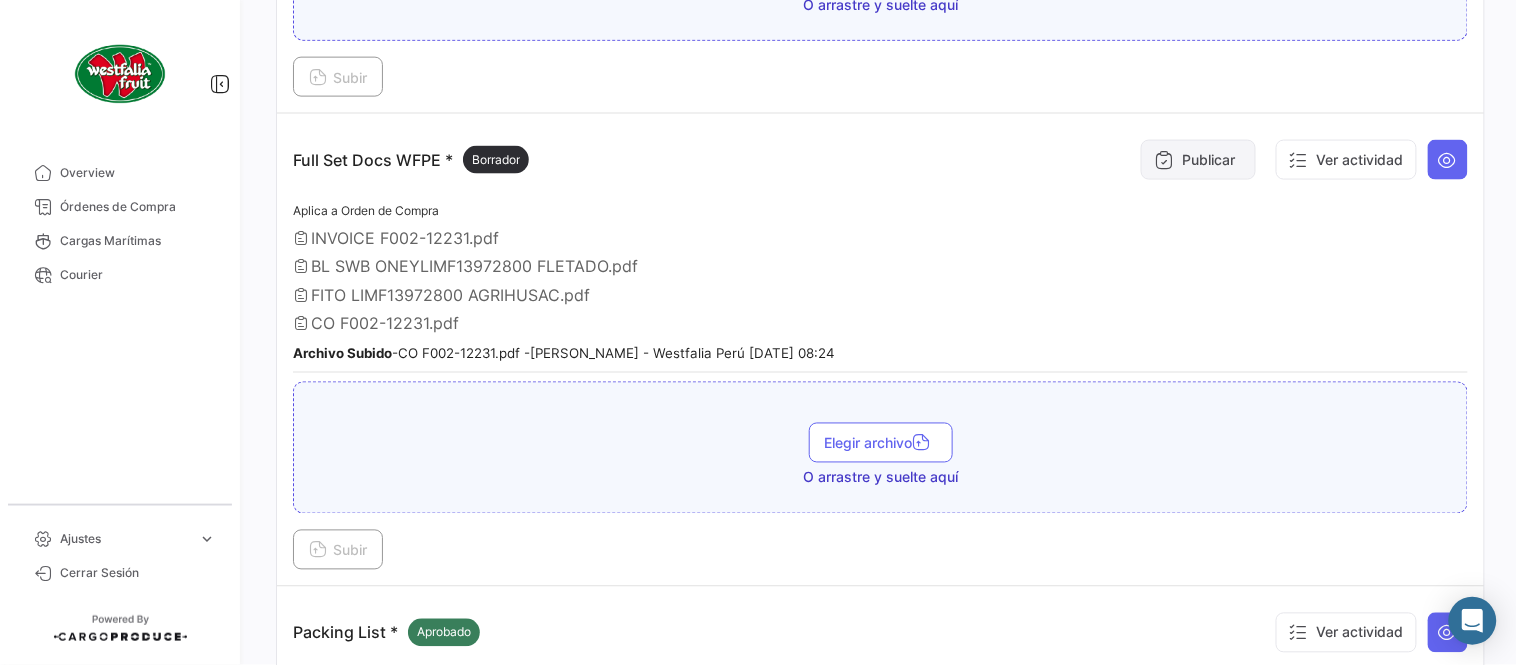 click on "Publicar" at bounding box center [1198, 160] 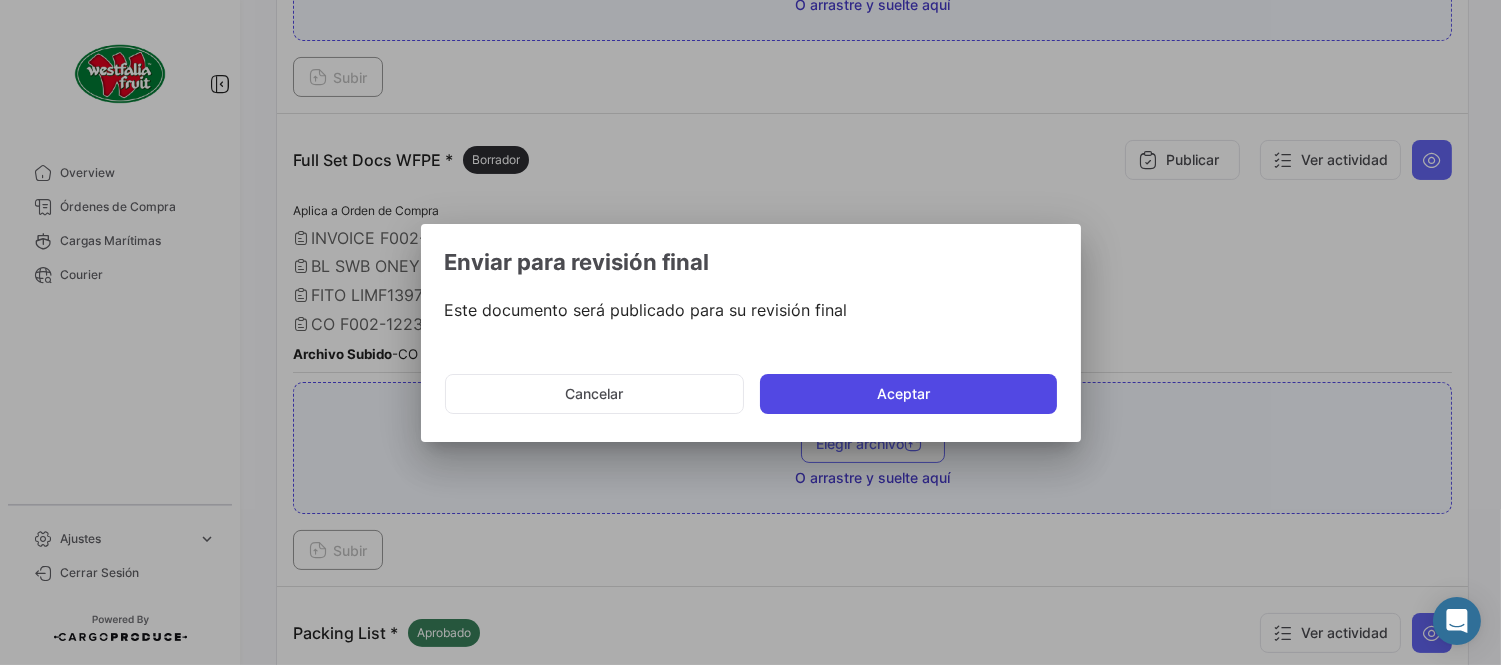 click on "Aceptar" 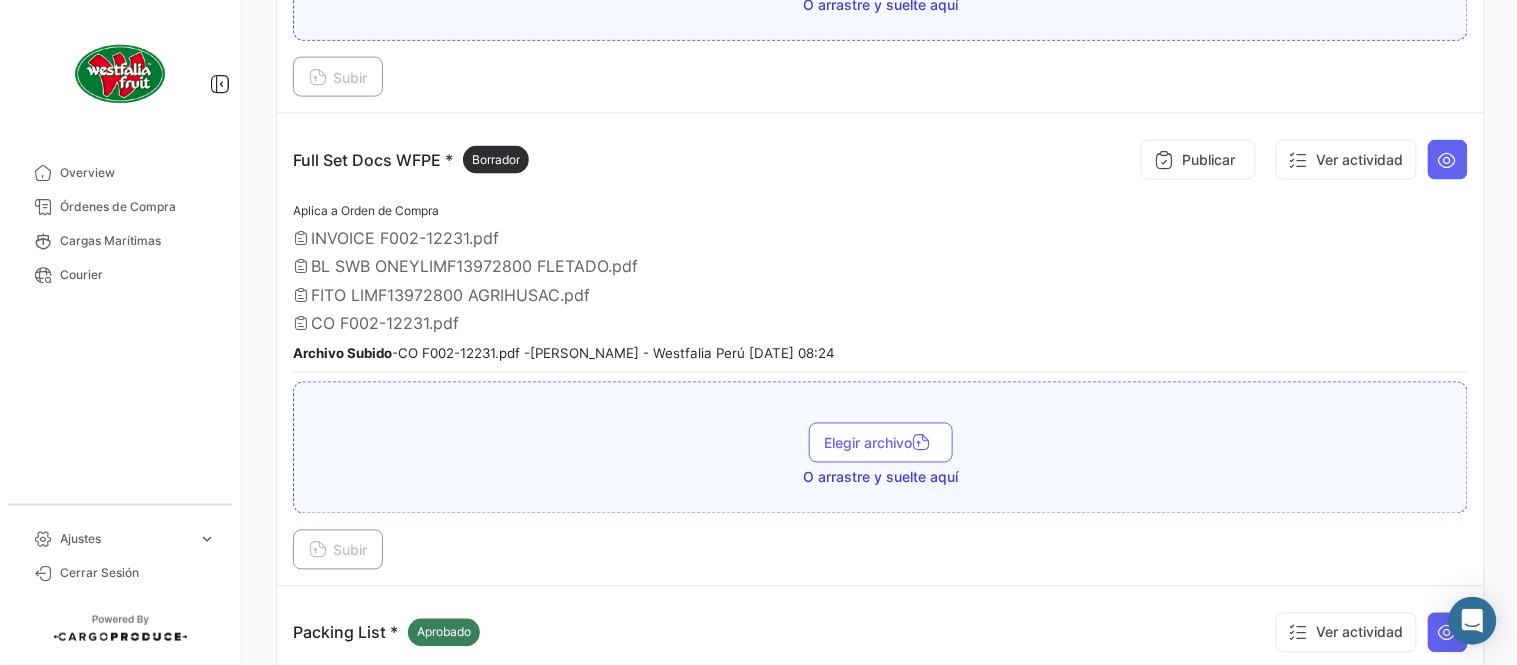 type 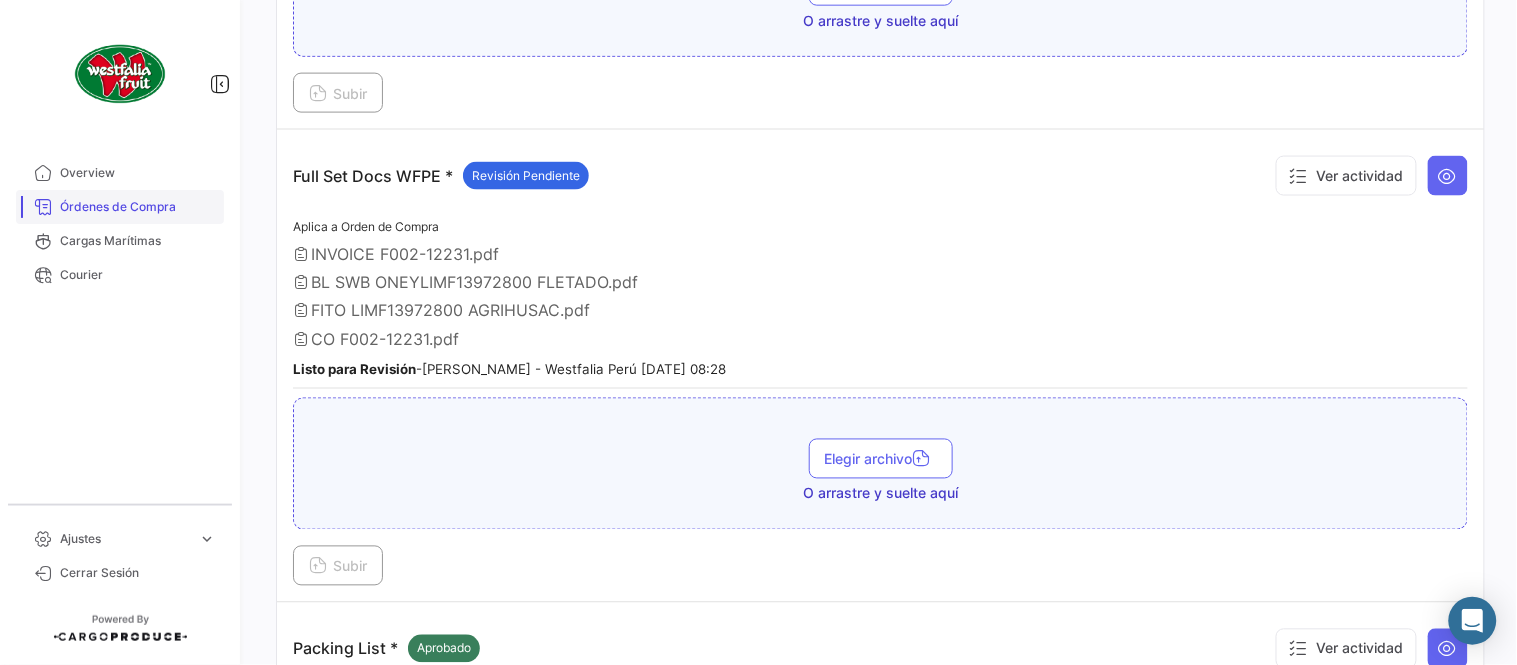 click on "Órdenes de Compra" at bounding box center [138, 207] 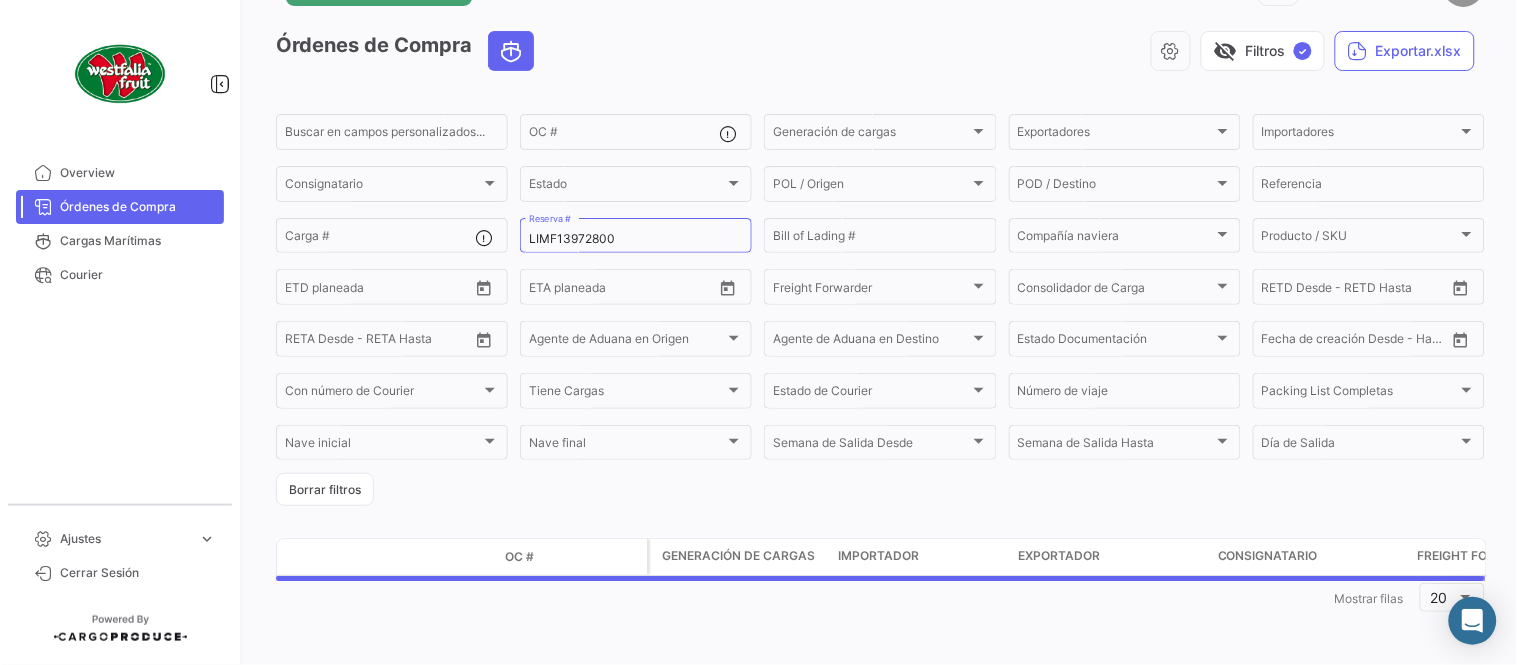 scroll, scrollTop: 0, scrollLeft: 0, axis: both 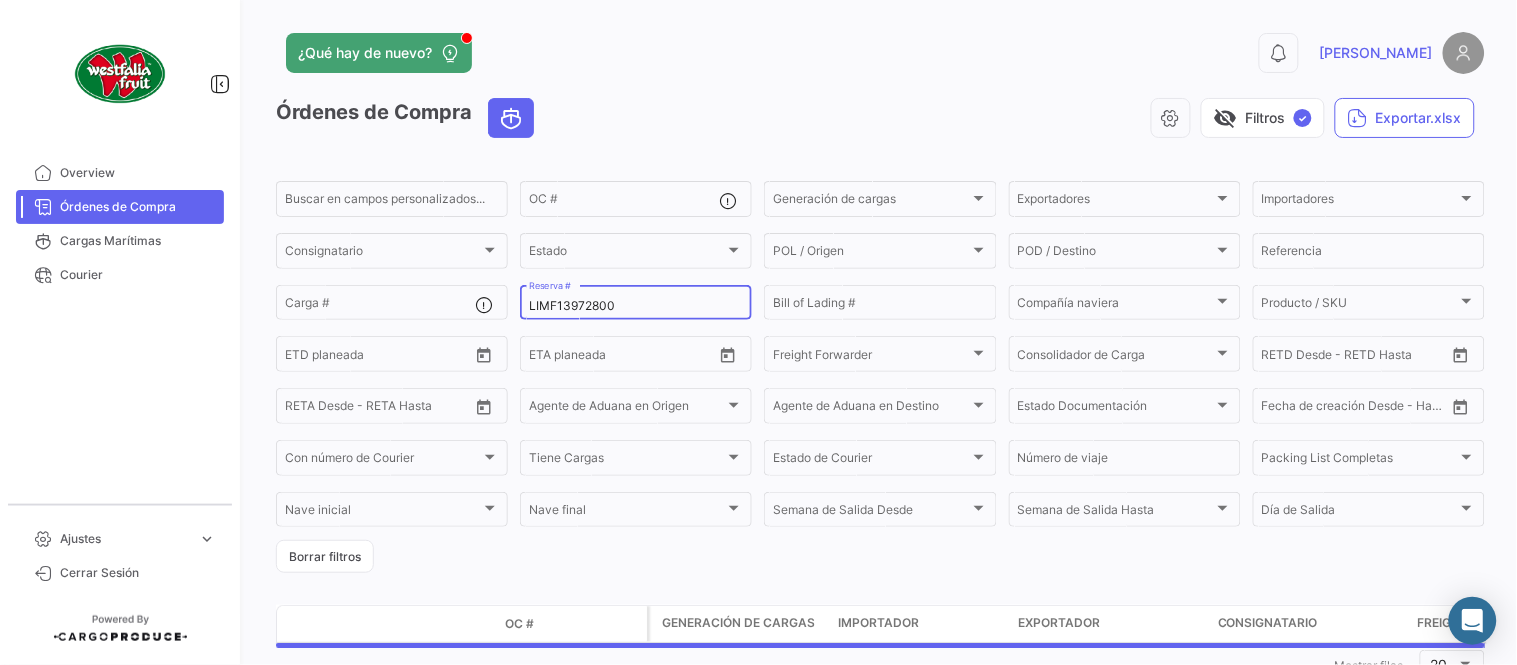 click on "LIMF13972800" at bounding box center (636, 306) 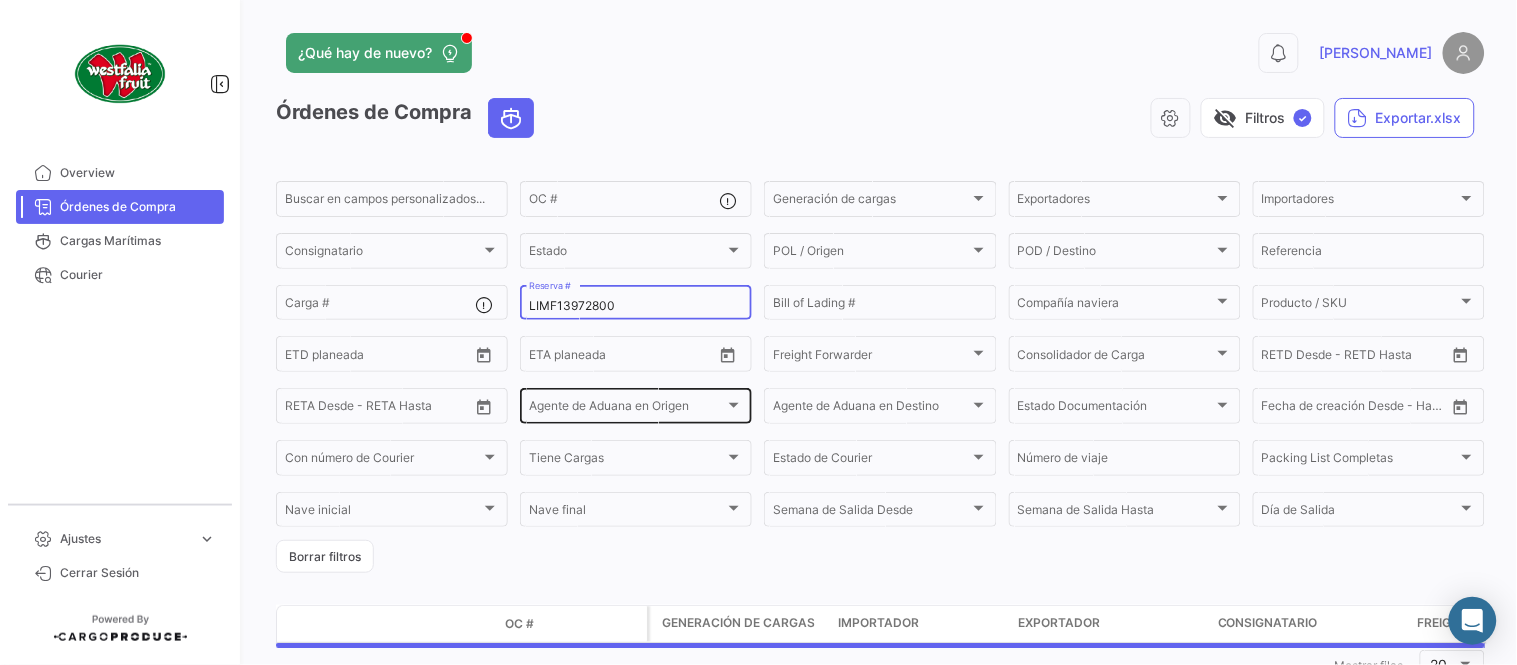 paste on "43" 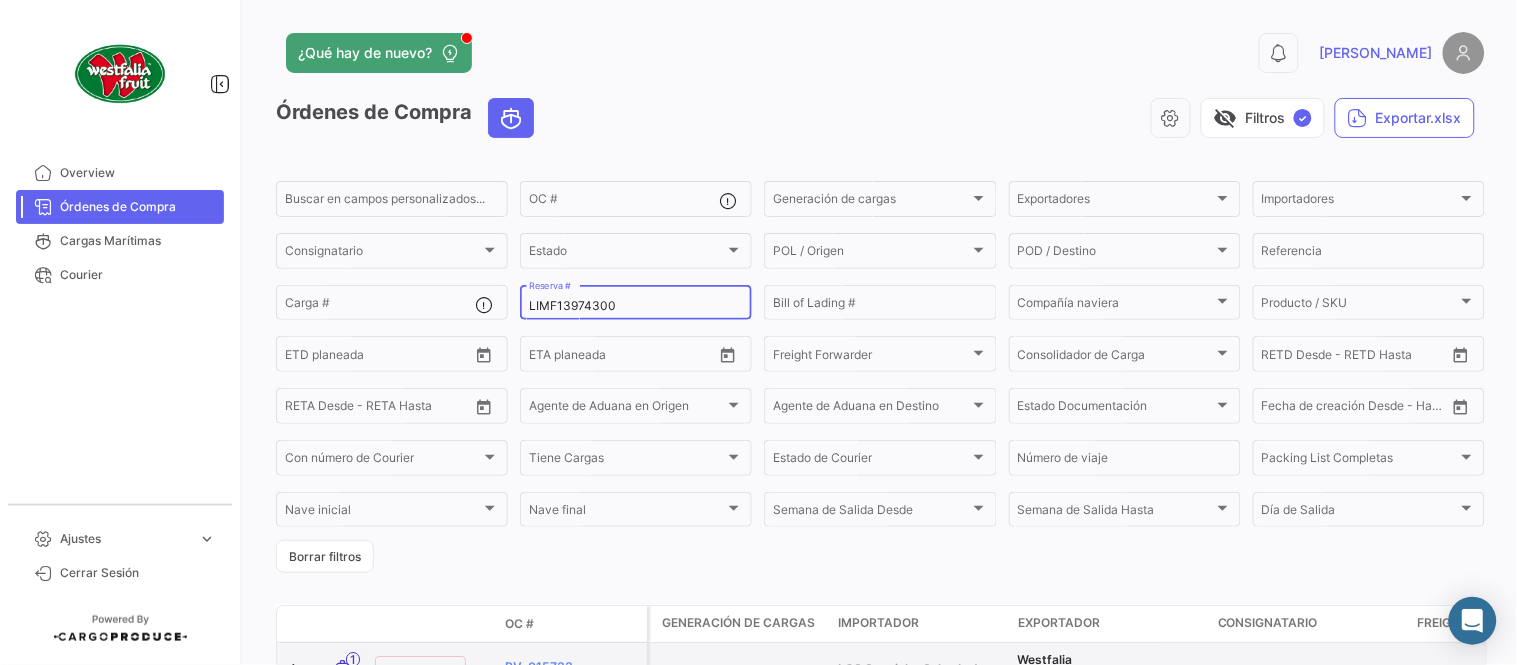 type on "LIMF13974300" 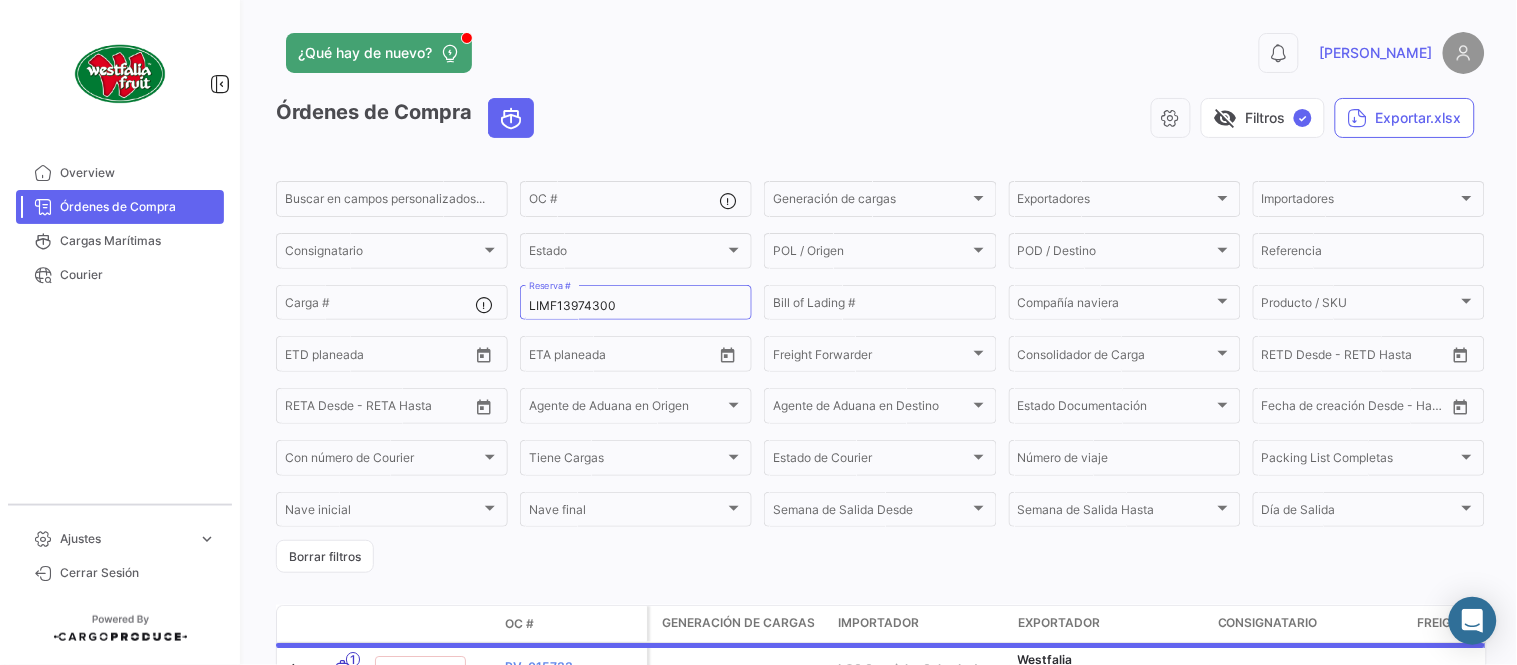 drag, startPoint x: 853, startPoint y: 23, endPoint x: 827, endPoint y: 31, distance: 27.202942 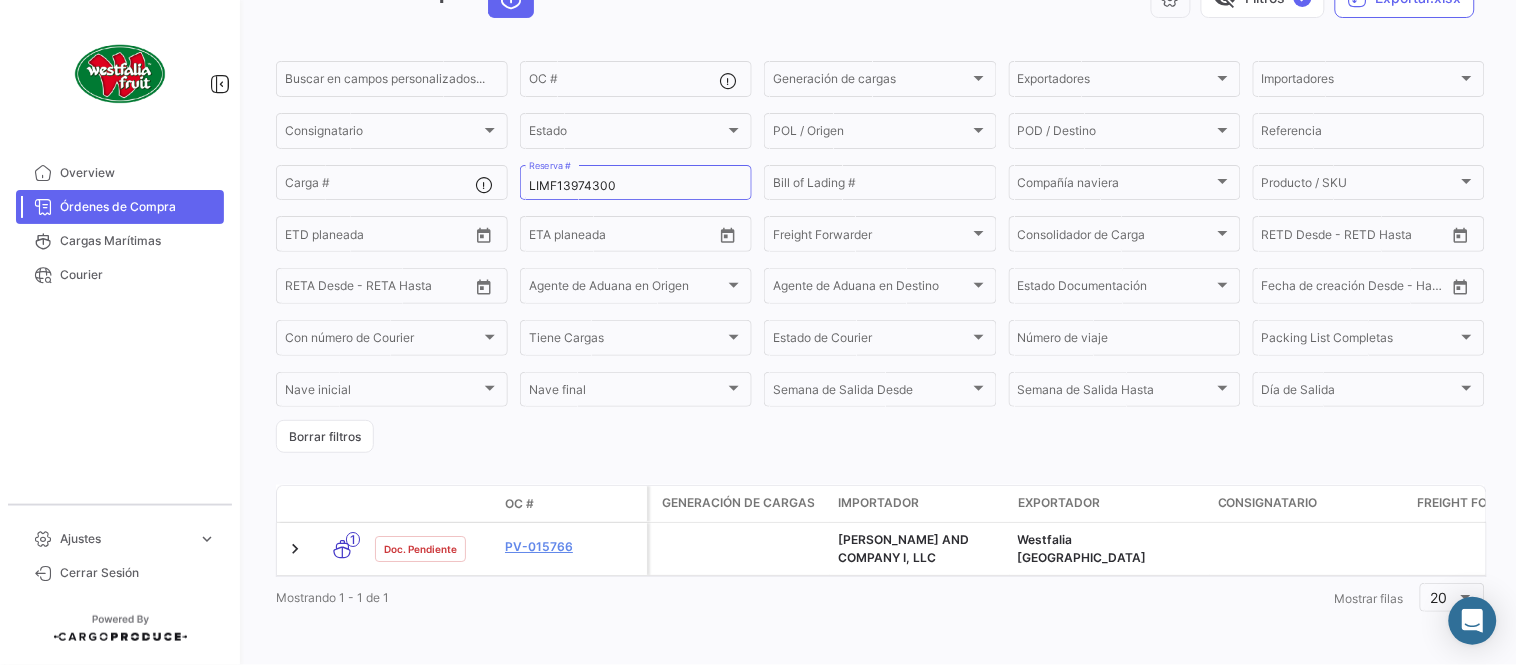 scroll, scrollTop: 136, scrollLeft: 0, axis: vertical 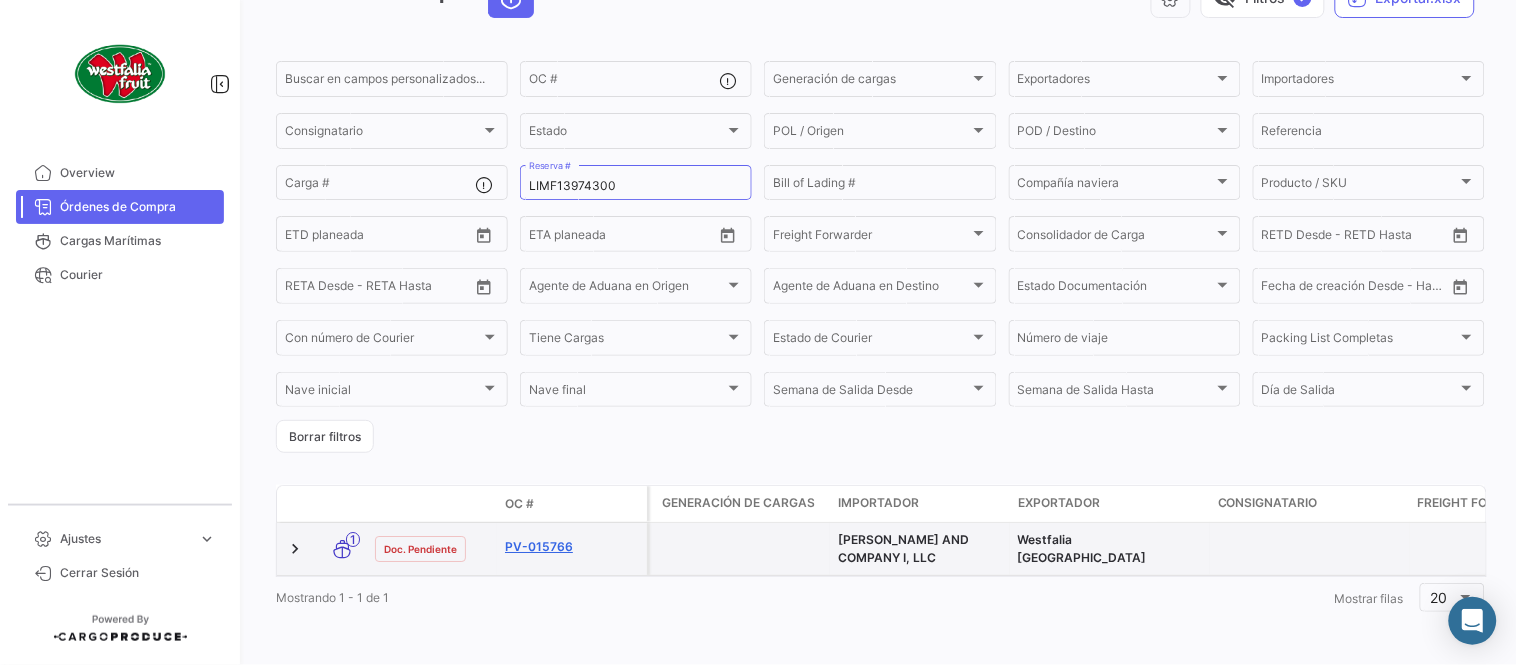 click on "PV-015766" 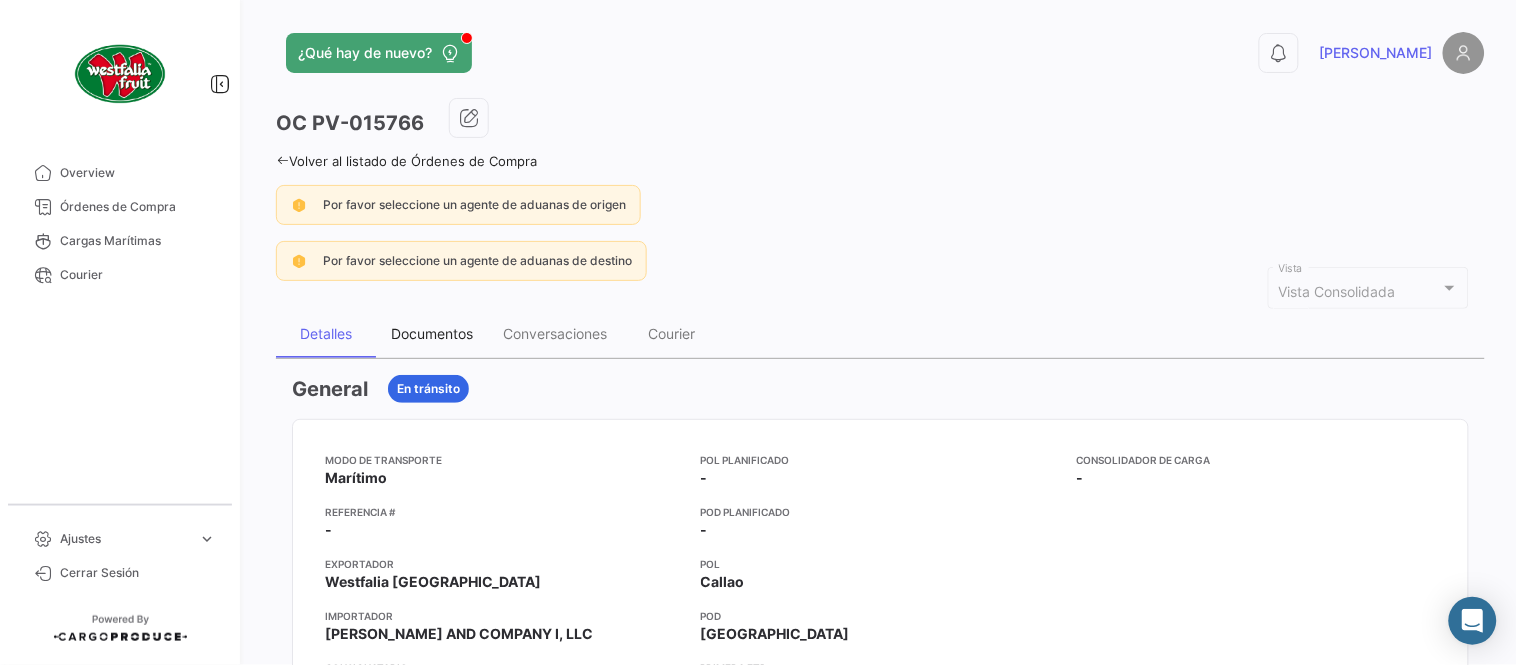 click on "Documentos" at bounding box center (432, 334) 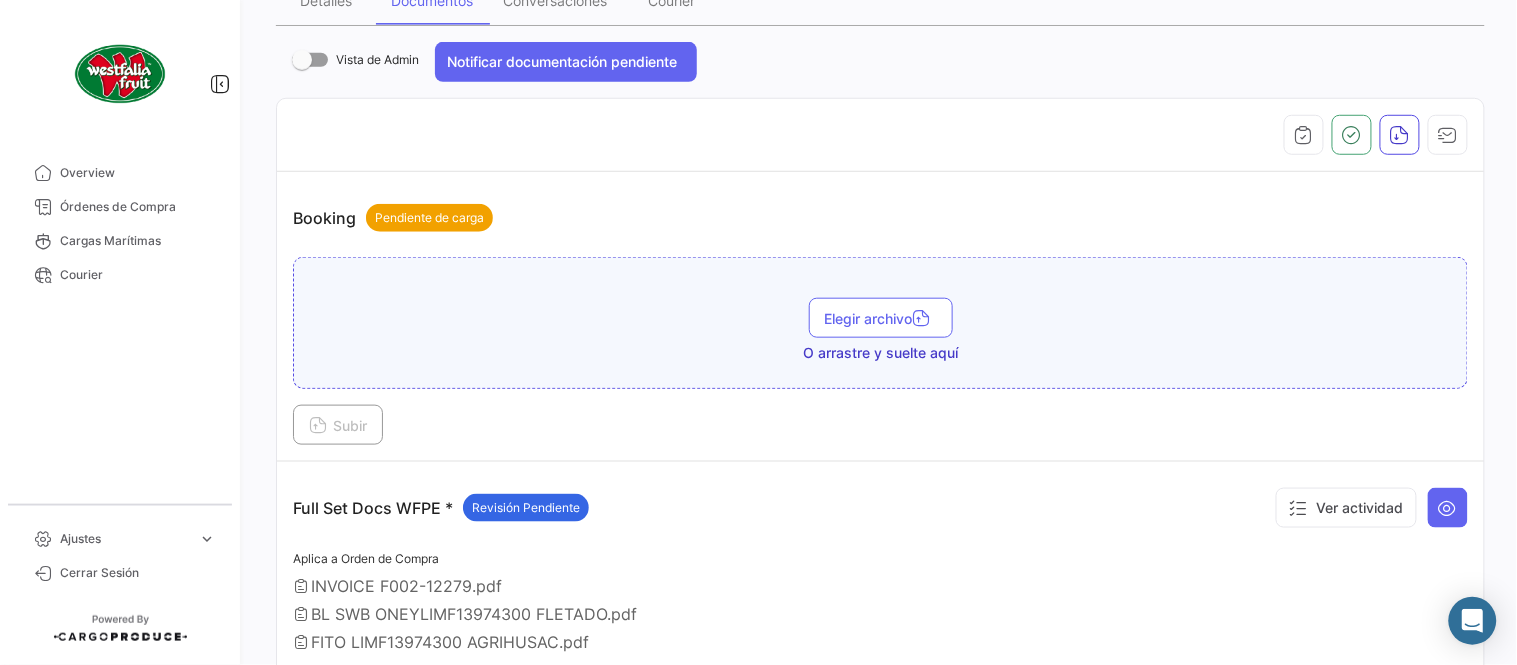 scroll, scrollTop: 777, scrollLeft: 0, axis: vertical 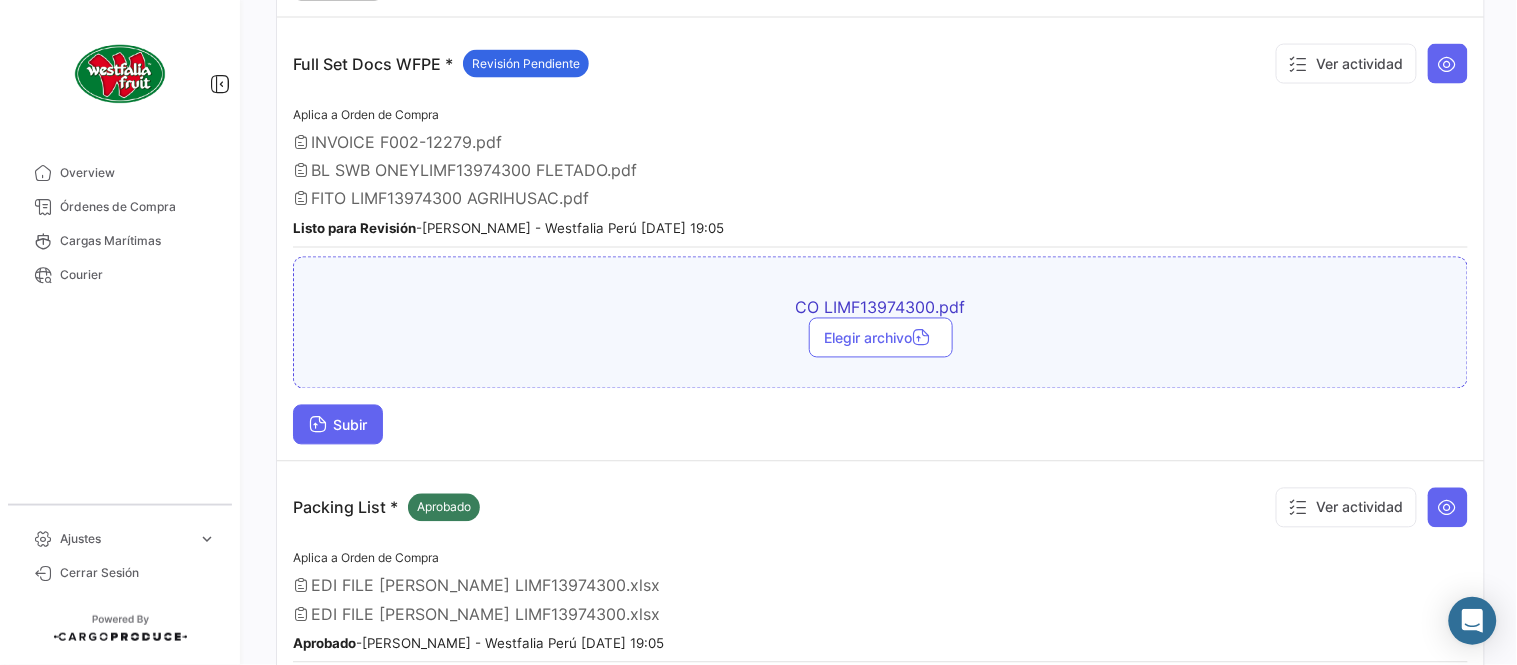 click on "Subir" at bounding box center (338, 425) 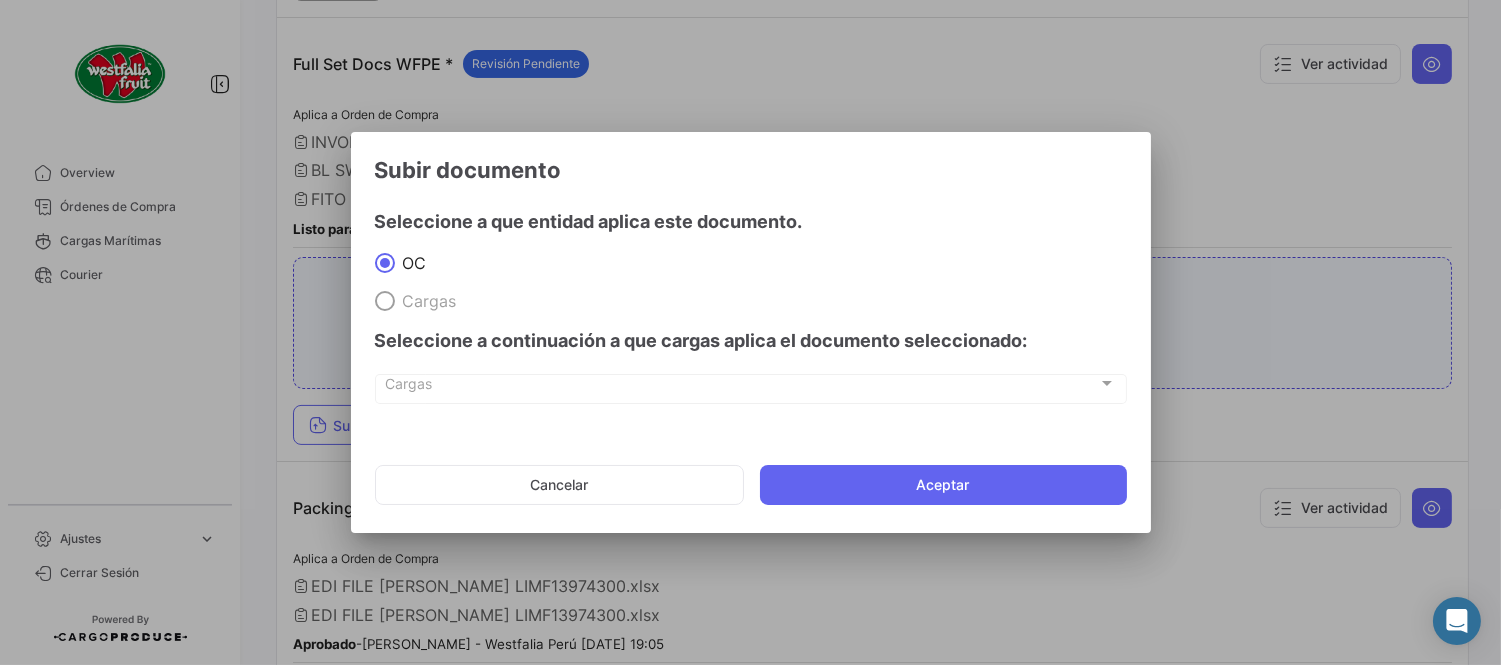 drag, startPoint x: 993, startPoint y: 480, endPoint x: 980, endPoint y: 442, distance: 40.16217 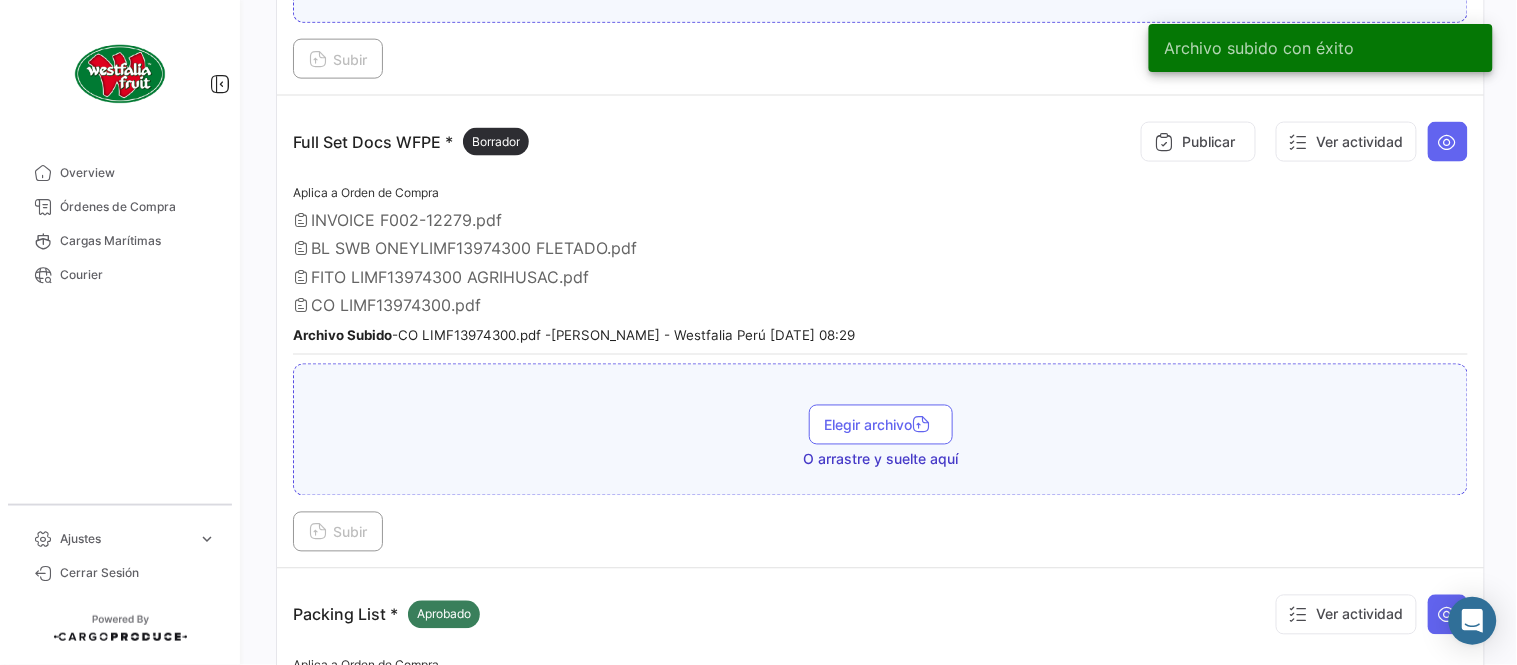 scroll, scrollTop: 555, scrollLeft: 0, axis: vertical 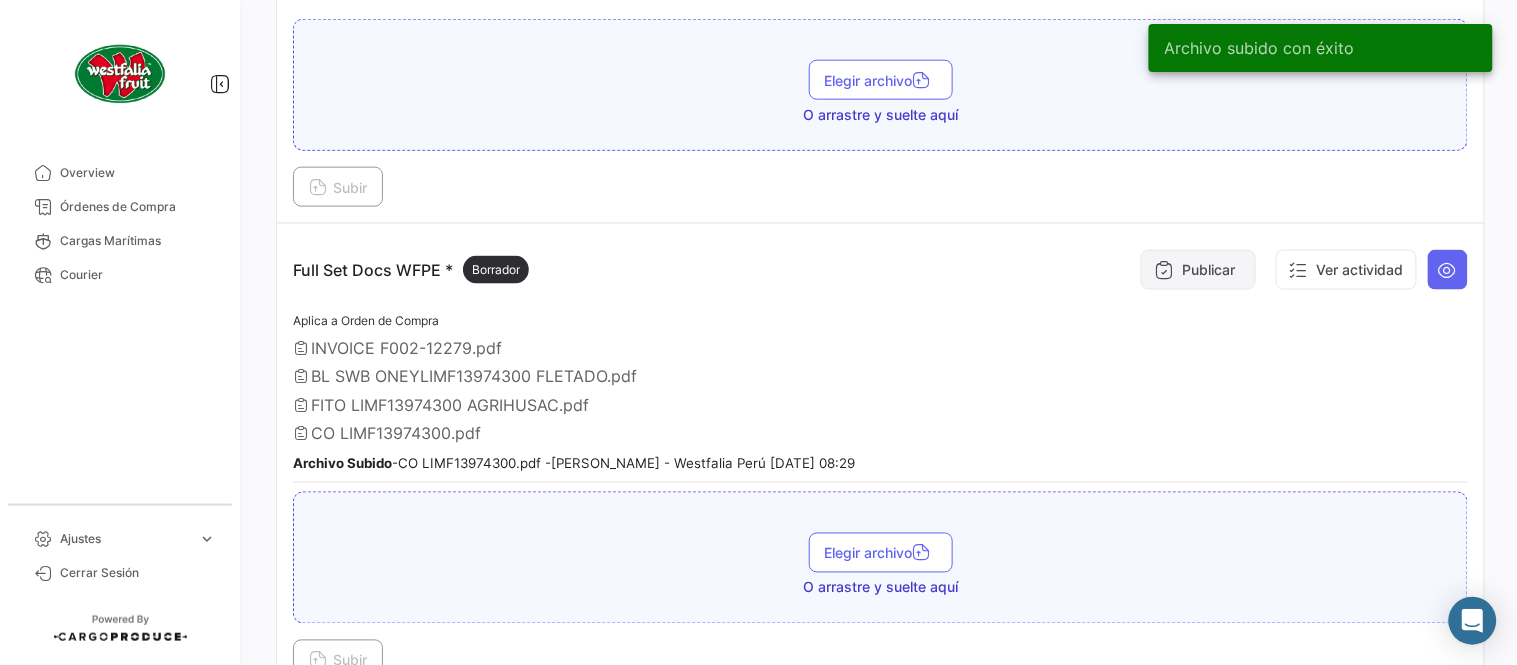 click on "Publicar" at bounding box center [1198, 270] 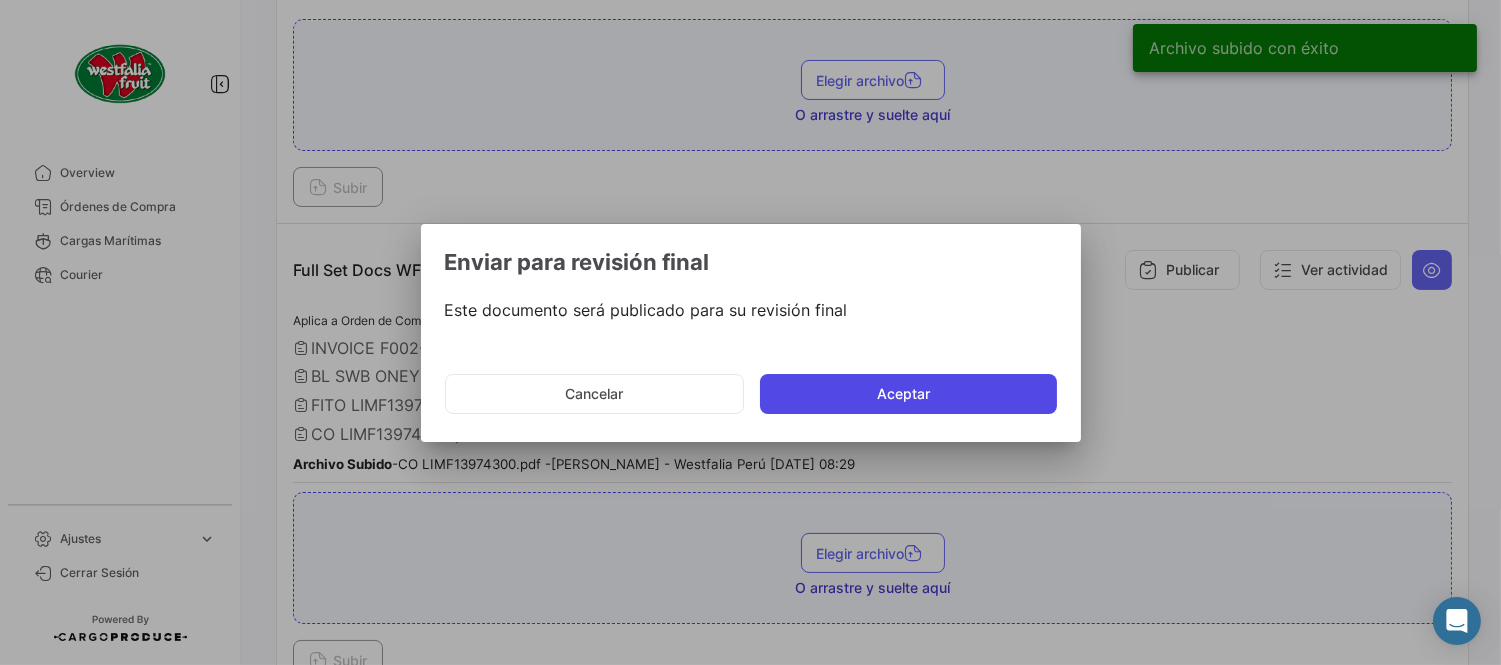 click on "Aceptar" 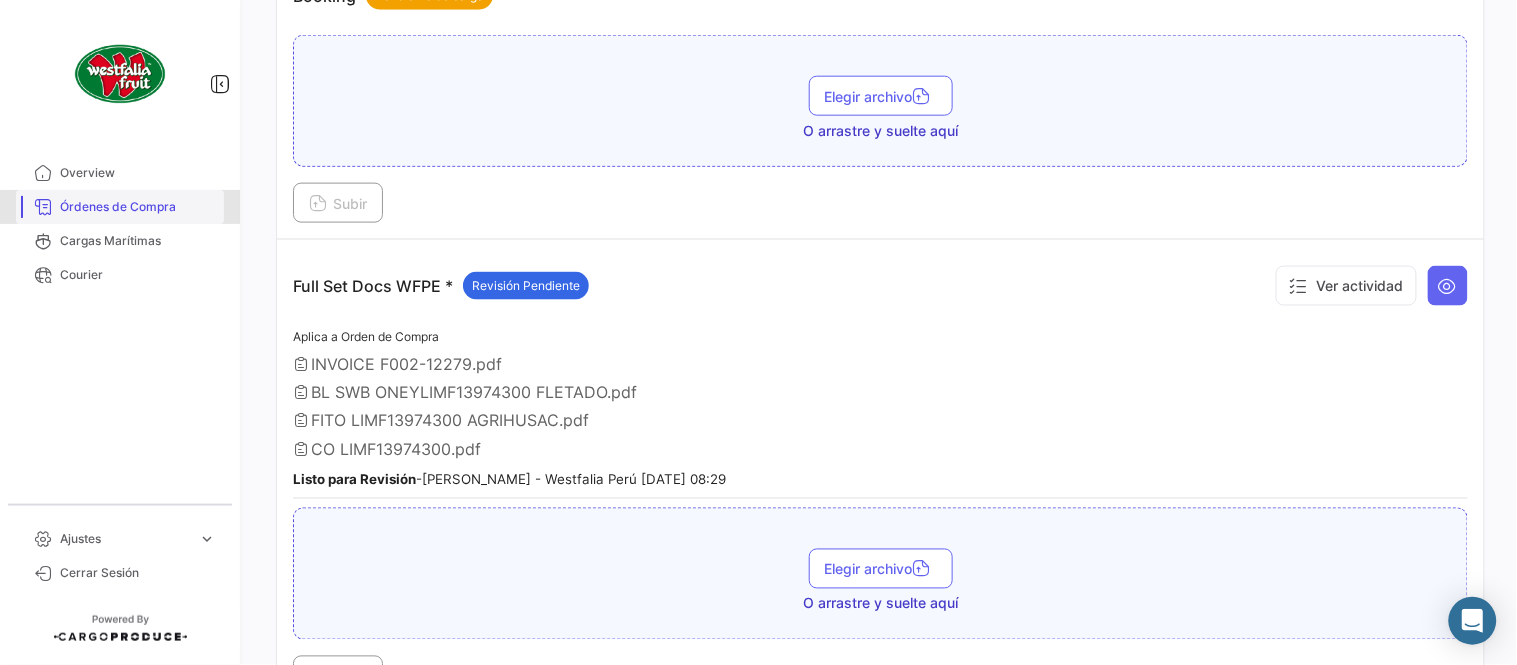 click on "Órdenes de Compra" at bounding box center [138, 207] 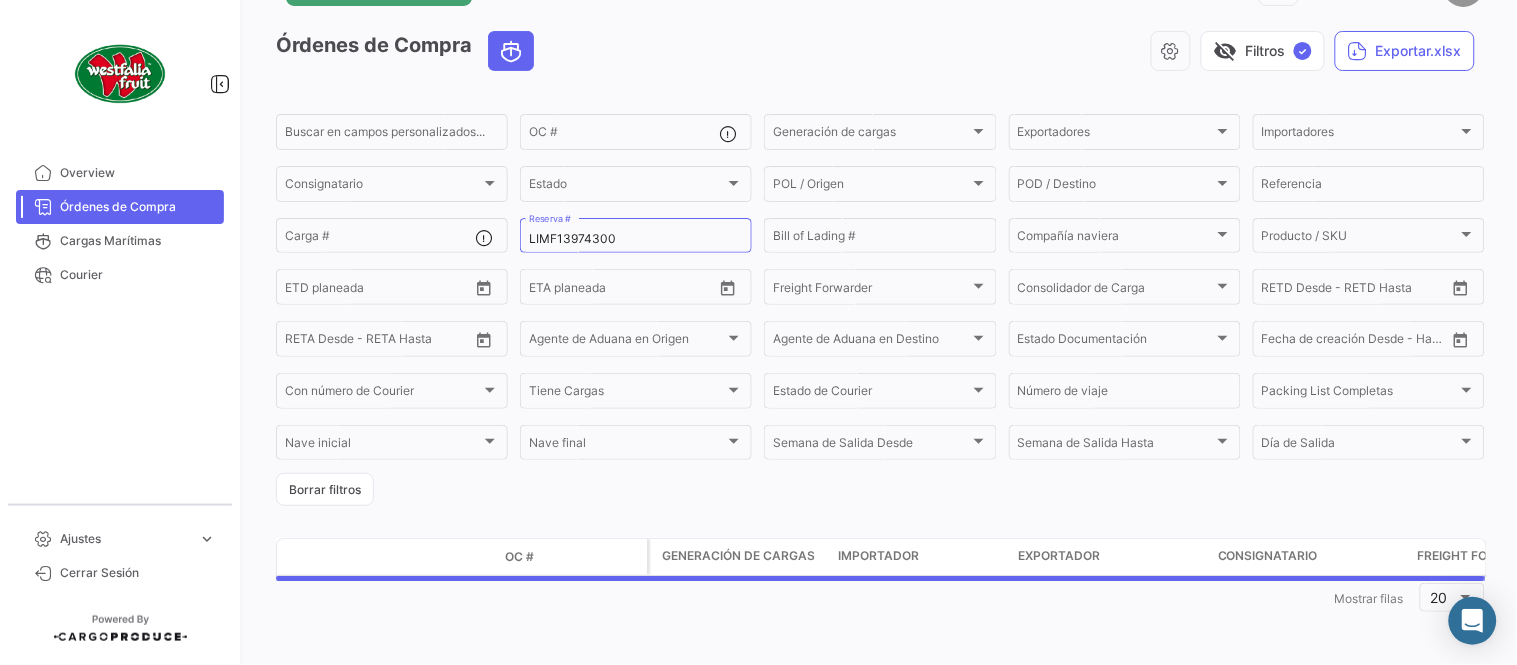 scroll, scrollTop: 0, scrollLeft: 0, axis: both 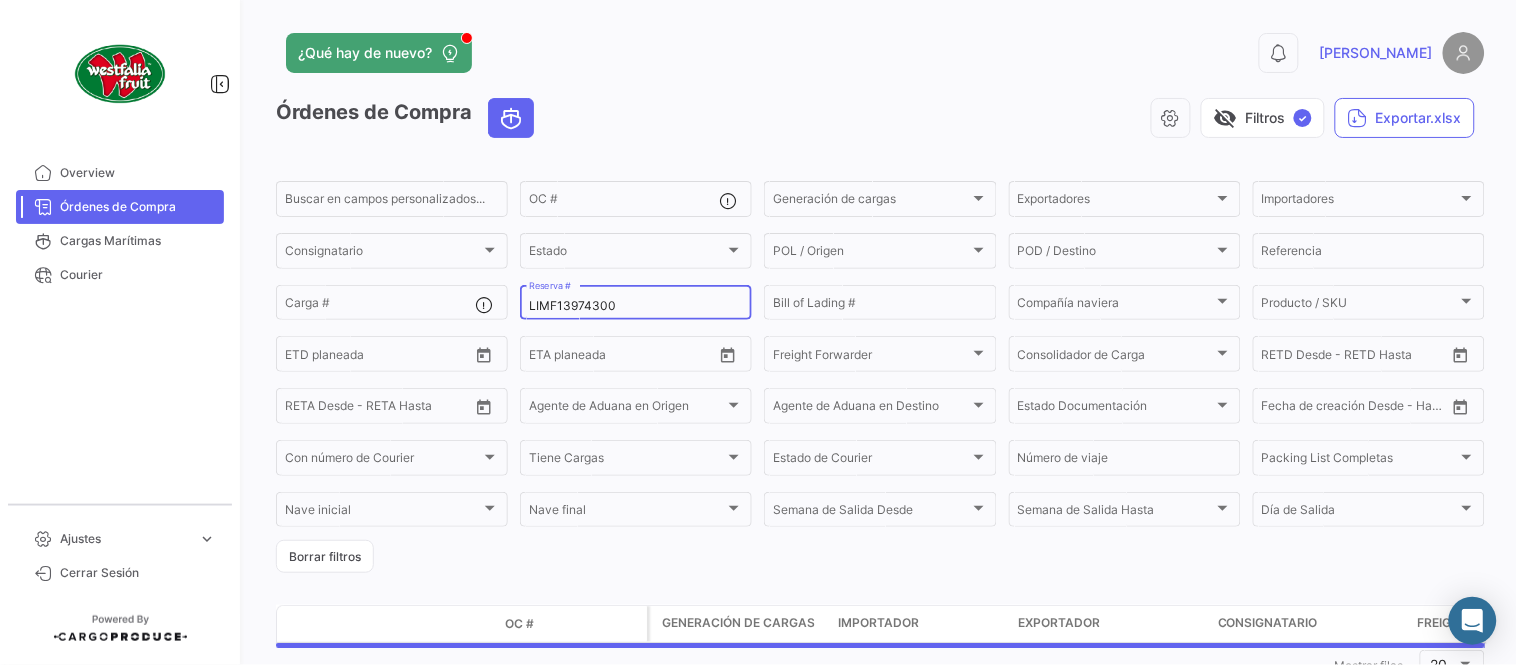 click on "LIMF13974300" at bounding box center (636, 306) 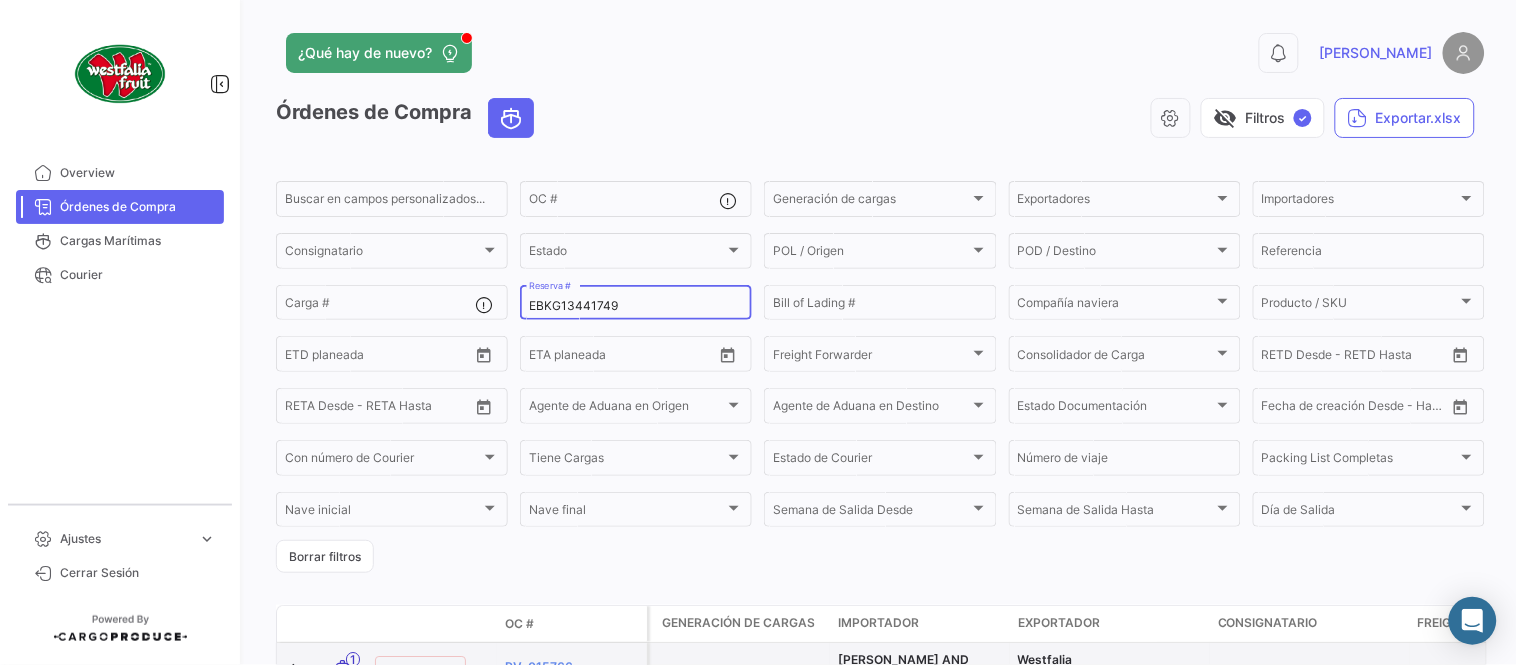 type on "EBKG13441749" 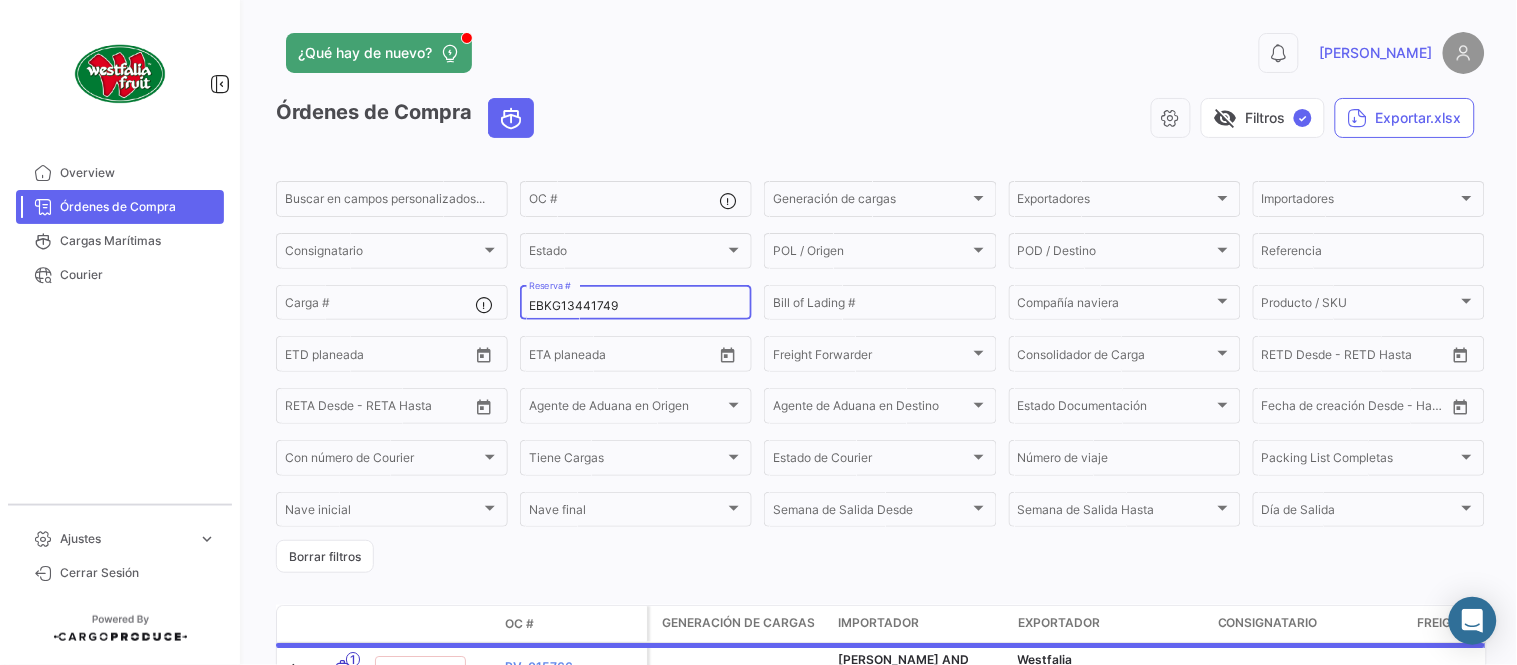 drag, startPoint x: 877, startPoint y: 84, endPoint x: 747, endPoint y: 136, distance: 140.01428 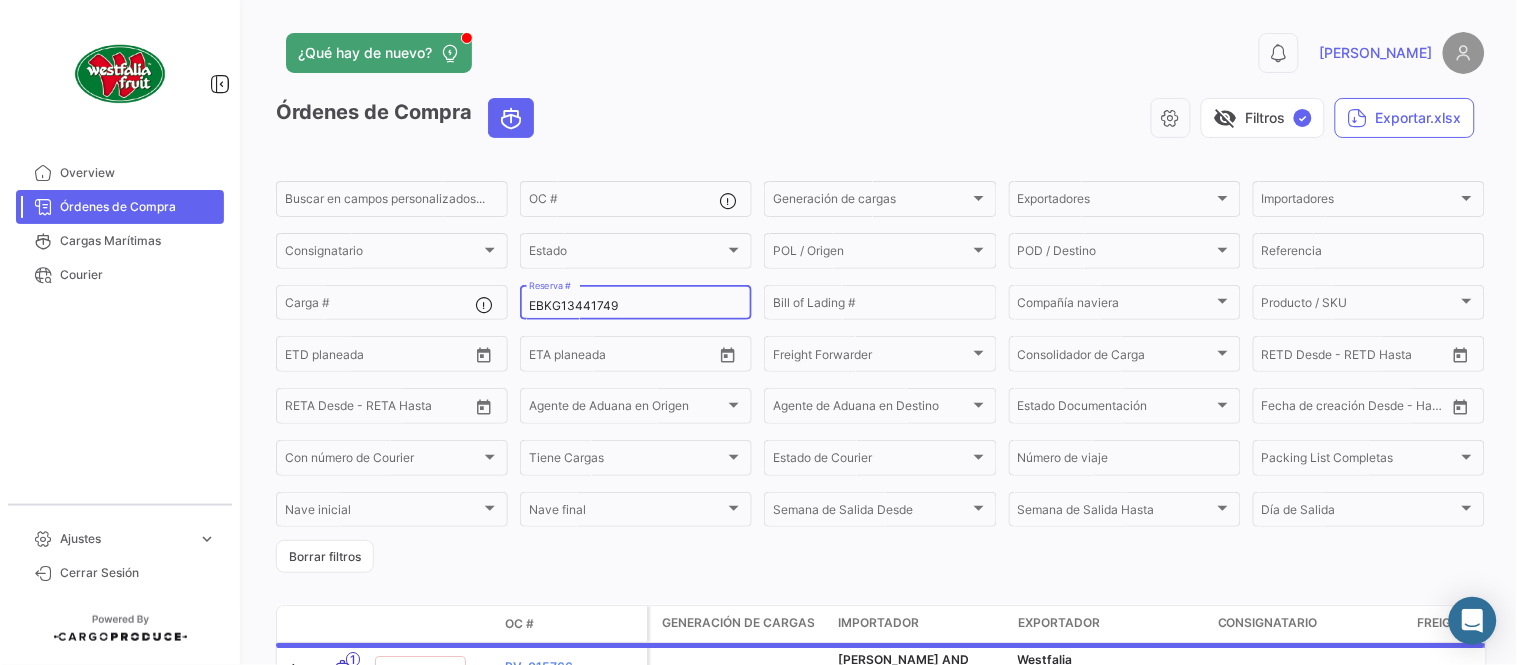 click on "¿Qué hay de nuevo?  0  [PERSON_NAME]" 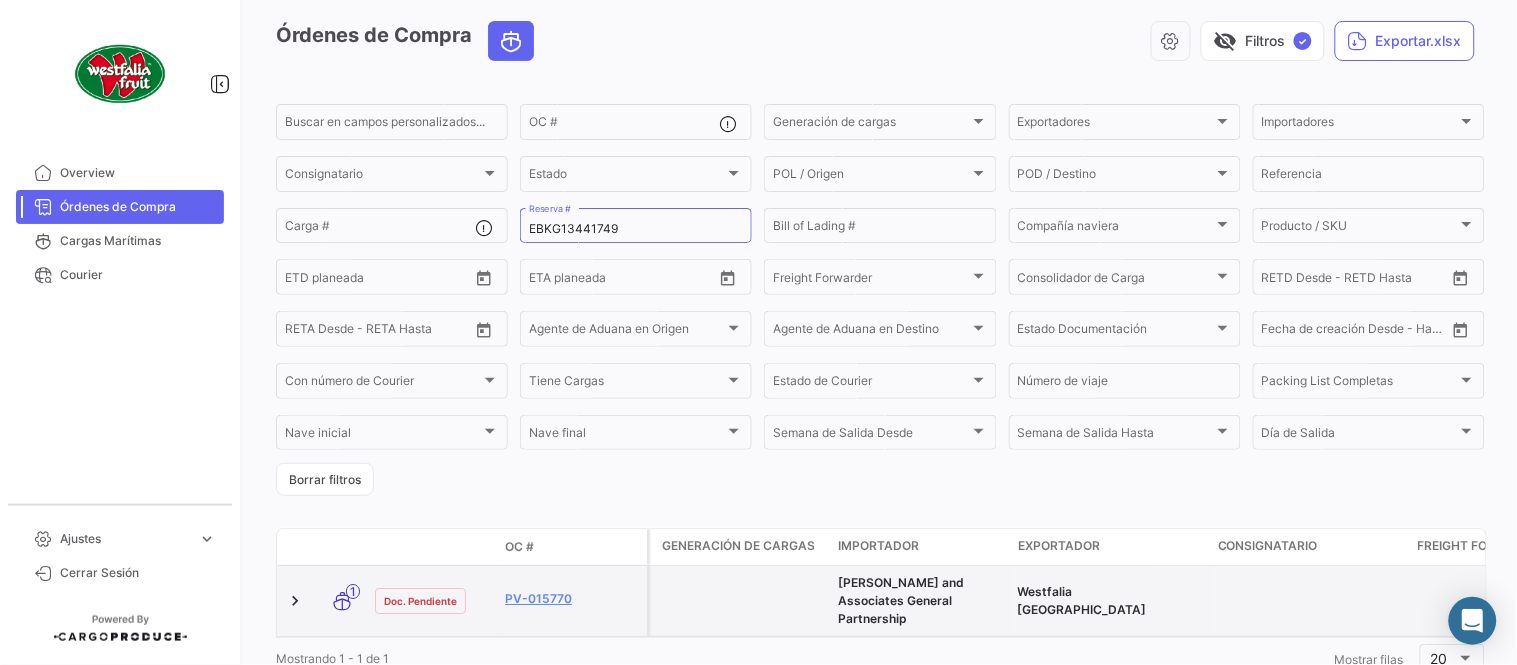 scroll, scrollTop: 154, scrollLeft: 0, axis: vertical 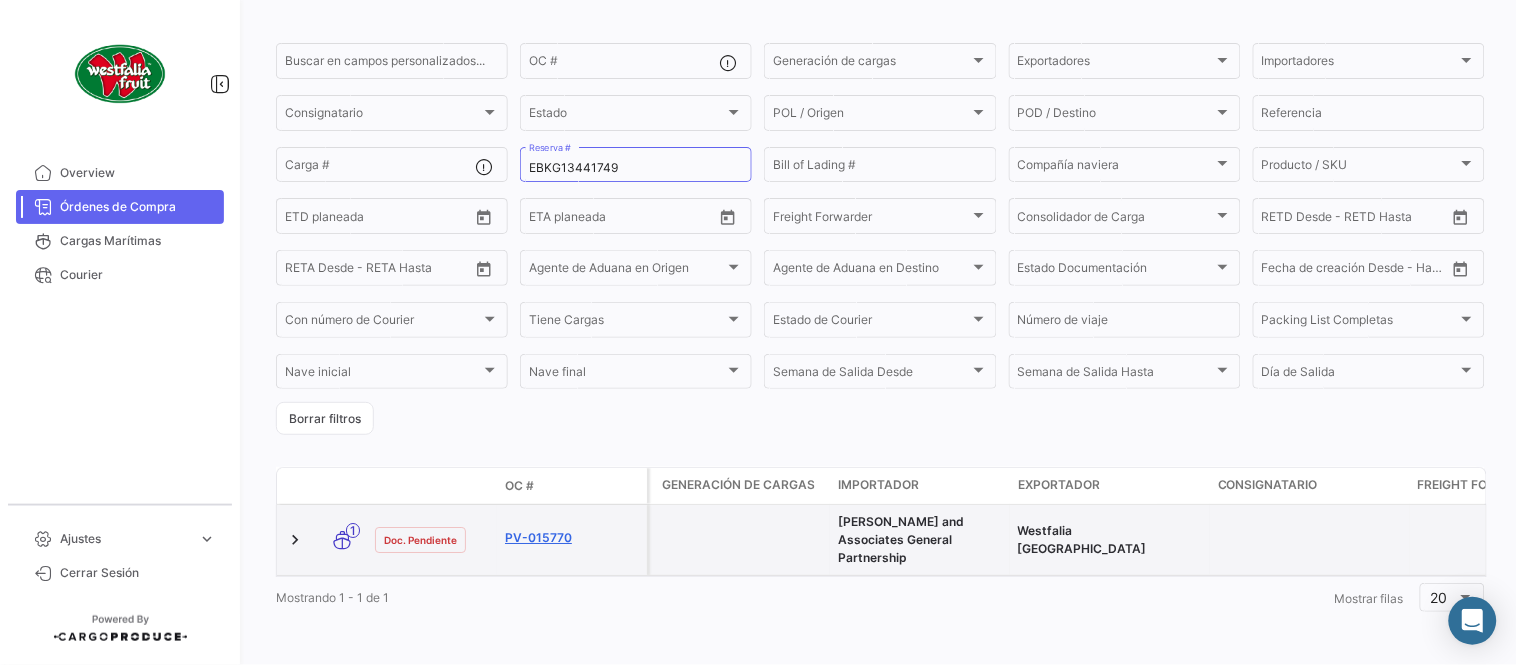 click on "PV-015770" 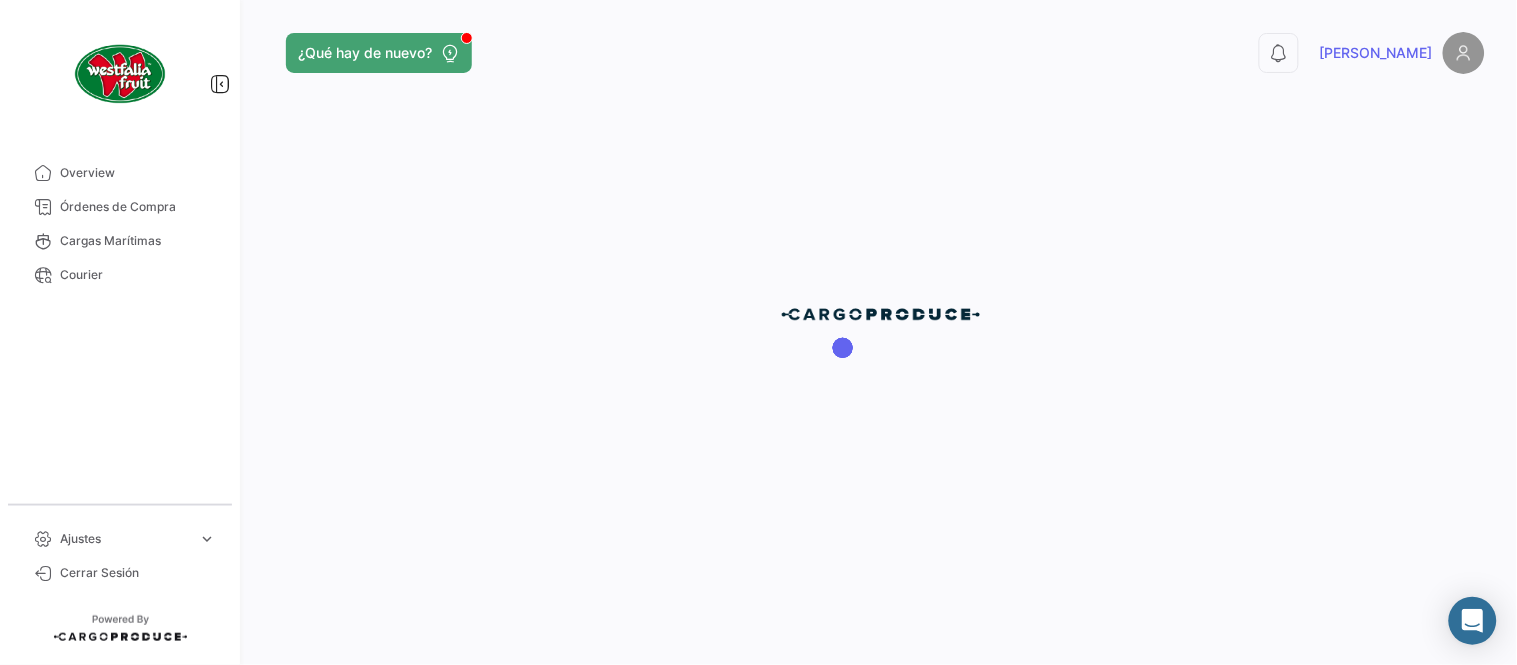scroll, scrollTop: 0, scrollLeft: 0, axis: both 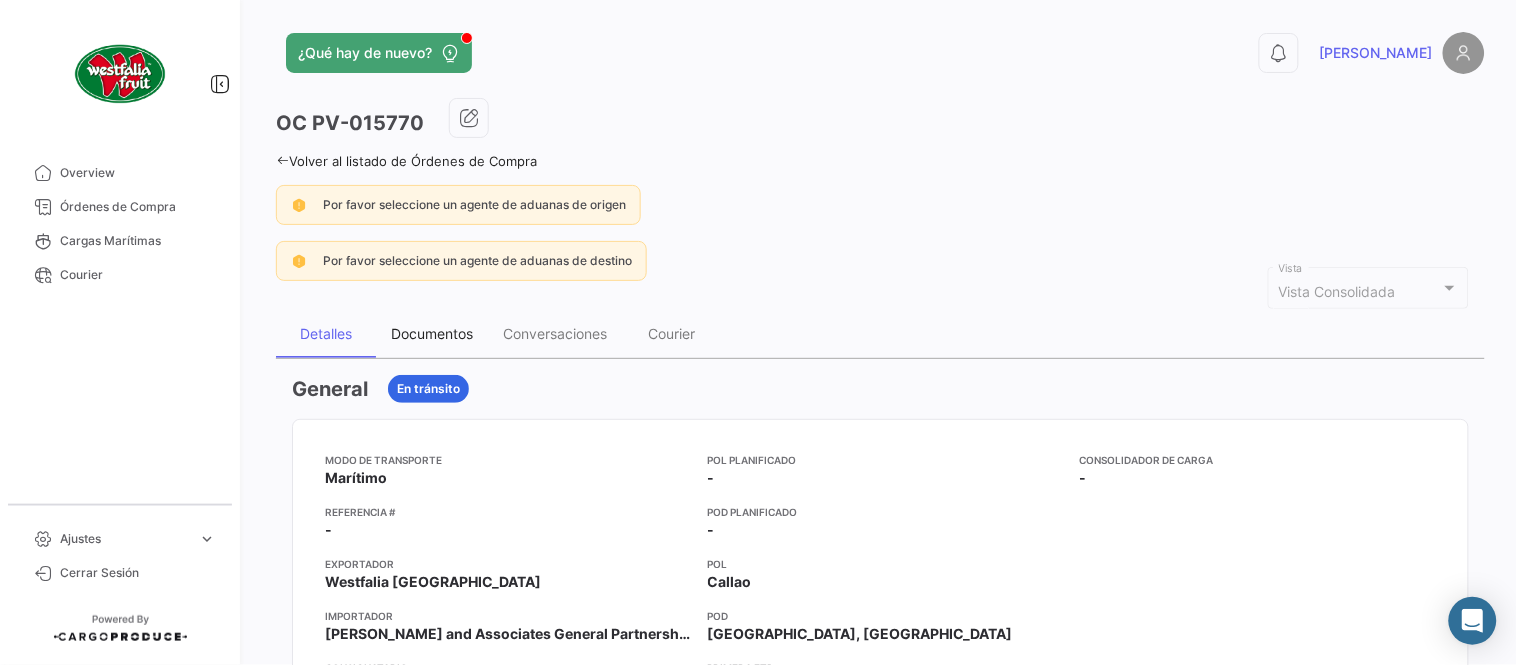 click on "Documentos" at bounding box center (432, 334) 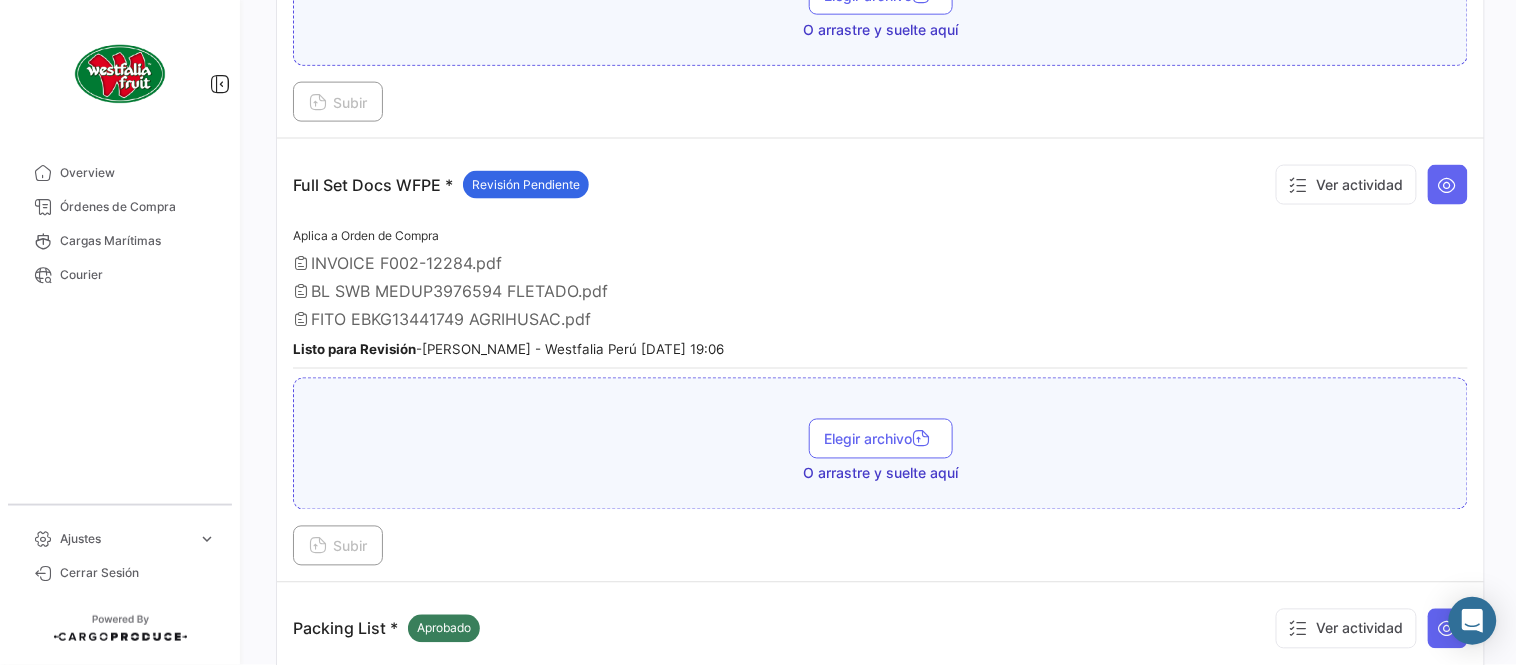 scroll, scrollTop: 665, scrollLeft: 0, axis: vertical 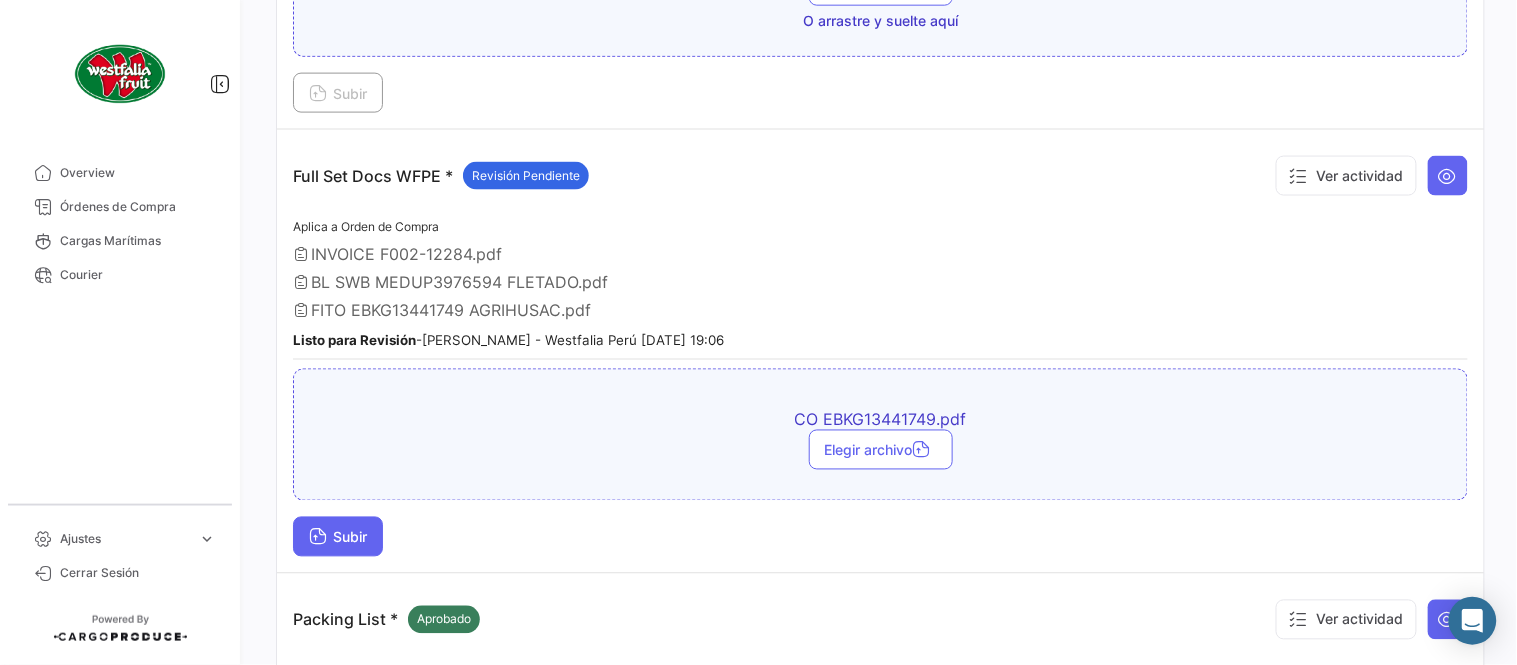 click on "Subir" at bounding box center (338, 537) 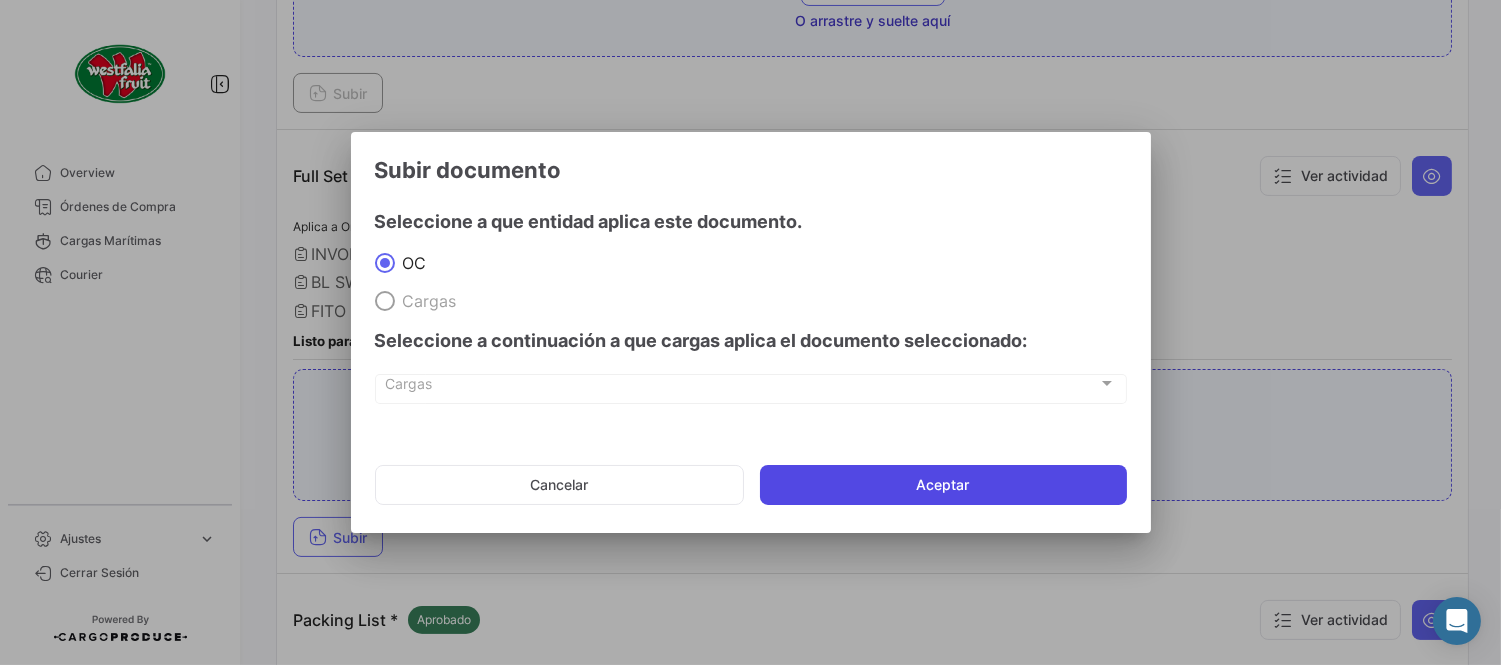 click on "Aceptar" 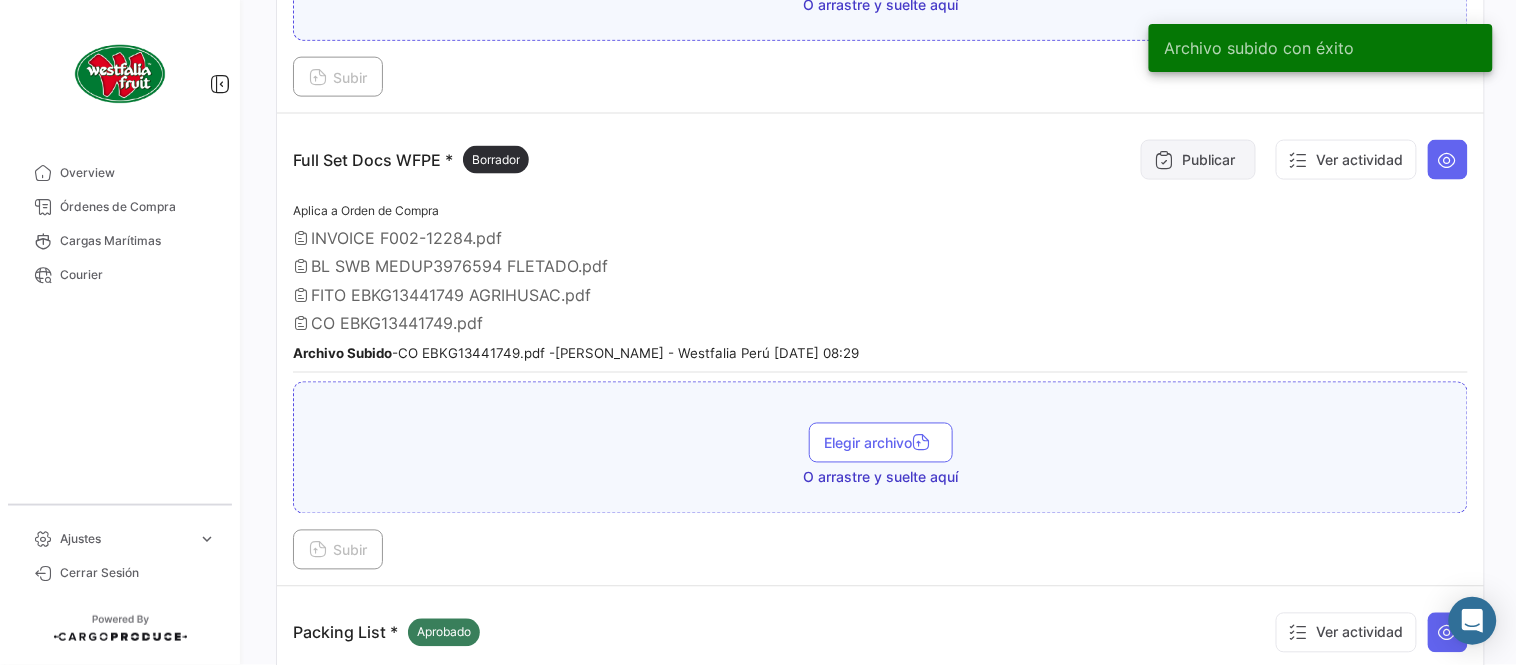 click on "Publicar" at bounding box center [1198, 160] 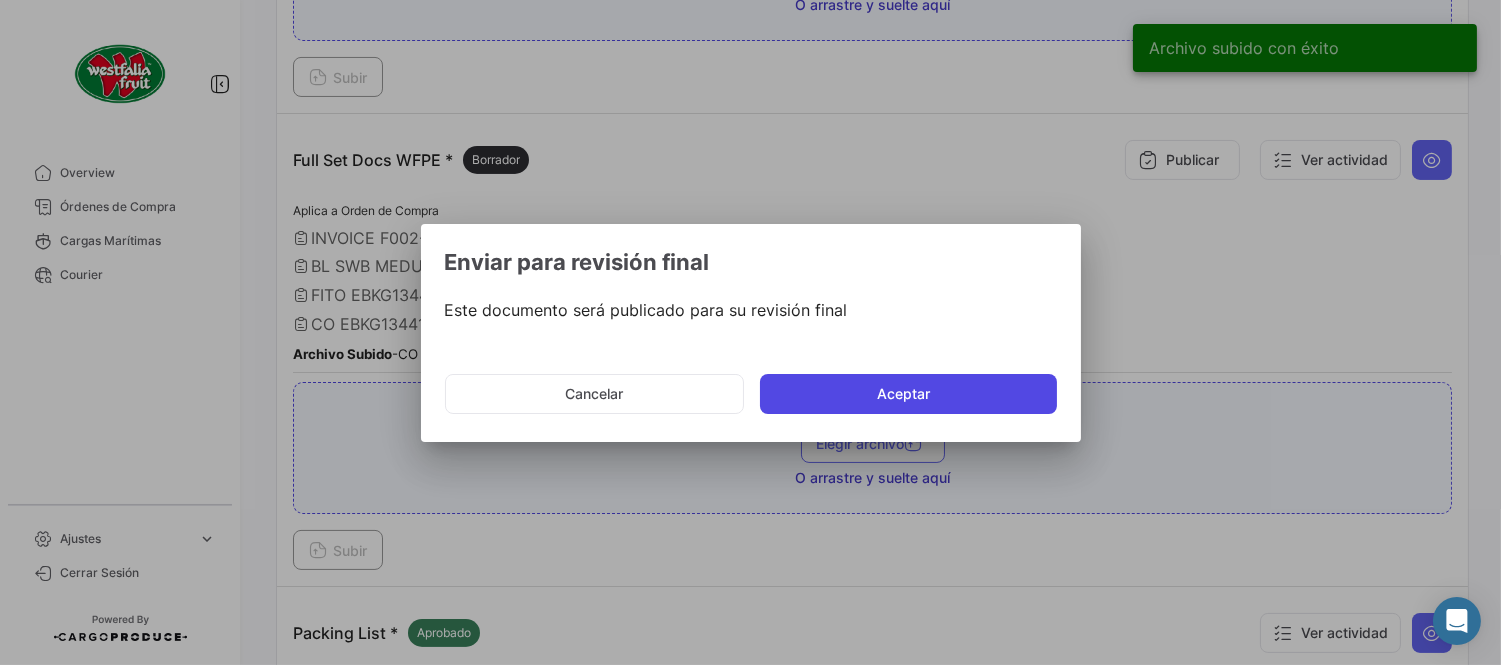 drag, startPoint x: 925, startPoint y: 398, endPoint x: 920, endPoint y: 421, distance: 23.537205 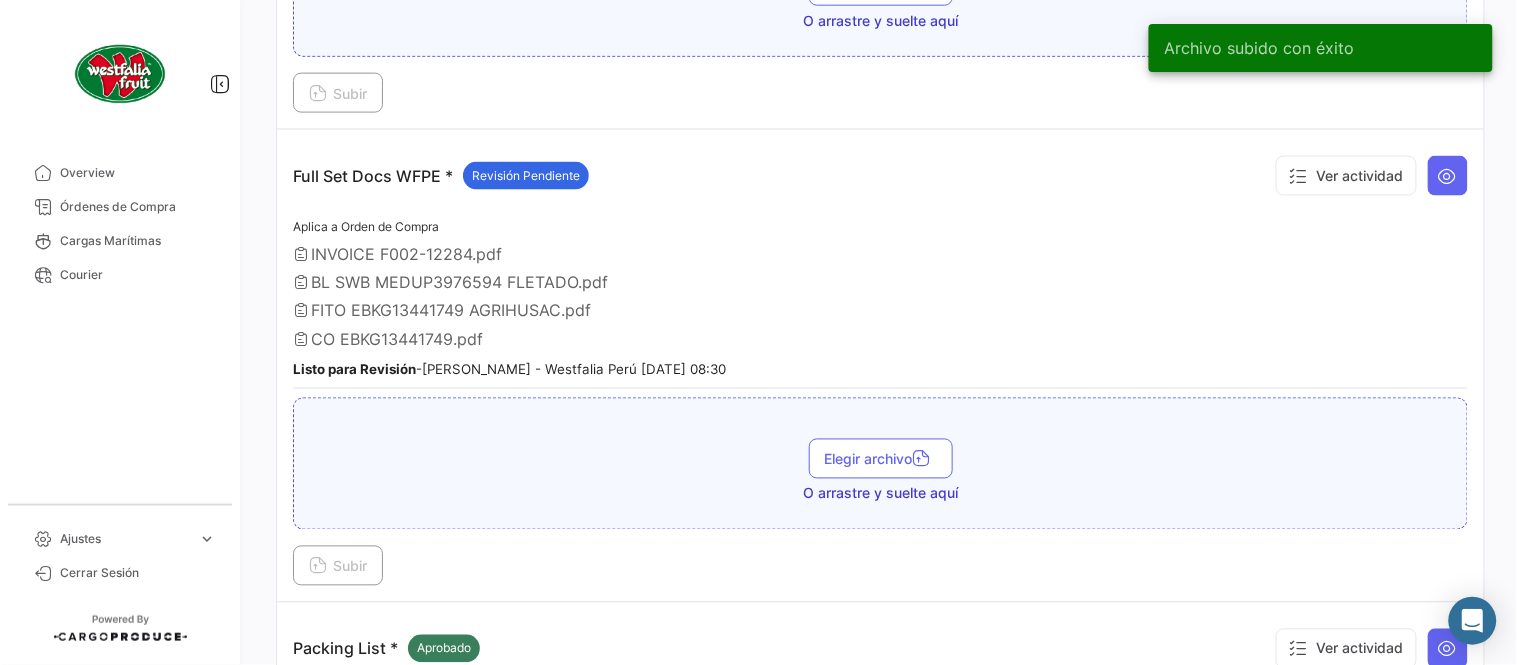 click on "Full Set Docs WFPE *   Revisión Pendiente   Ver actividad" at bounding box center (880, 176) 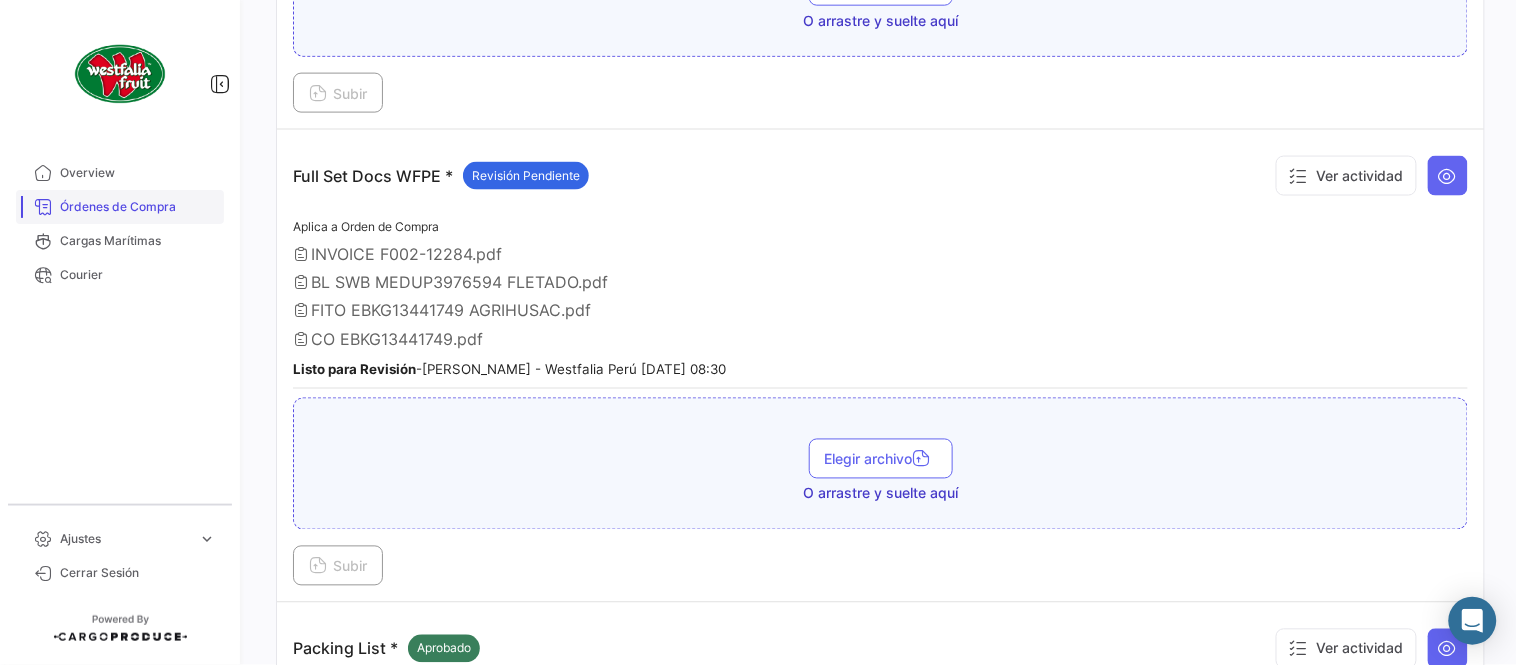 click on "Órdenes de Compra" at bounding box center [138, 207] 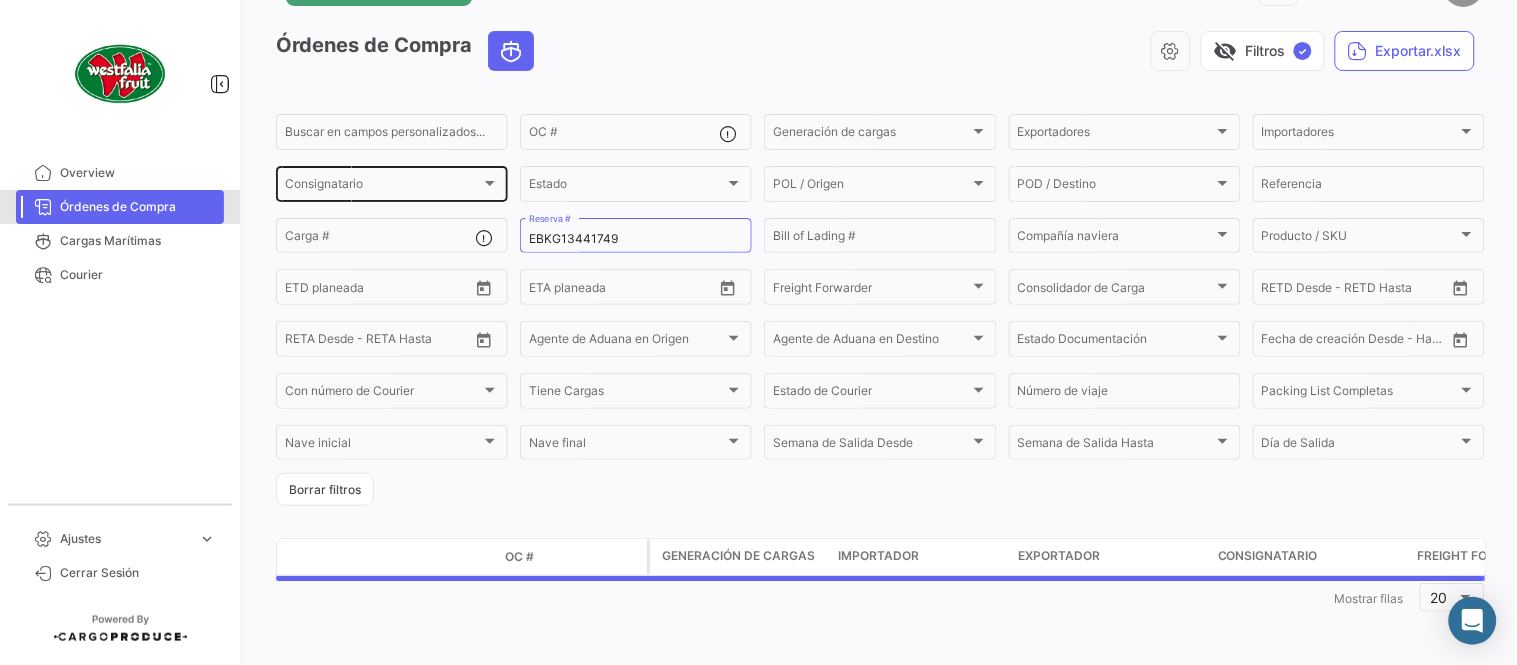 scroll, scrollTop: 0, scrollLeft: 0, axis: both 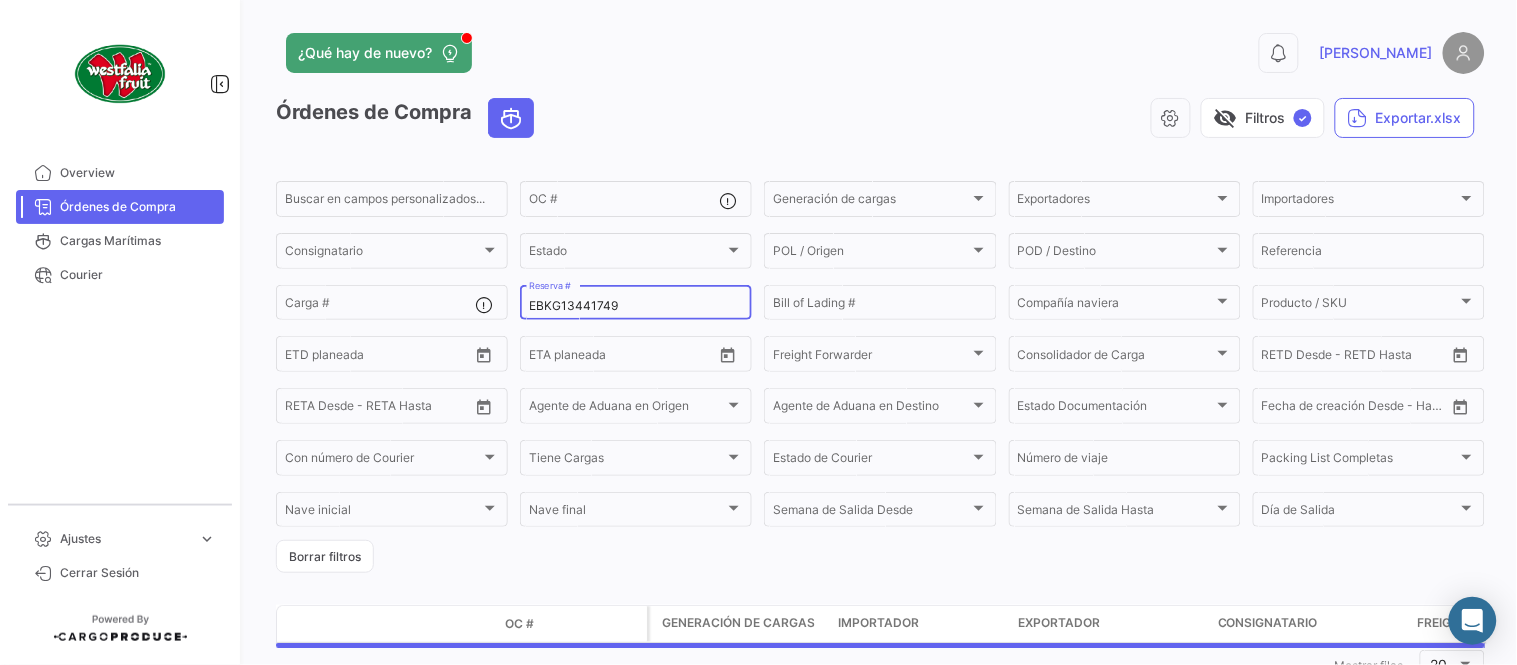 click on "EBKG13441749" at bounding box center (636, 306) 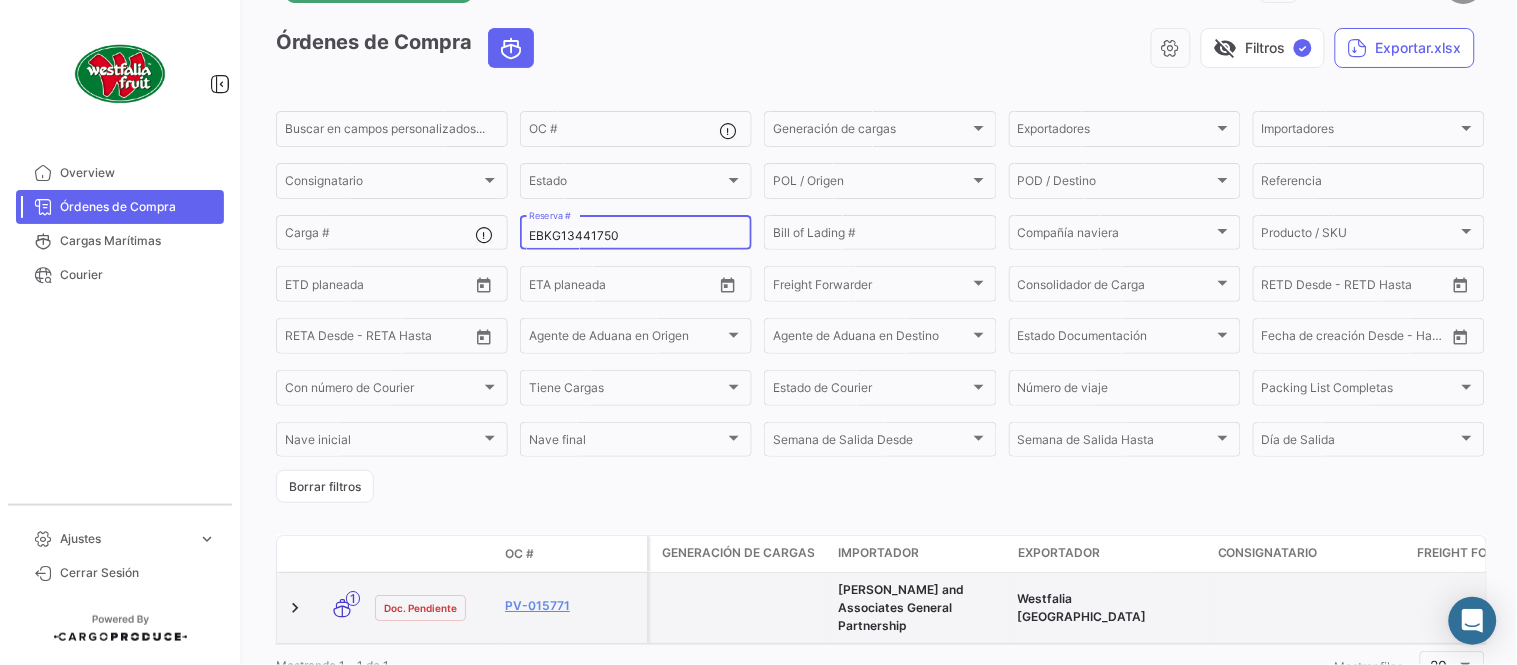 scroll, scrollTop: 154, scrollLeft: 0, axis: vertical 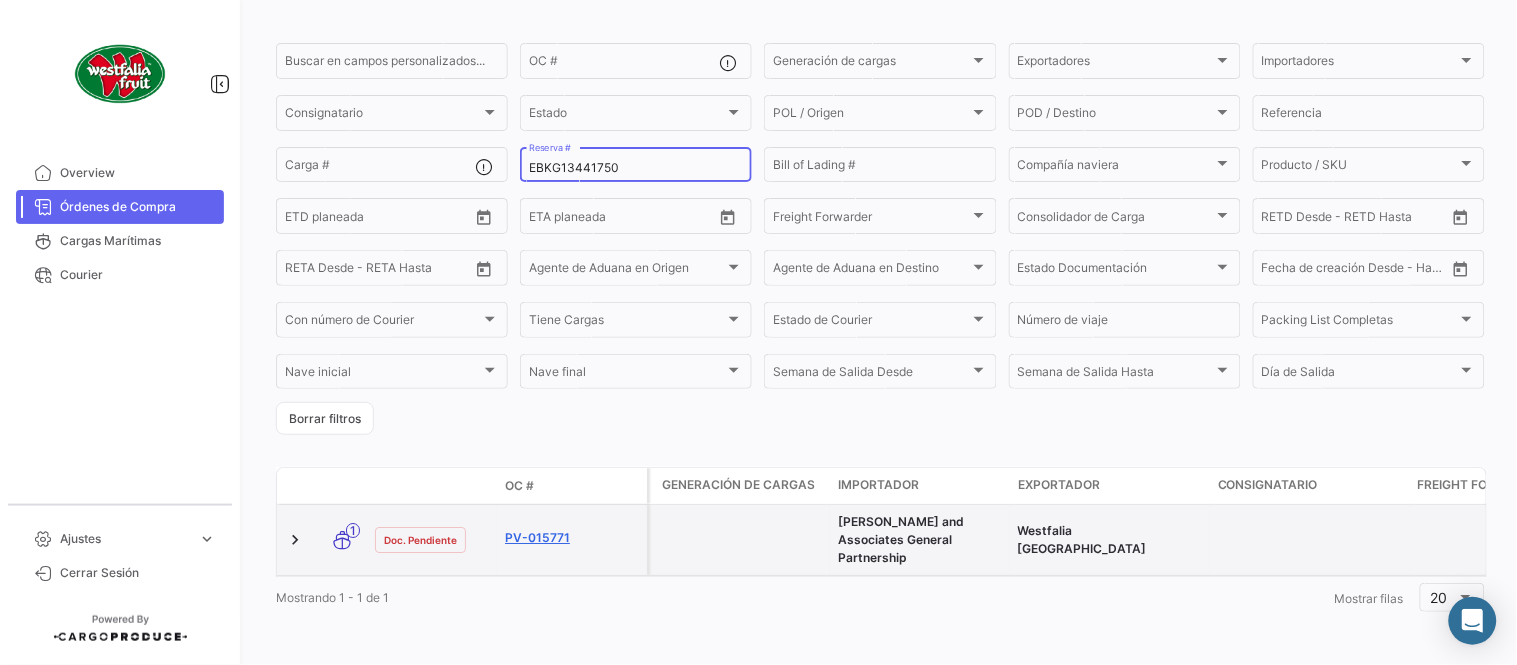 type on "EBKG13441750" 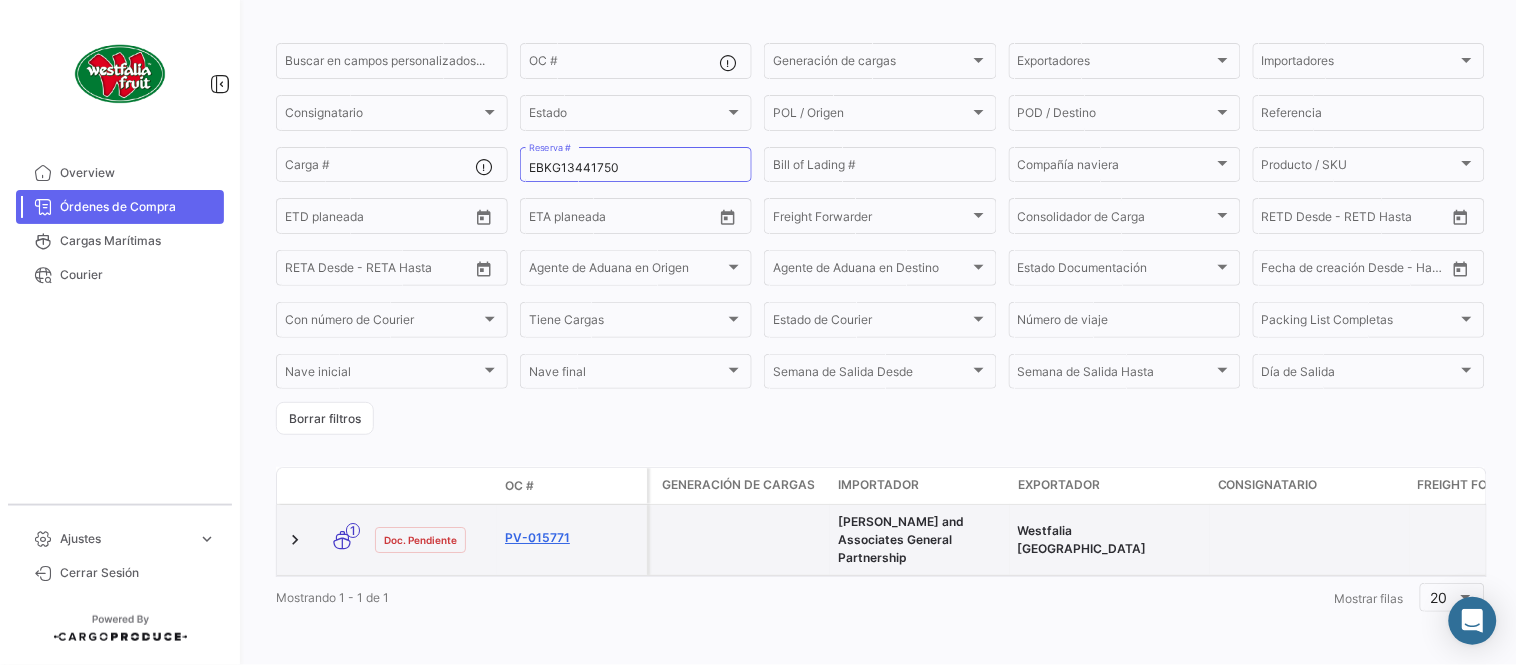 click on "PV-015771" 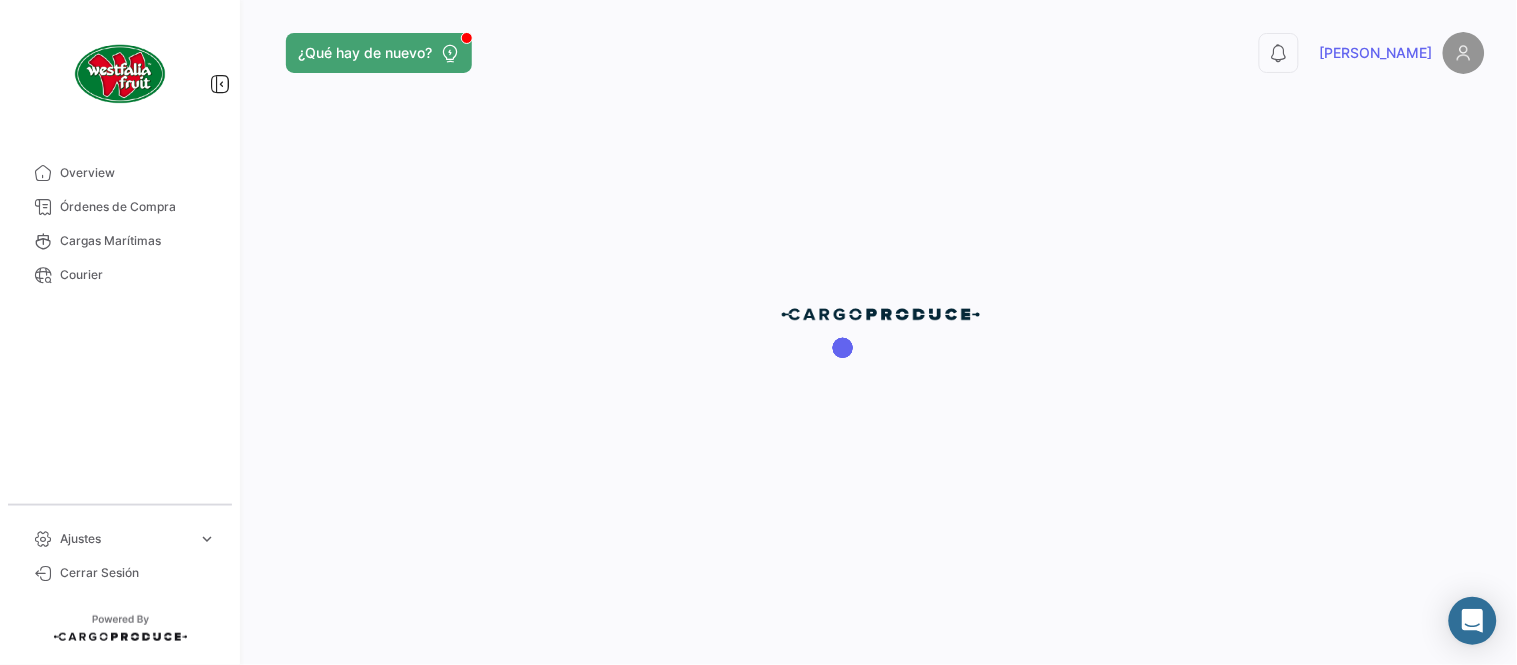 scroll, scrollTop: 0, scrollLeft: 0, axis: both 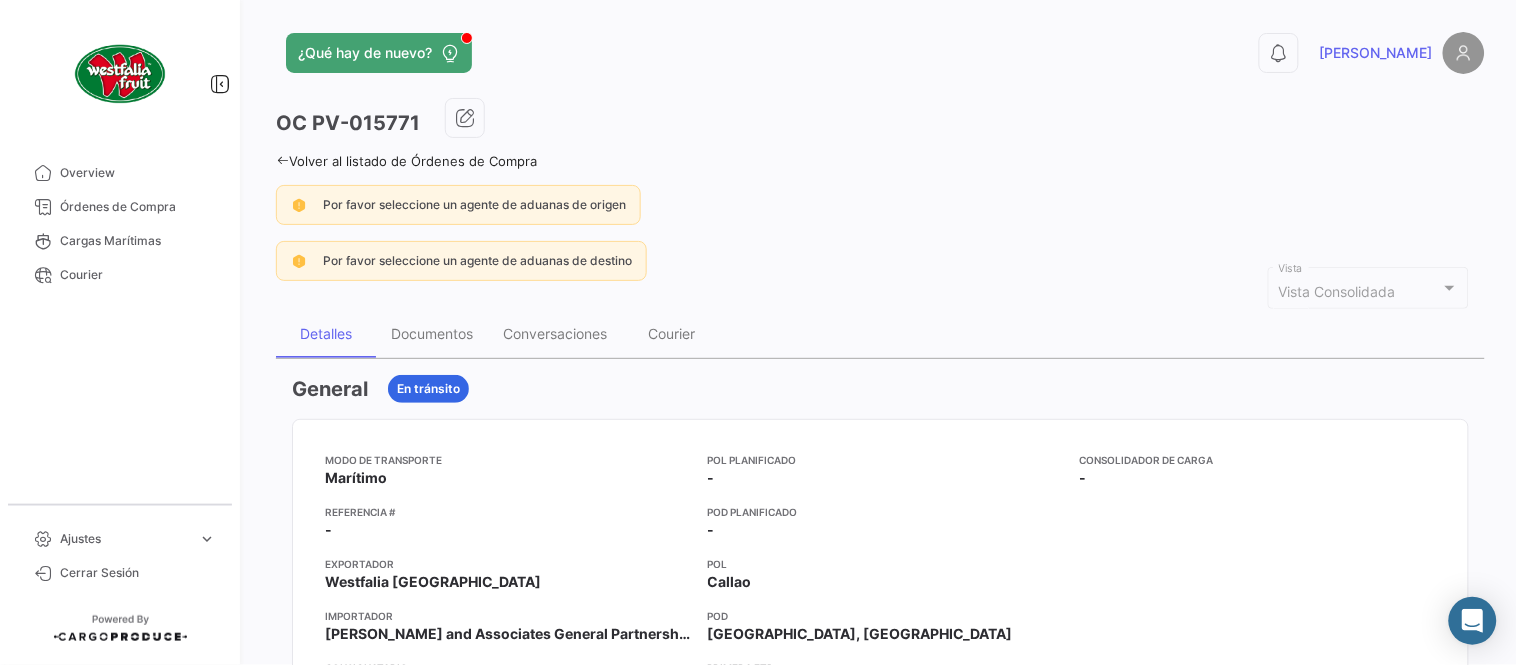 click on "Por favor seleccione un agente de aduanas de destino" 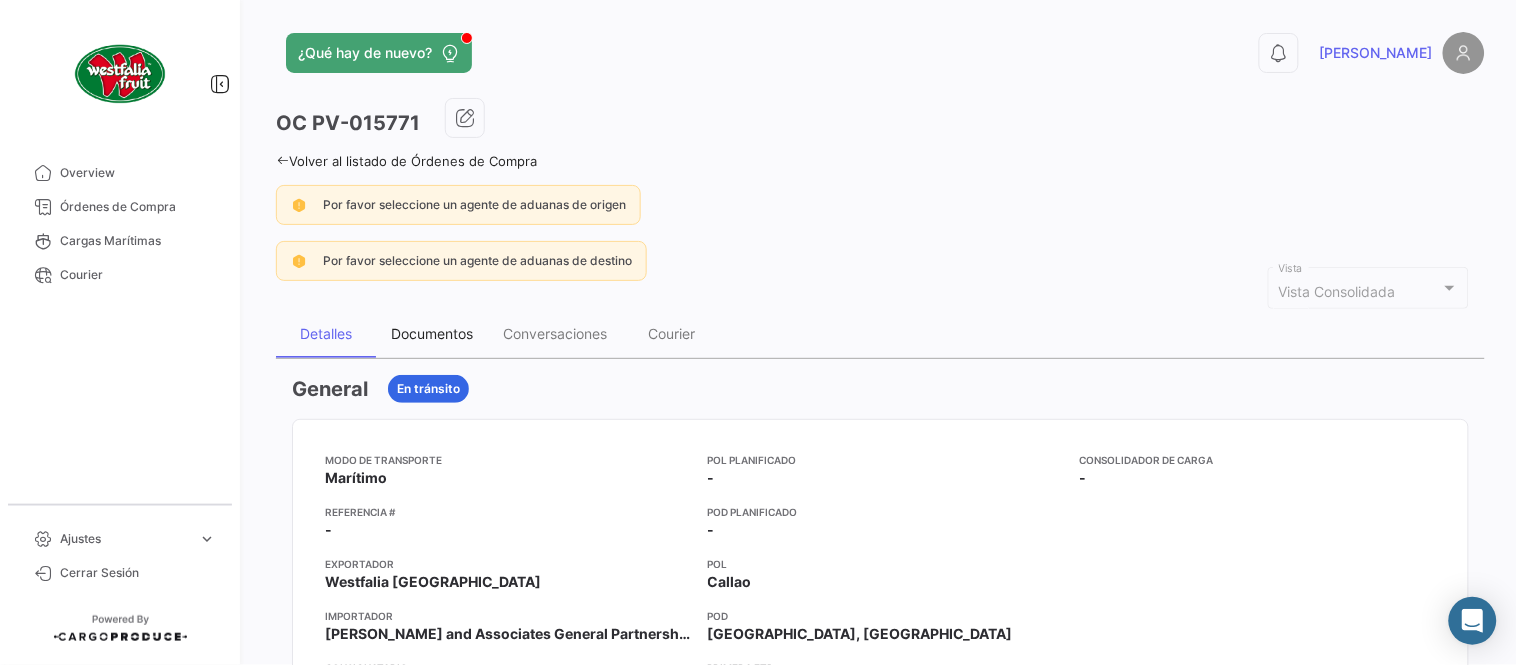 click on "Documentos" at bounding box center (432, 333) 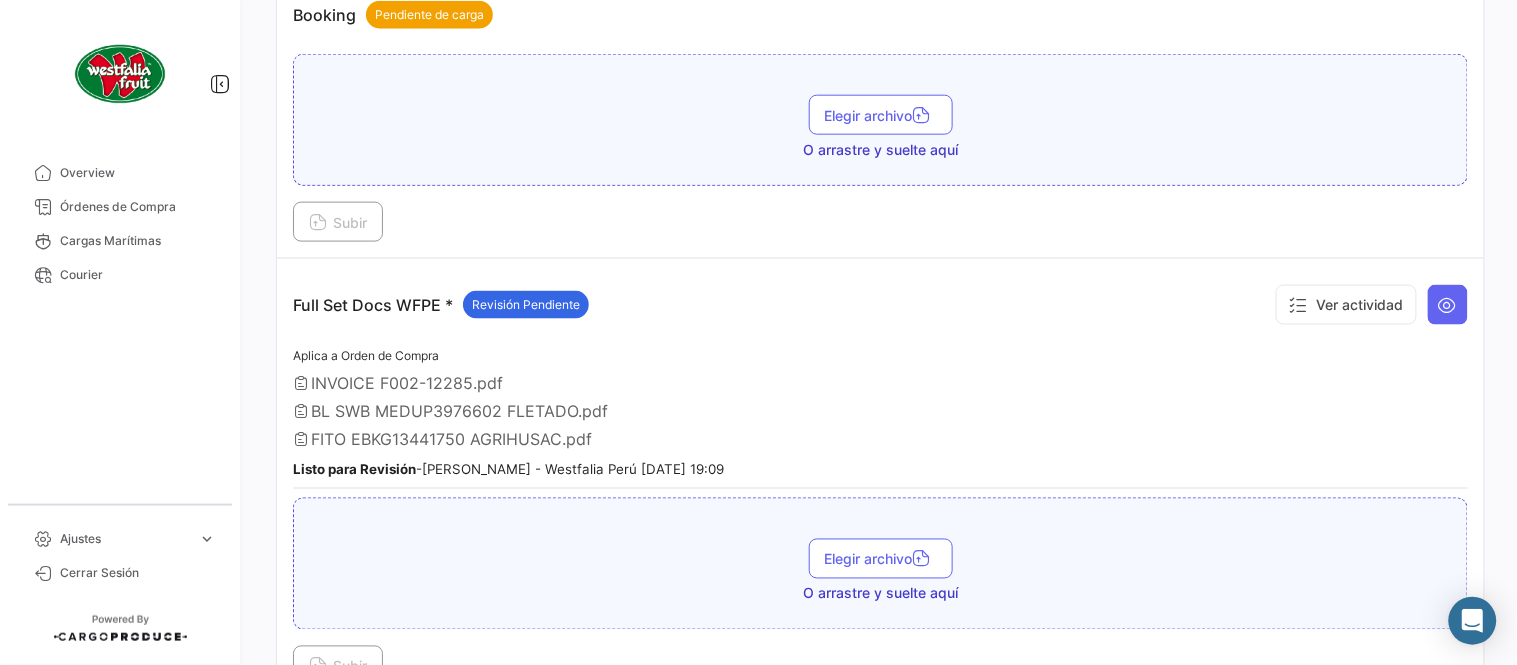 scroll, scrollTop: 777, scrollLeft: 0, axis: vertical 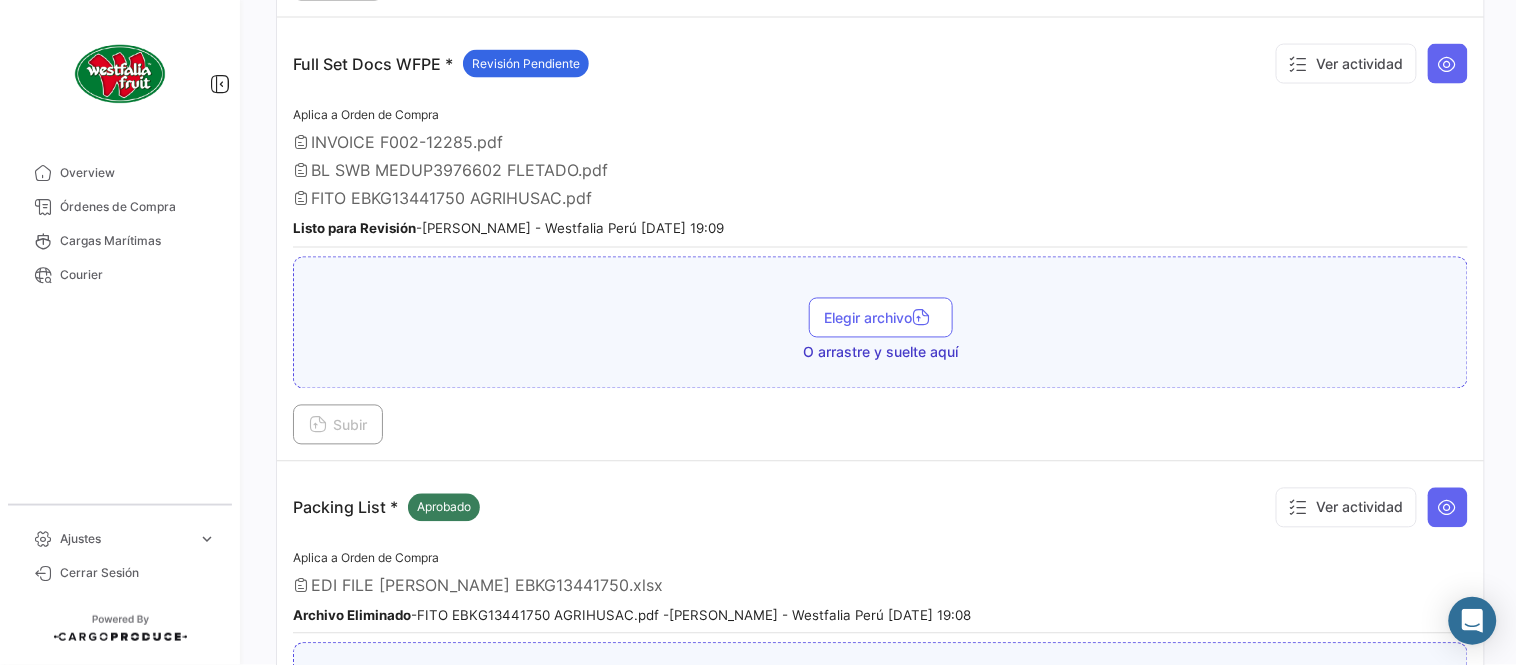 click on "Full Set Docs WFPE *   Revisión Pendiente   Ver actividad" at bounding box center [880, 64] 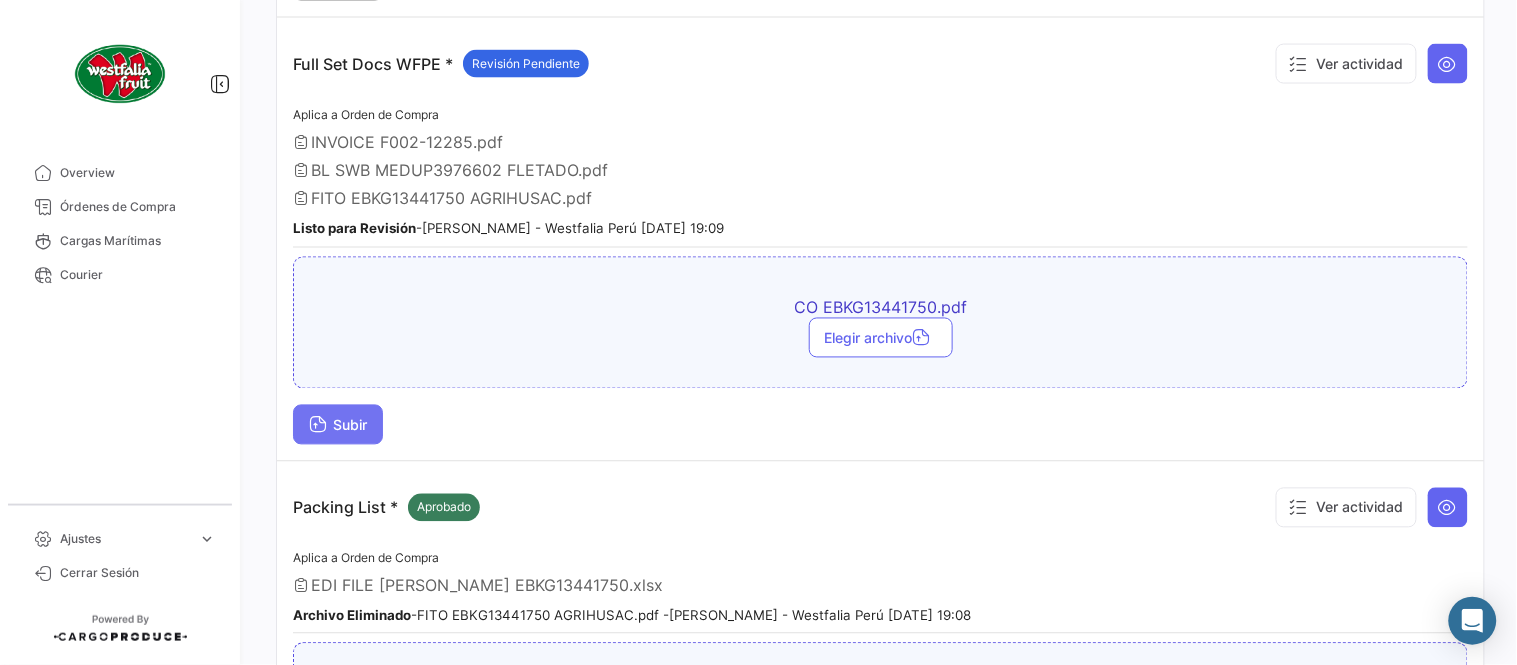 click on "Subir" at bounding box center [338, 425] 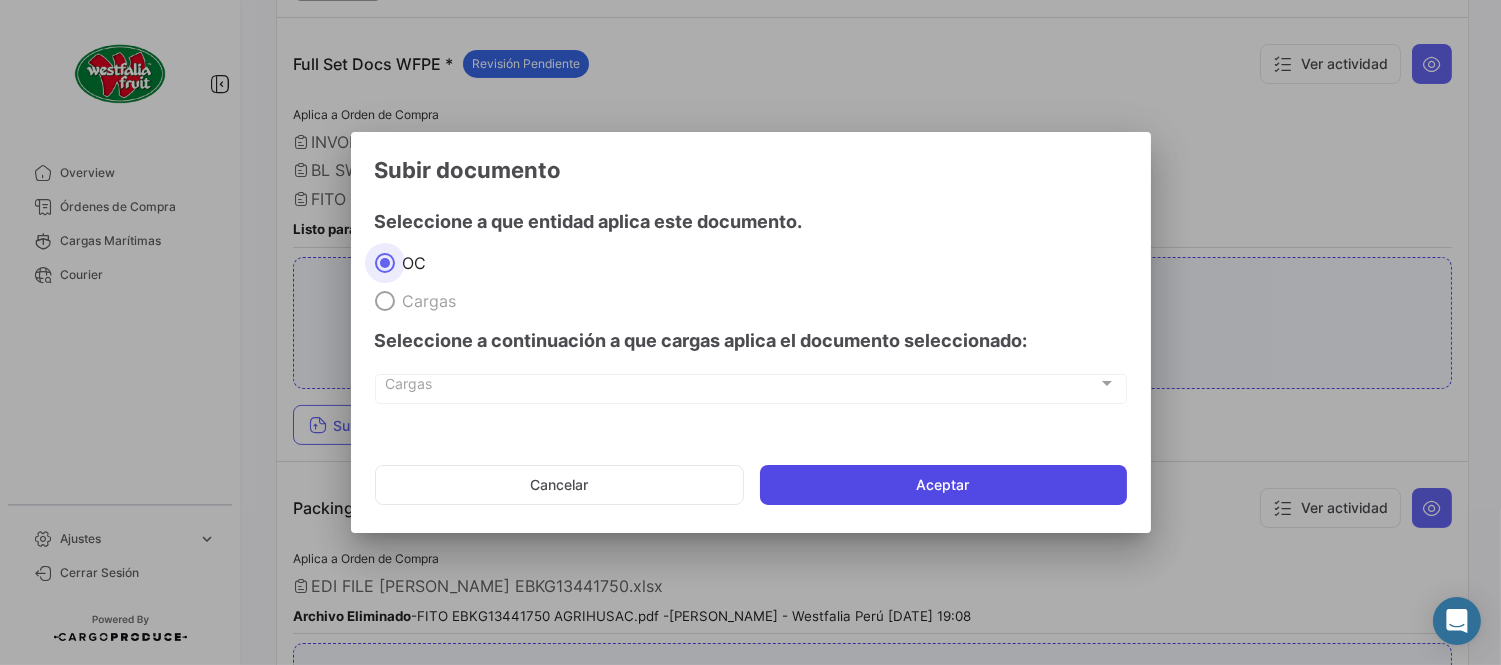 click on "Aceptar" 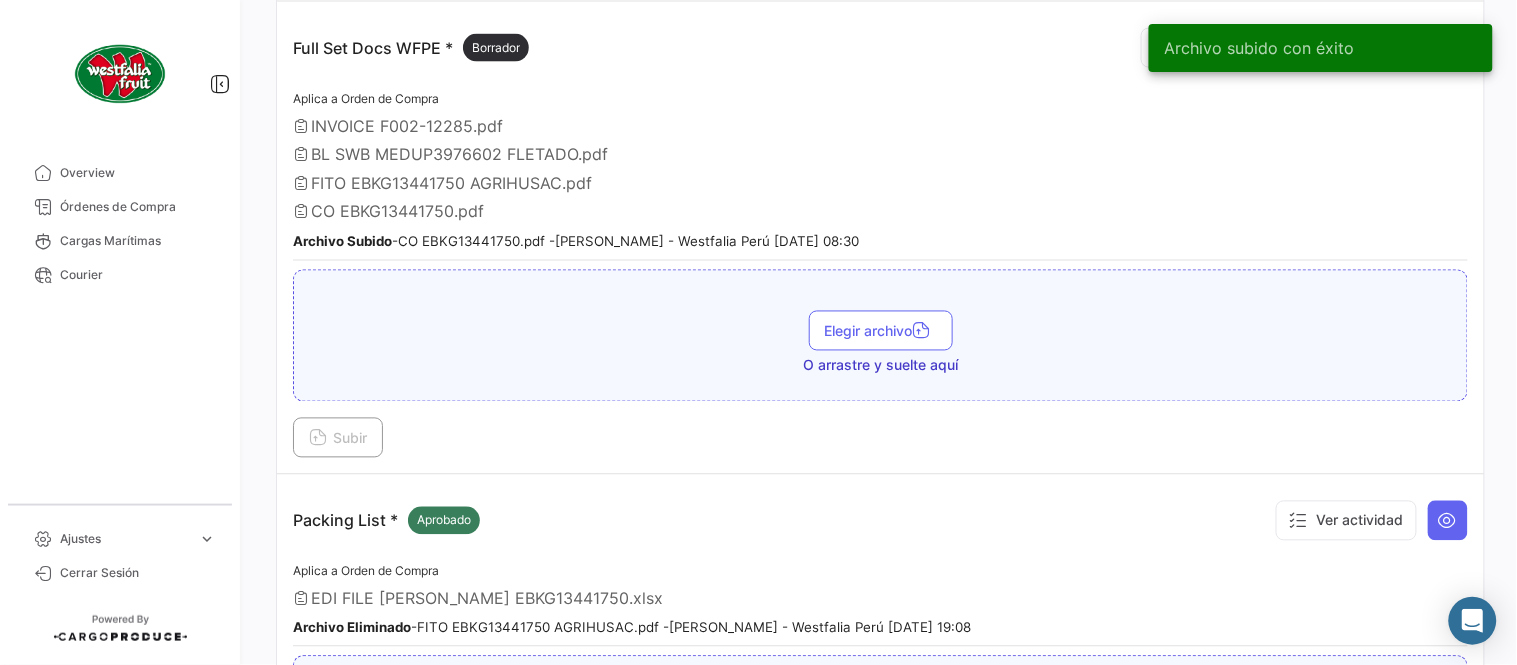 scroll, scrollTop: 555, scrollLeft: 0, axis: vertical 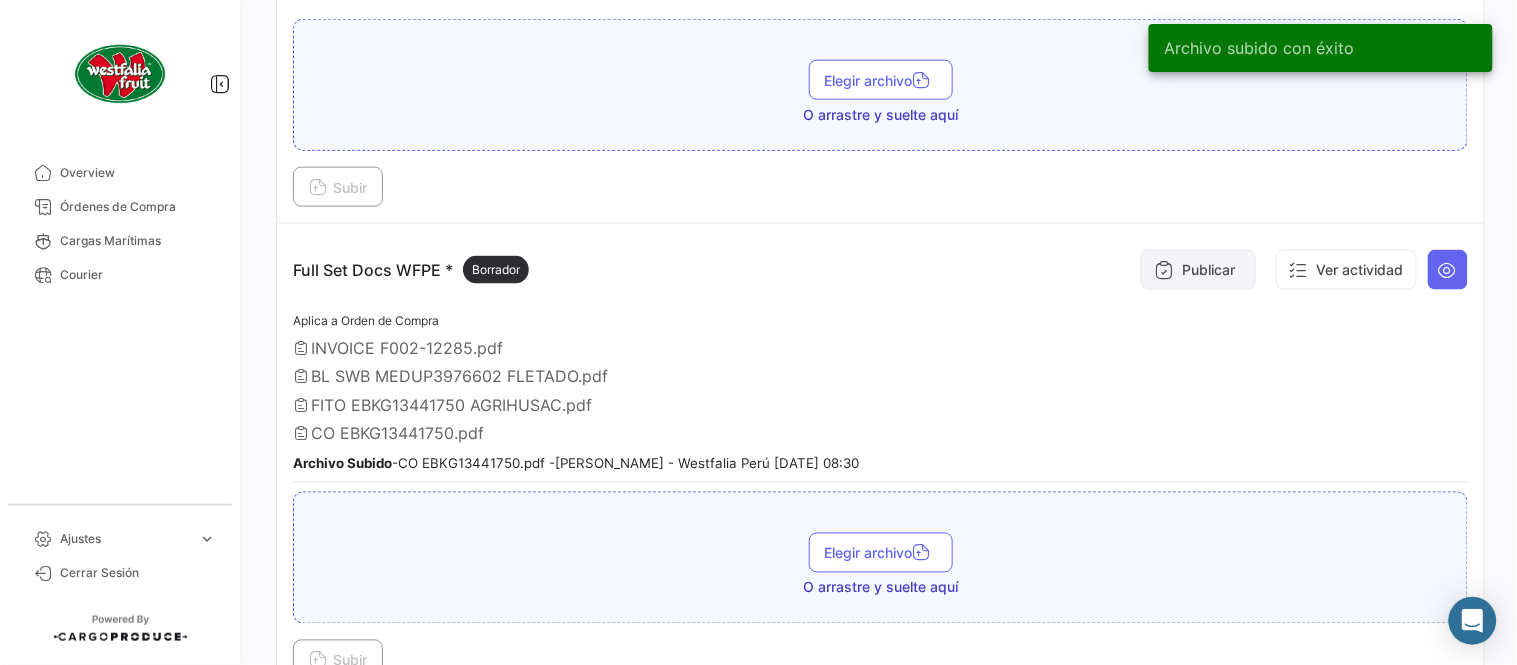 click on "Publicar" at bounding box center [1198, 270] 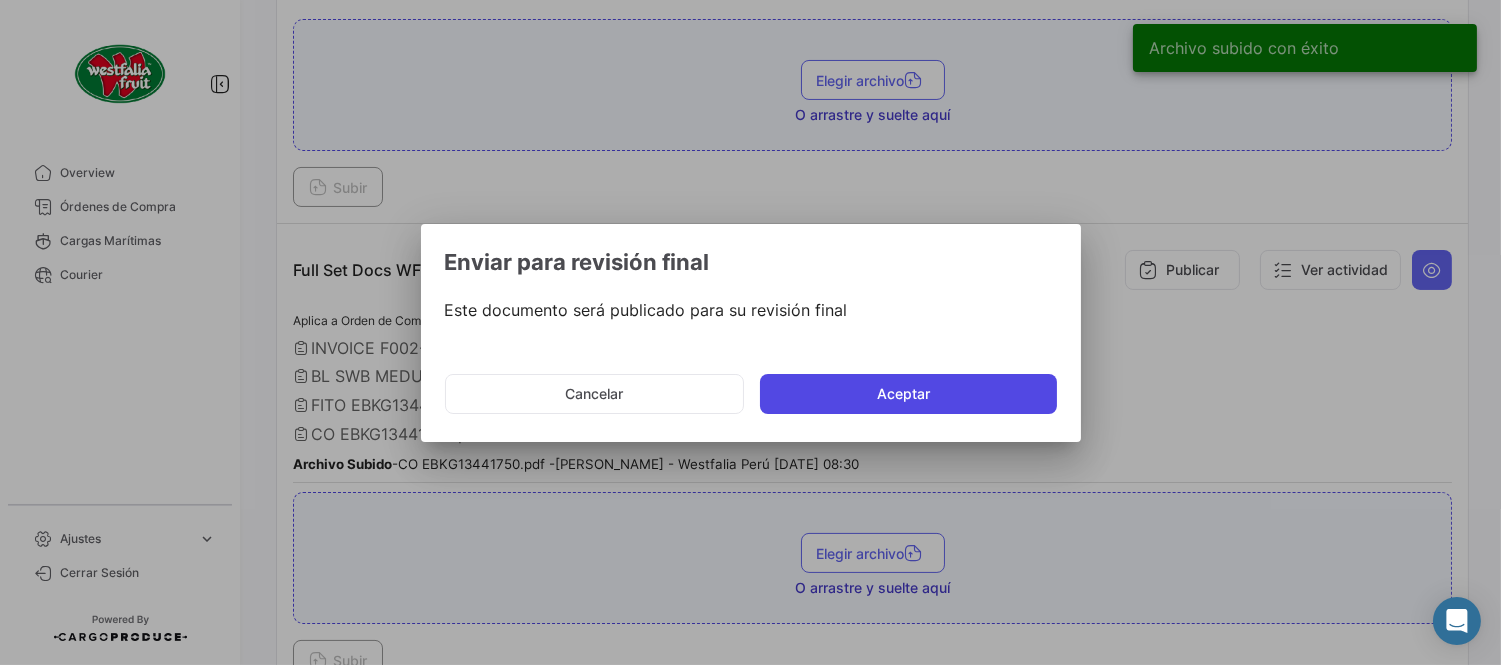 click on "Aceptar" 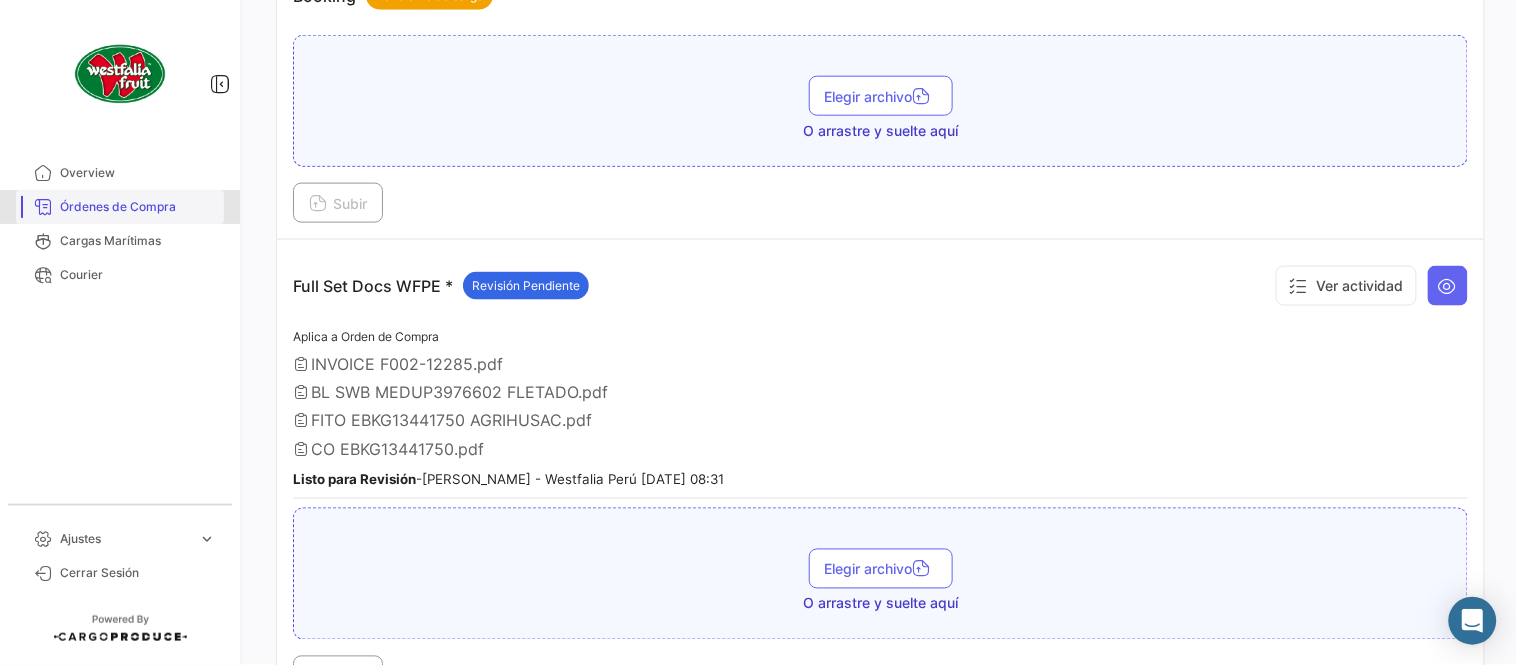 click on "Órdenes de Compra" at bounding box center [138, 207] 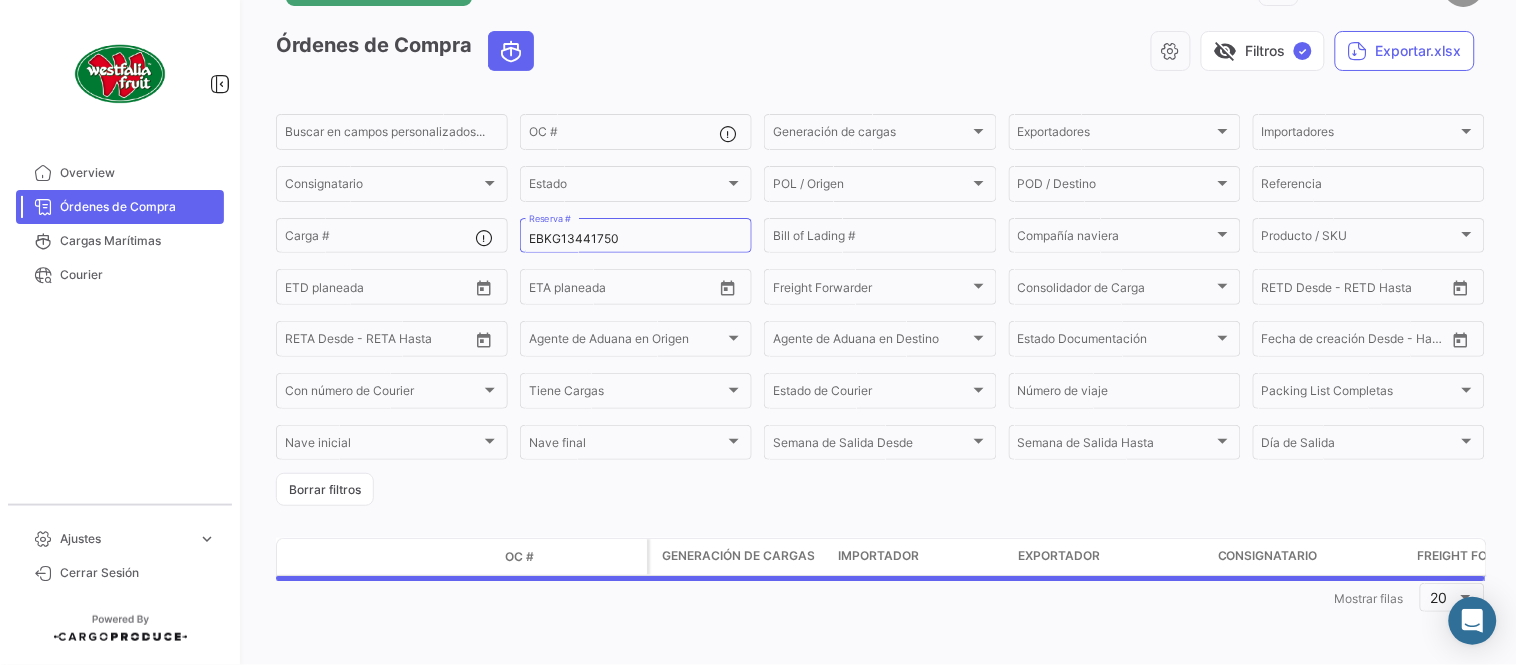 scroll, scrollTop: 0, scrollLeft: 0, axis: both 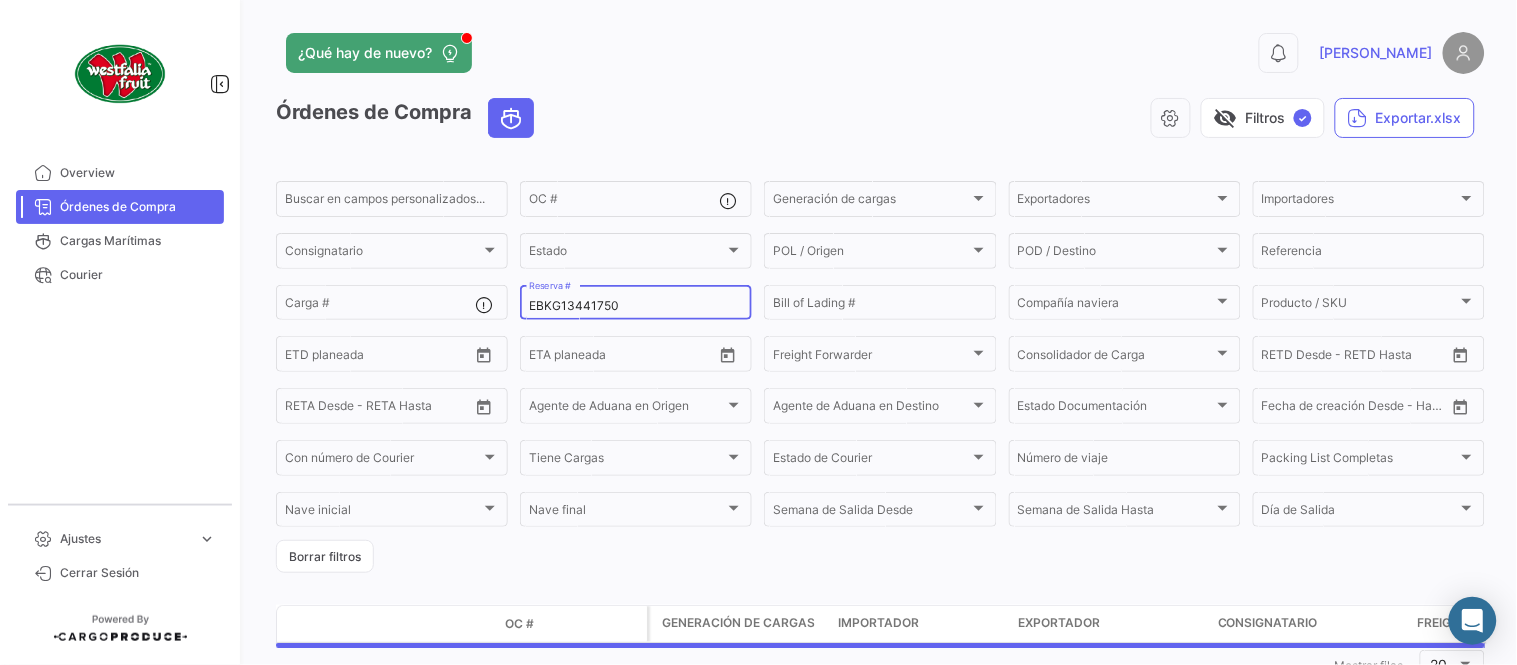 click on "EBKG13441750" at bounding box center (636, 306) 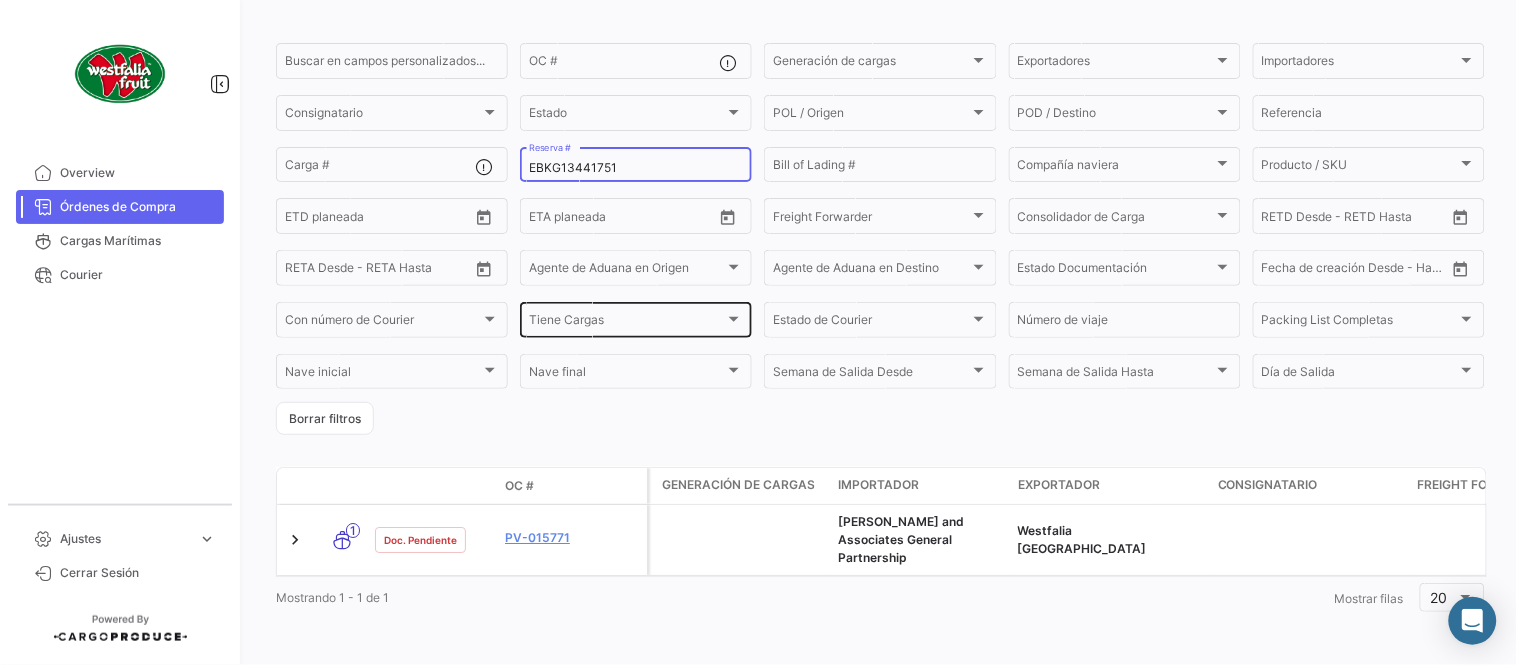 scroll, scrollTop: 154, scrollLeft: 0, axis: vertical 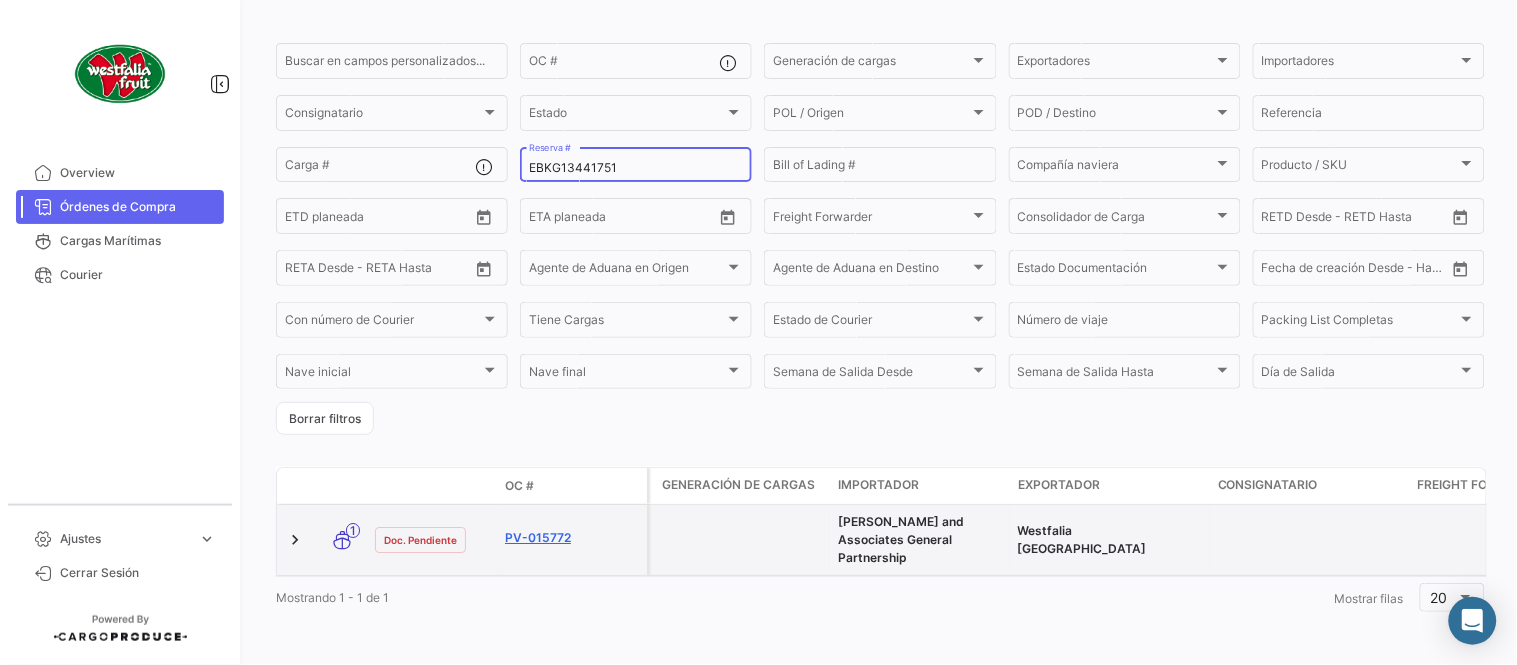 type on "EBKG13441751" 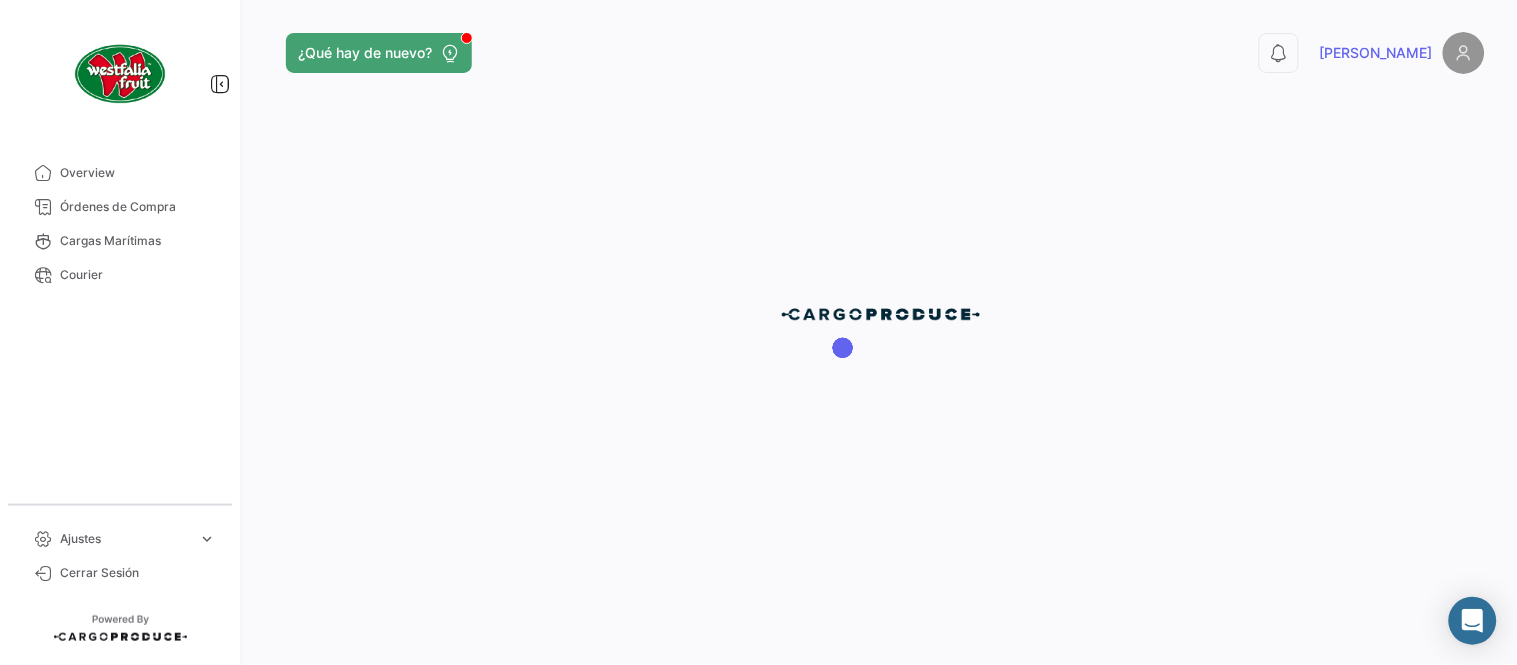 scroll, scrollTop: 0, scrollLeft: 0, axis: both 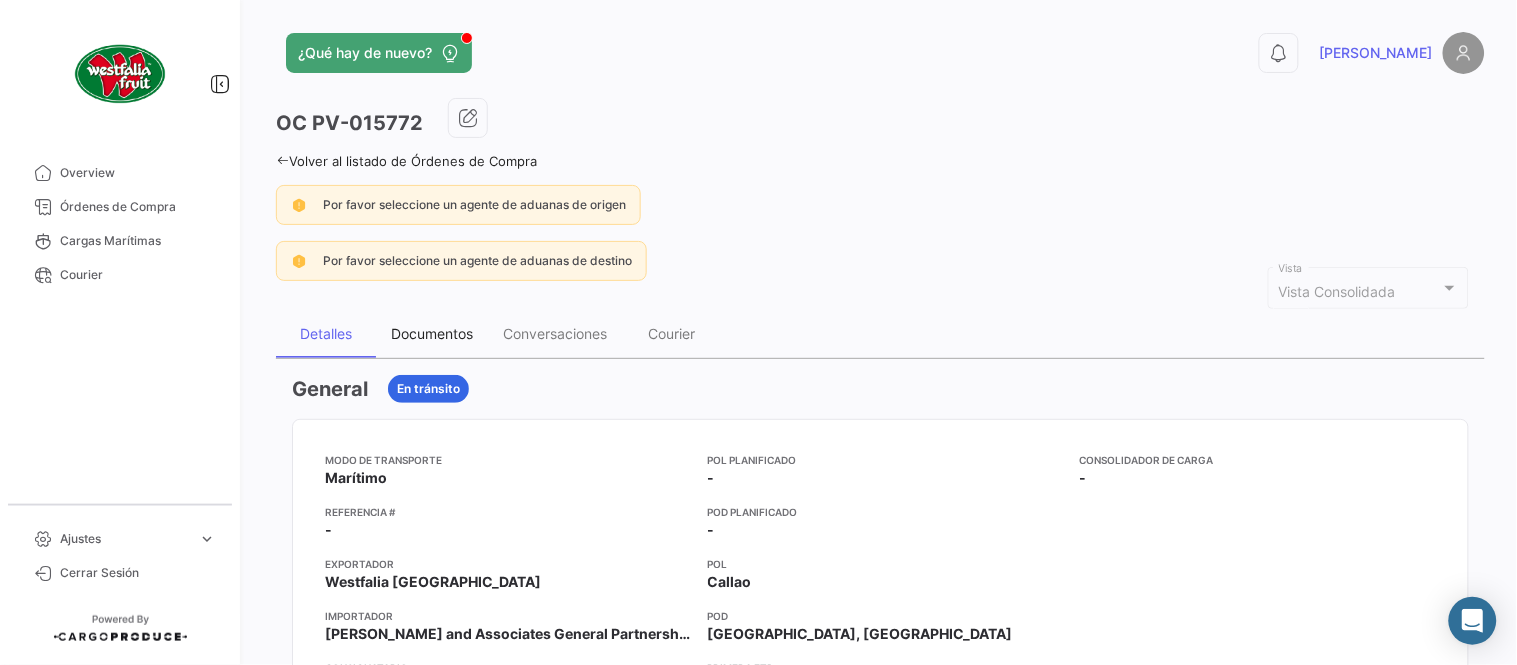 click on "Documentos" at bounding box center (432, 333) 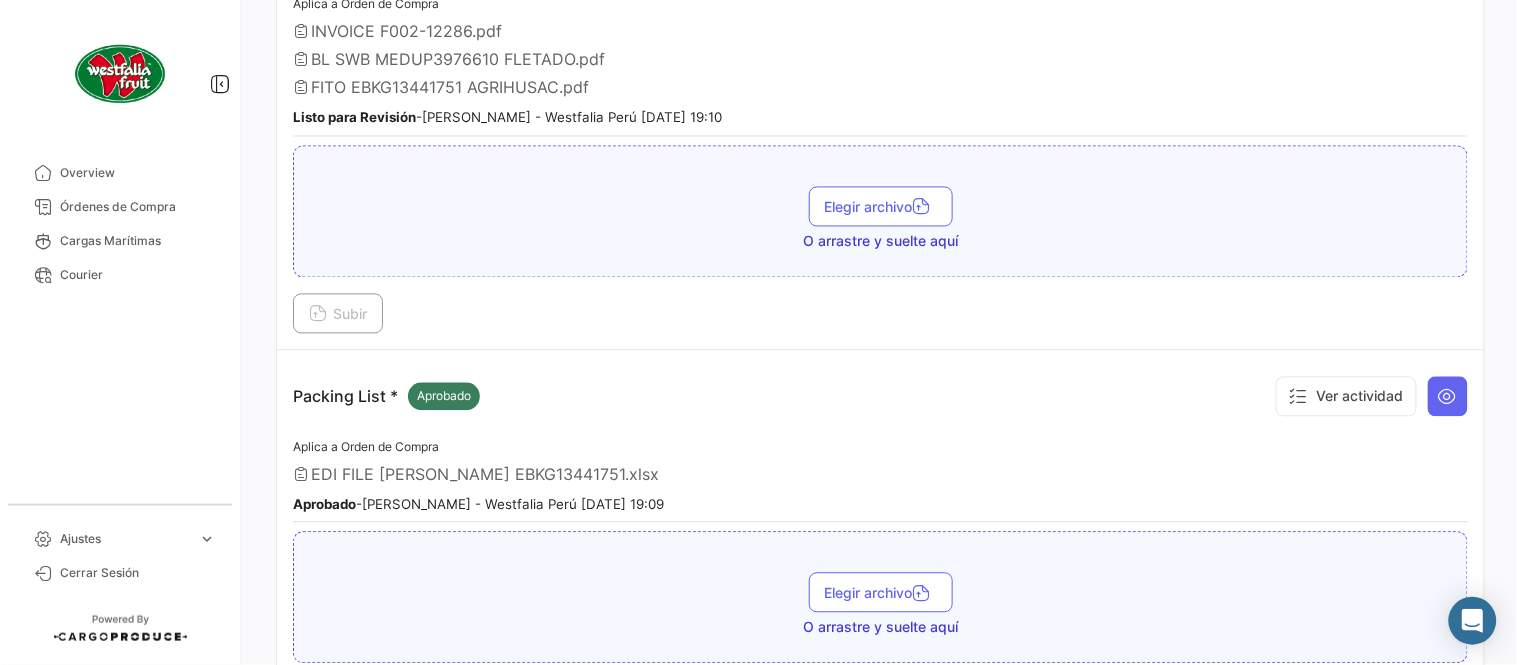 scroll, scrollTop: 666, scrollLeft: 0, axis: vertical 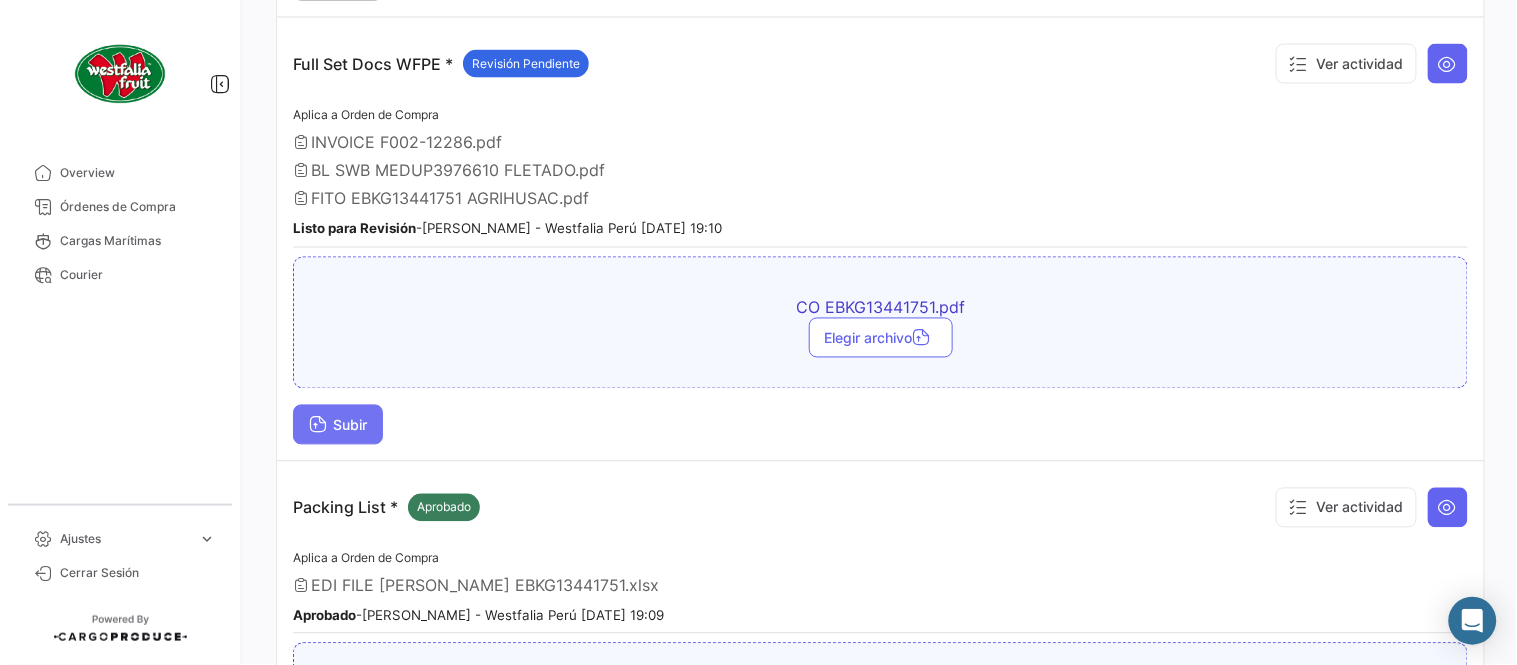 click on "Subir" at bounding box center [338, 425] 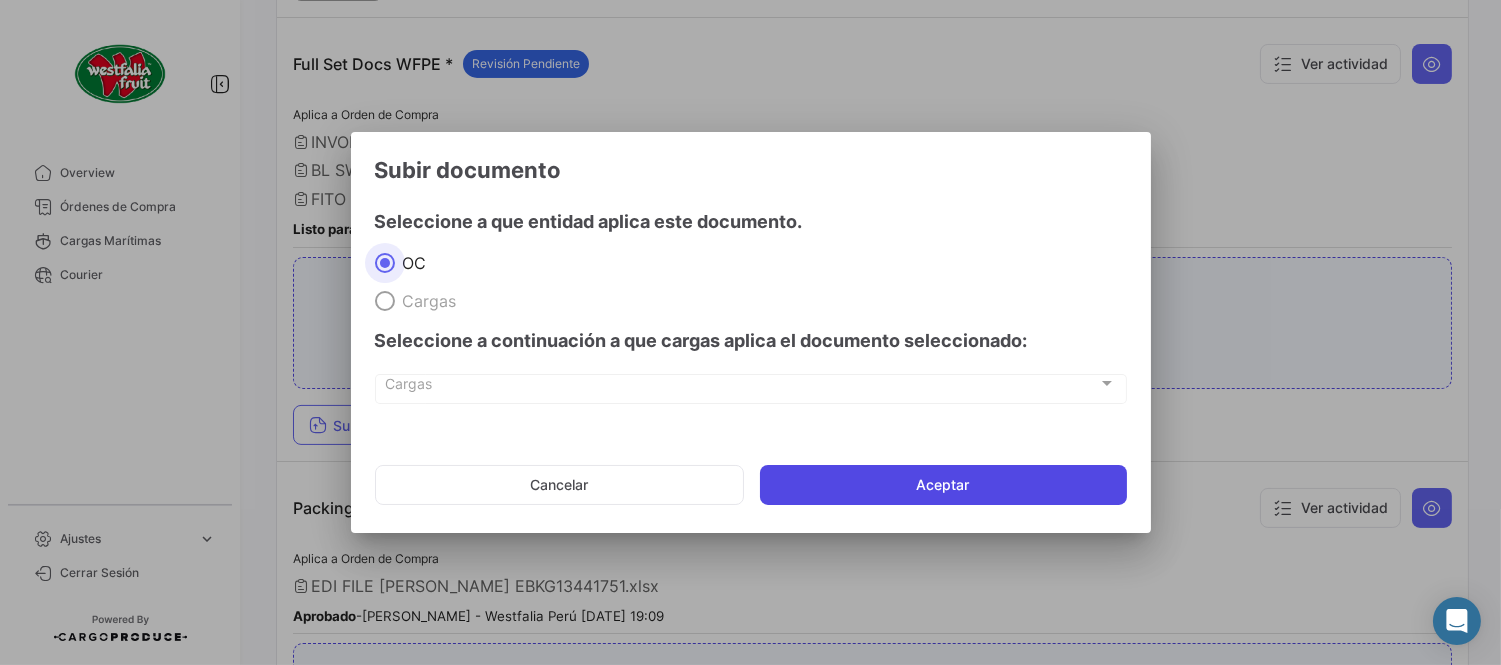 drag, startPoint x: 966, startPoint y: 473, endPoint x: 980, endPoint y: 484, distance: 17.804493 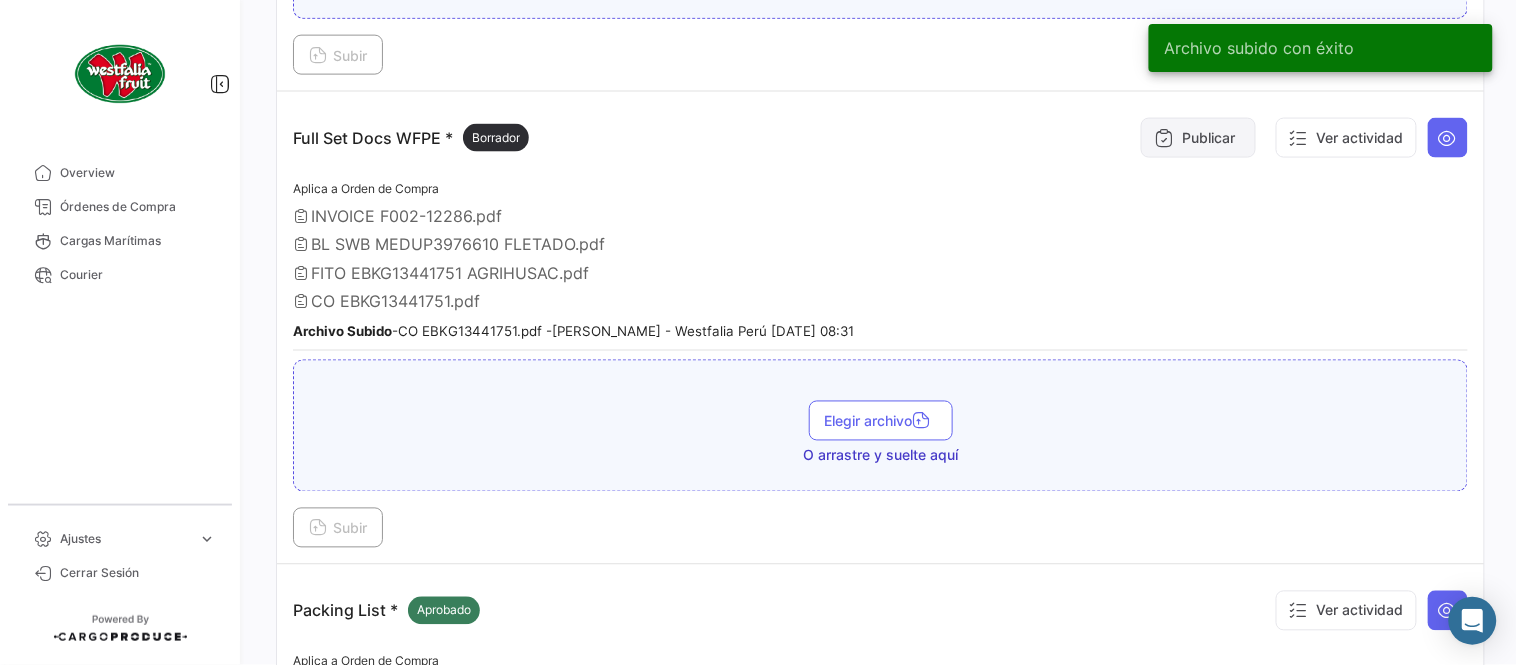 scroll, scrollTop: 555, scrollLeft: 0, axis: vertical 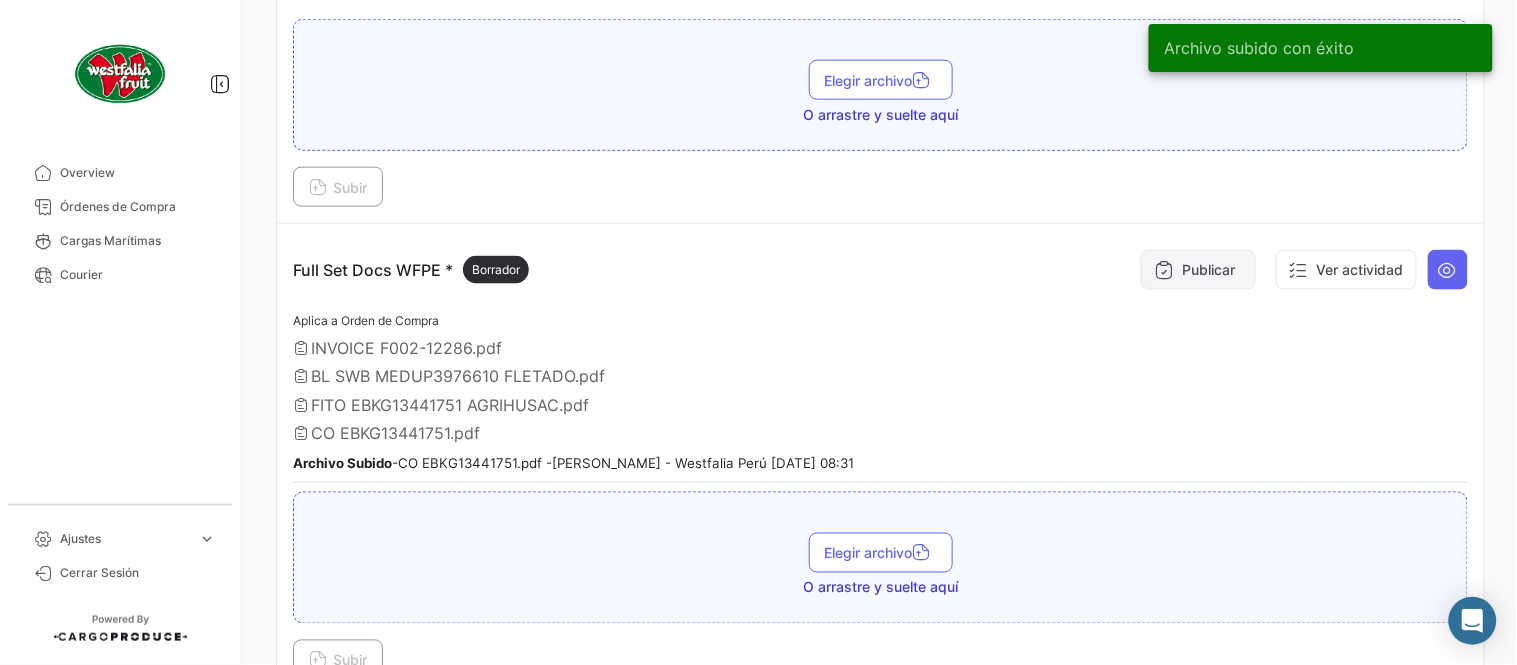 click on "Publicar" at bounding box center (1198, 270) 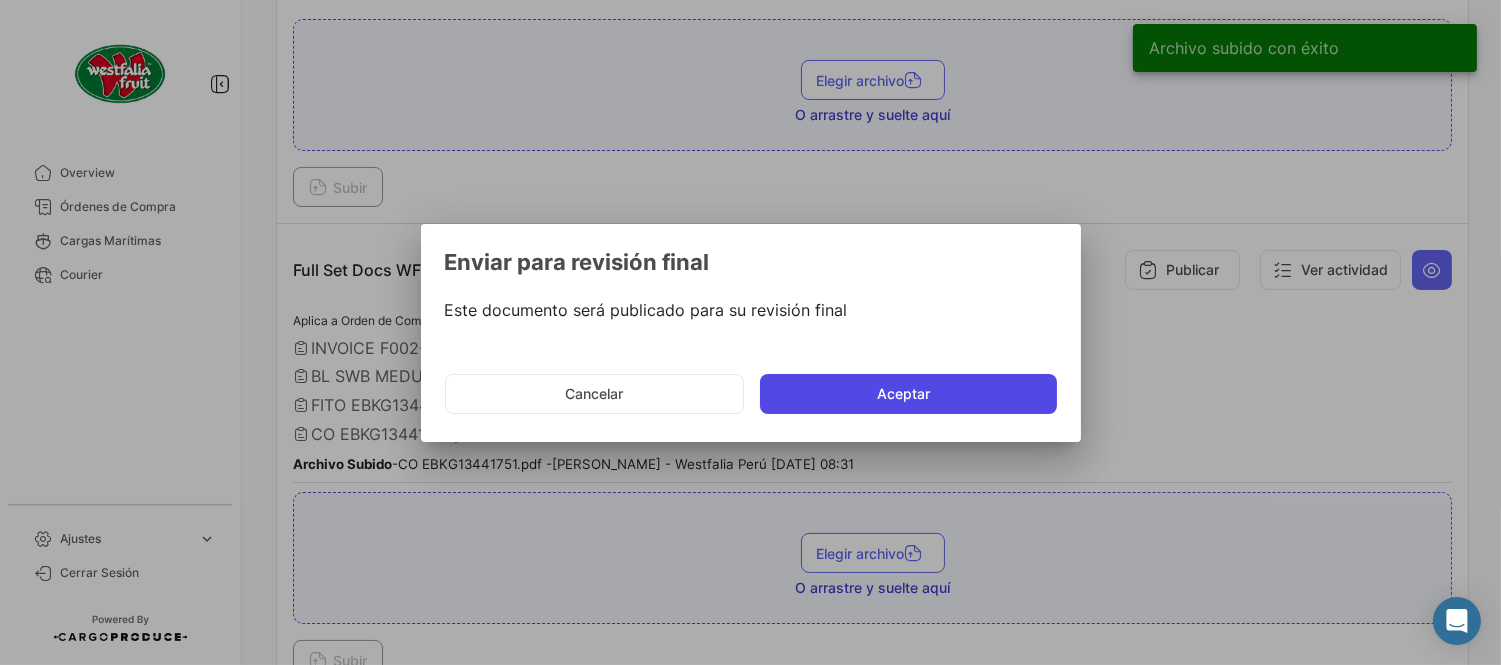 click on "Aceptar" 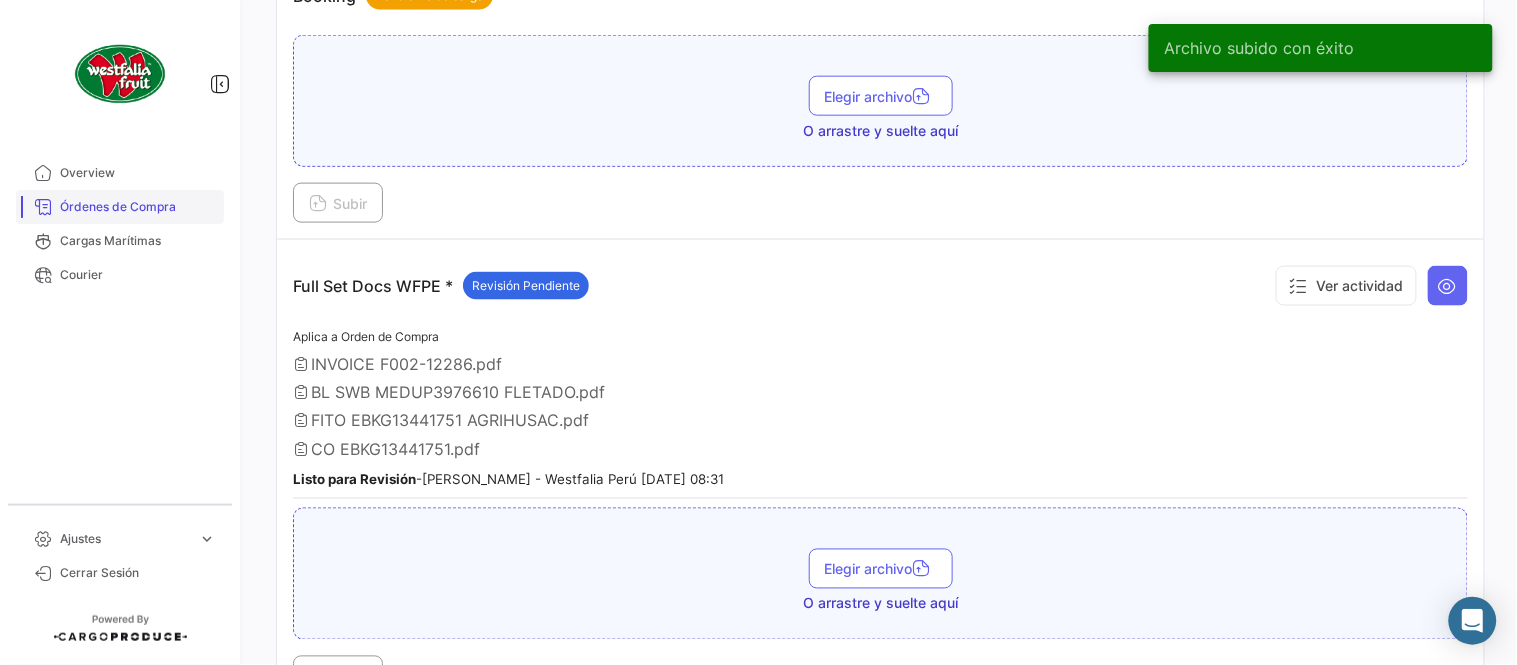 click on "Órdenes de Compra" at bounding box center [138, 207] 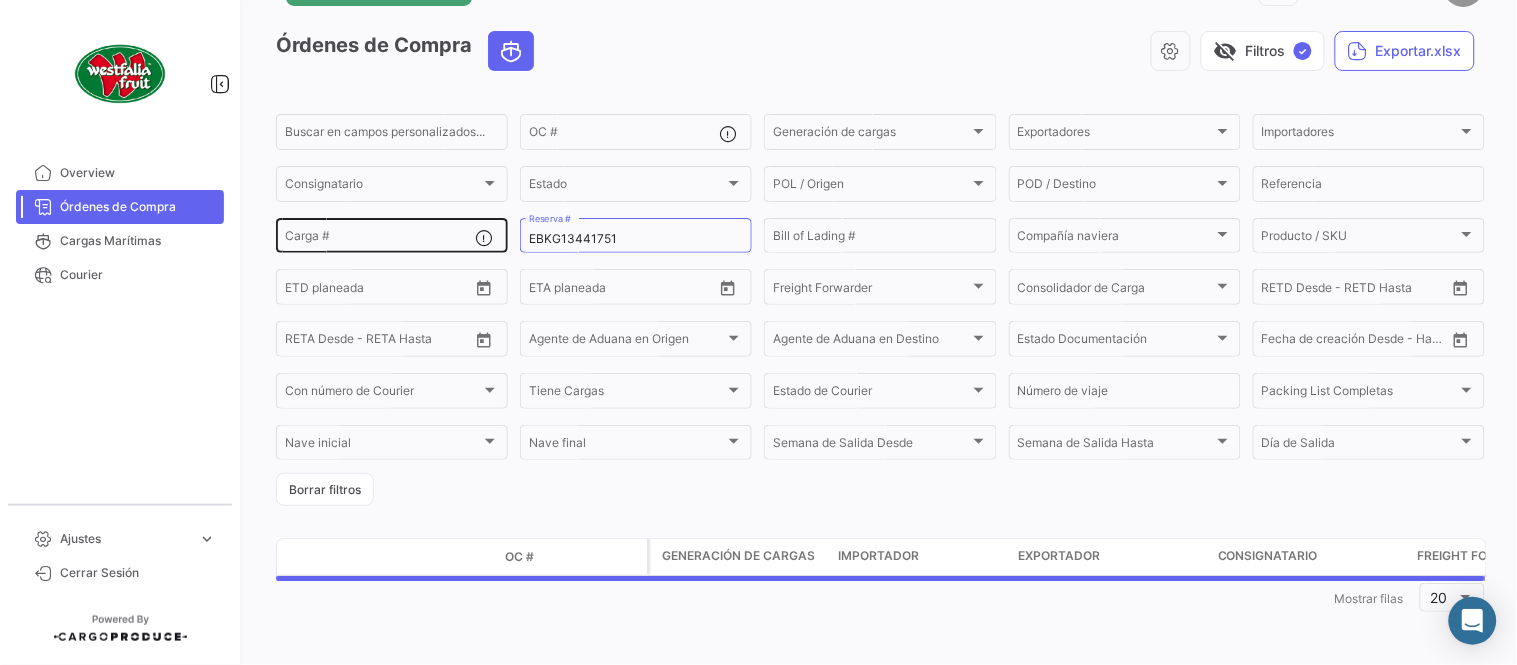 scroll, scrollTop: 0, scrollLeft: 0, axis: both 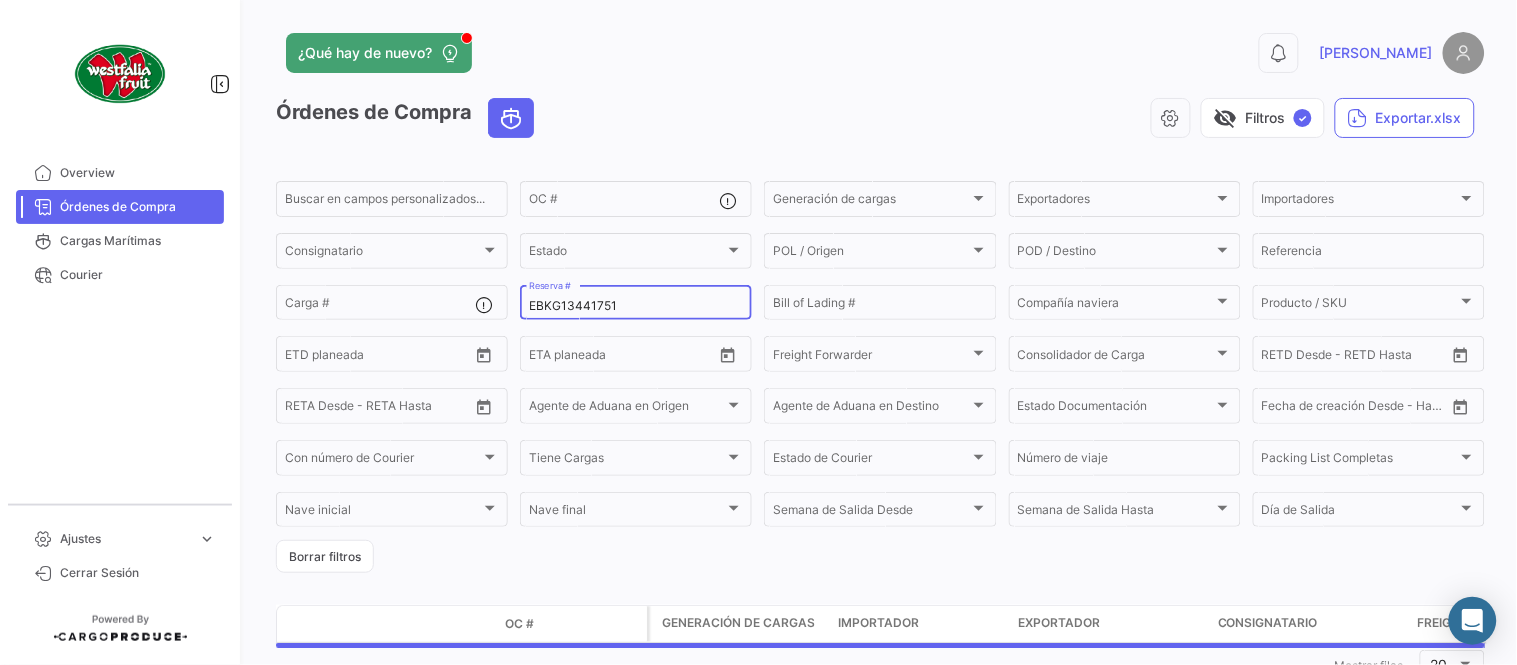 click on "EBKG13441751" at bounding box center [636, 306] 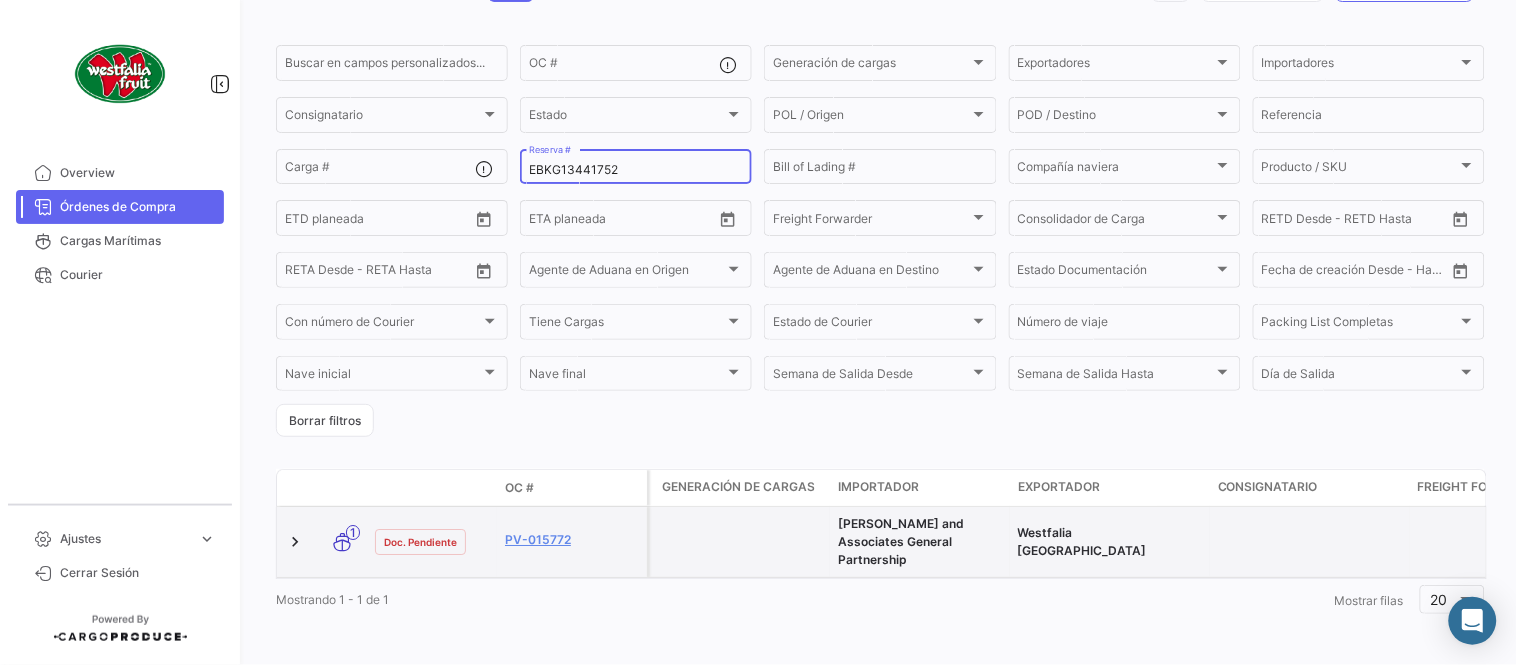 scroll, scrollTop: 154, scrollLeft: 0, axis: vertical 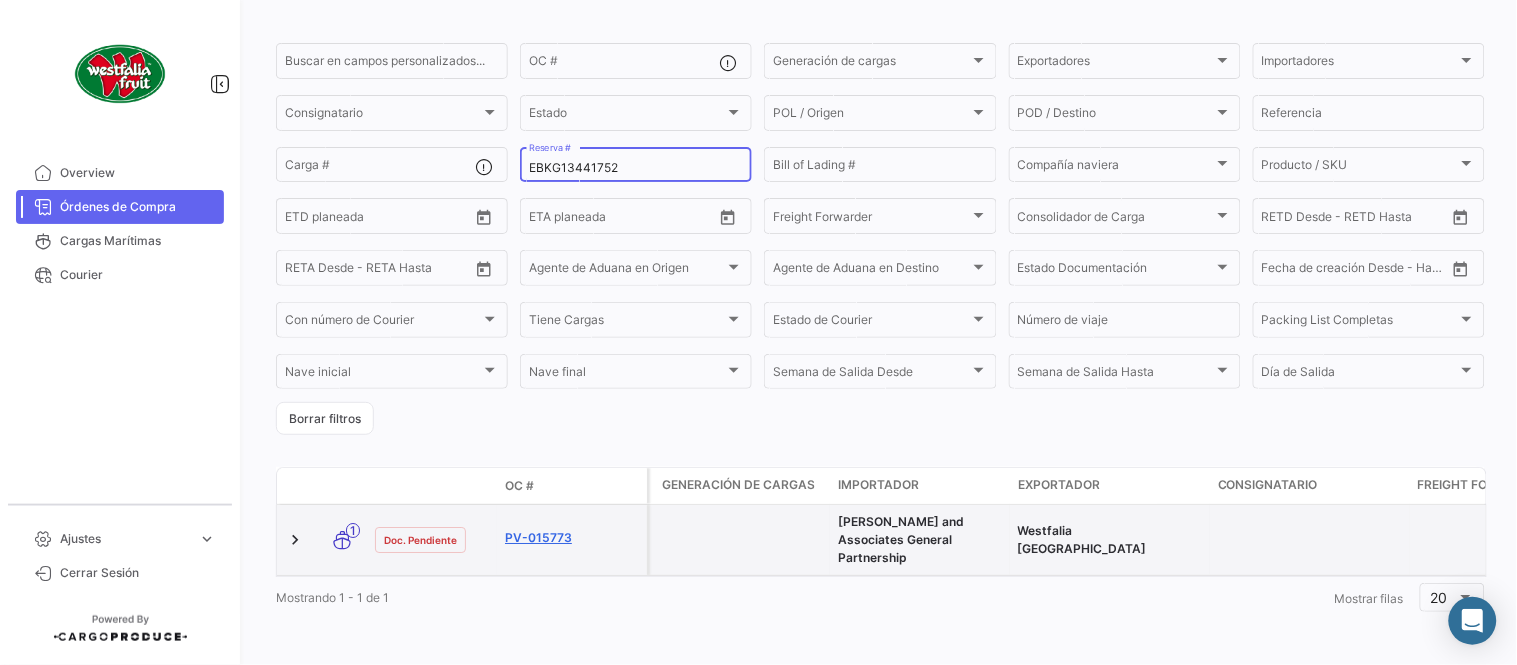 type on "EBKG13441752" 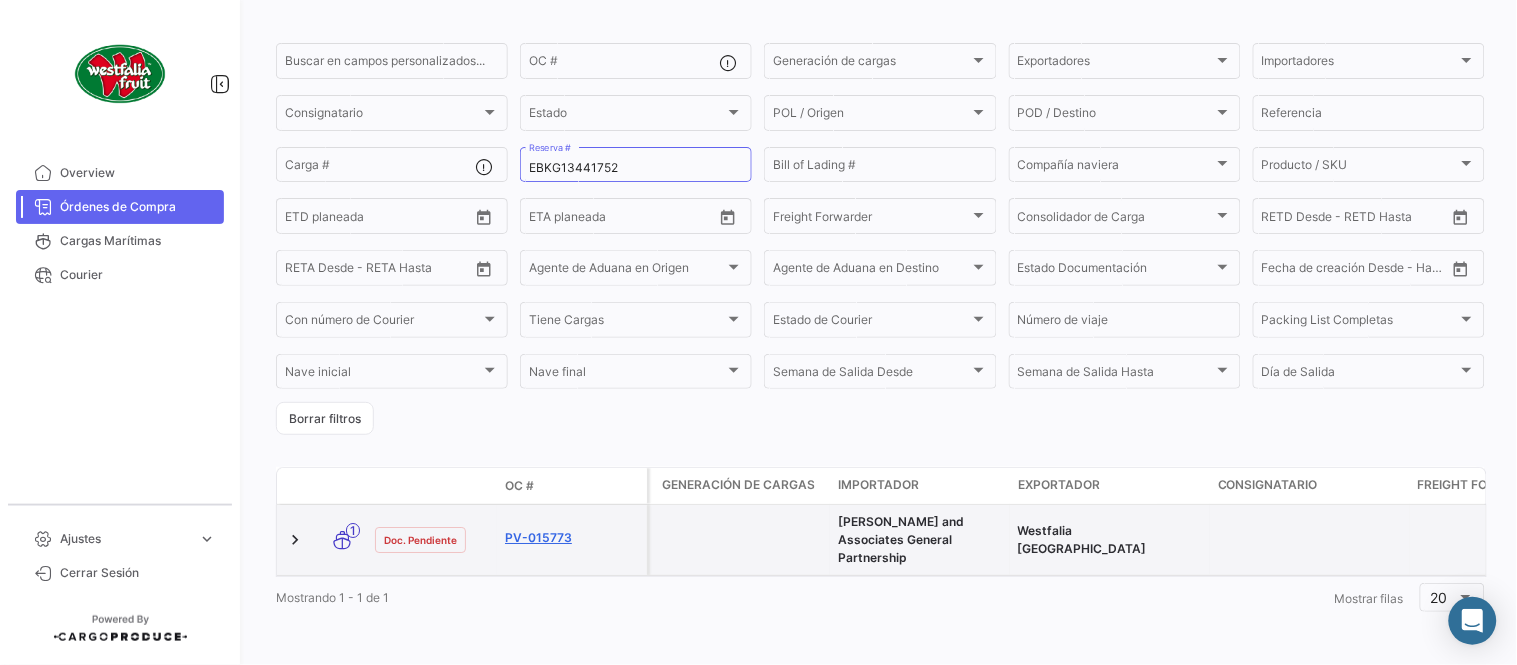 click on "PV-015773" 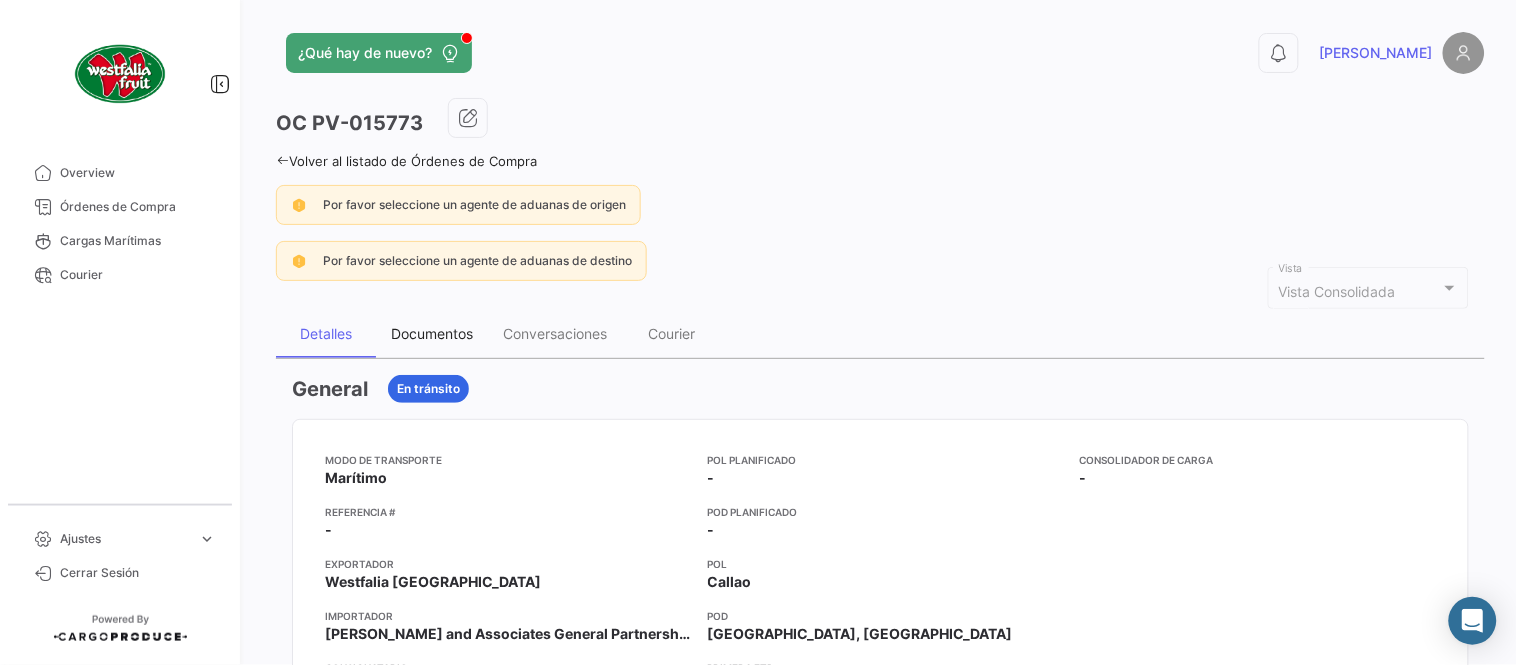 click on "Documentos" at bounding box center (432, 334) 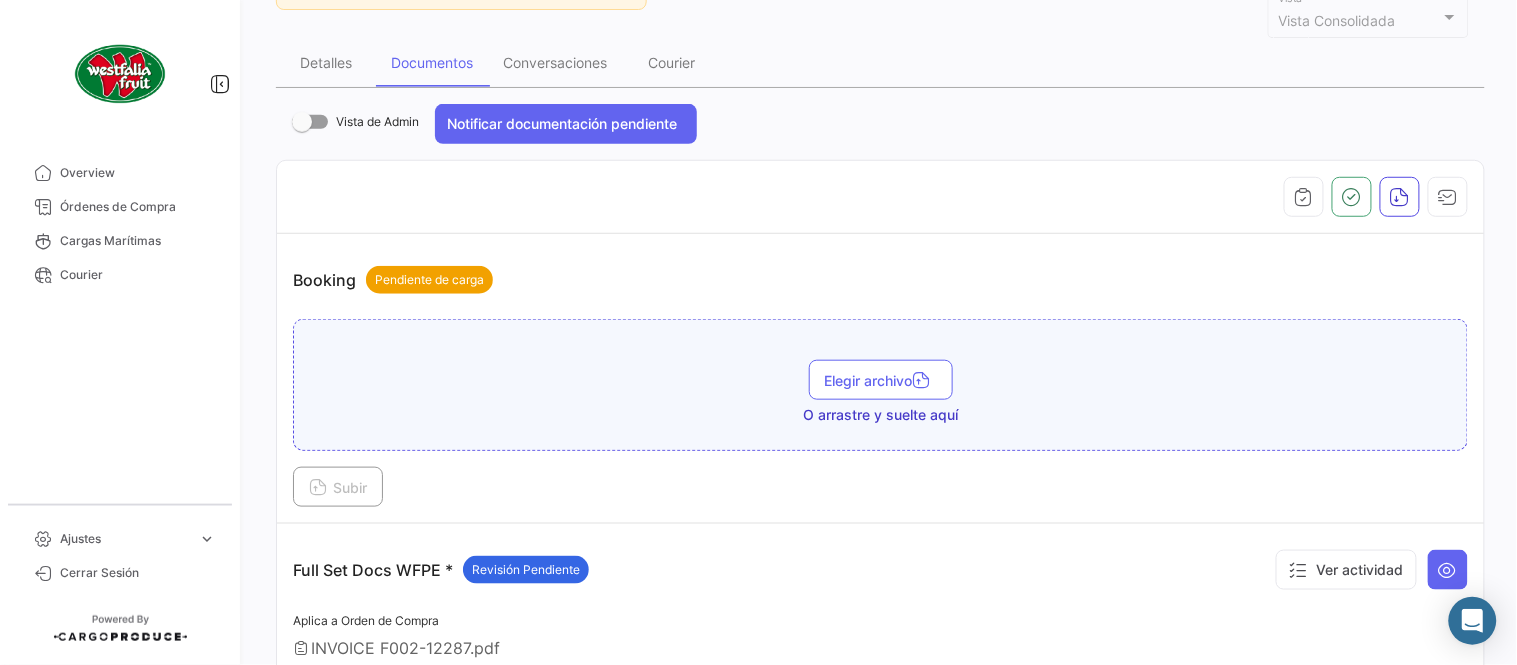 scroll, scrollTop: 555, scrollLeft: 0, axis: vertical 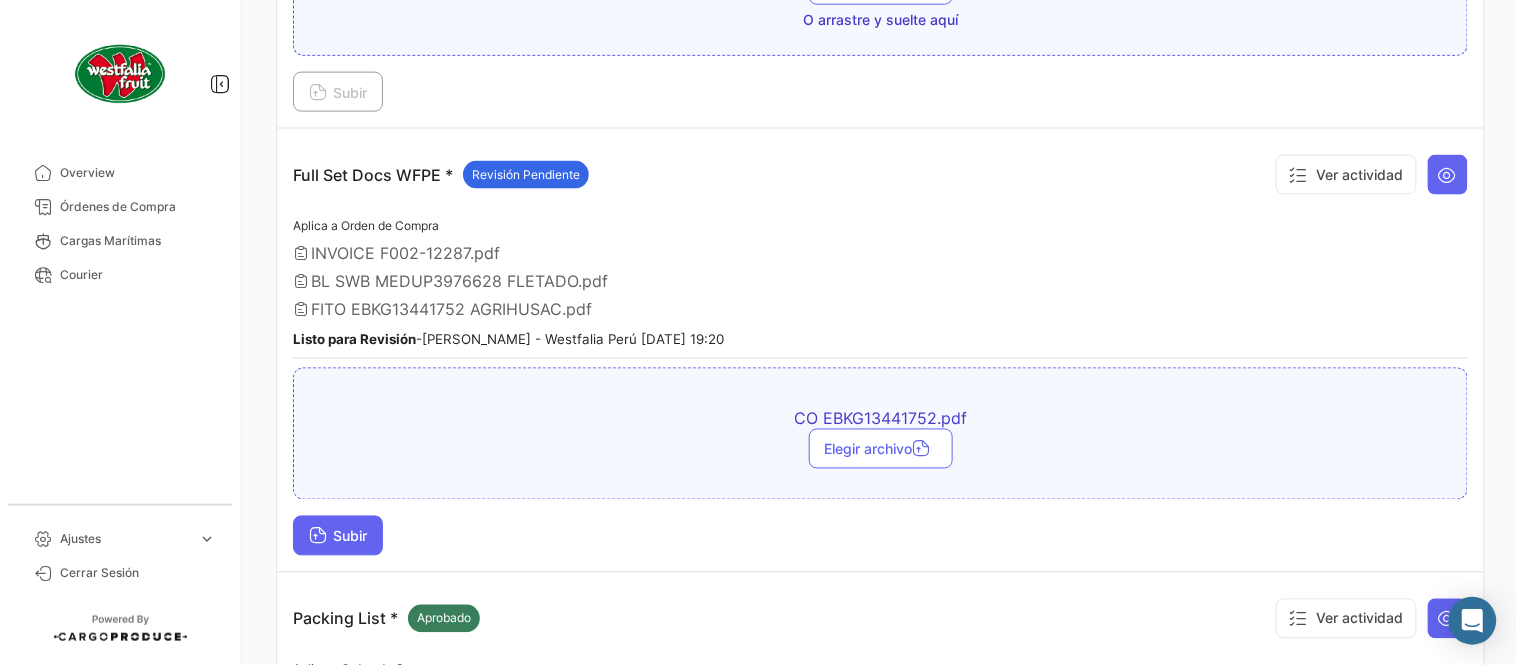 click on "Subir" at bounding box center [338, 536] 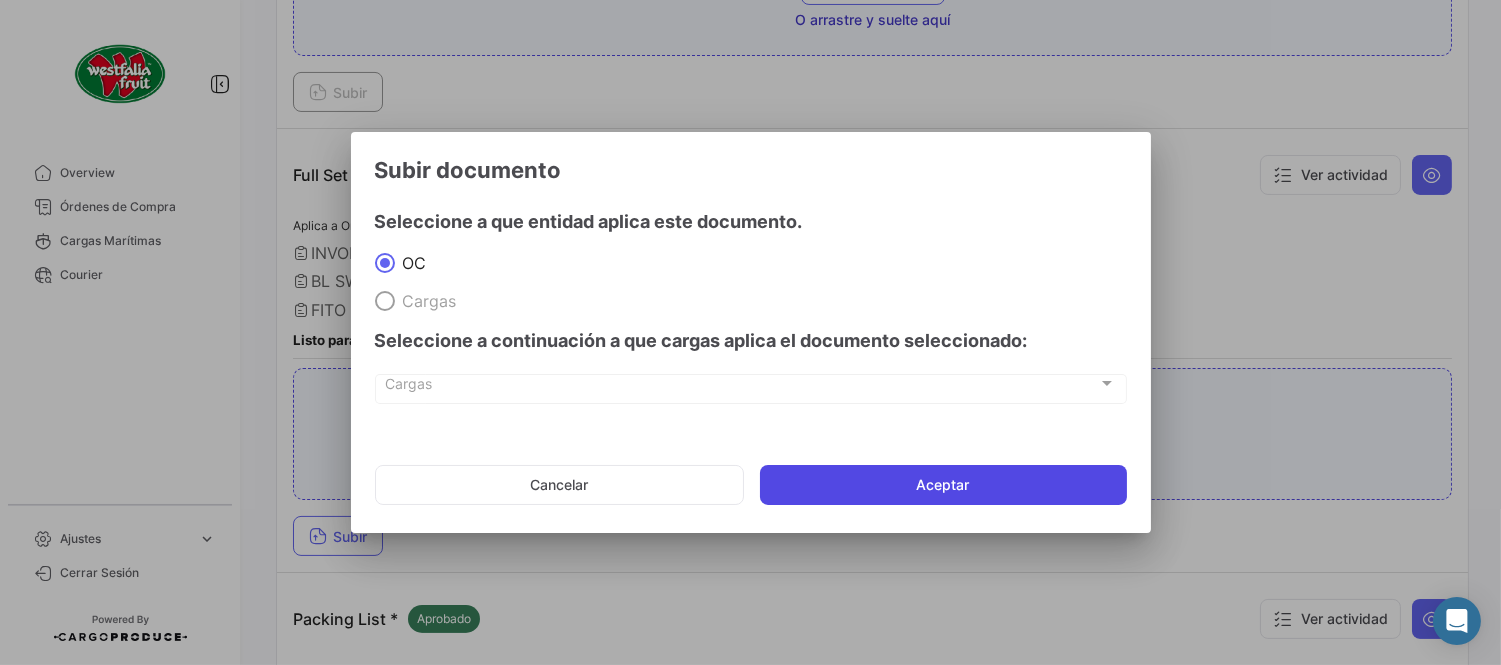 drag, startPoint x: 977, startPoint y: 498, endPoint x: 975, endPoint y: 511, distance: 13.152946 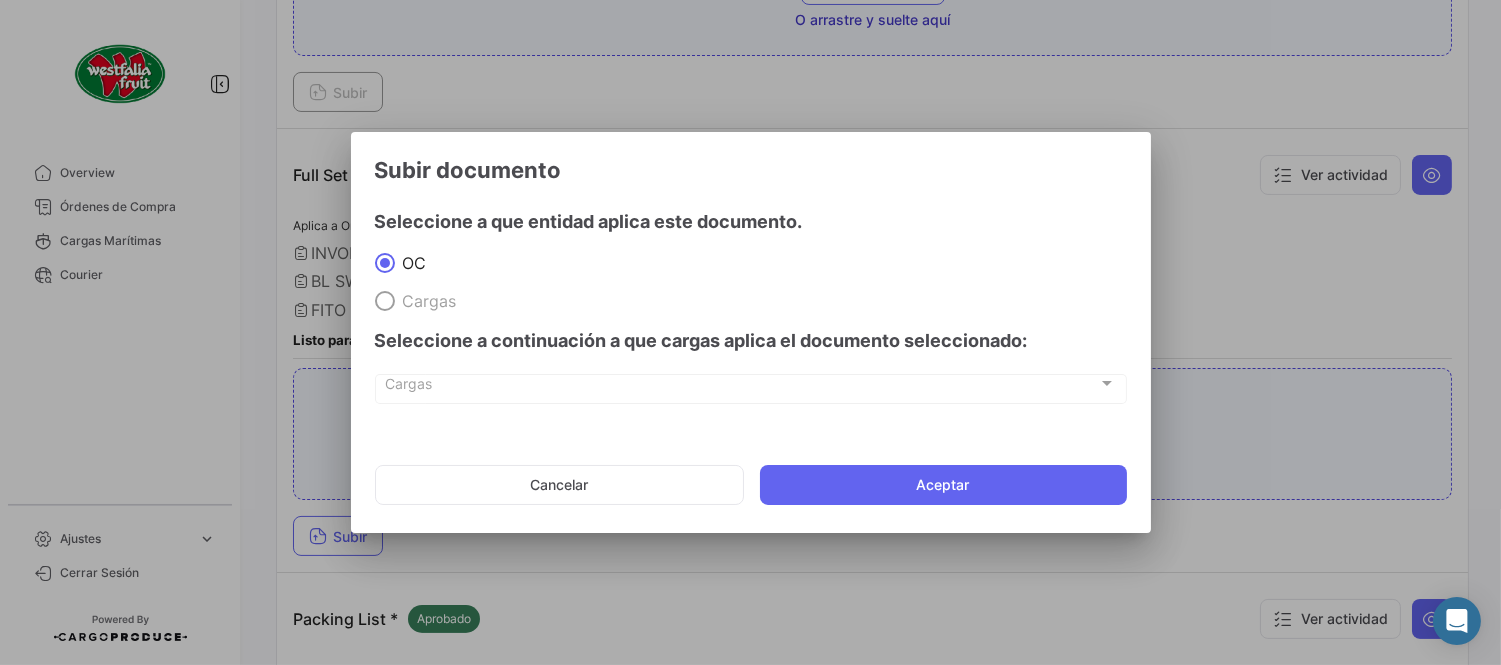 click on "Aceptar" 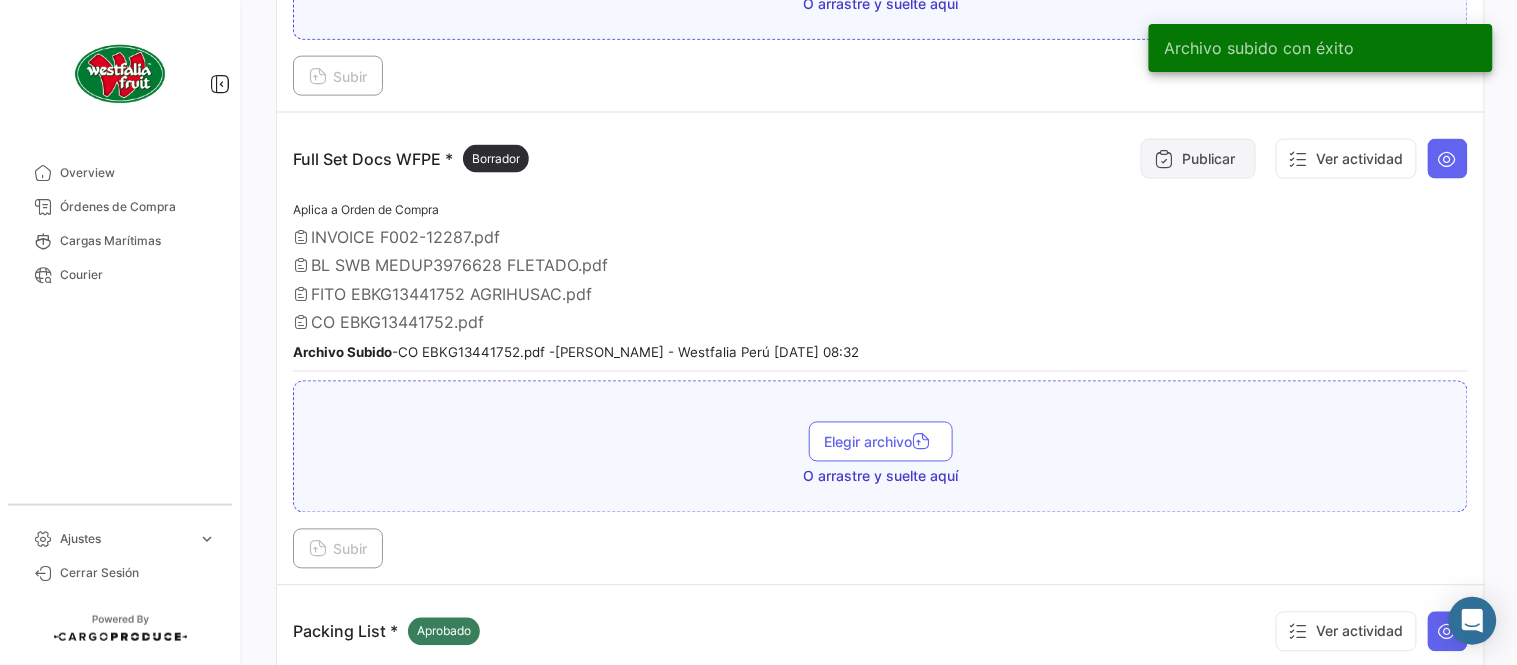 click at bounding box center (1164, 159) 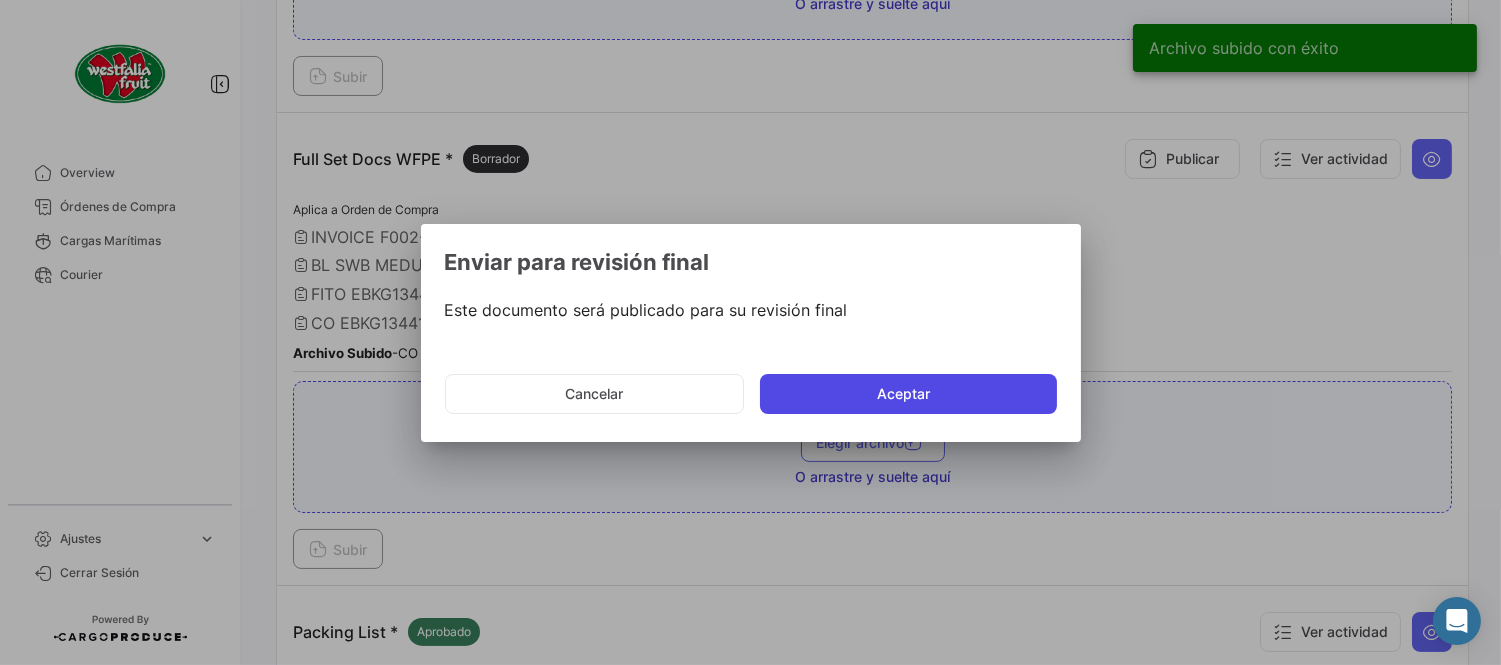 click on "Aceptar" 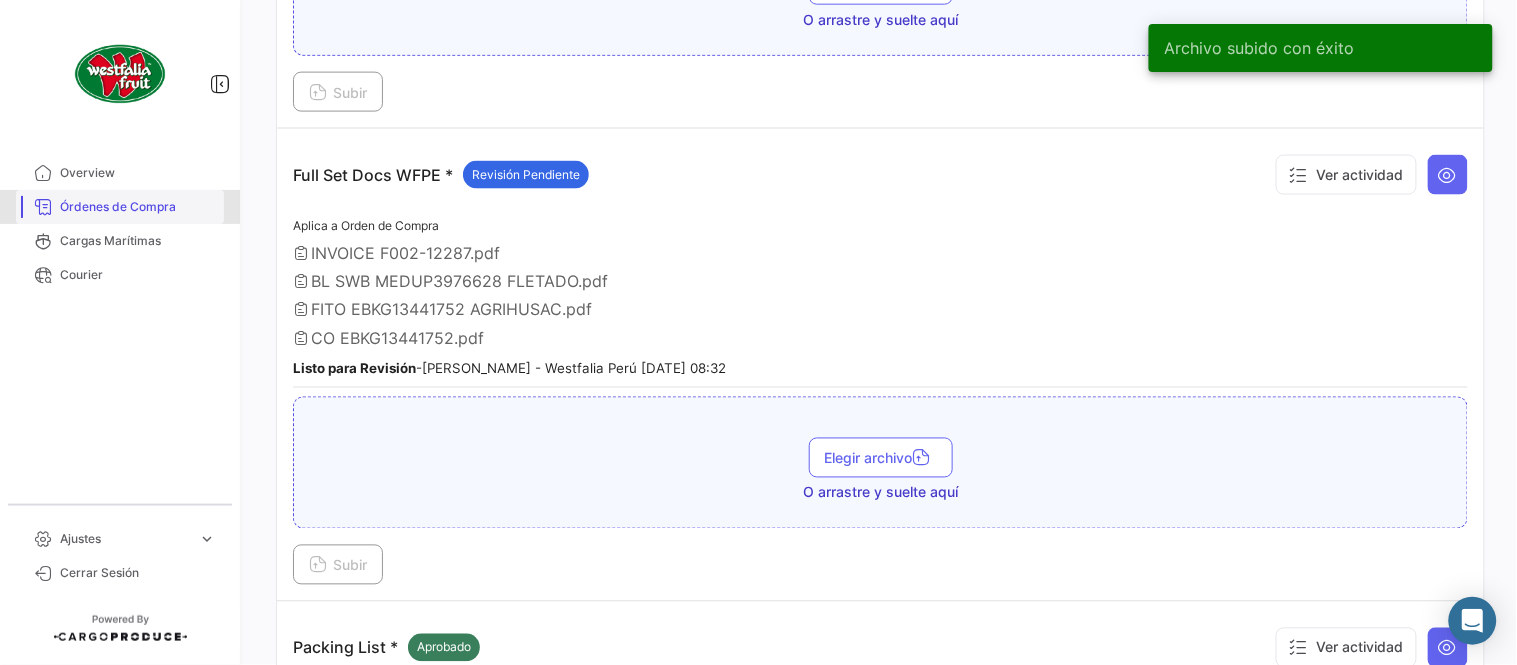 click on "Órdenes de Compra" at bounding box center [138, 207] 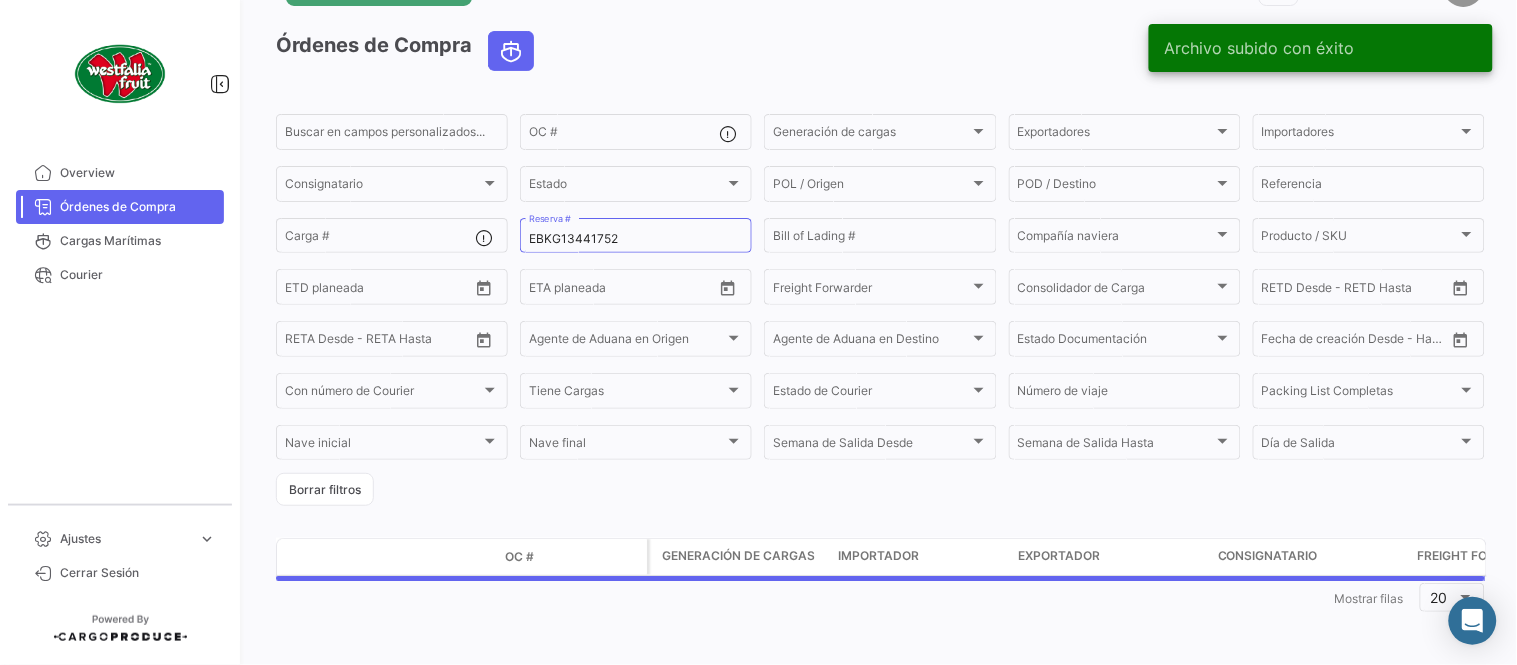 scroll, scrollTop: 0, scrollLeft: 0, axis: both 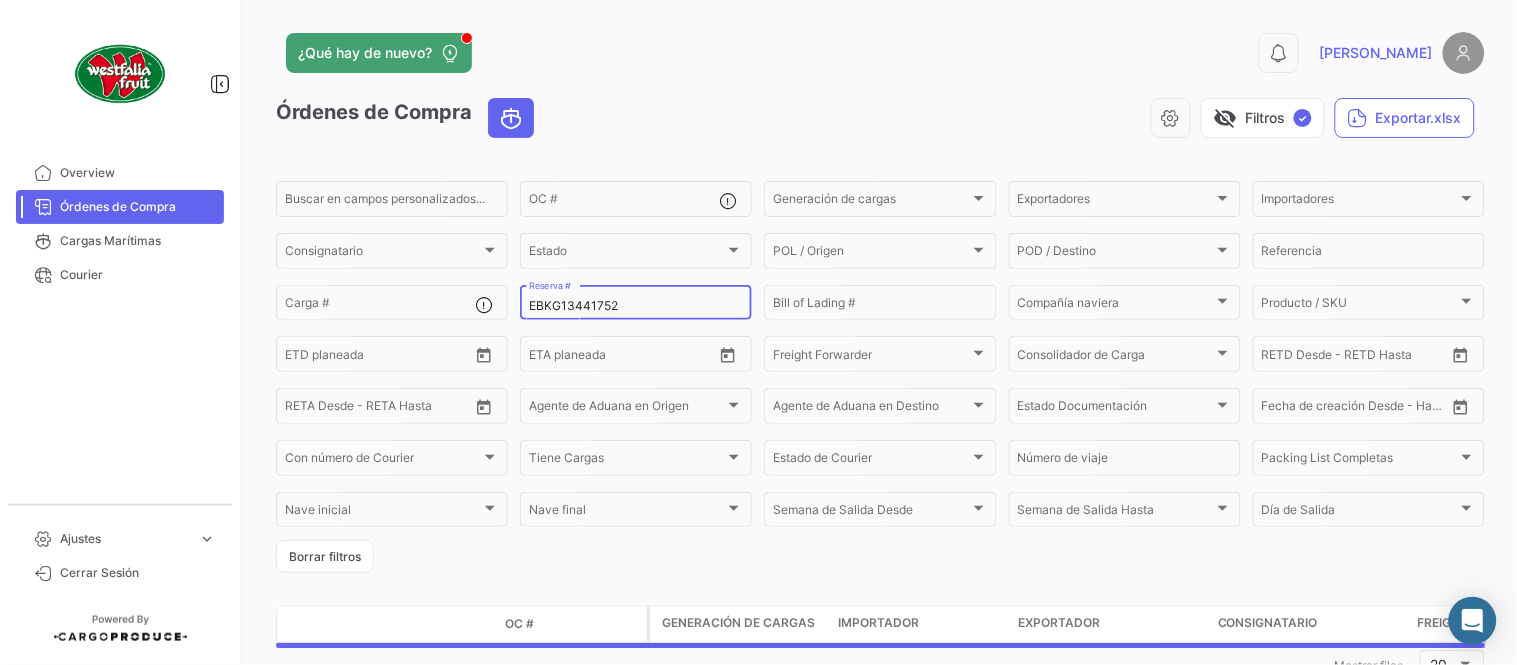 click on "EBKG13441752" at bounding box center (636, 306) 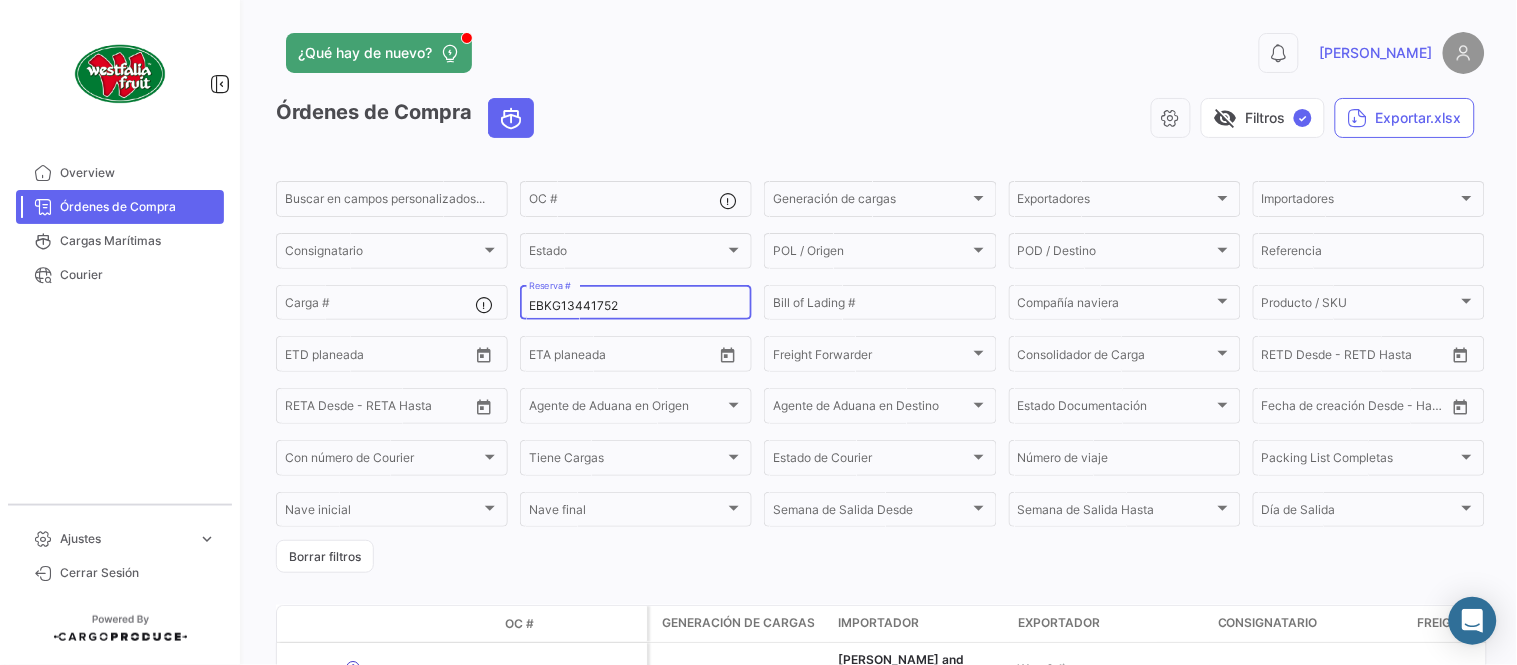 paste on "256031076" 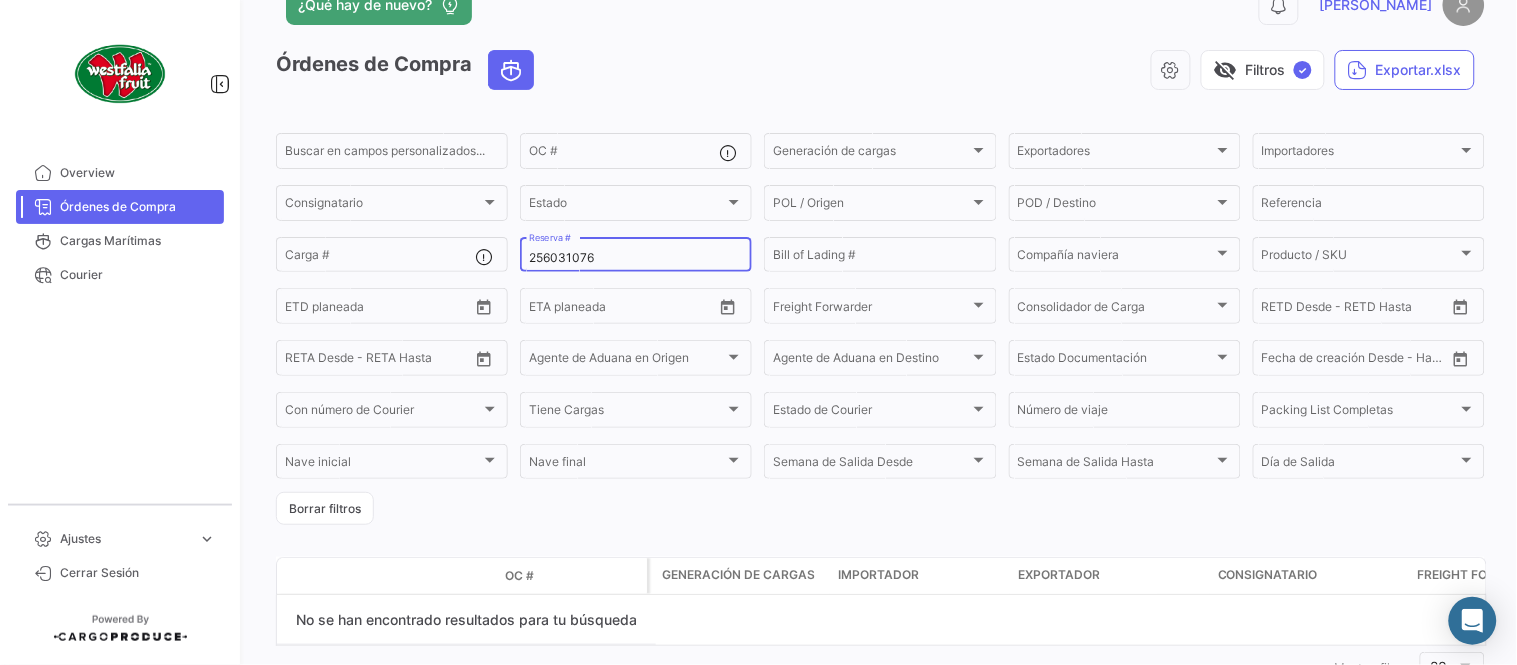 scroll, scrollTop: 116, scrollLeft: 0, axis: vertical 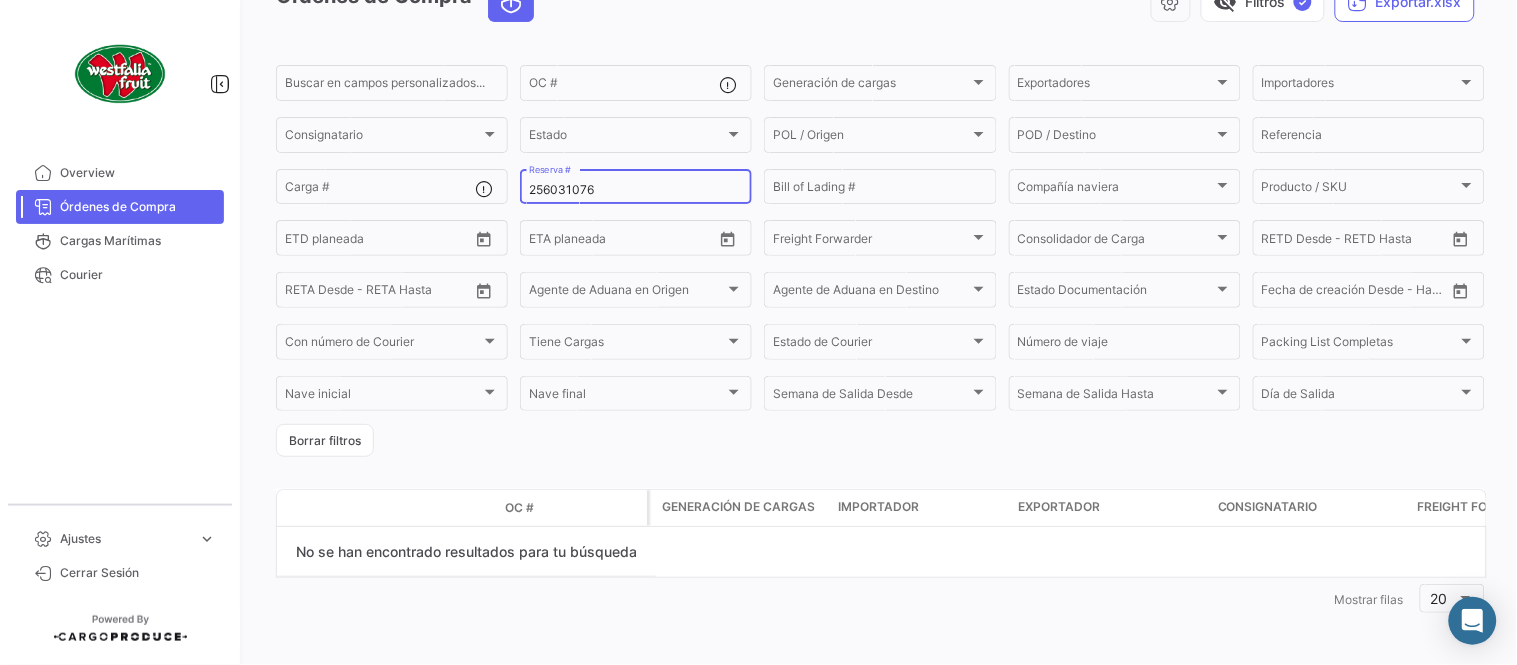 click on "256031076" at bounding box center (636, 190) 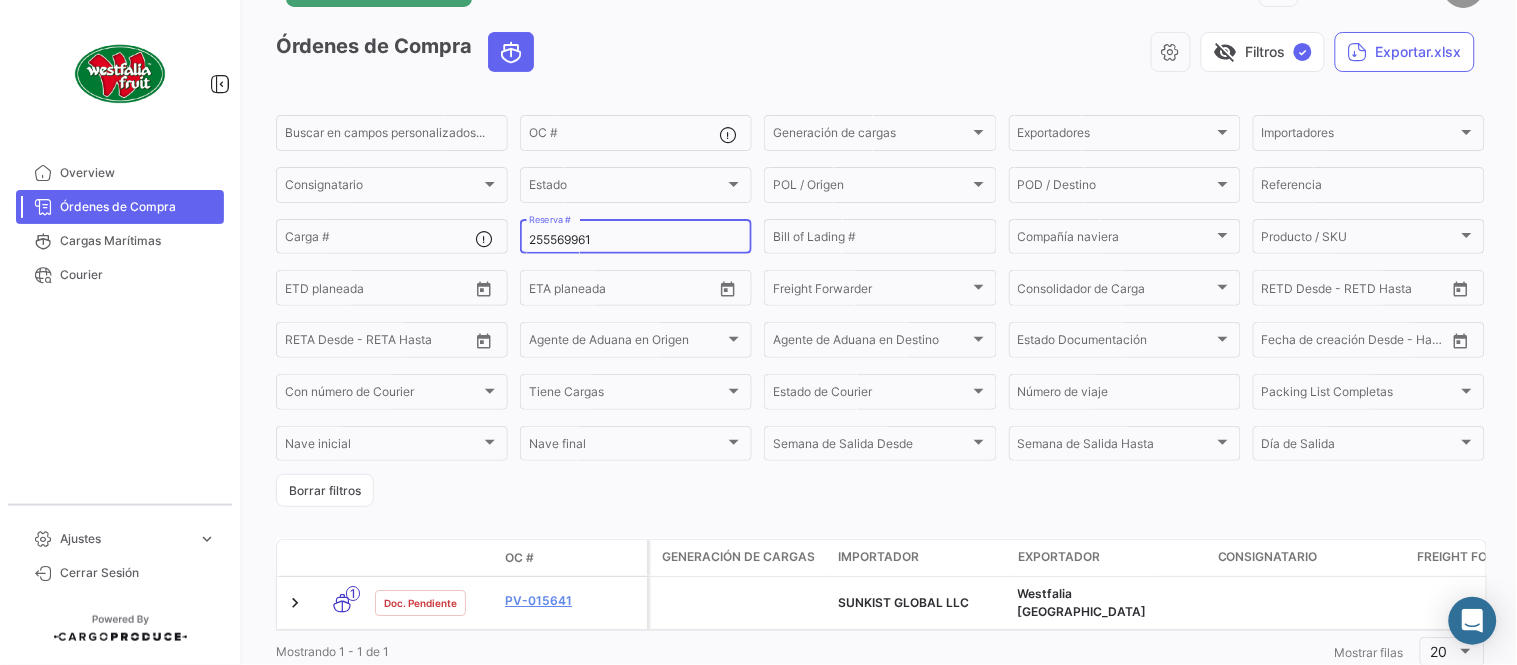 scroll, scrollTop: 116, scrollLeft: 0, axis: vertical 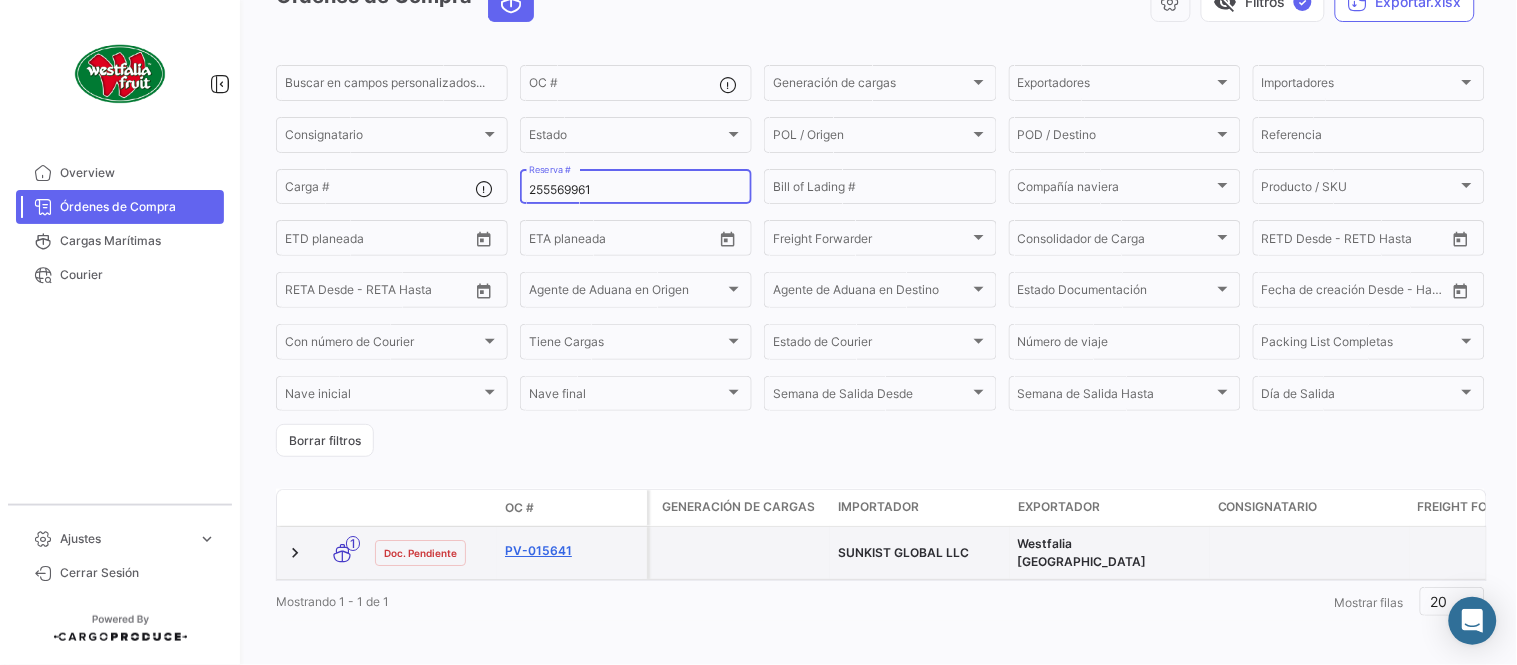 type on "255569961" 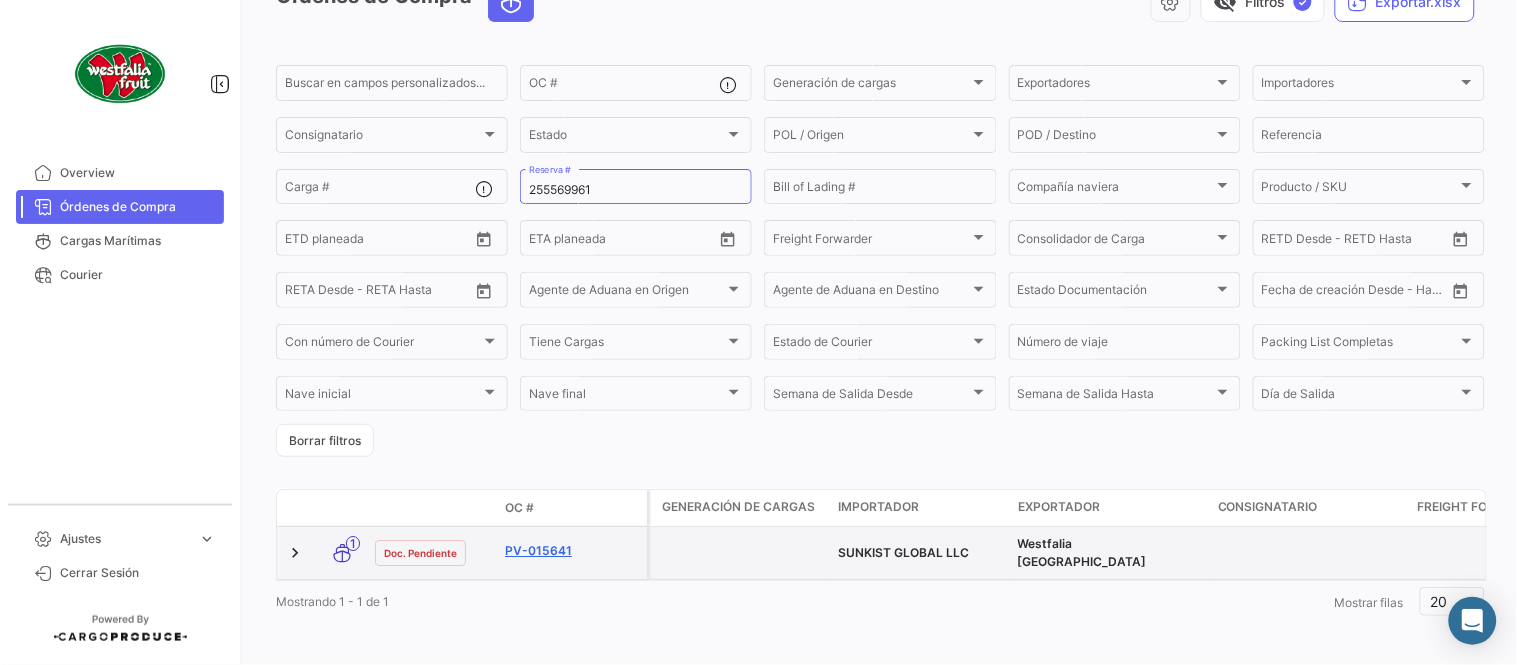 click on "PV-015641" 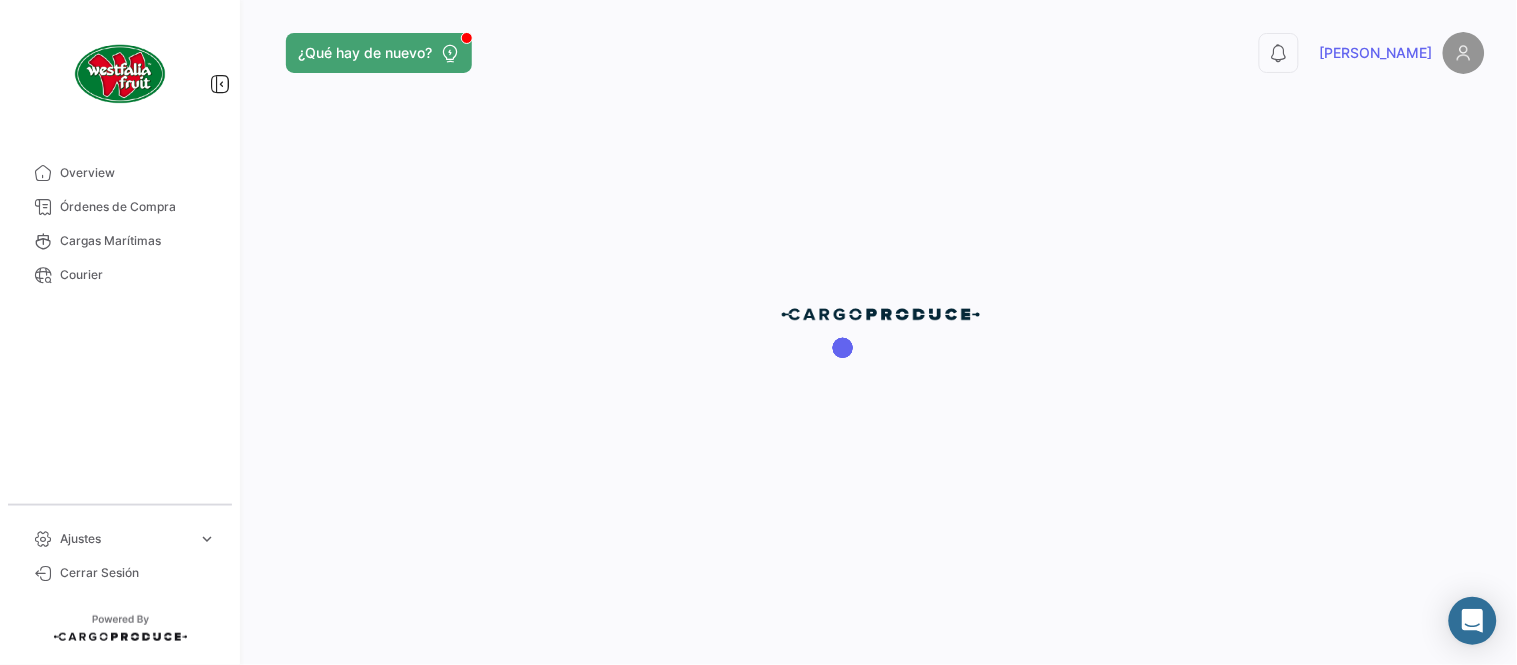 scroll, scrollTop: 0, scrollLeft: 0, axis: both 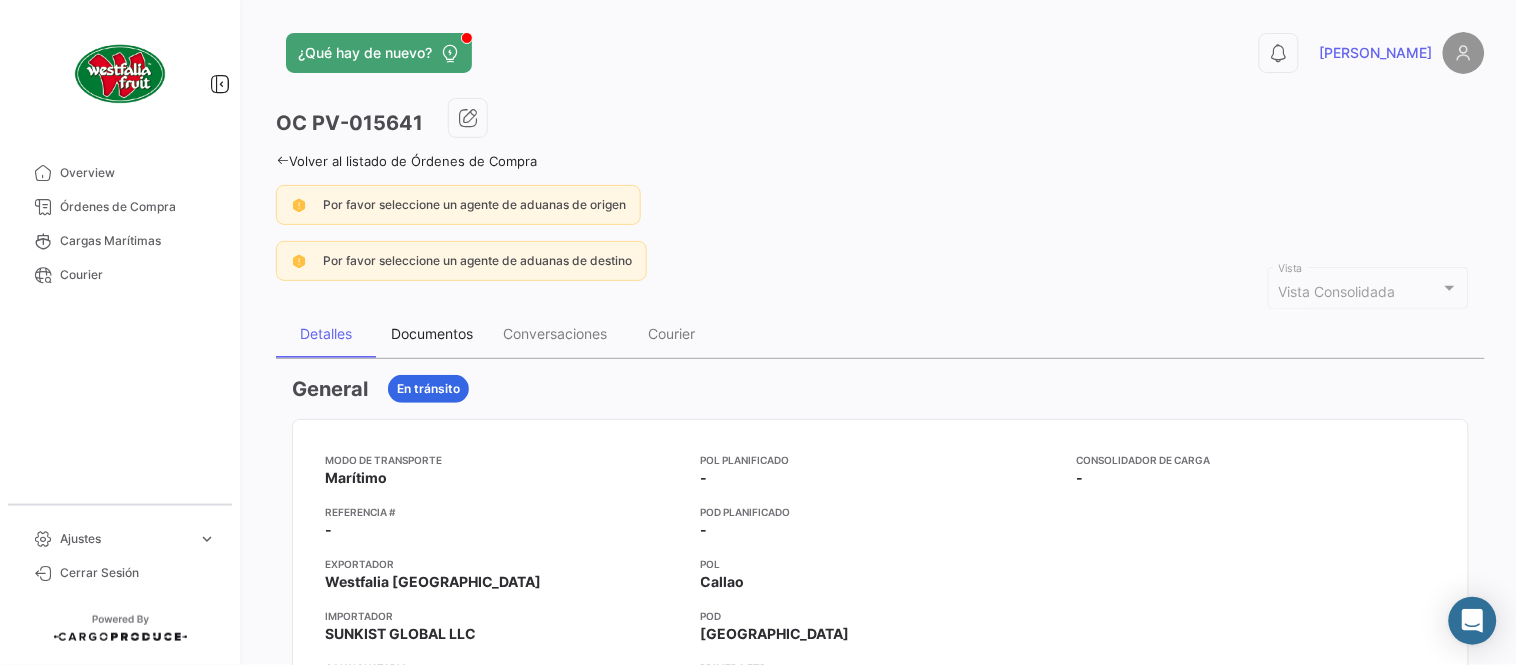 click on "Documentos" at bounding box center [432, 333] 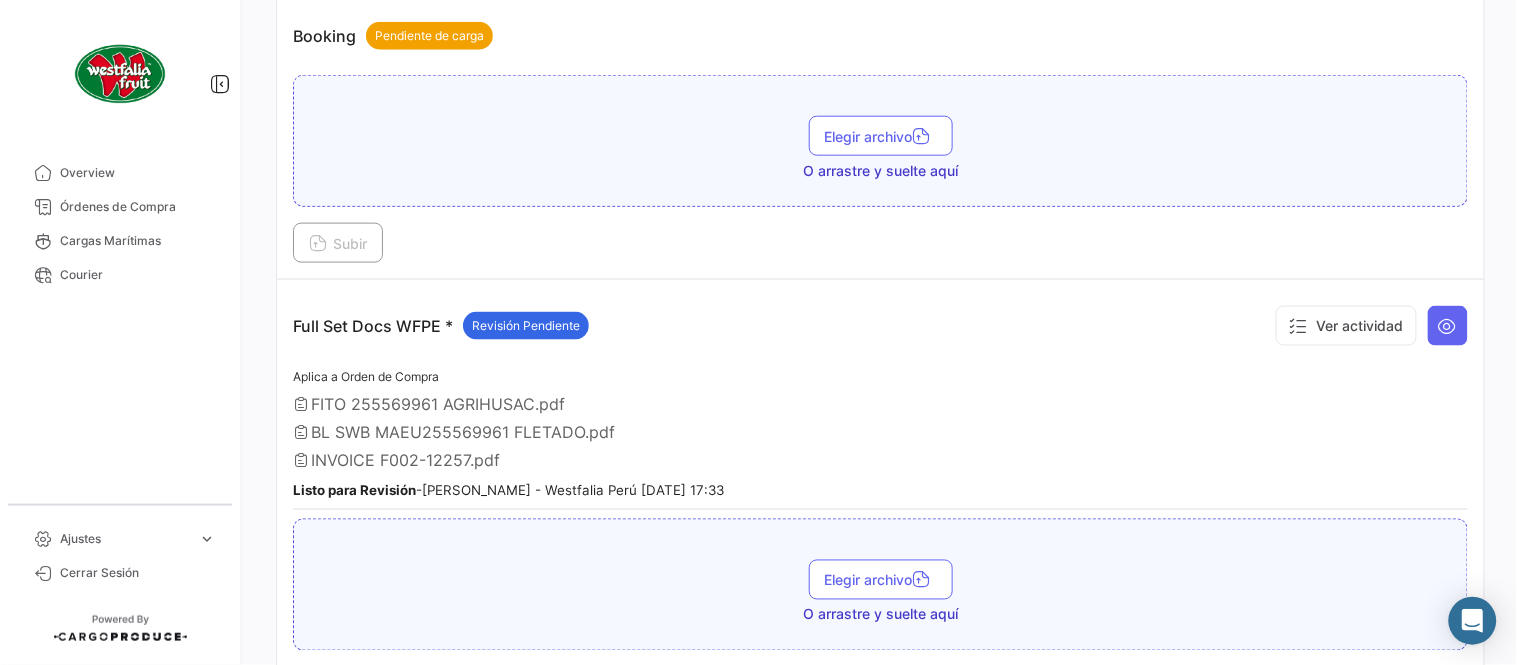 scroll, scrollTop: 554, scrollLeft: 0, axis: vertical 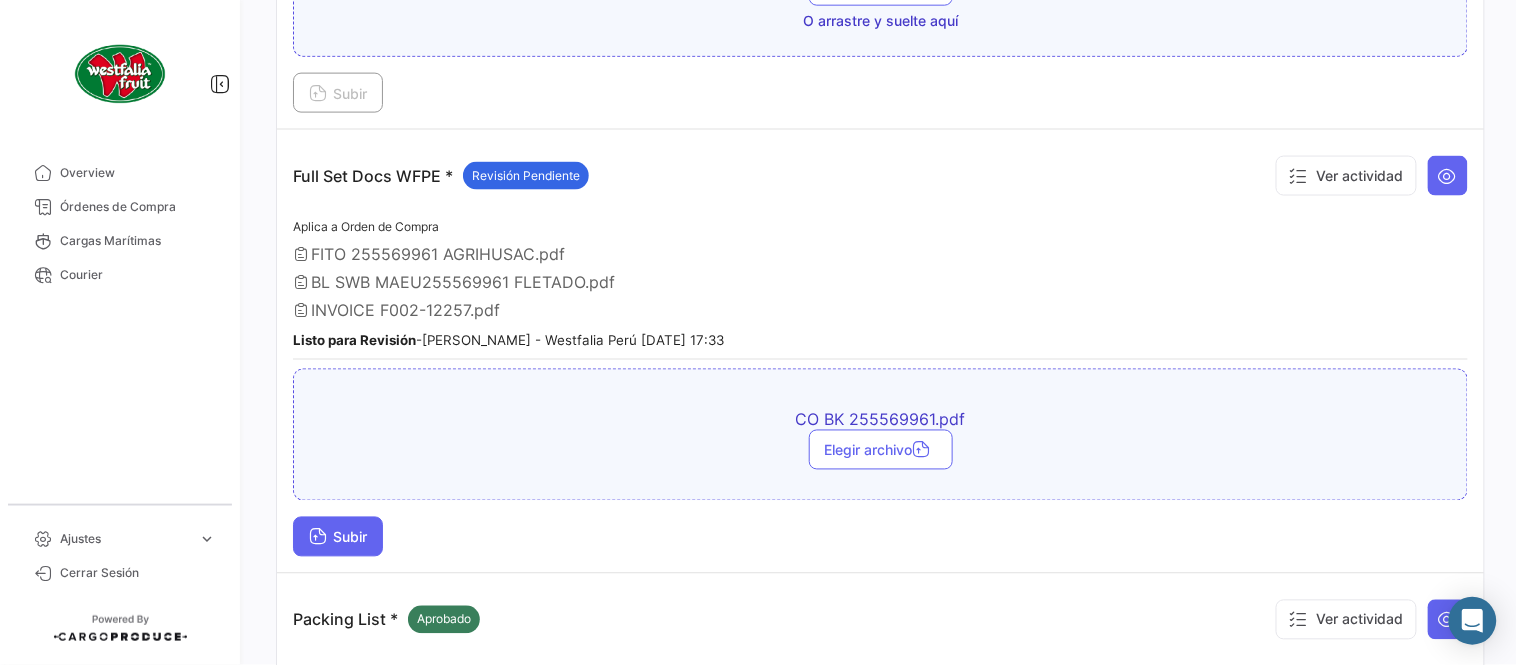 click on "Subir" at bounding box center (338, 537) 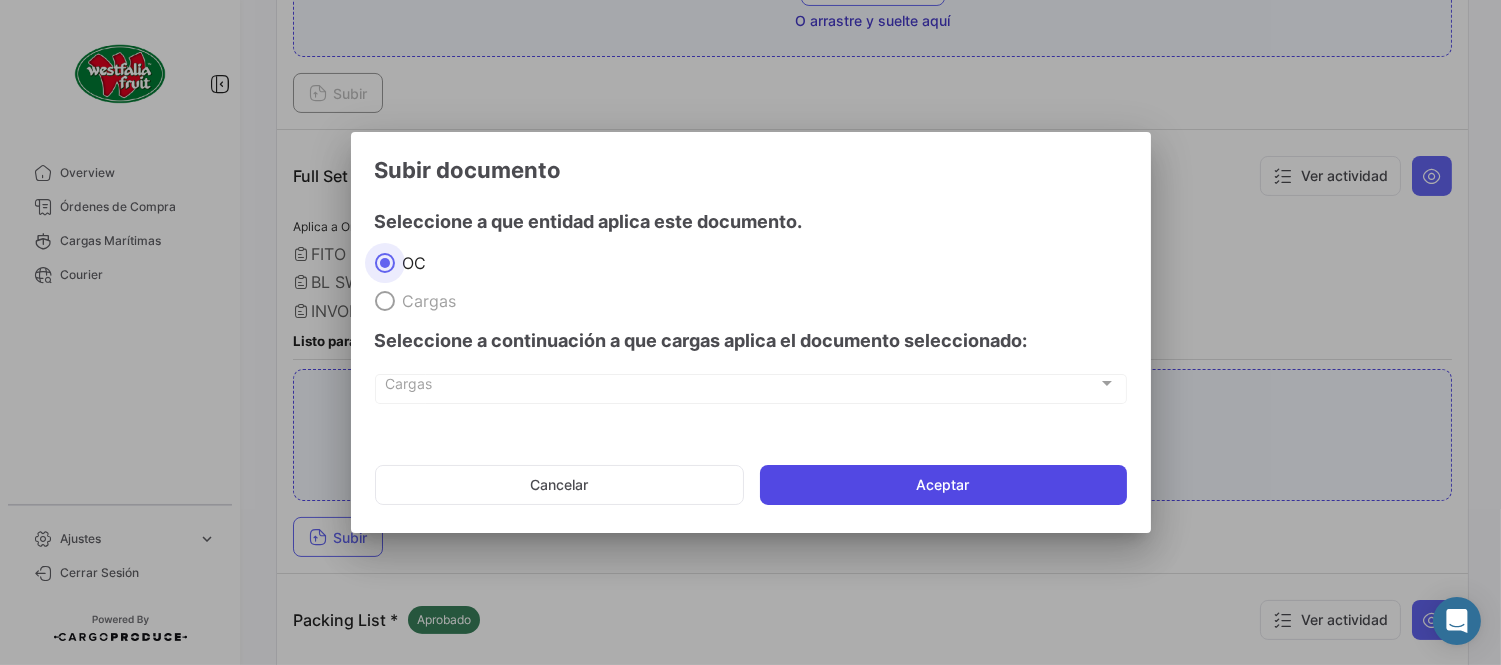 click on "Aceptar" 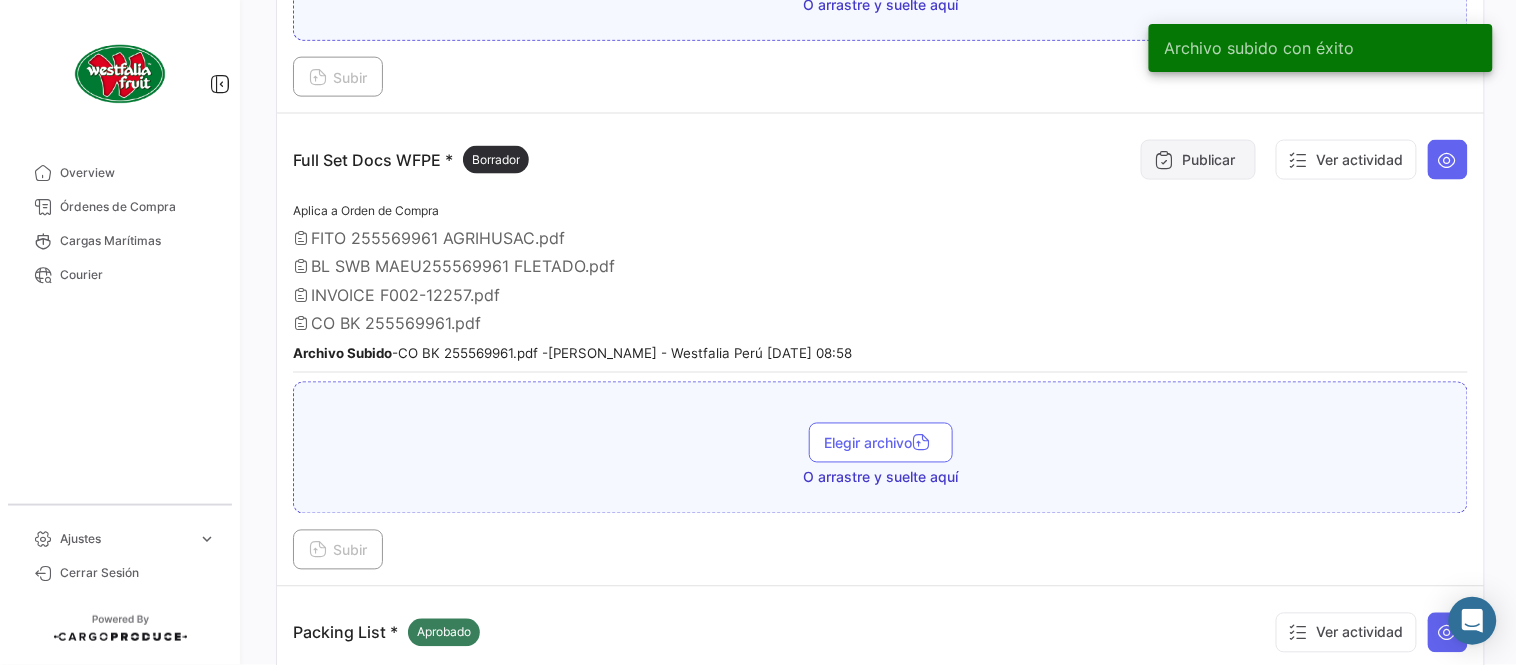 click on "Publicar" at bounding box center [1198, 160] 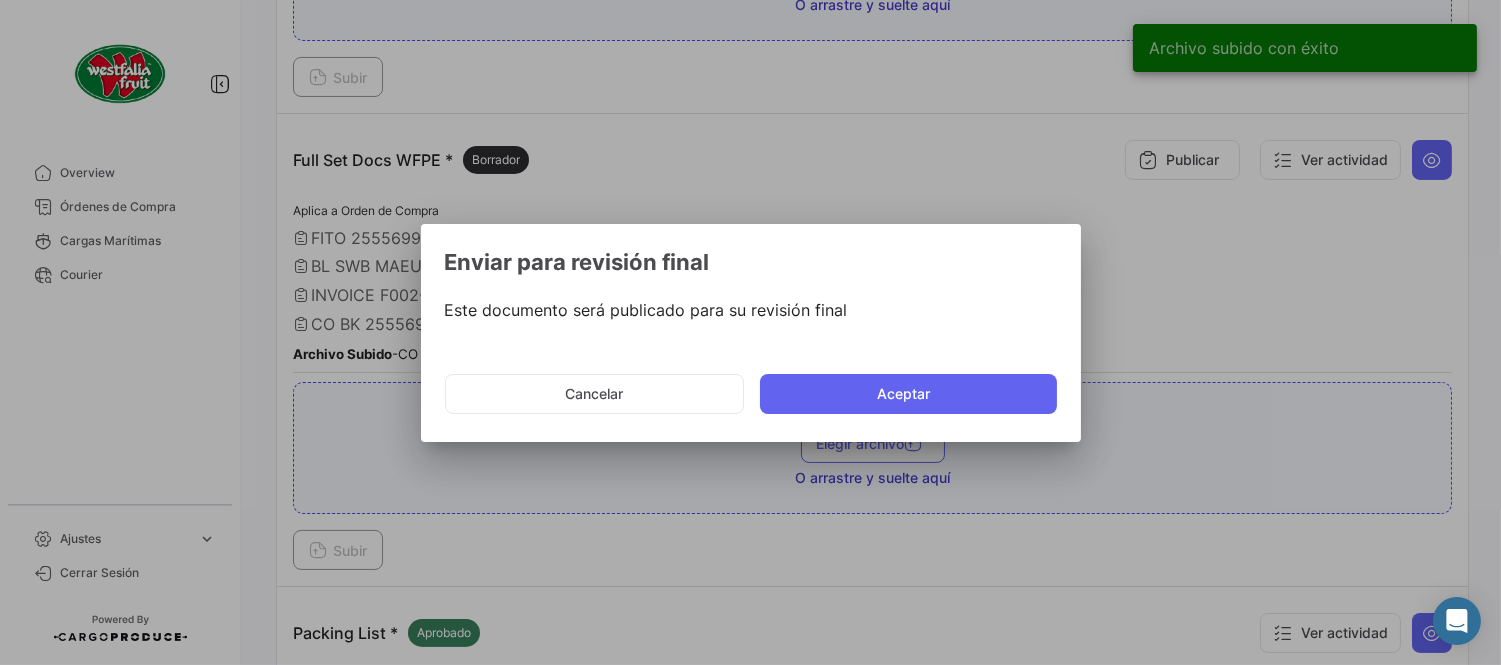 drag, startPoint x: 967, startPoint y: 371, endPoint x: 961, endPoint y: 437, distance: 66.27216 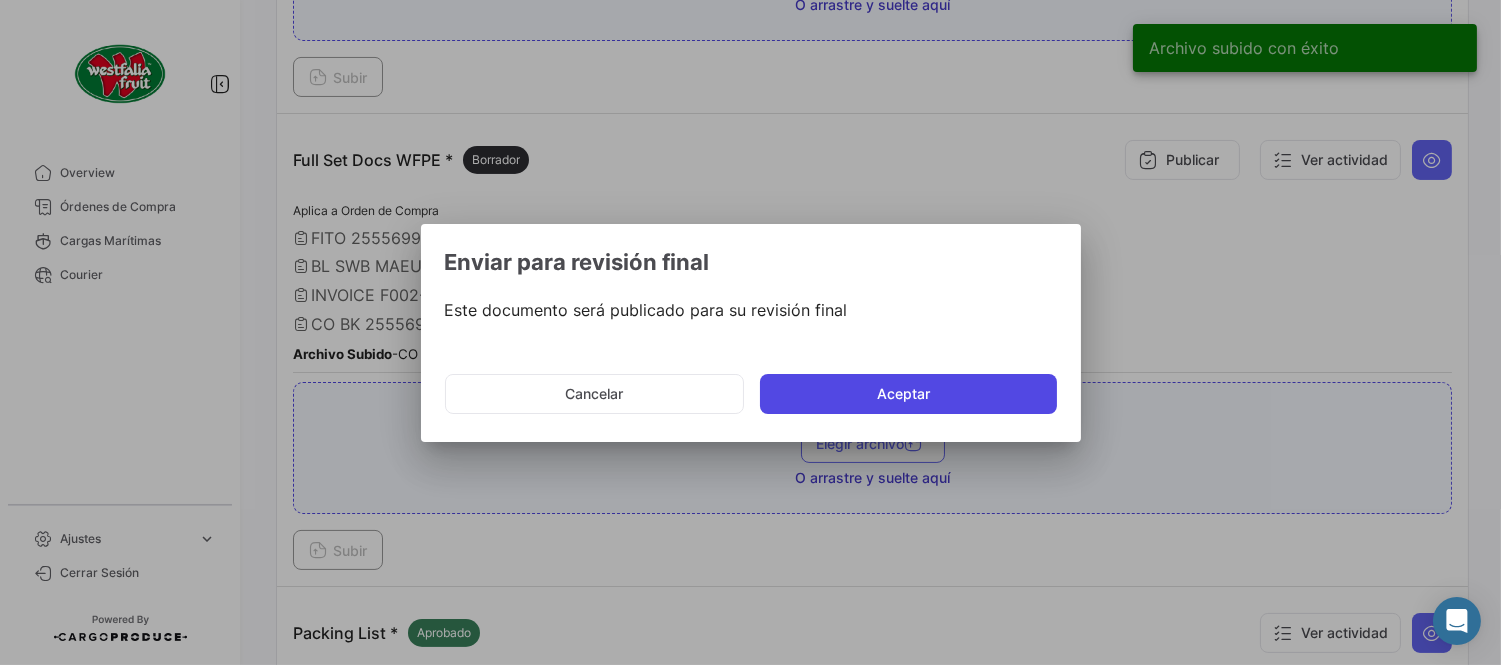 click on "Aceptar" 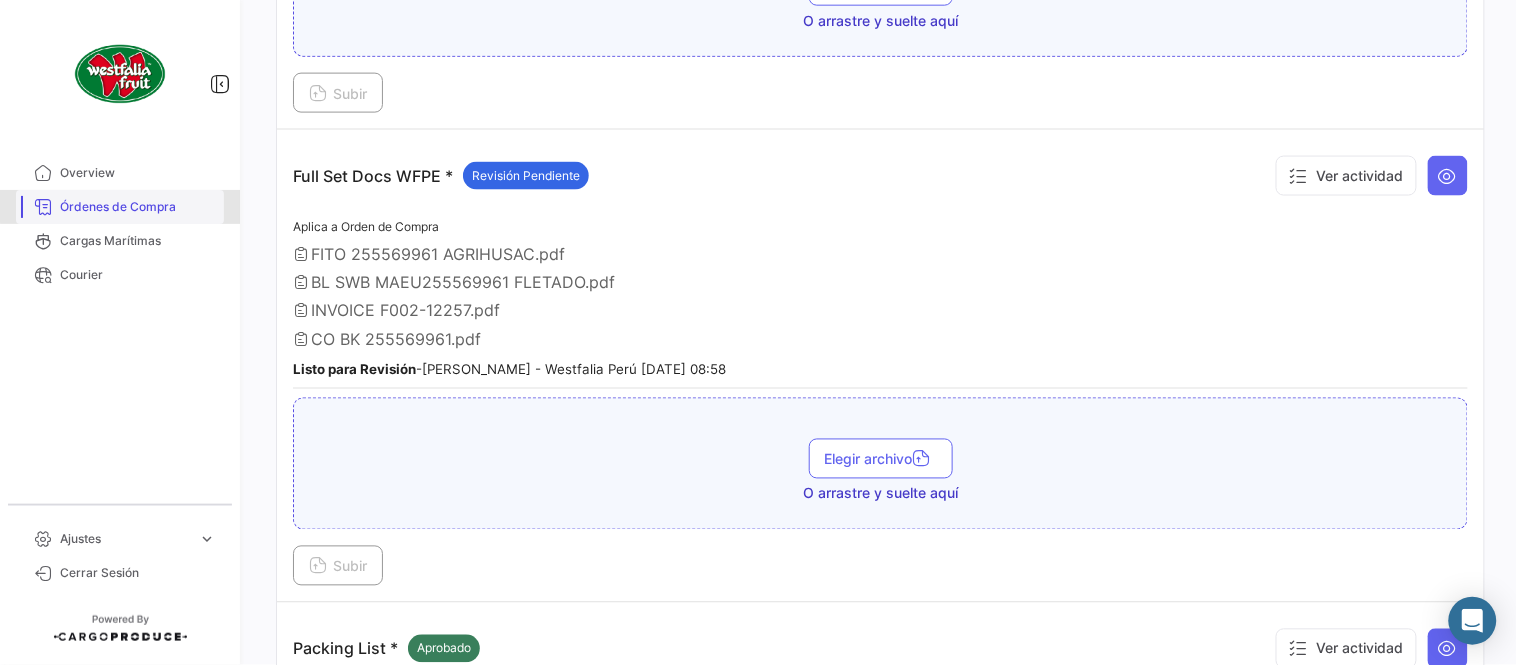 click on "Órdenes de Compra" at bounding box center (138, 207) 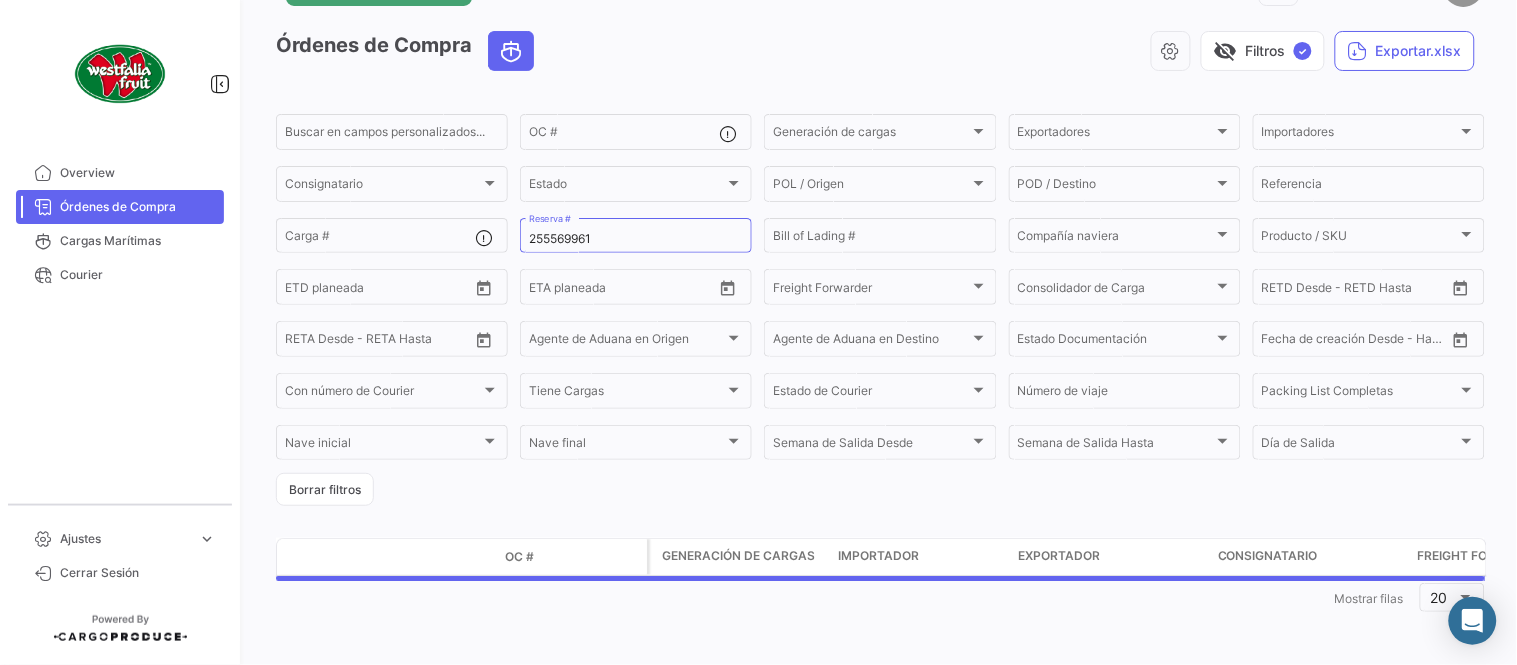scroll, scrollTop: 0, scrollLeft: 0, axis: both 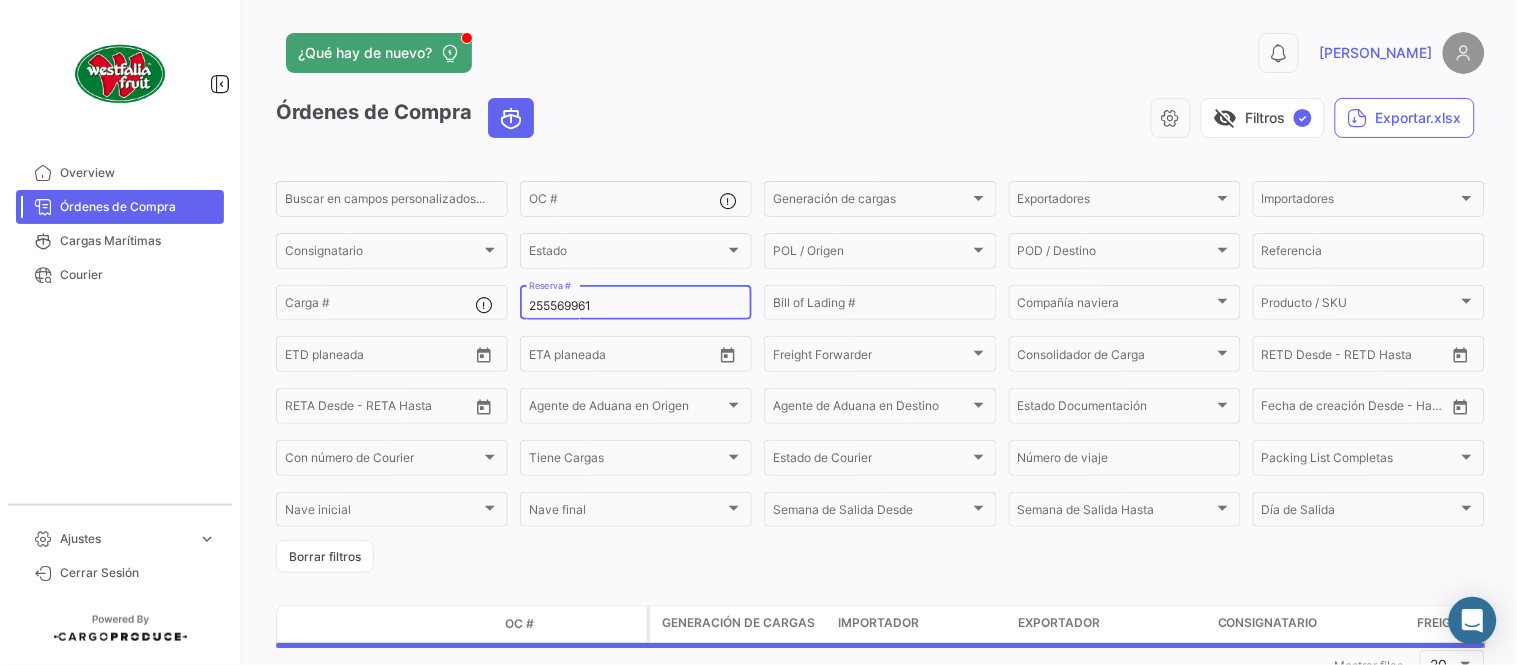 click on "255569961" at bounding box center [636, 306] 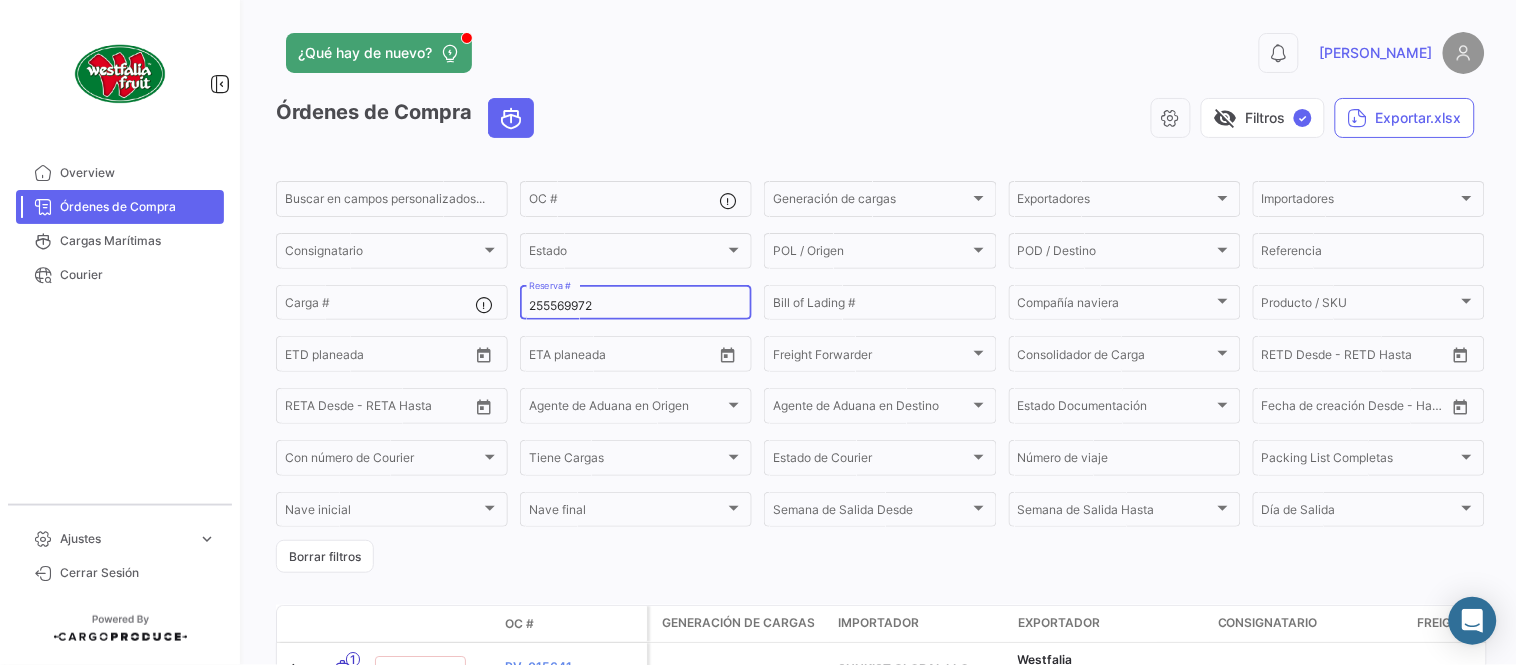 scroll, scrollTop: 128, scrollLeft: 0, axis: vertical 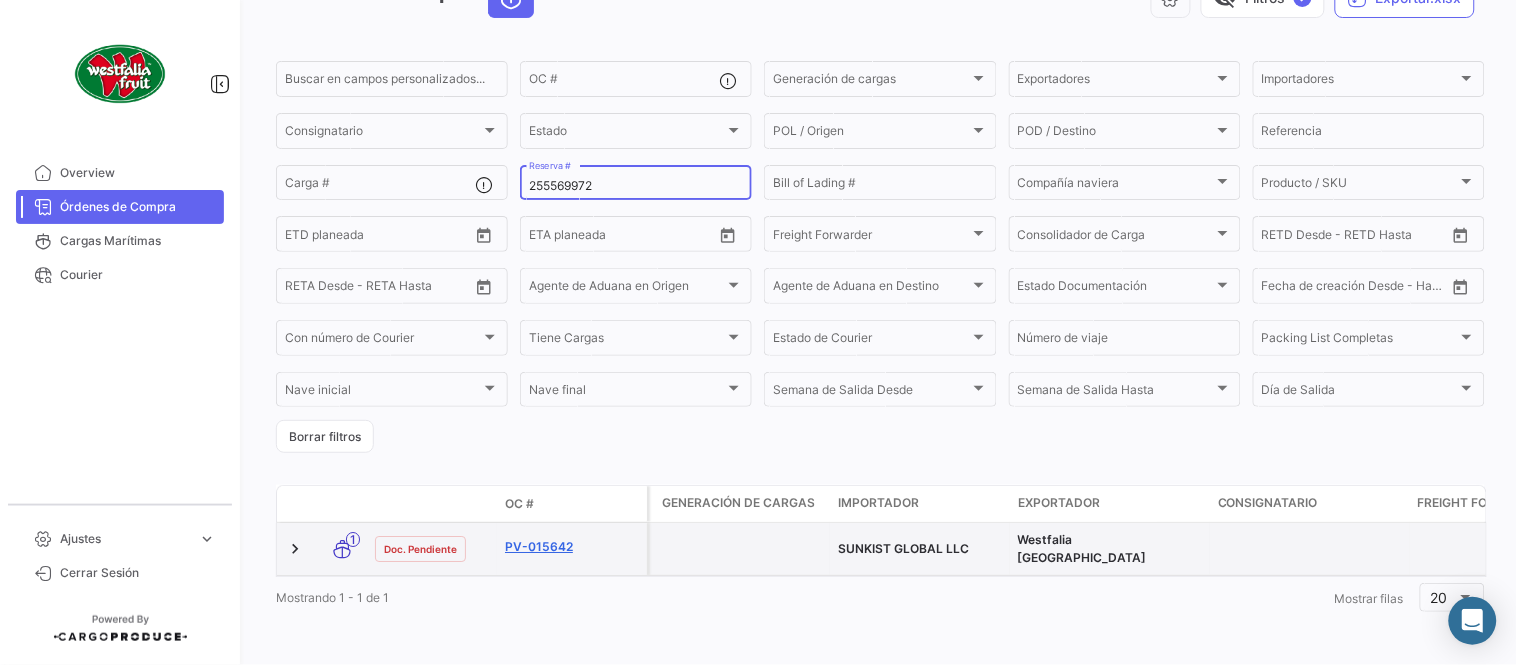 type on "255569972" 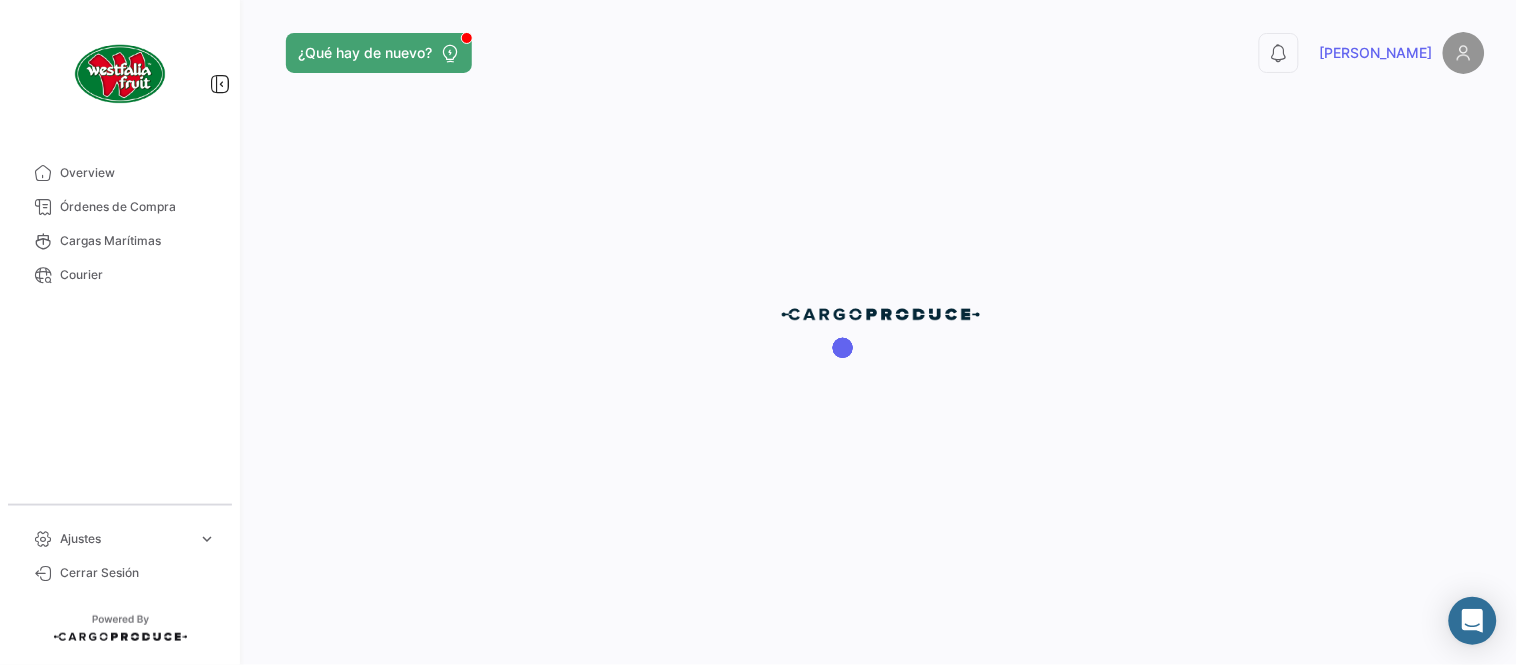 scroll, scrollTop: 0, scrollLeft: 0, axis: both 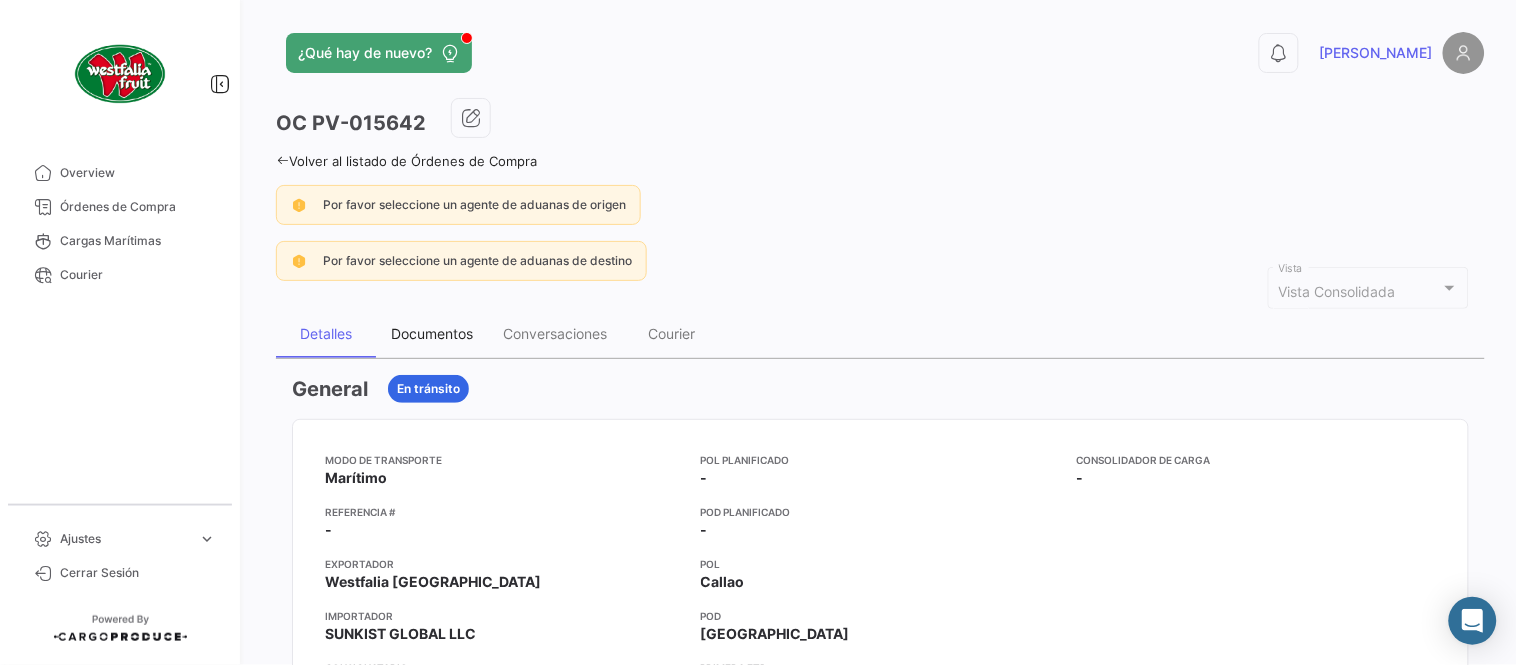 click on "Documentos" at bounding box center (432, 333) 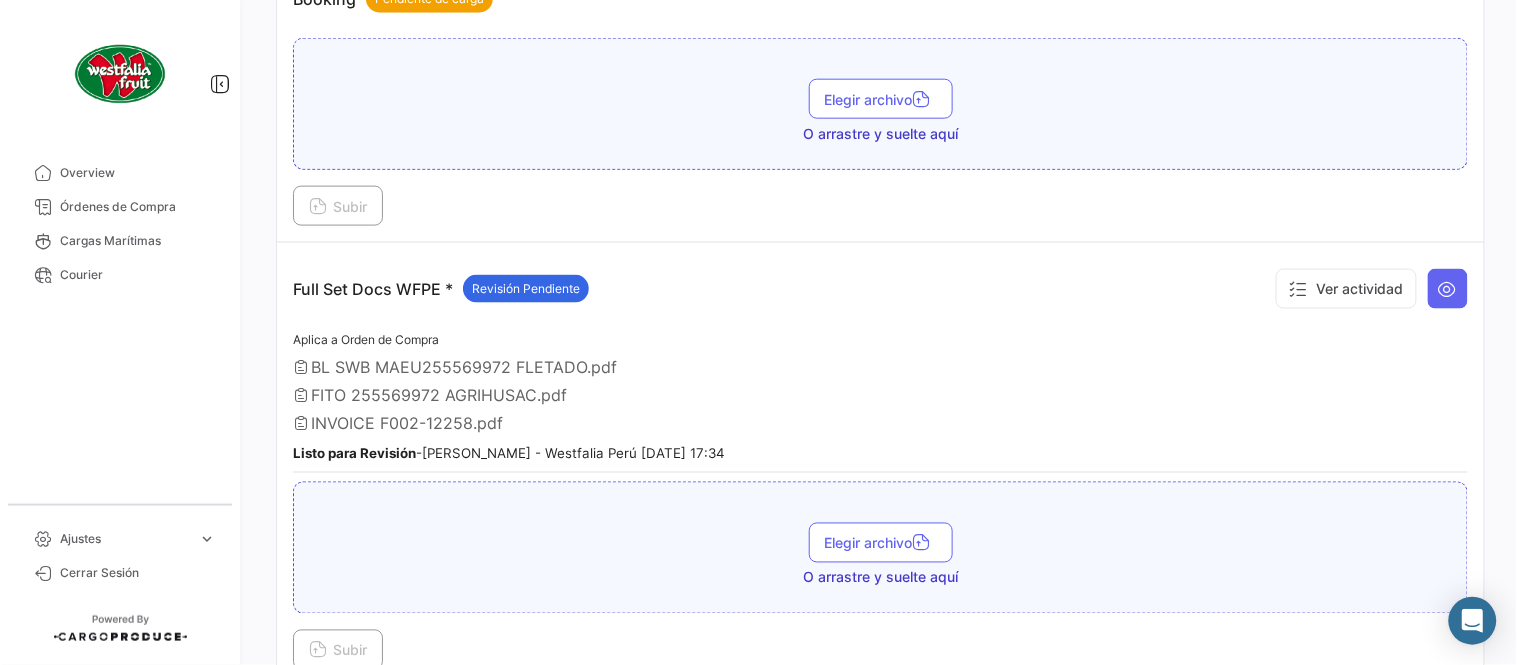 scroll, scrollTop: 554, scrollLeft: 0, axis: vertical 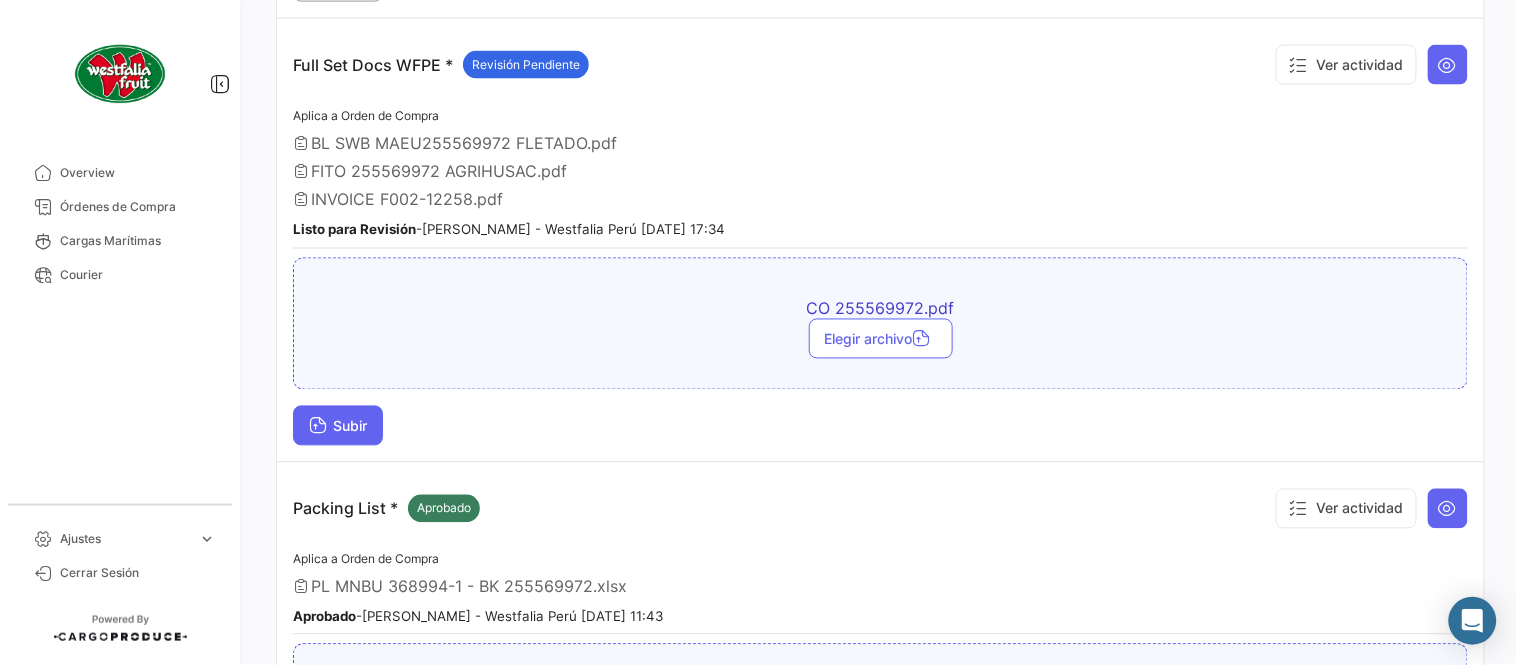 click on "Subir" at bounding box center [338, 426] 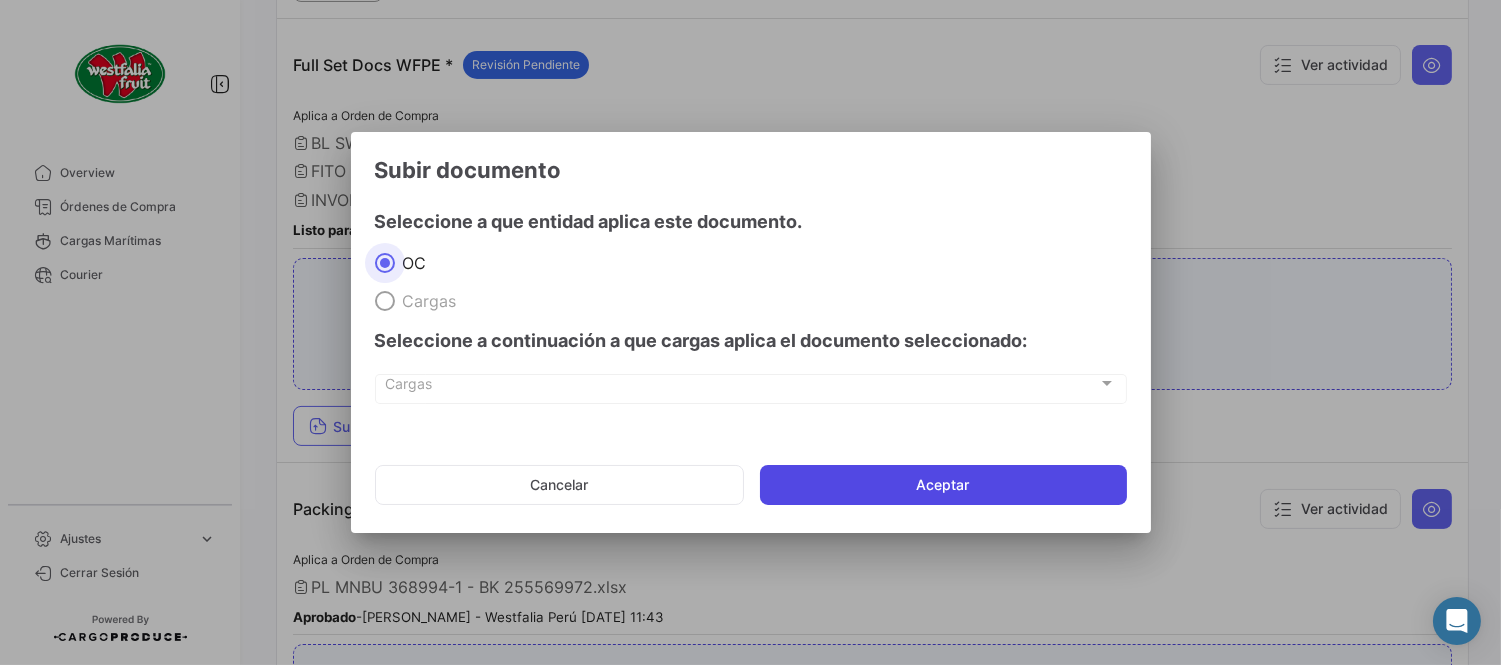 click on "Aceptar" 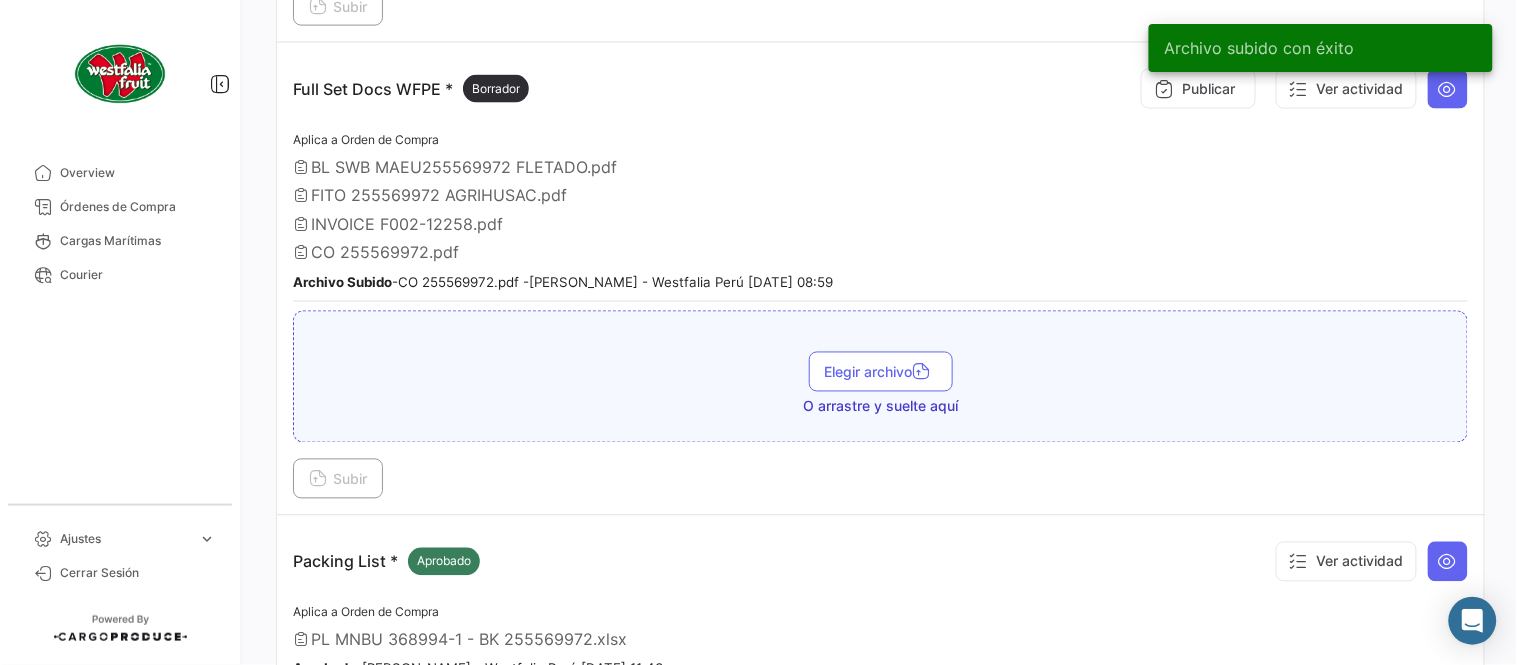 scroll, scrollTop: 665, scrollLeft: 0, axis: vertical 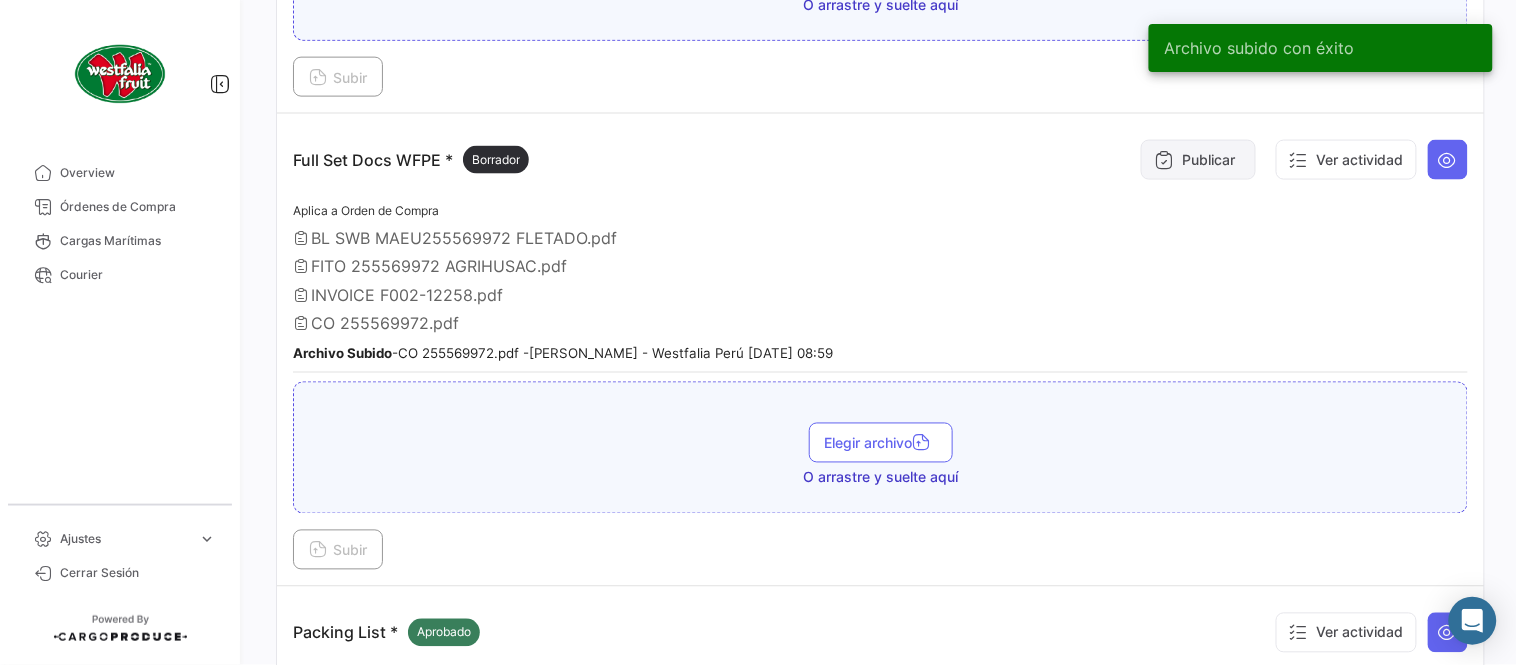click on "Publicar" at bounding box center (1198, 160) 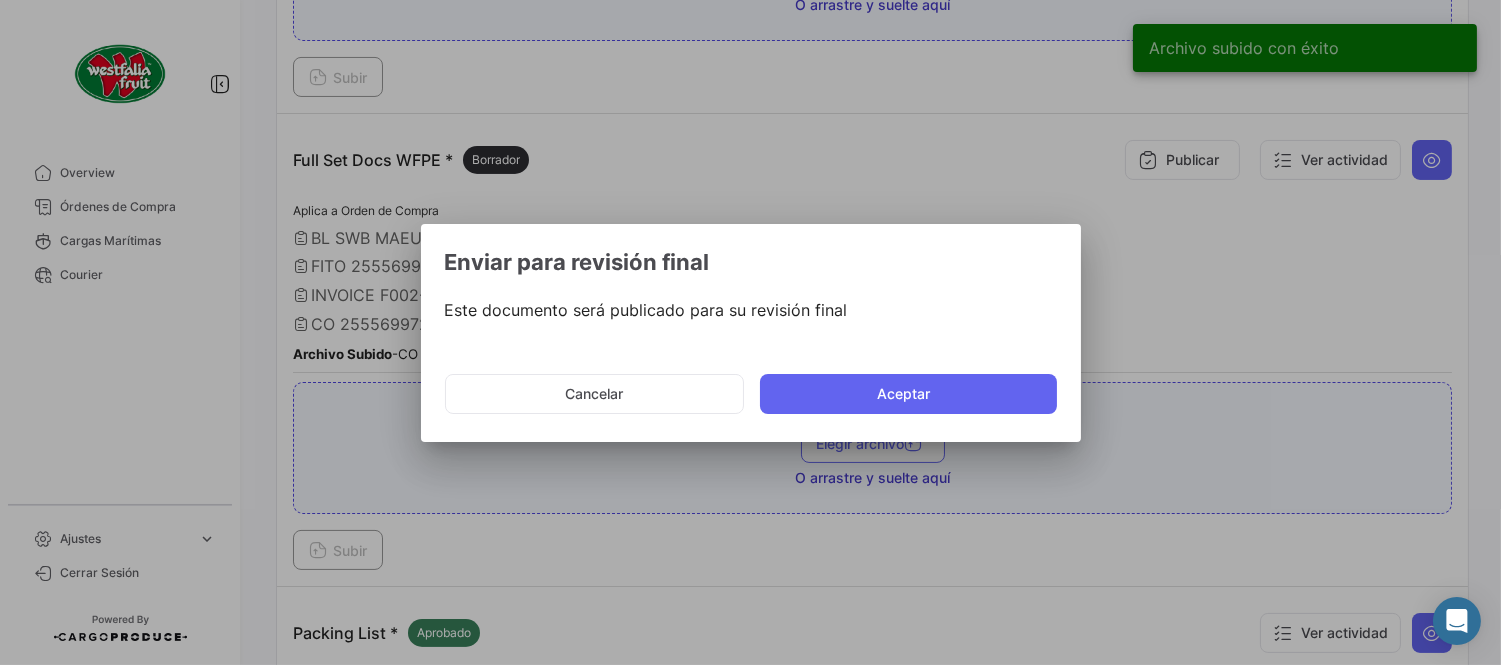 click on "Cancelar   Aceptar" 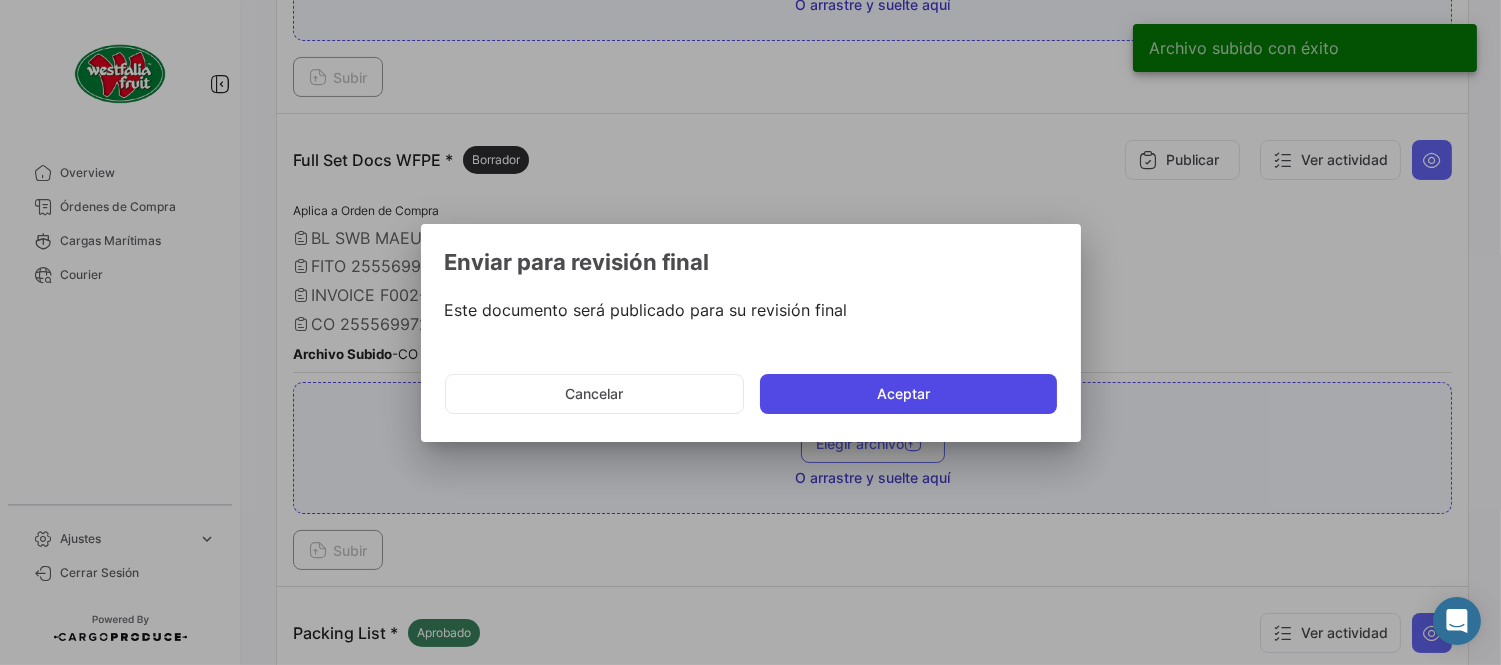 drag, startPoint x: 971, startPoint y: 372, endPoint x: 995, endPoint y: 388, distance: 28.84441 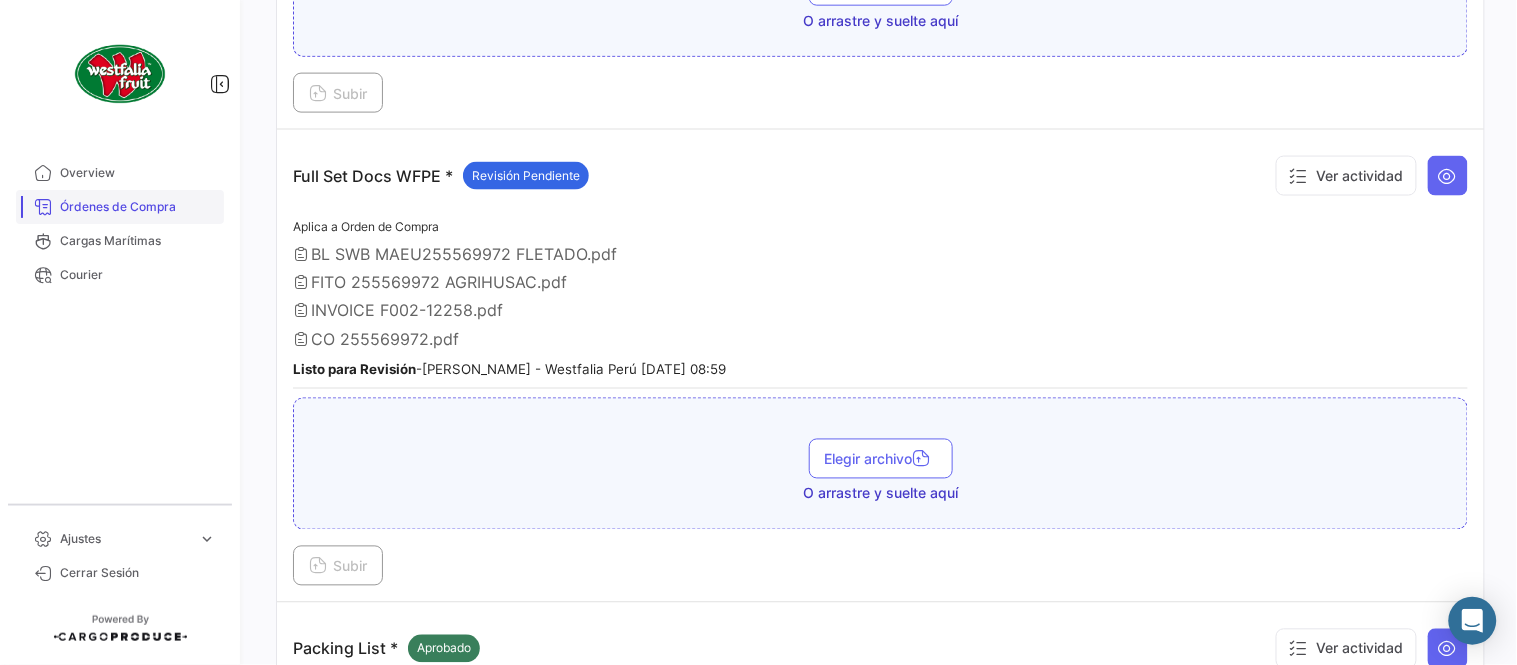 click on "Órdenes de Compra" at bounding box center (138, 207) 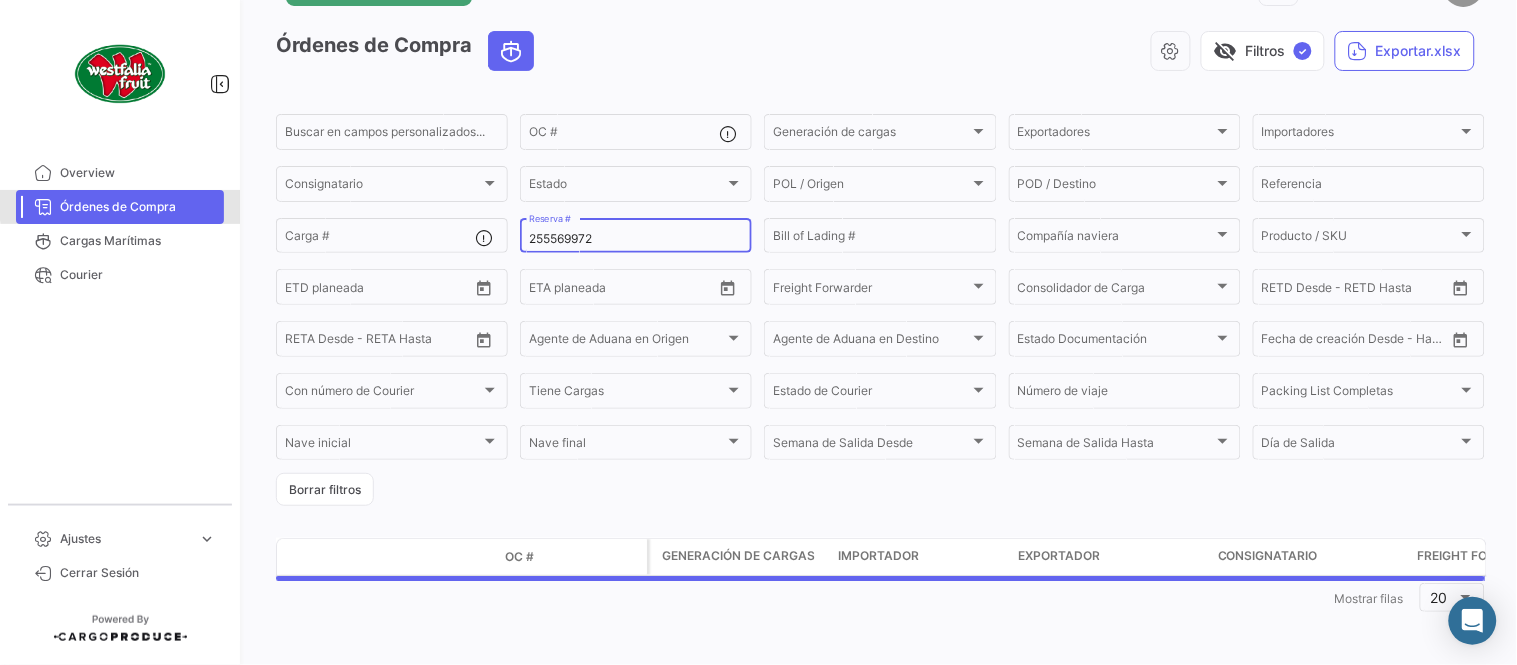 scroll, scrollTop: 0, scrollLeft: 0, axis: both 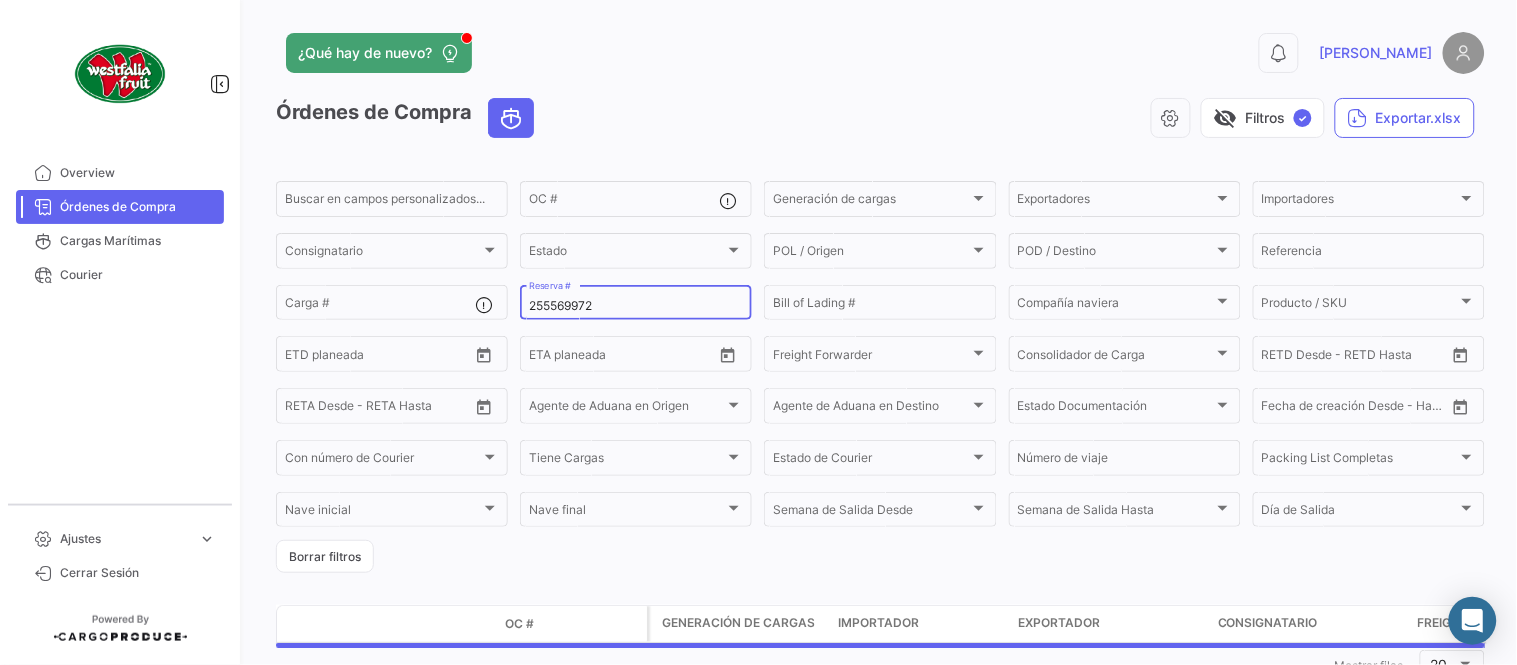 click on "255569972" at bounding box center (636, 306) 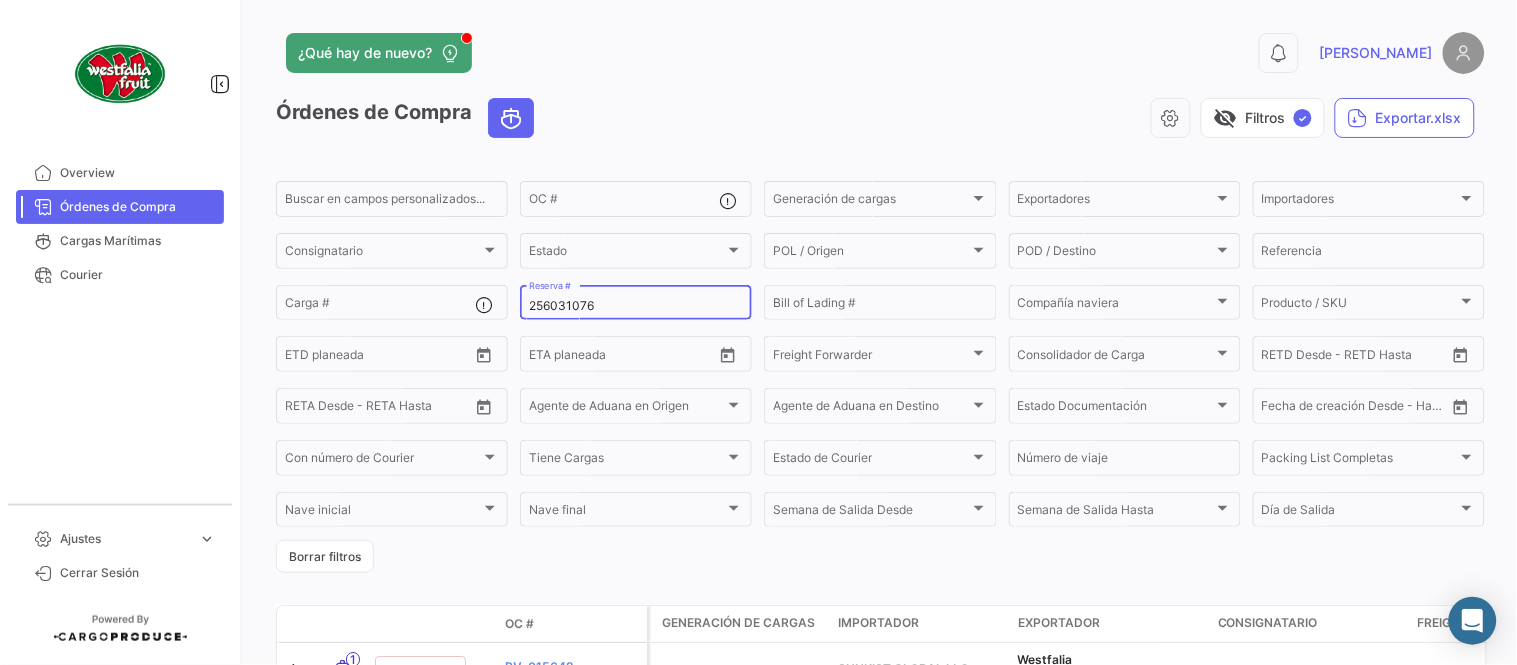 type on "256031076" 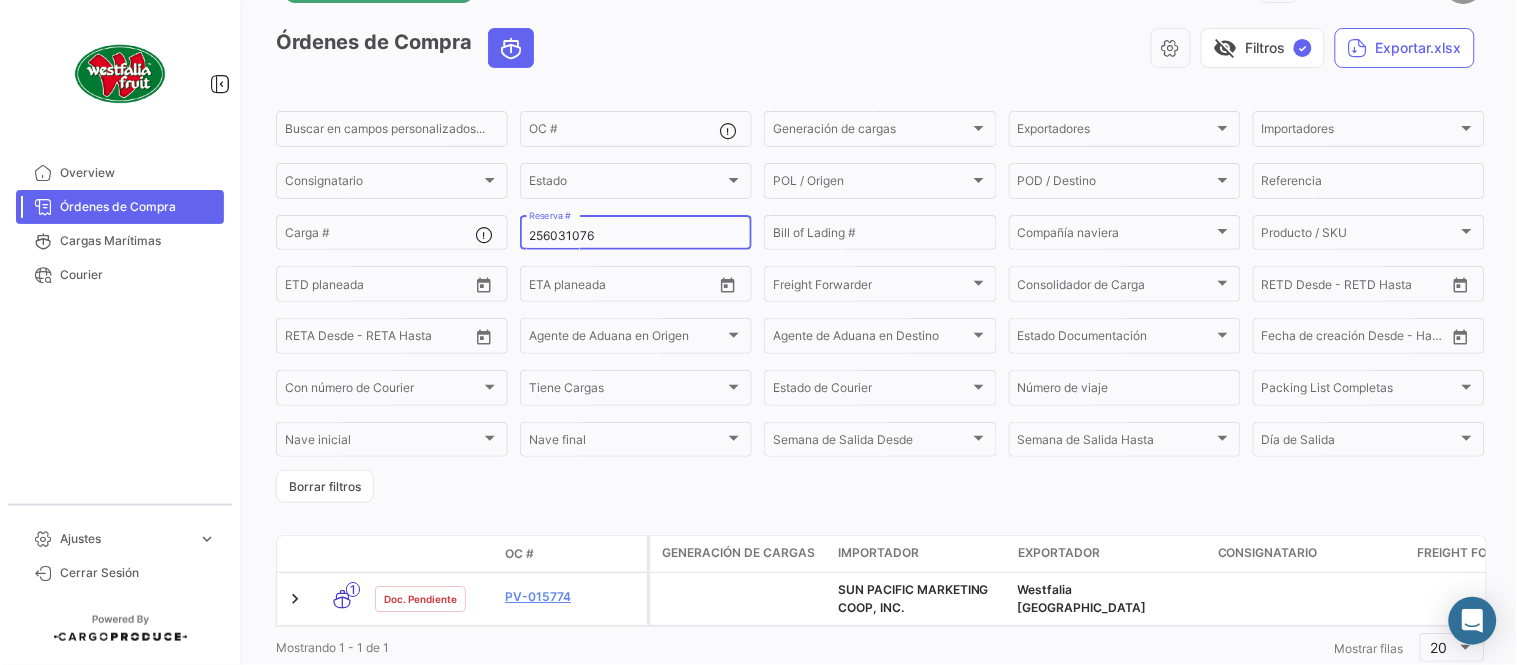 scroll, scrollTop: 136, scrollLeft: 0, axis: vertical 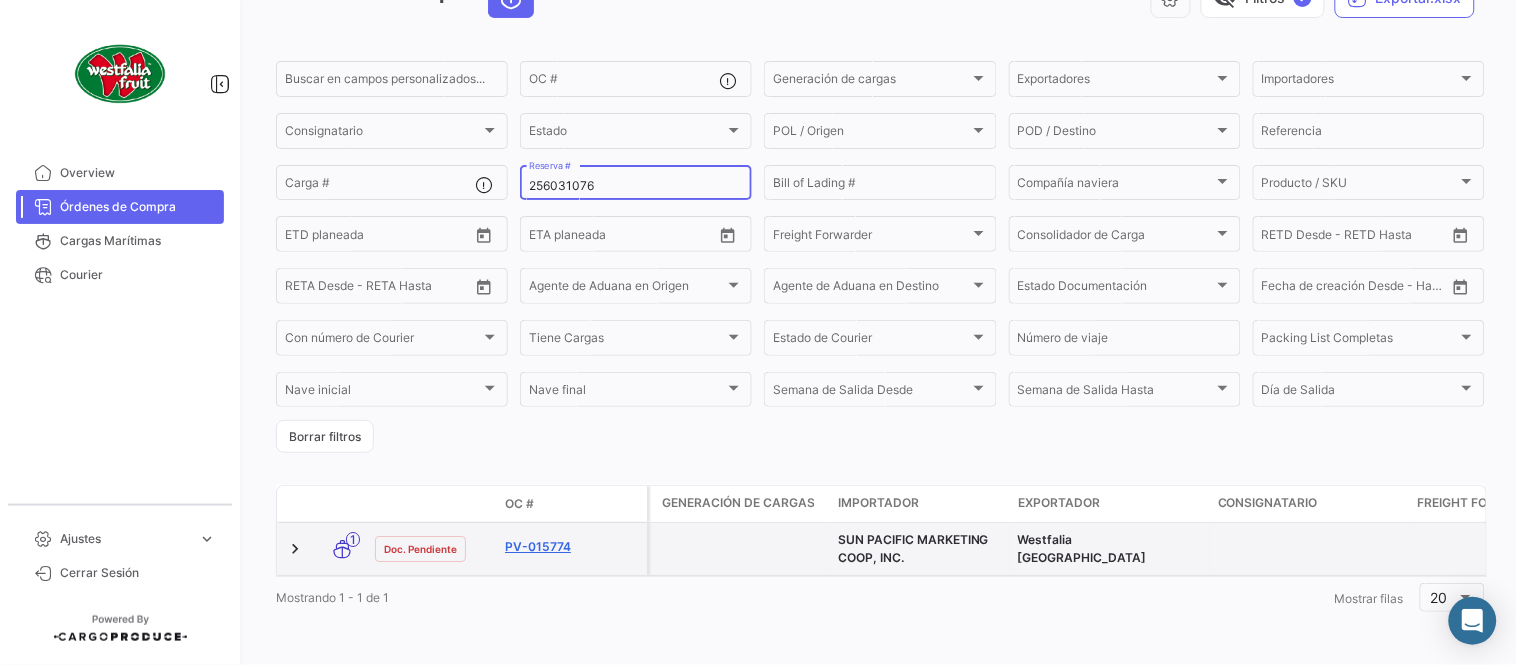 click on "PV-015774" 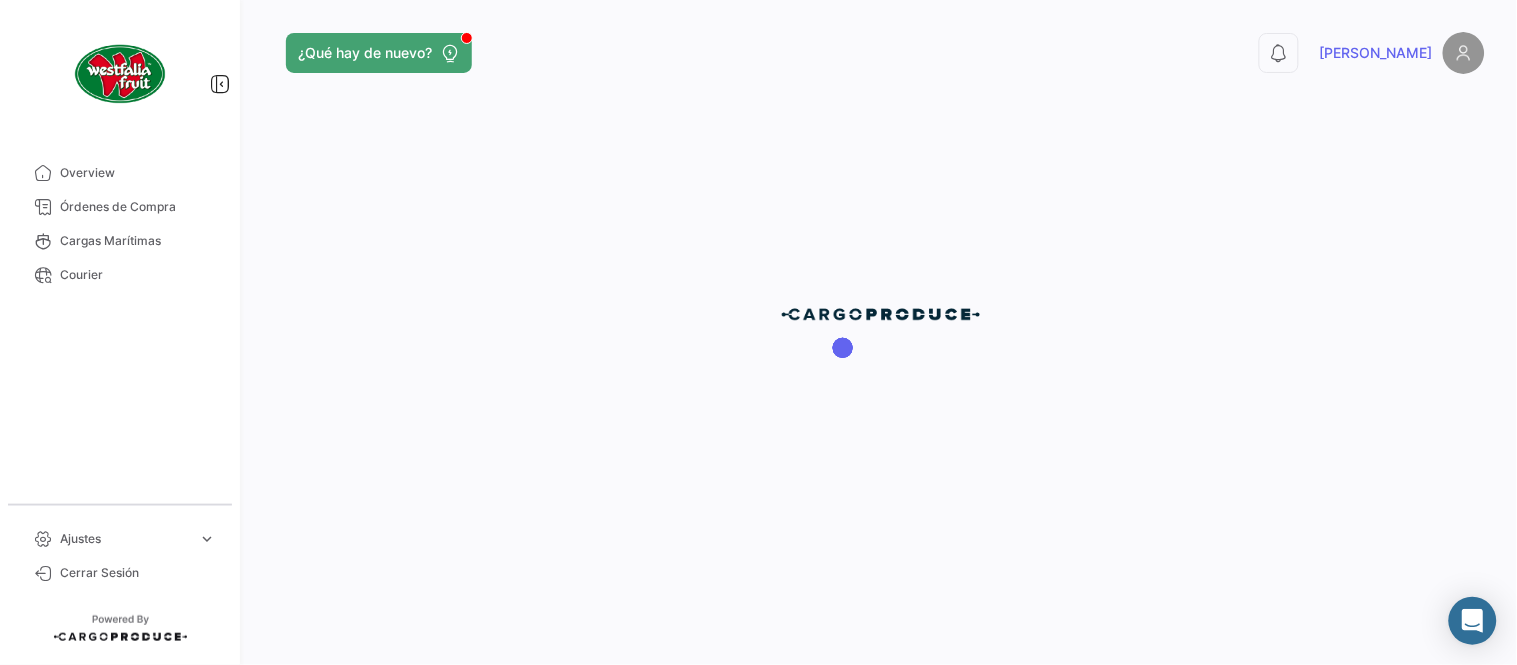 scroll, scrollTop: 0, scrollLeft: 0, axis: both 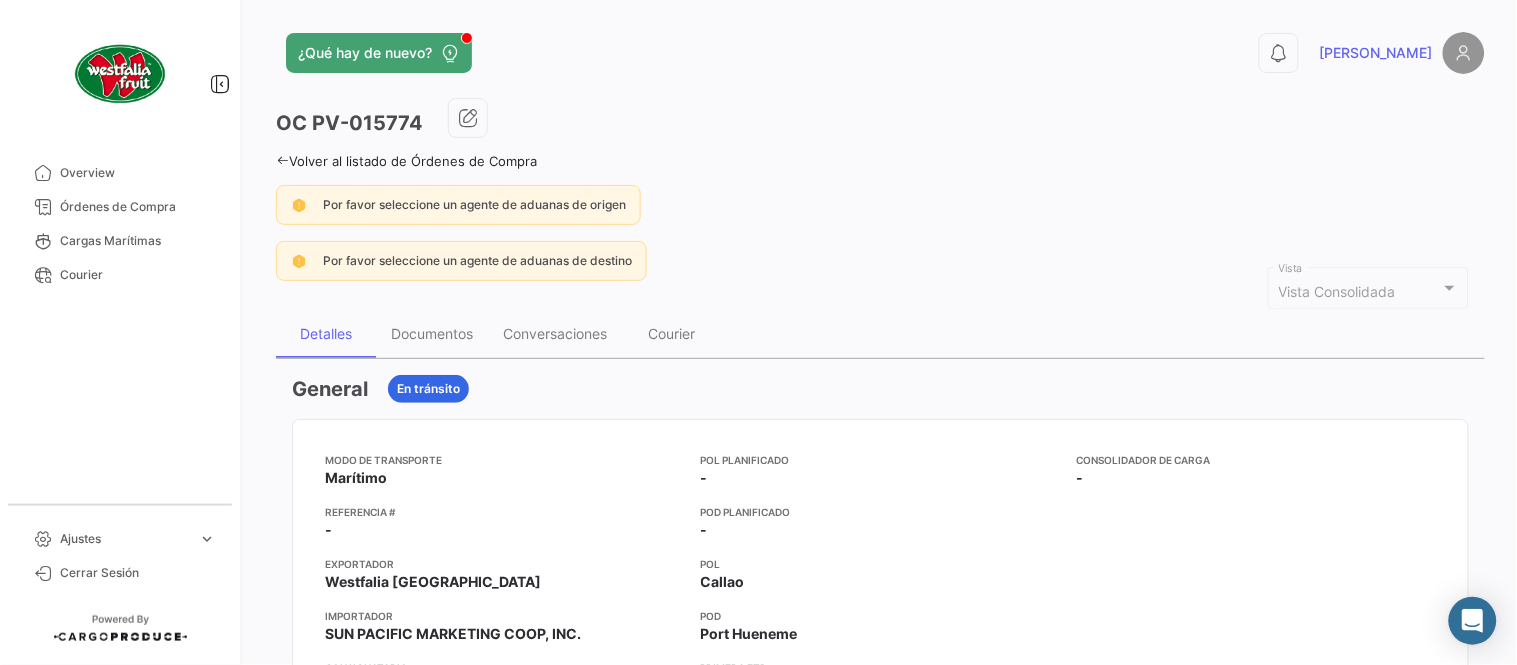 click on "Volver al listado de Órdenes de Compra" 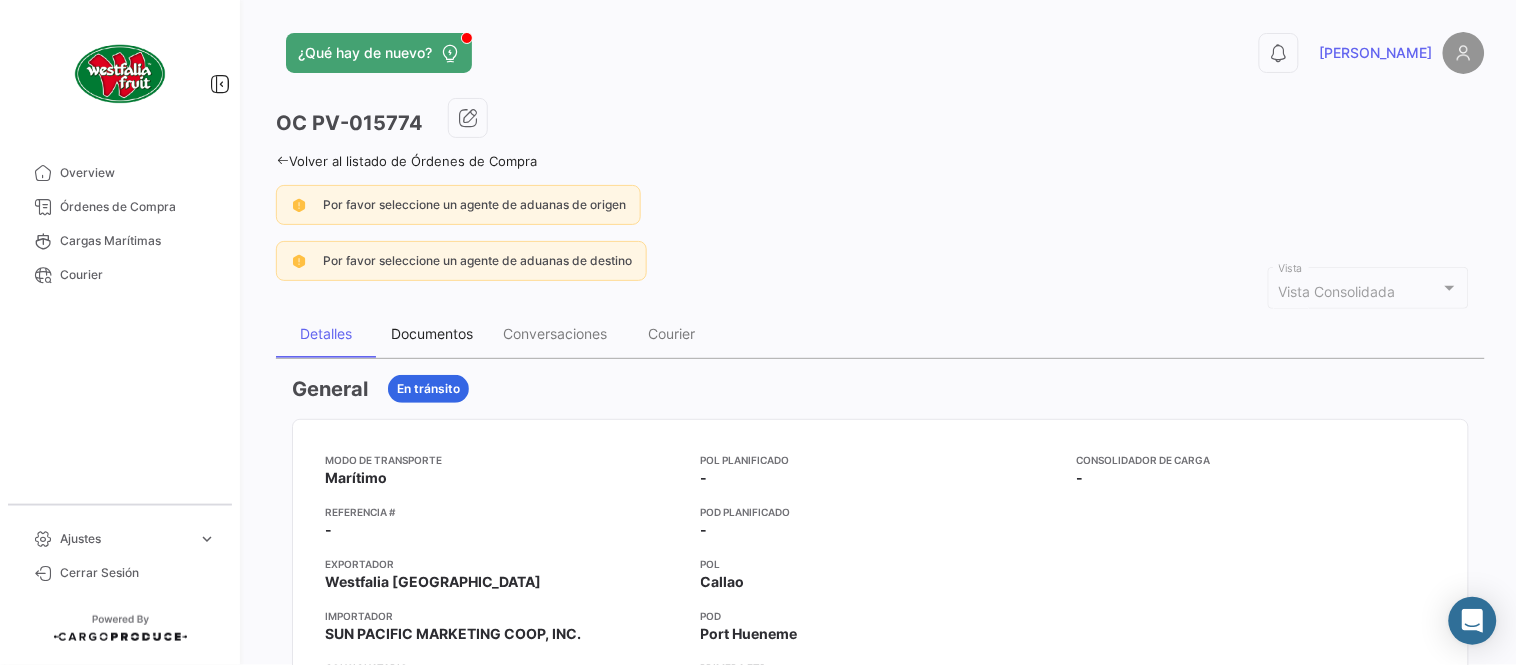 click on "Documentos" at bounding box center [432, 333] 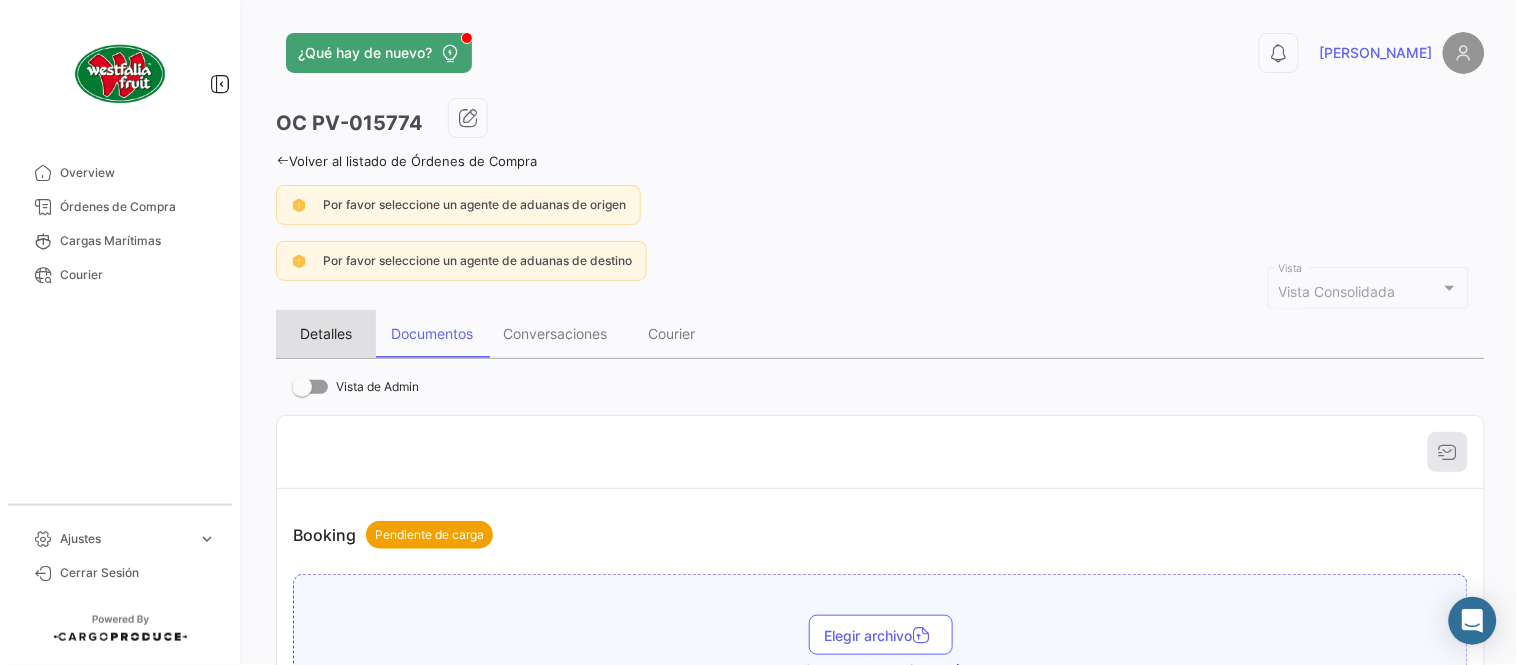 click on "Detalles" at bounding box center (326, 334) 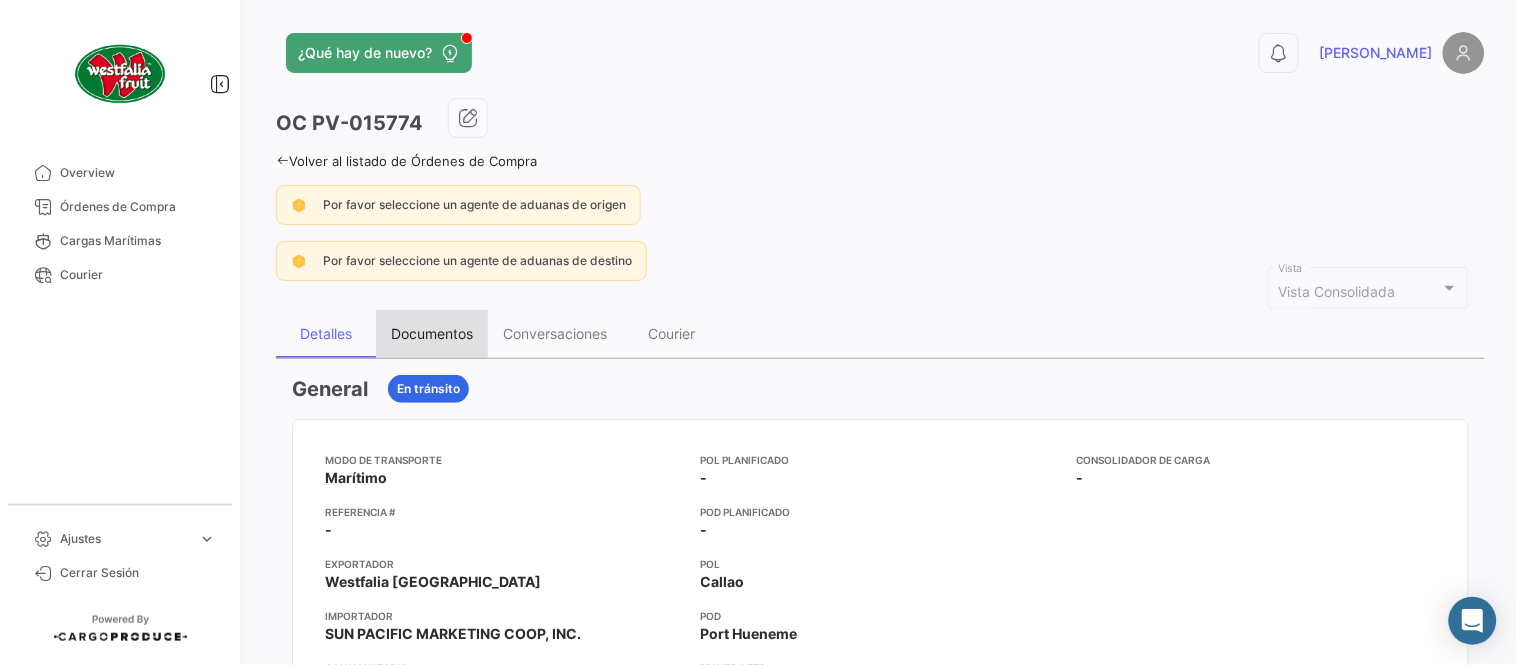 click on "Documentos" at bounding box center (432, 333) 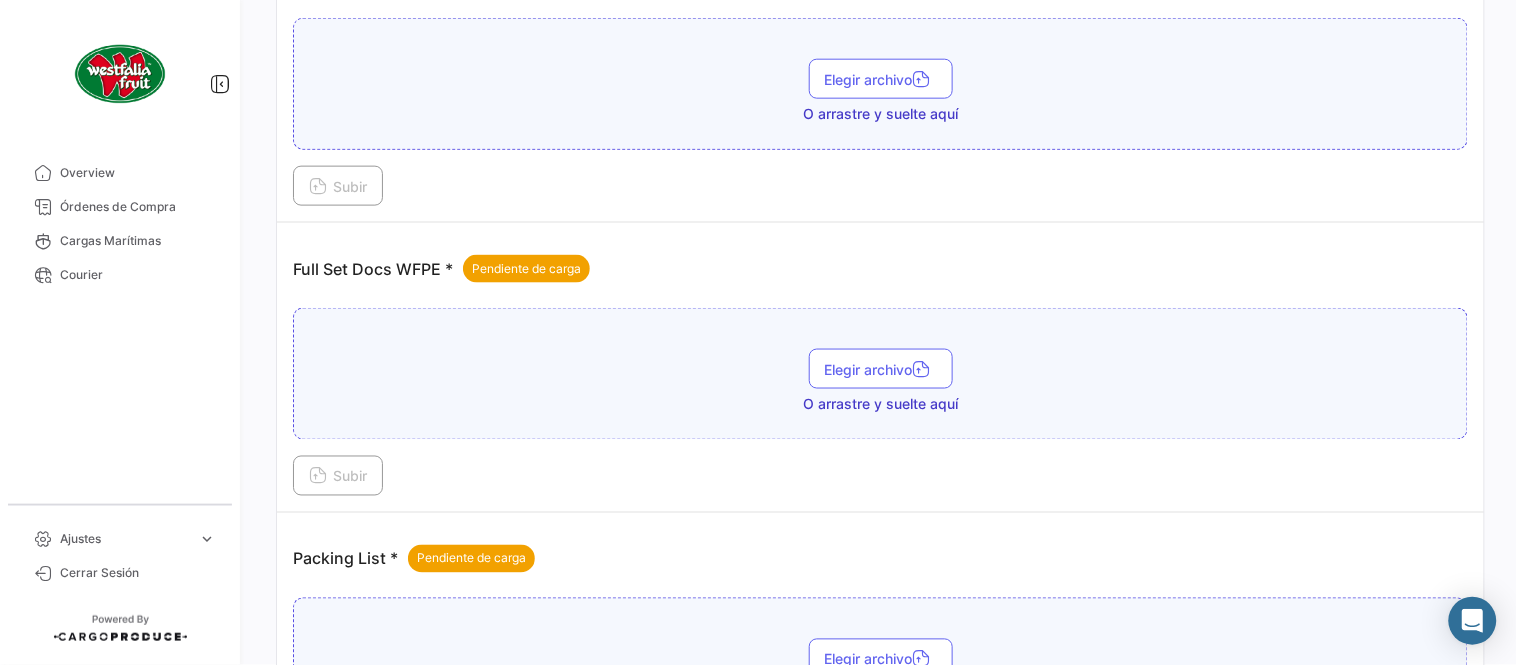 scroll, scrollTop: 777, scrollLeft: 0, axis: vertical 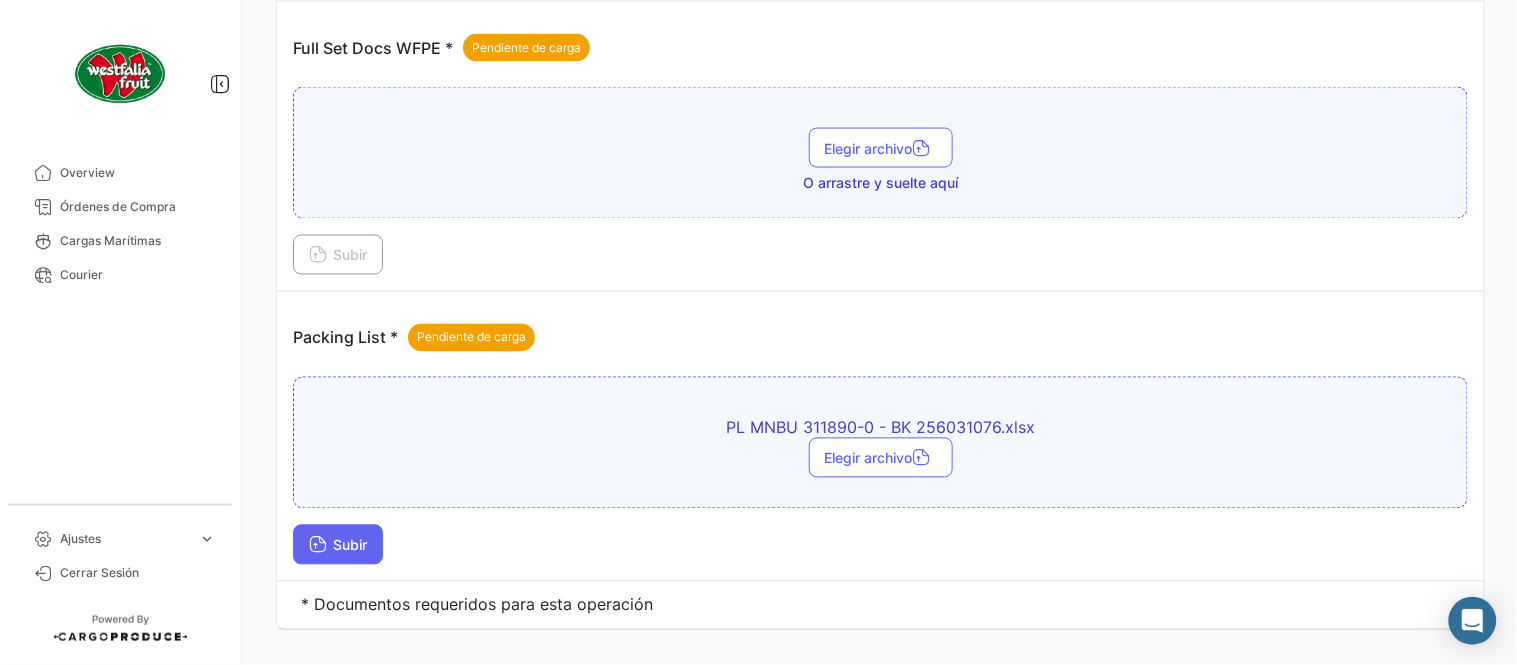 click on "Subir" at bounding box center [338, 545] 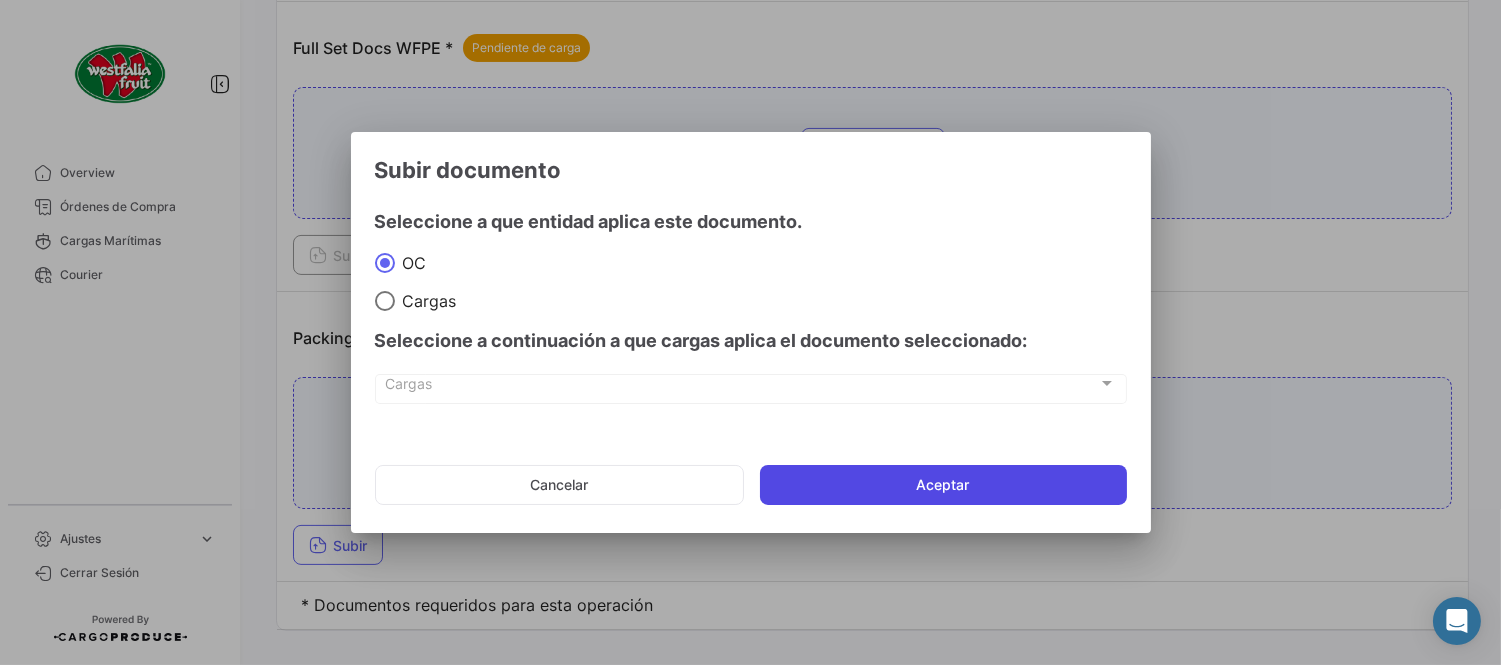 click on "Aceptar" 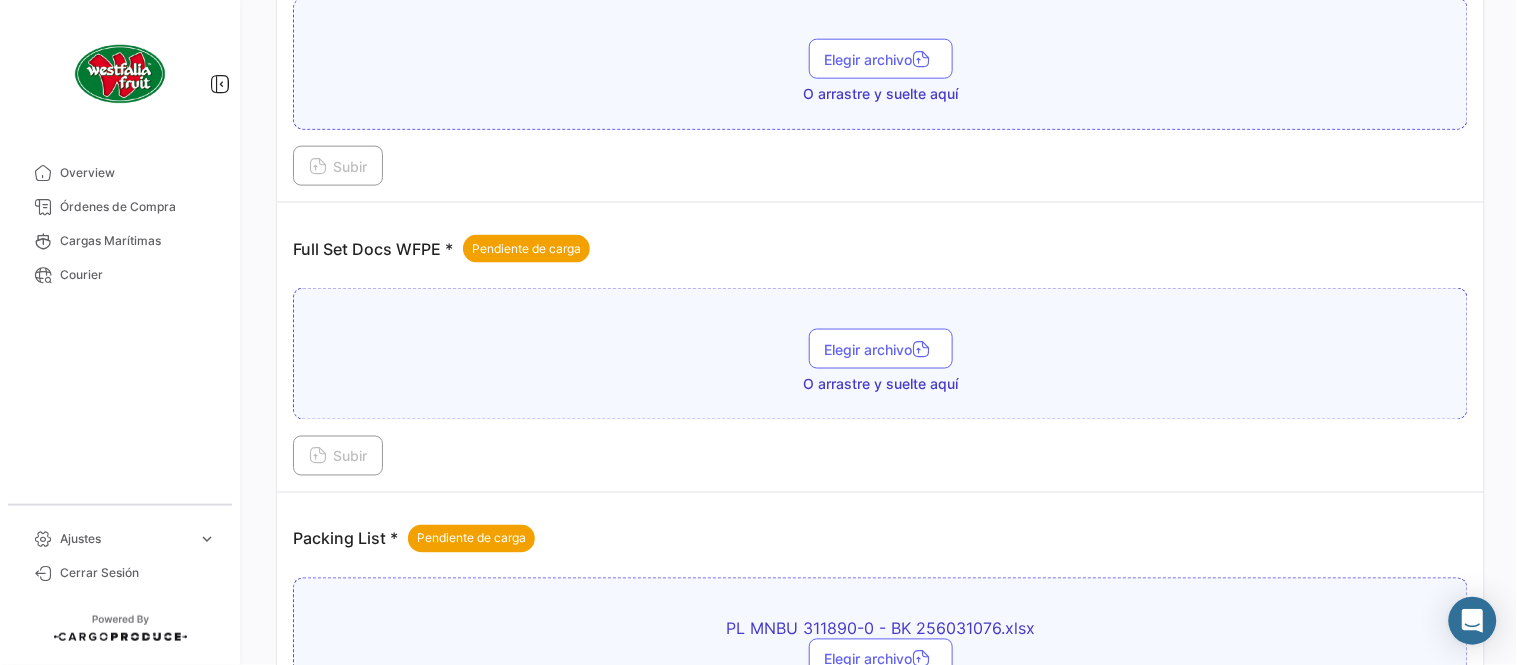 scroll, scrollTop: 555, scrollLeft: 0, axis: vertical 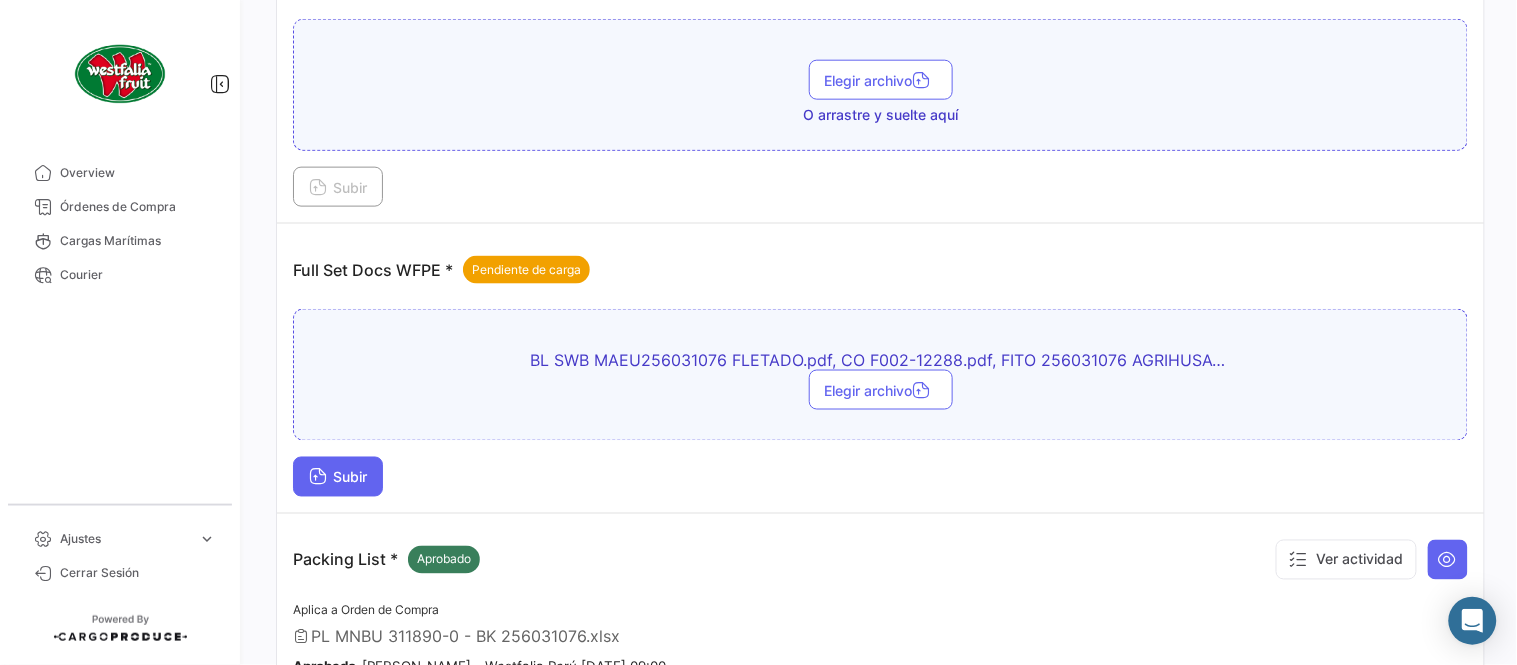 click at bounding box center [318, 479] 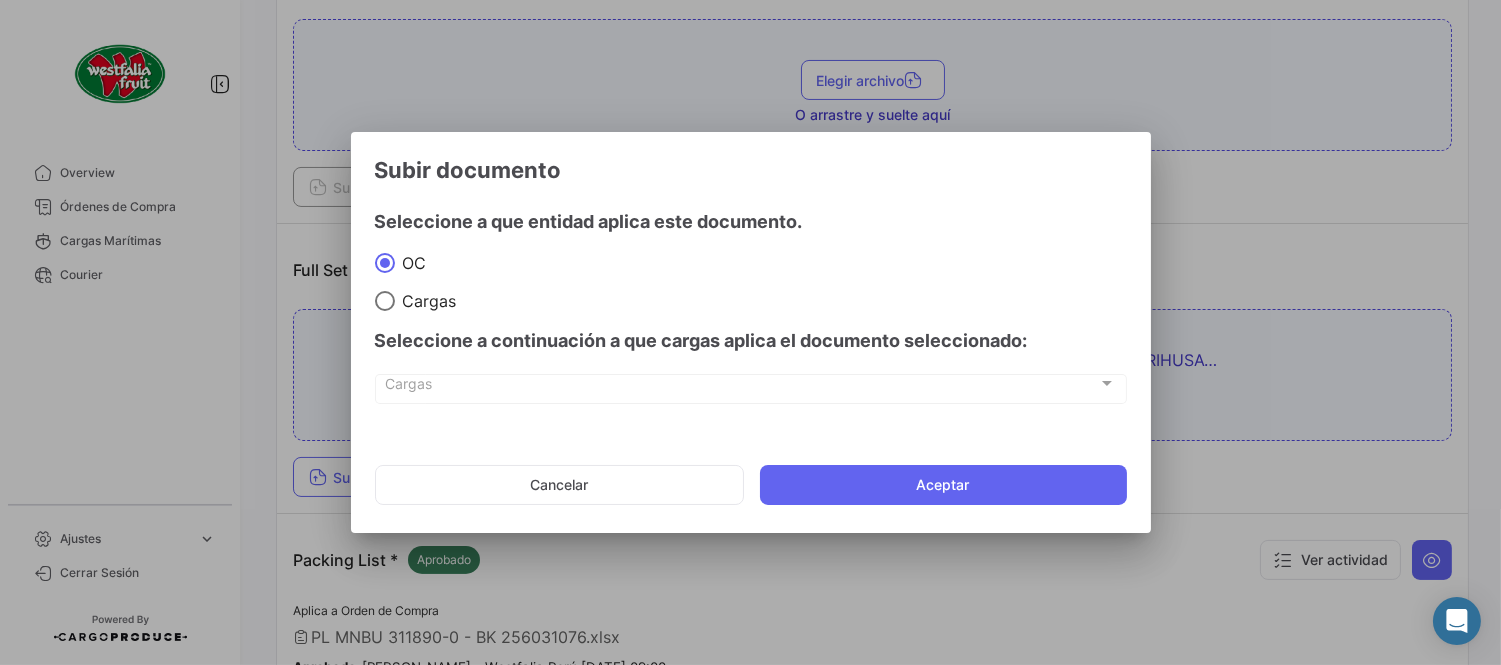 drag, startPoint x: 968, startPoint y: 473, endPoint x: 1154, endPoint y: 477, distance: 186.043 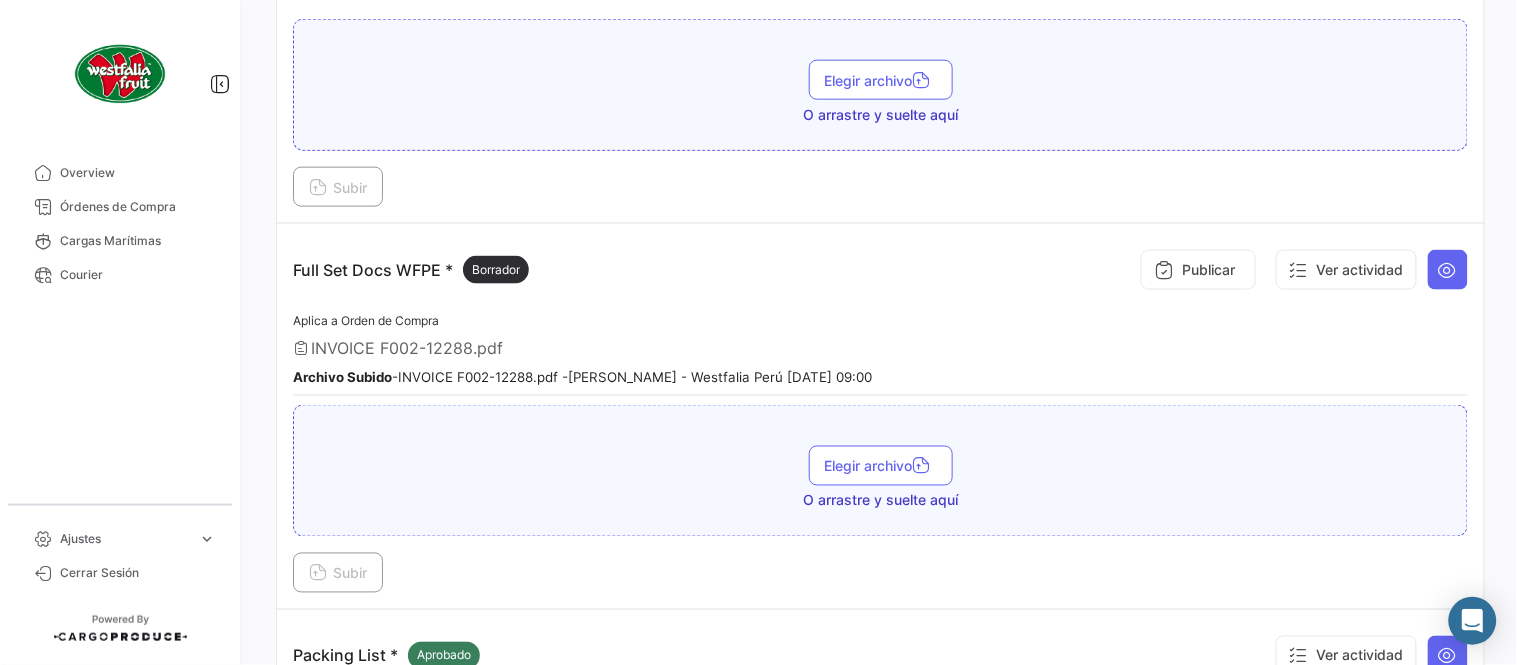 drag, startPoint x: 1352, startPoint y: 352, endPoint x: 1305, endPoint y: 371, distance: 50.695168 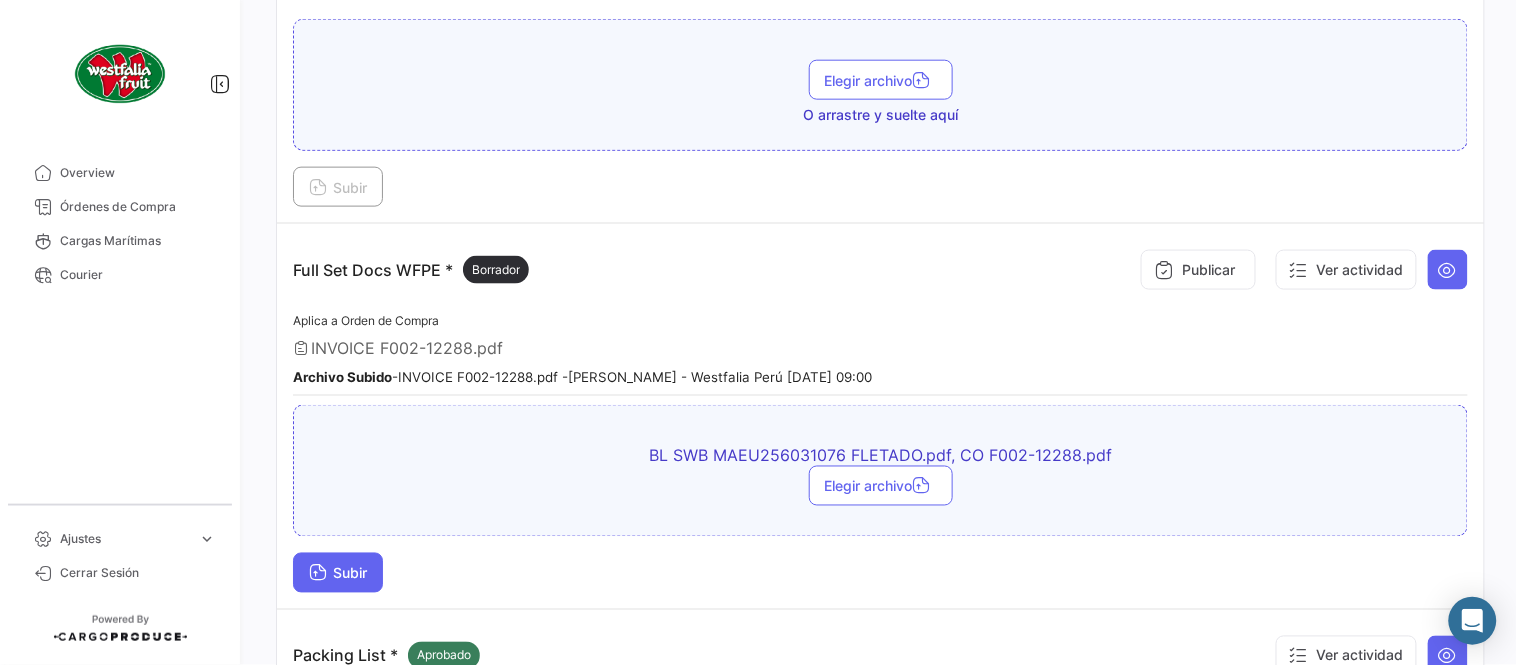 click on "Subir" at bounding box center (338, 573) 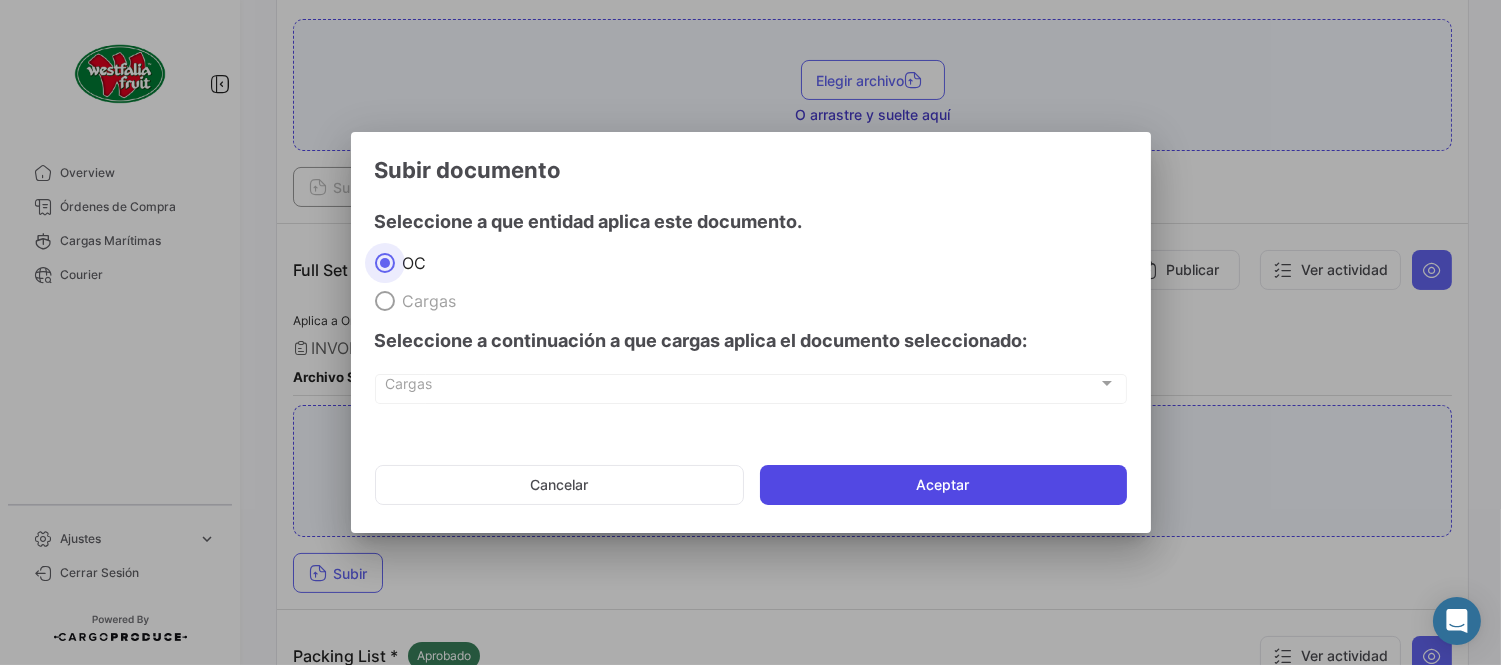 click on "Aceptar" 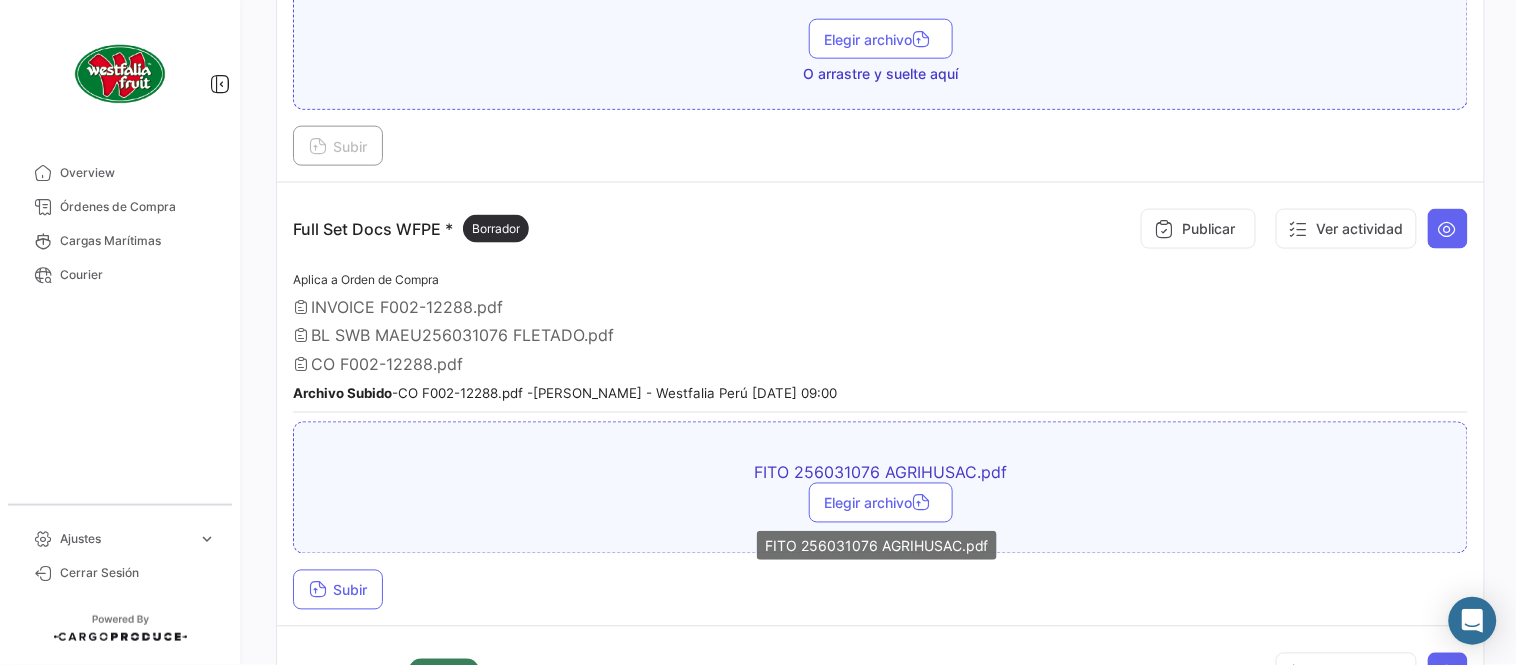 scroll, scrollTop: 666, scrollLeft: 0, axis: vertical 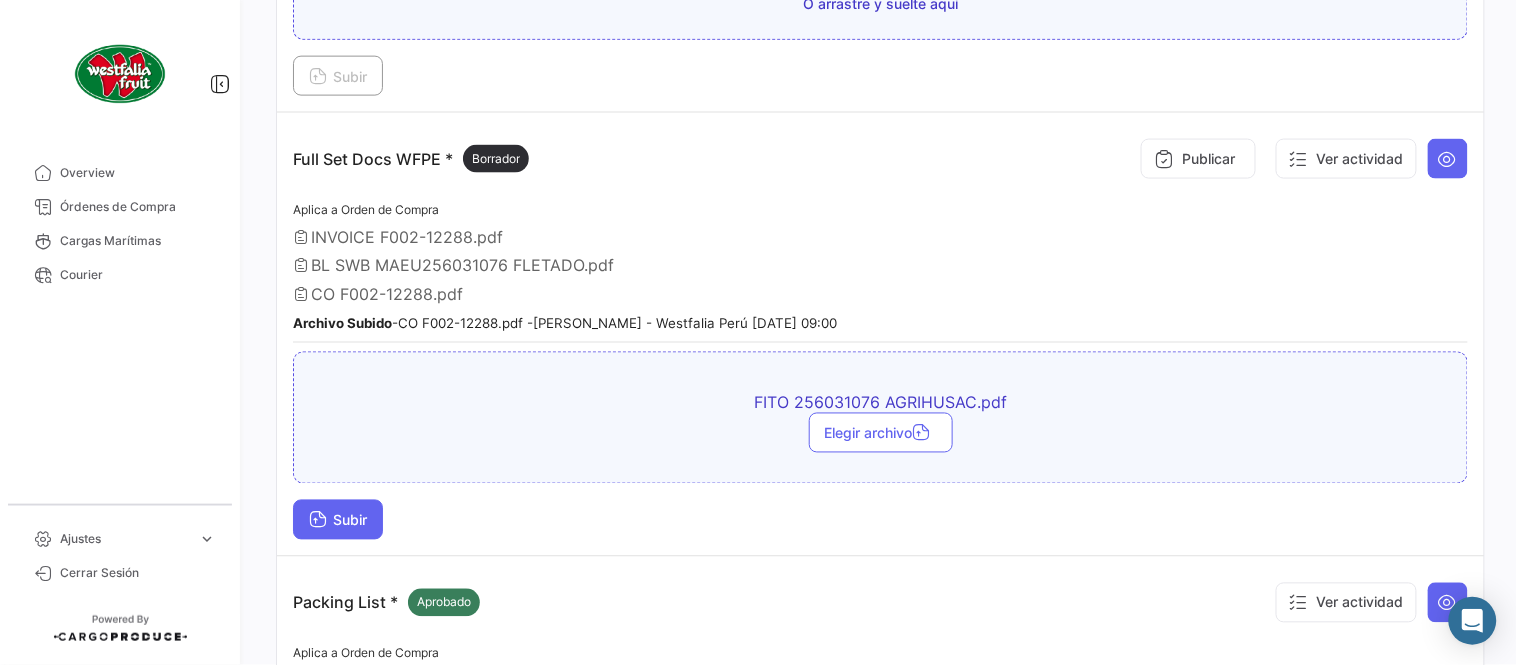 click on "Subir" at bounding box center [338, 520] 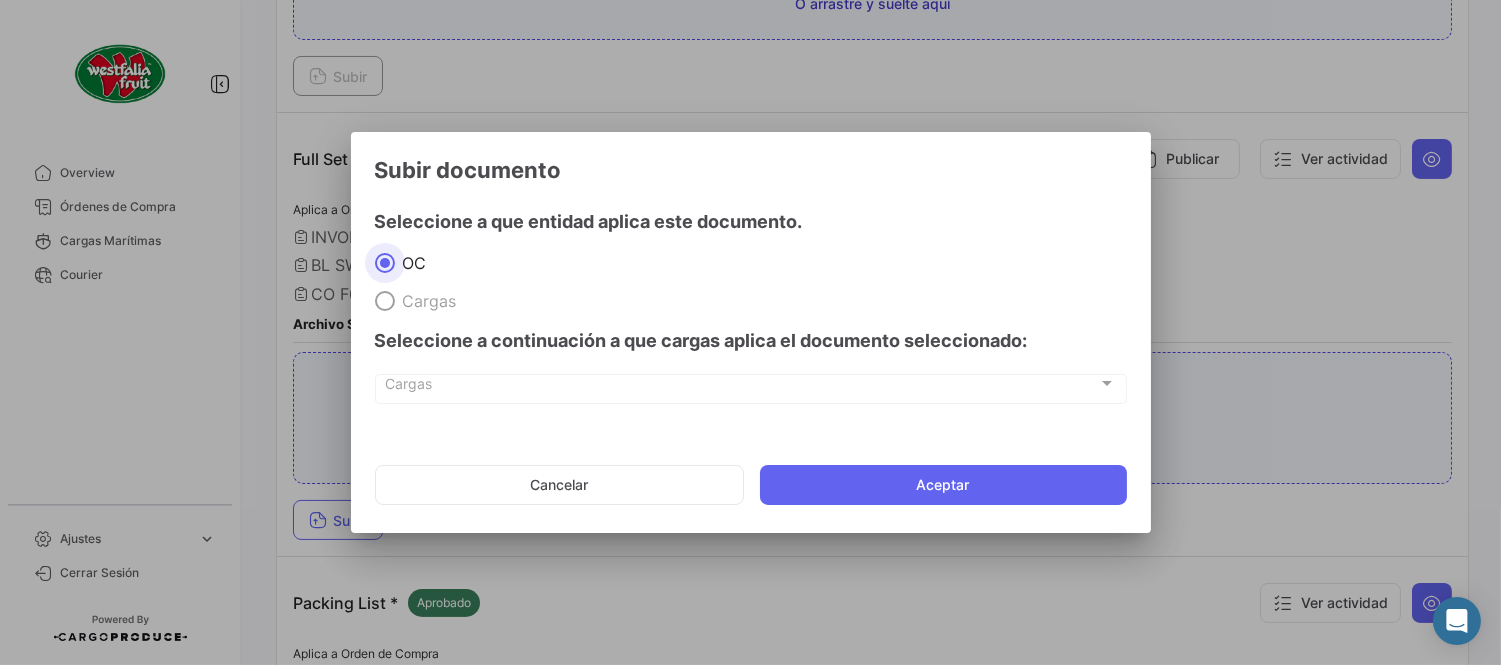 click on "Cancelar   Aceptar" 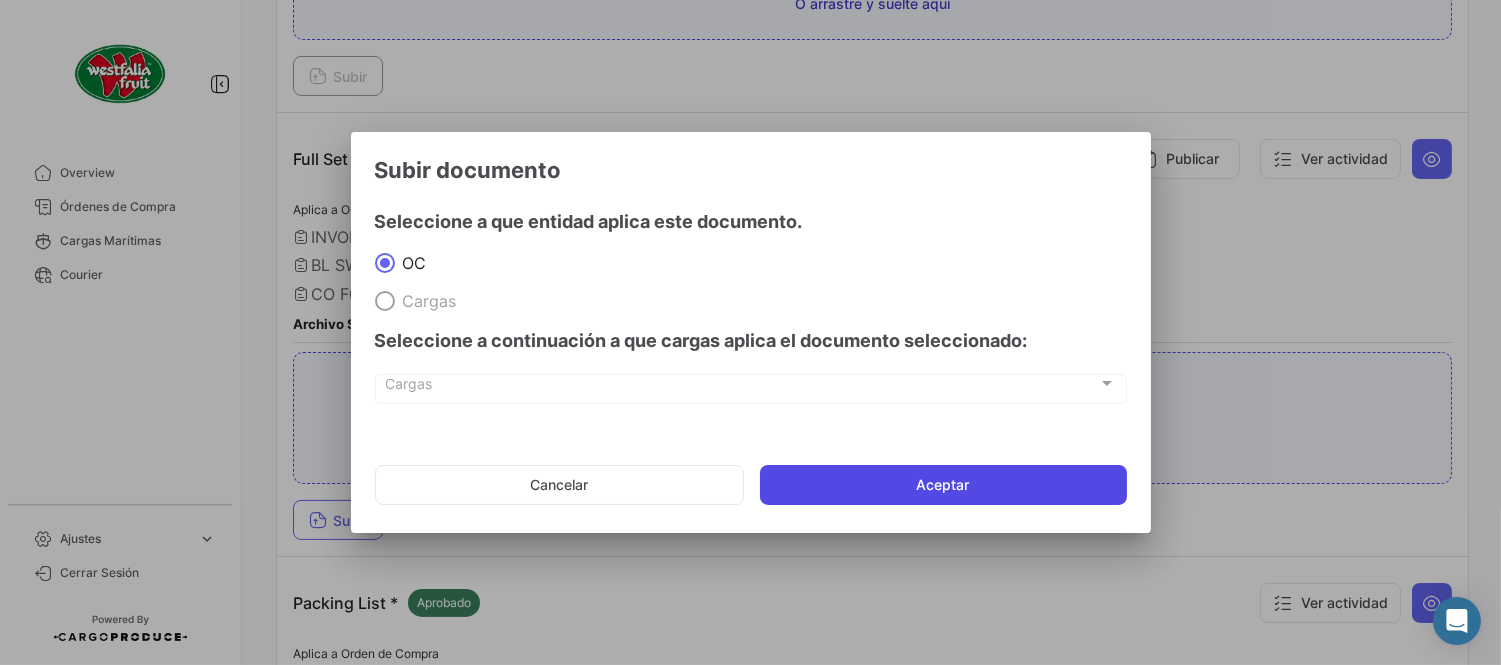 click on "Aceptar" 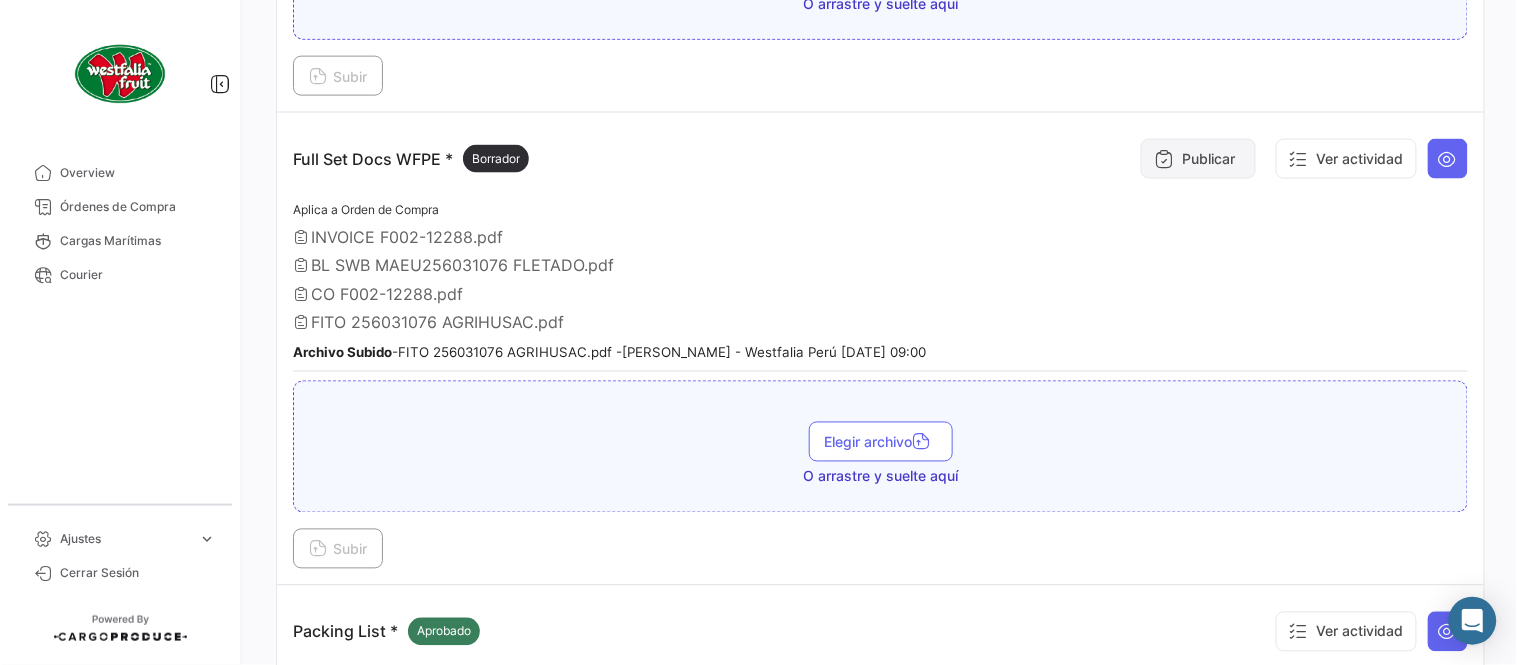 click on "Publicar" at bounding box center [1198, 159] 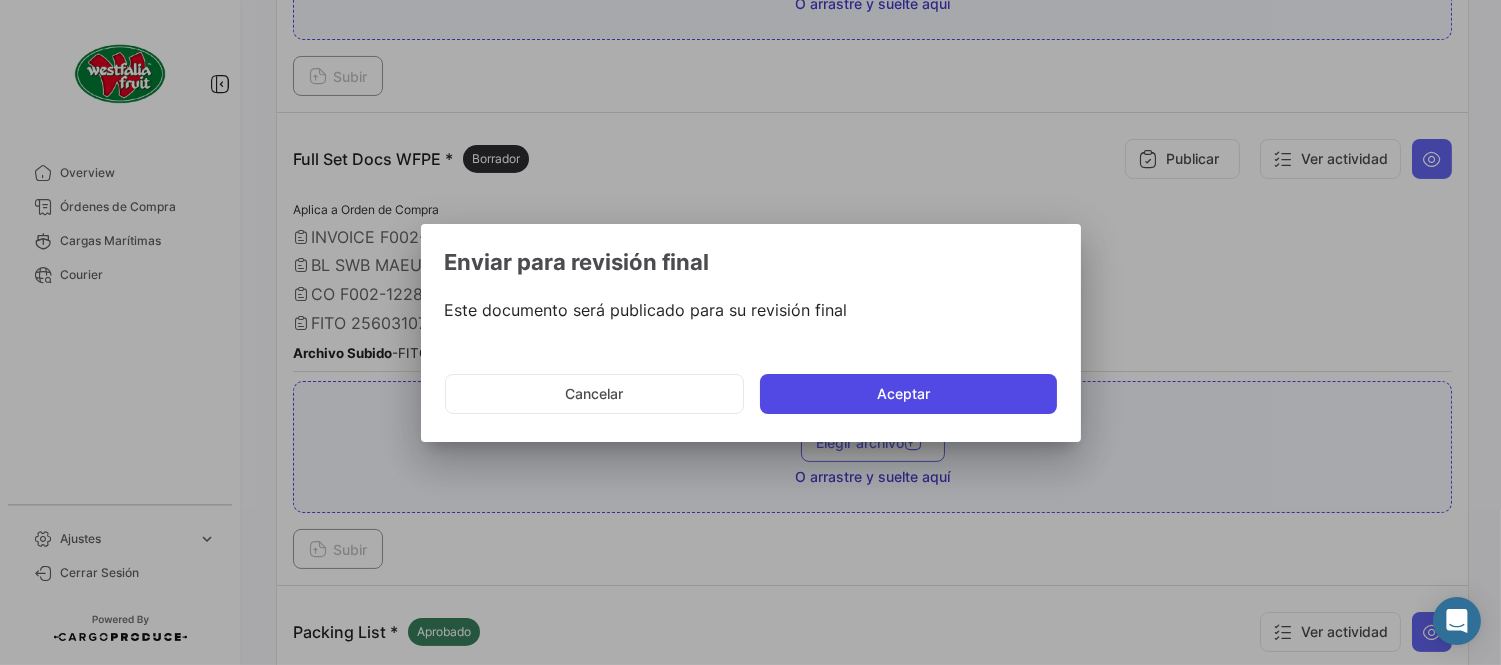 drag, startPoint x: 971, startPoint y: 408, endPoint x: 966, endPoint y: 393, distance: 15.811388 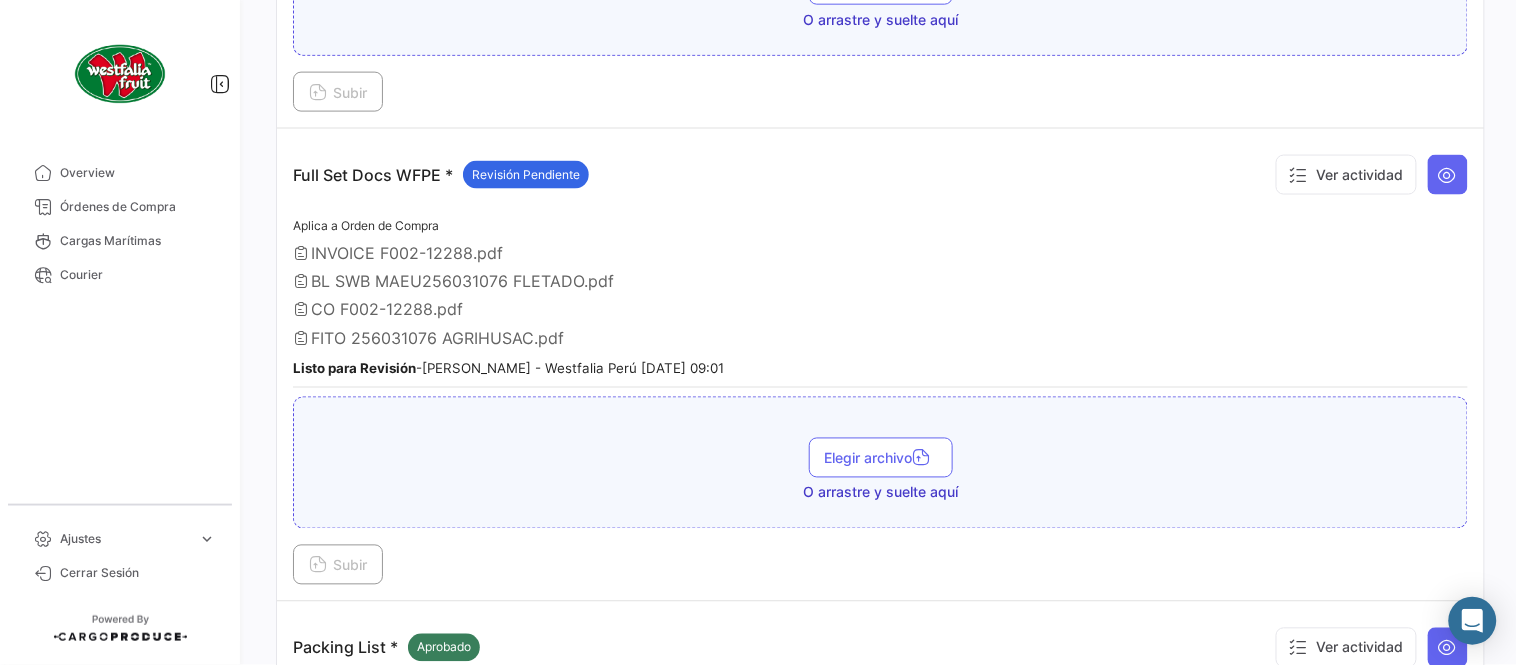 click on "INVOICE F002-12288.pdf" at bounding box center (880, 253) 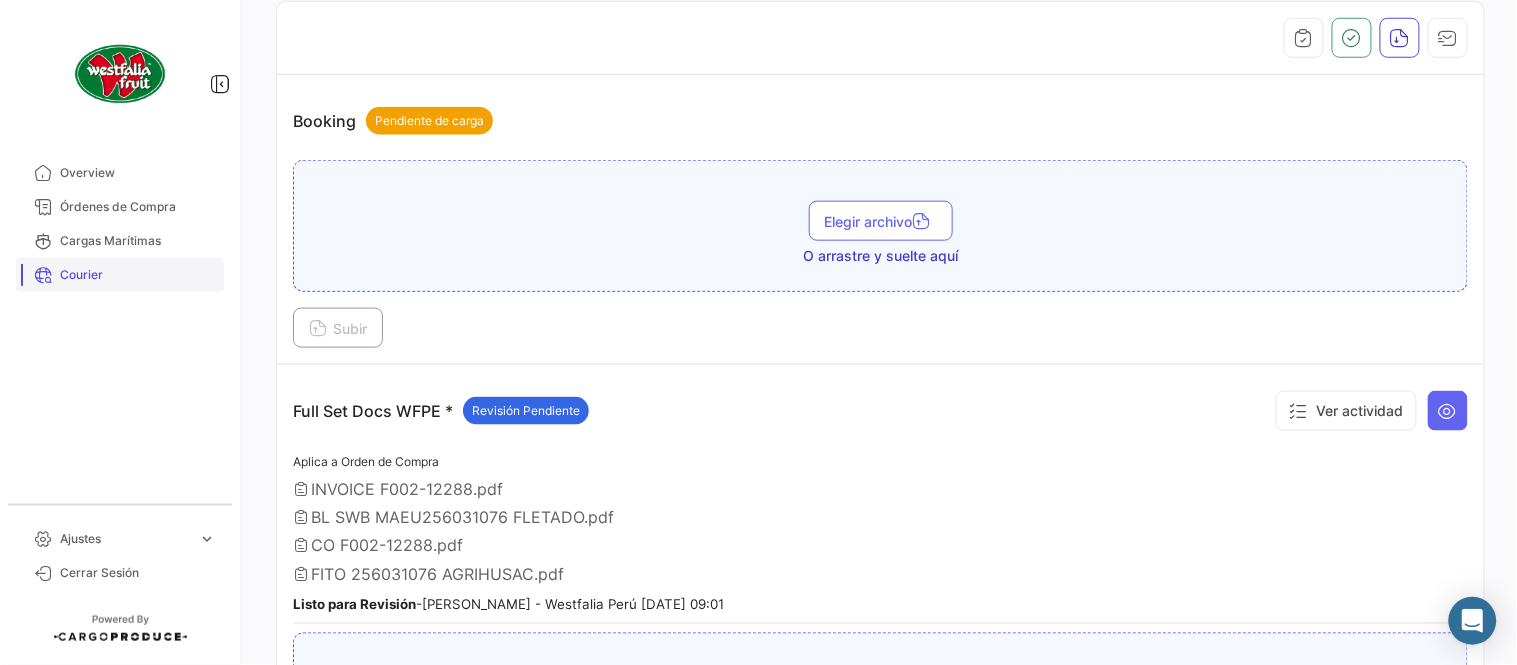 scroll, scrollTop: 666, scrollLeft: 0, axis: vertical 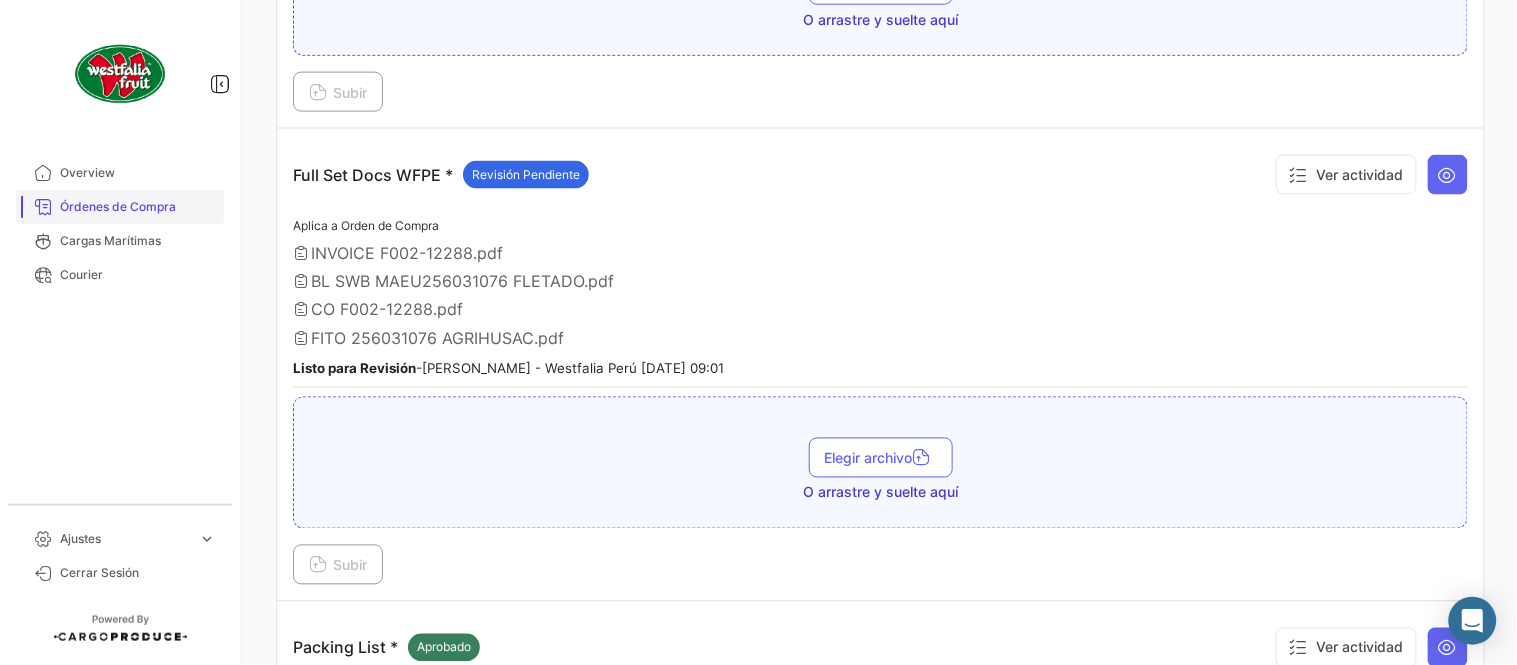 click on "Órdenes de Compra" at bounding box center (138, 207) 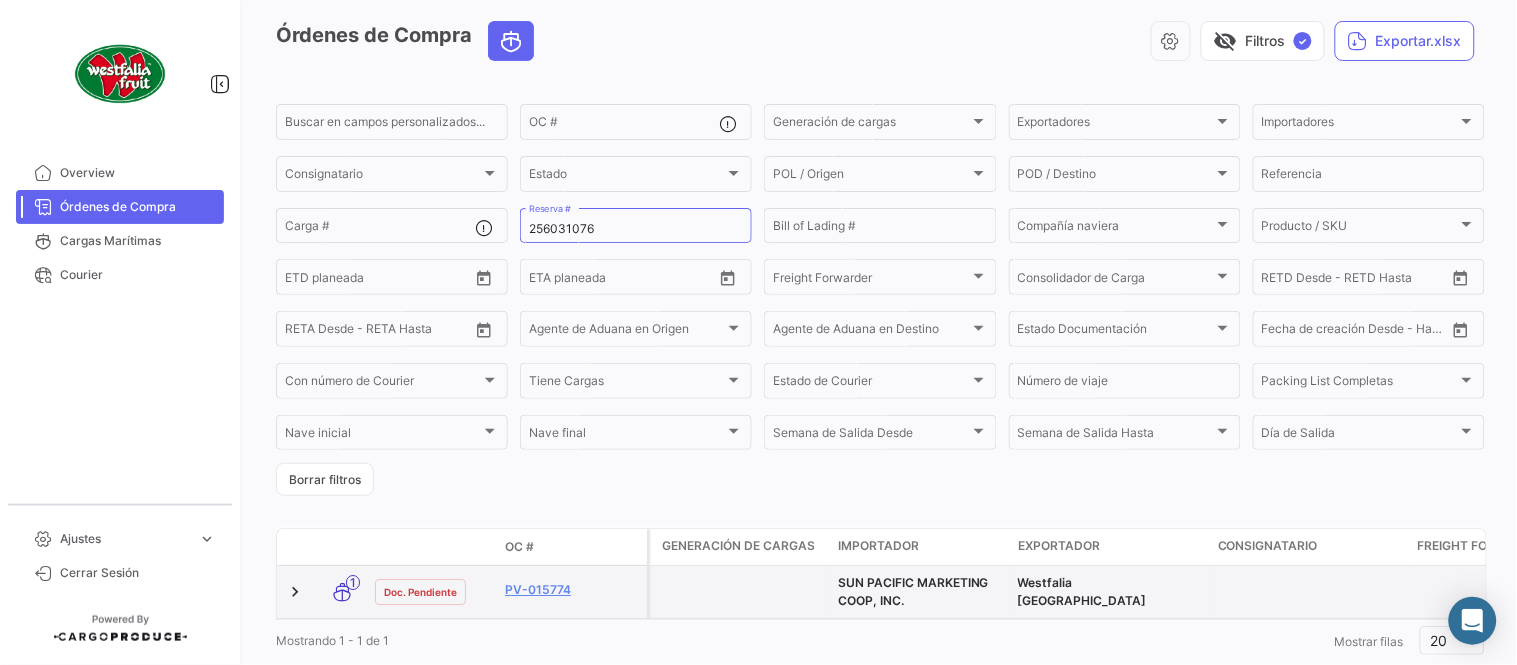 scroll, scrollTop: 136, scrollLeft: 0, axis: vertical 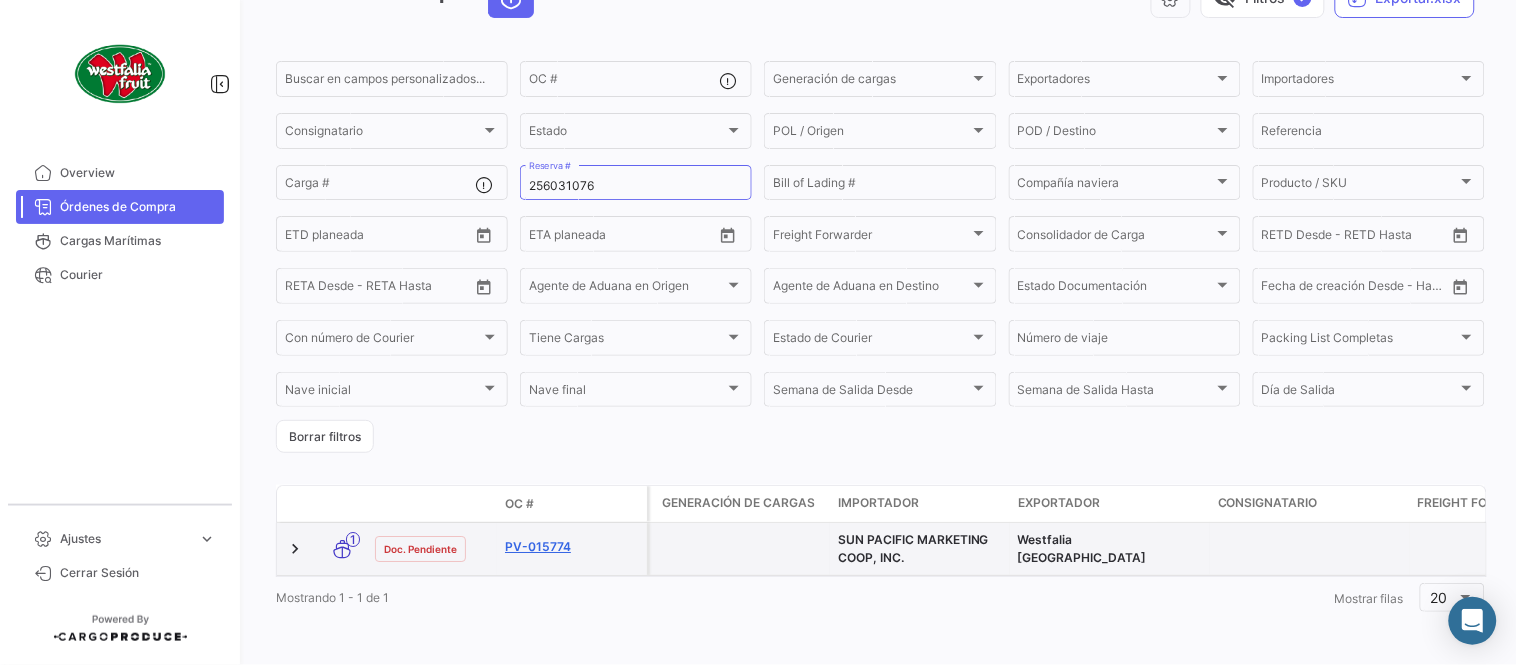 click on "PV-015774" 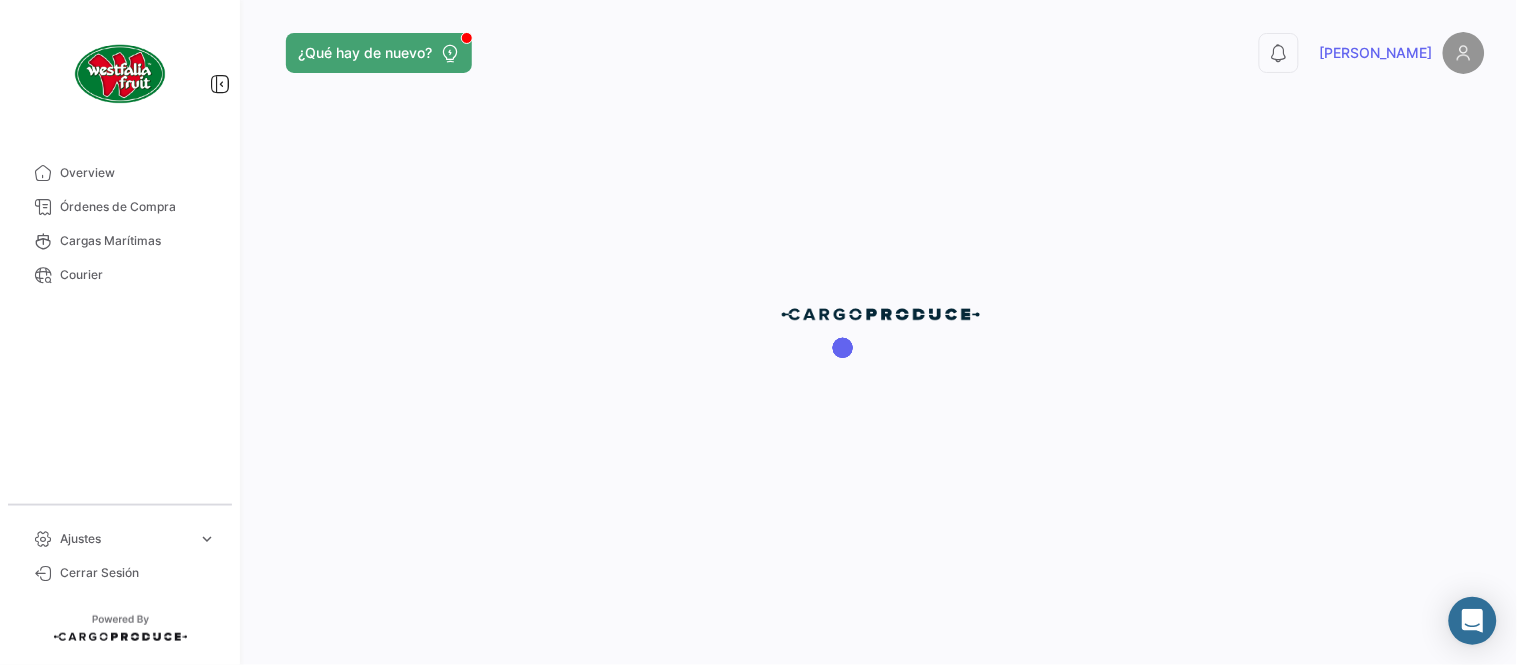 scroll, scrollTop: 0, scrollLeft: 0, axis: both 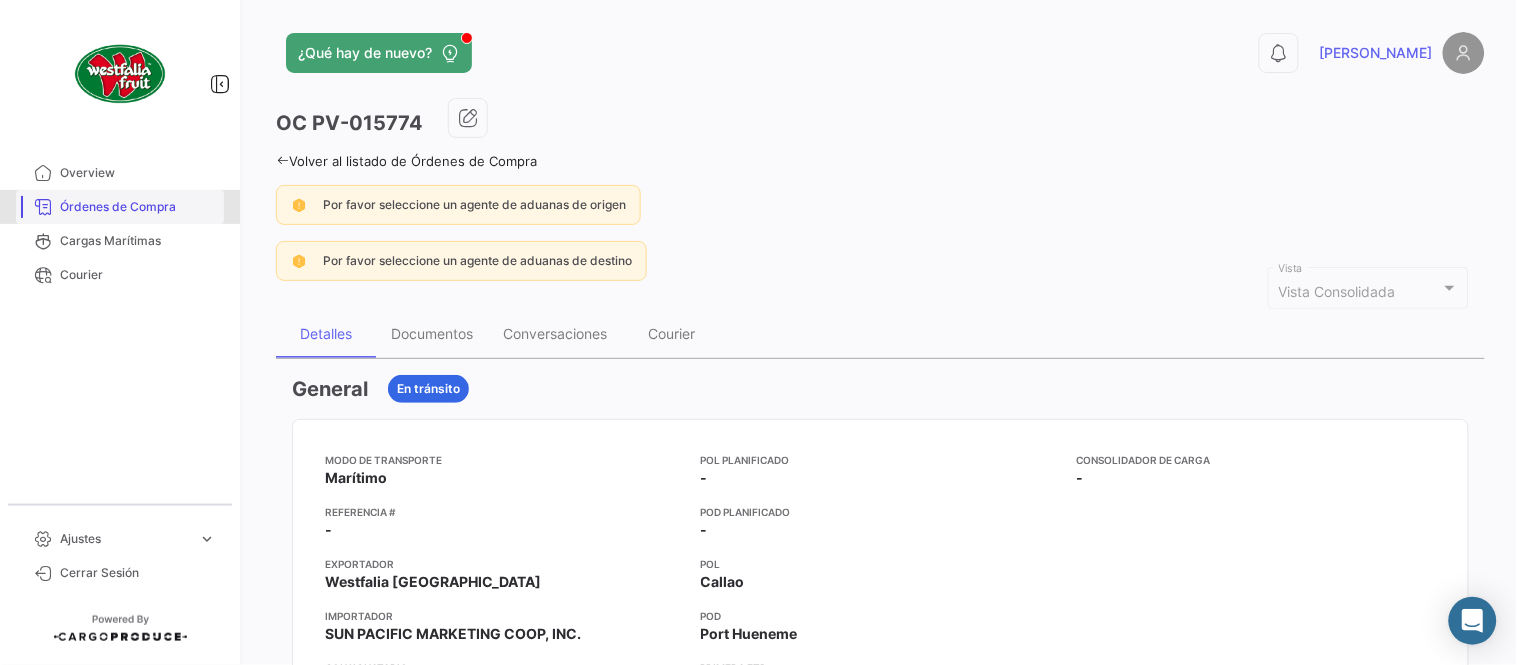 click on "Órdenes de Compra" at bounding box center (138, 207) 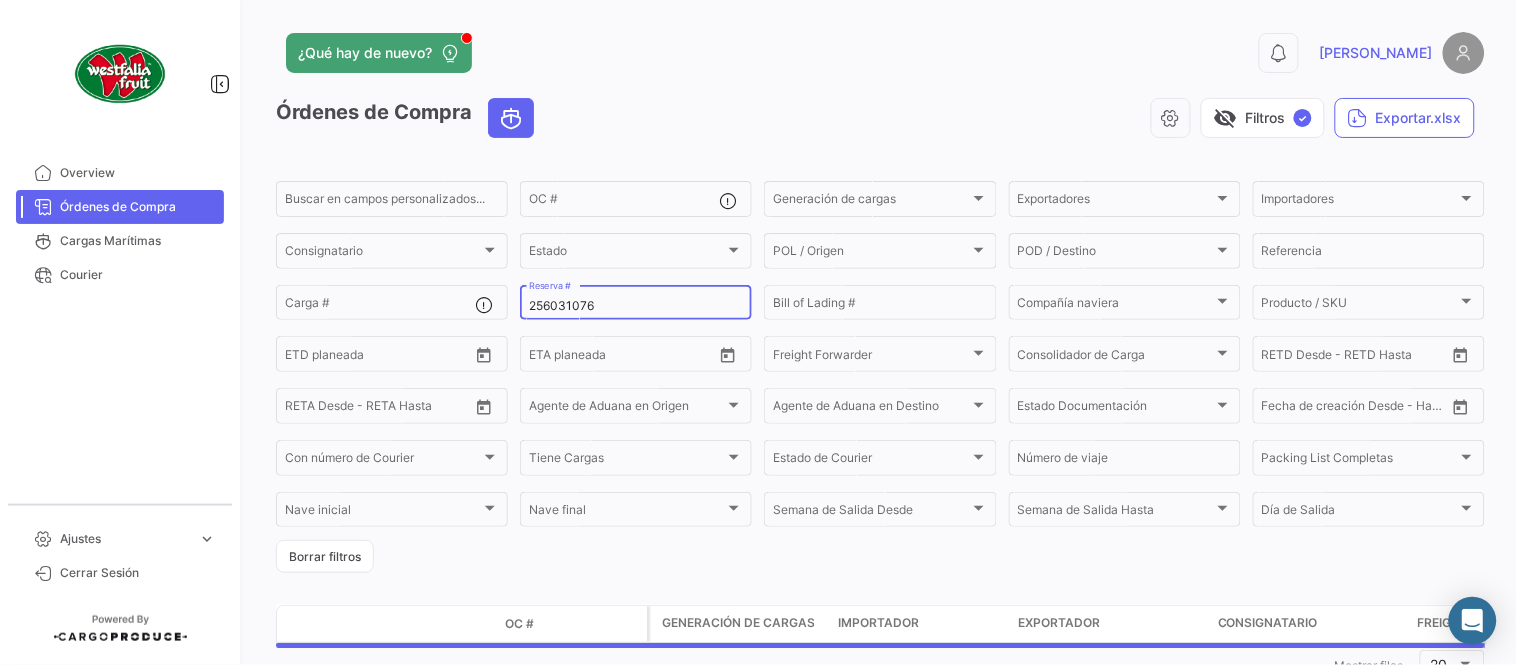 click on "256031076" at bounding box center [636, 306] 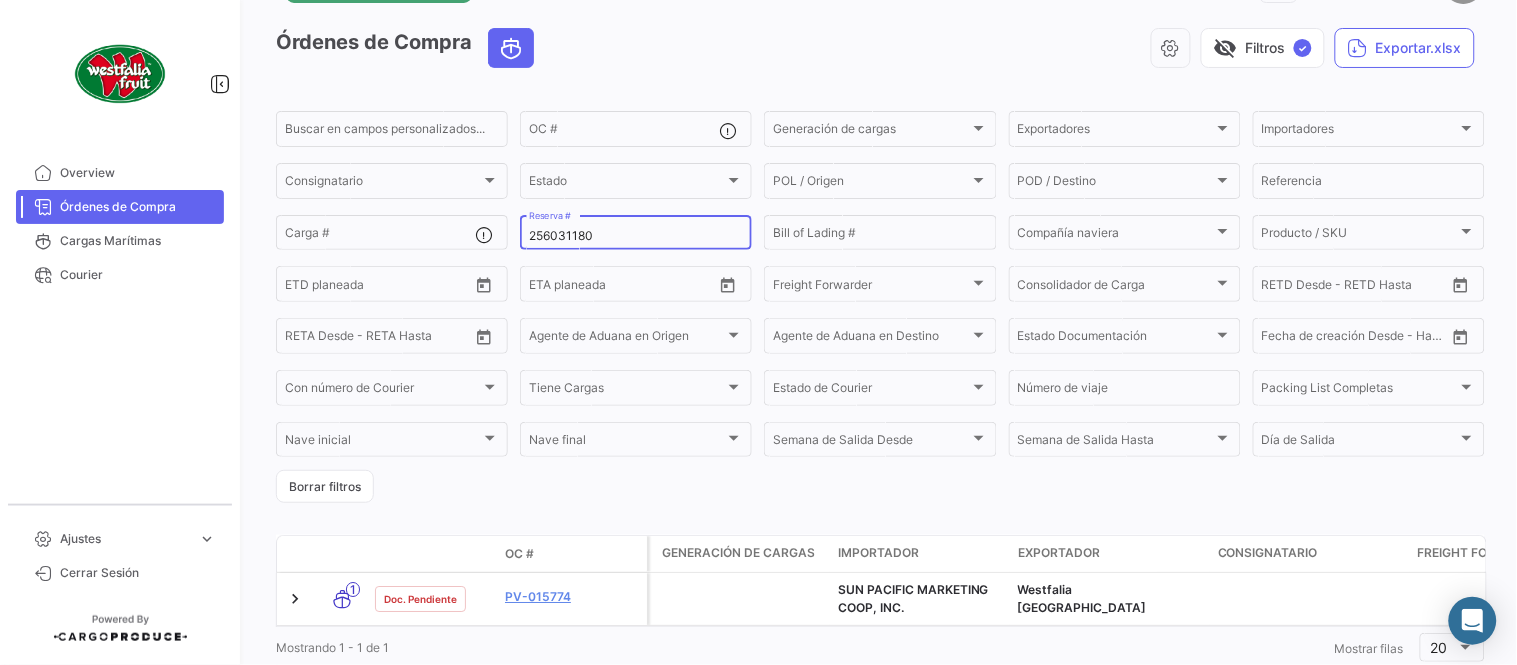 scroll, scrollTop: 136, scrollLeft: 0, axis: vertical 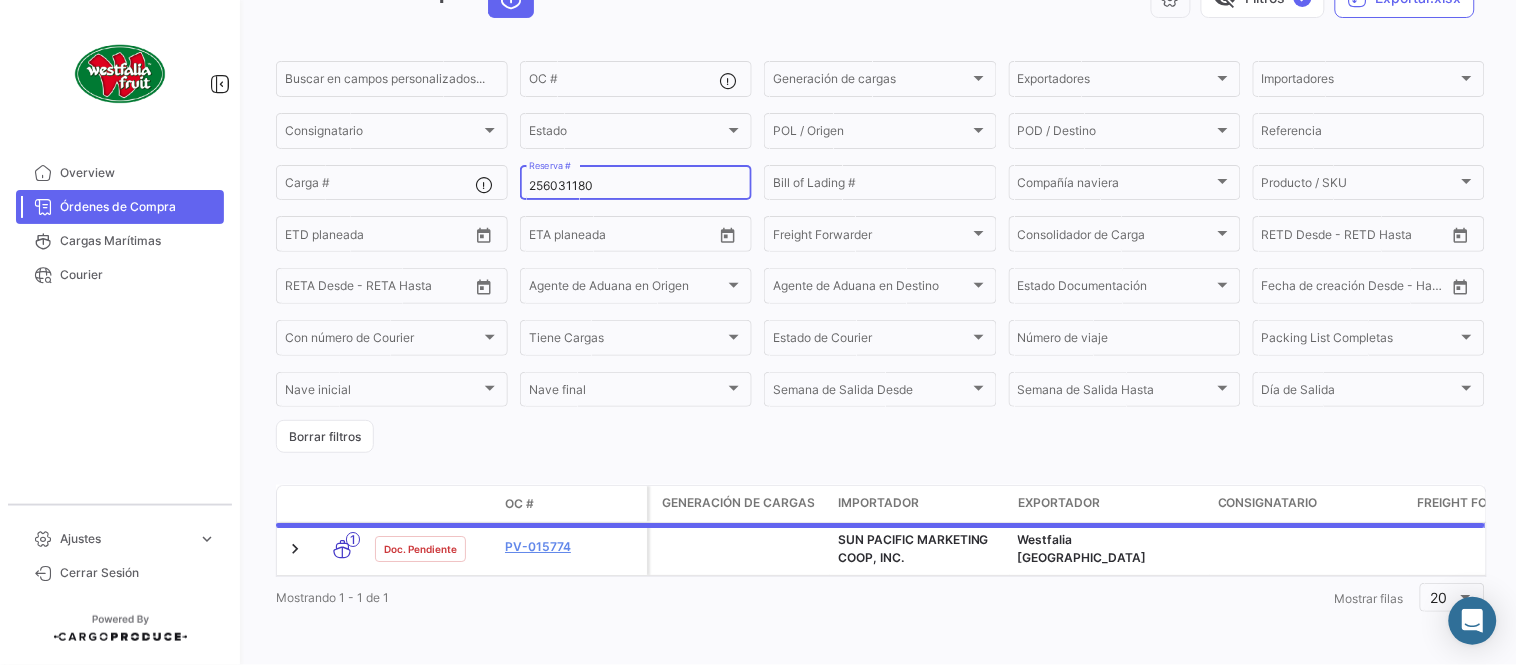 type on "256031180" 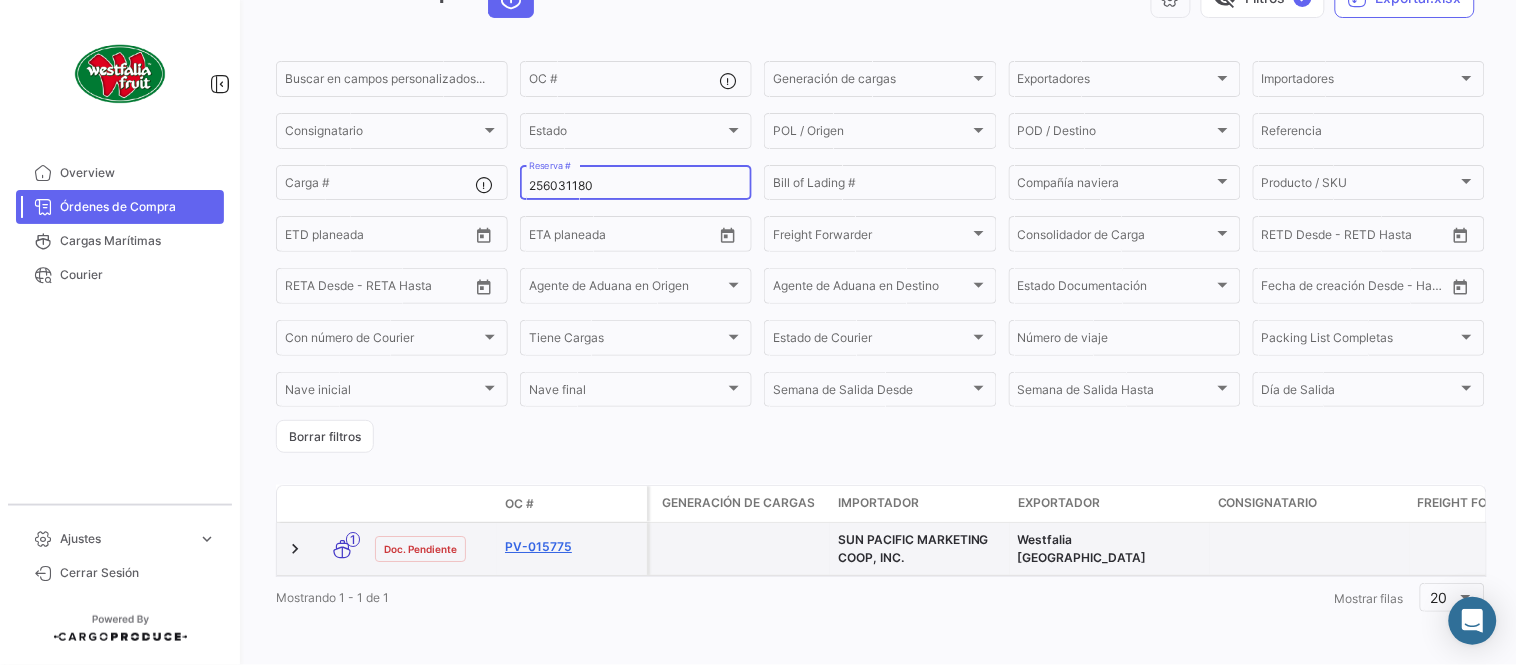 click on "PV-015775" 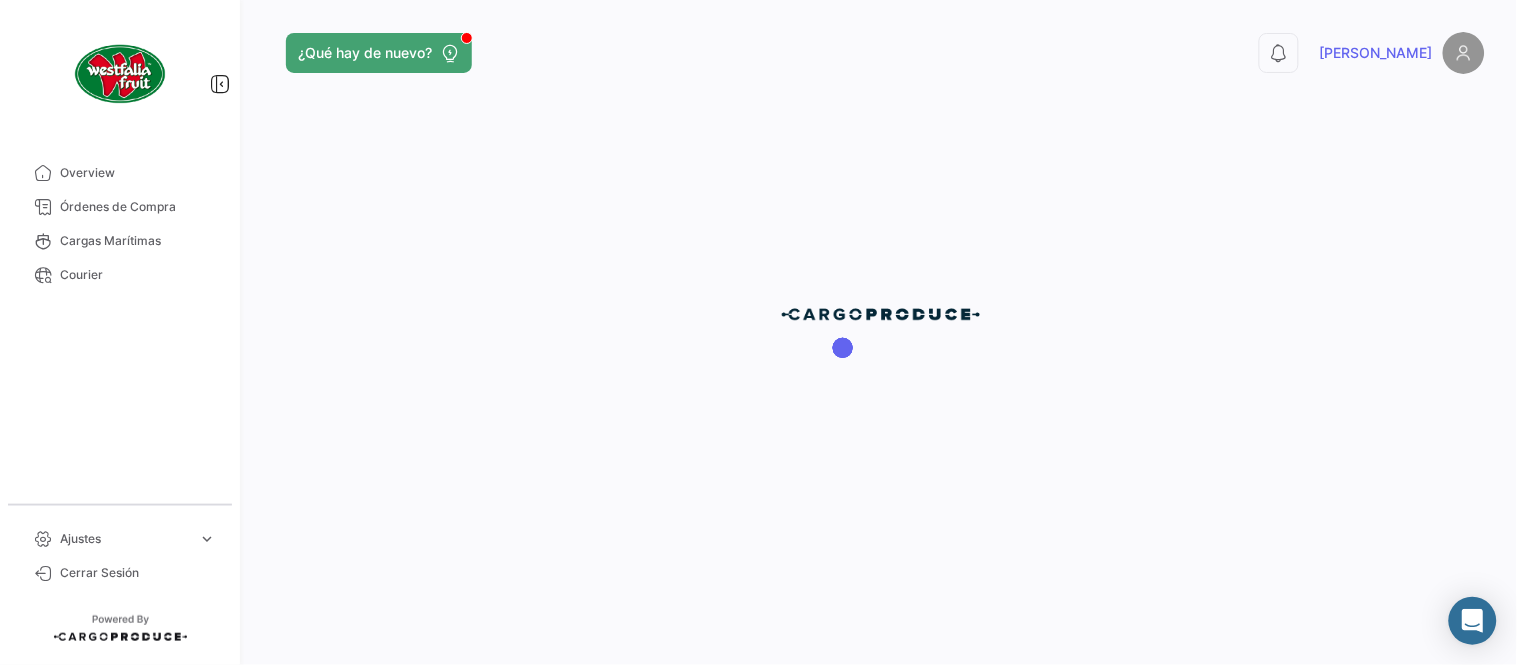 scroll, scrollTop: 0, scrollLeft: 0, axis: both 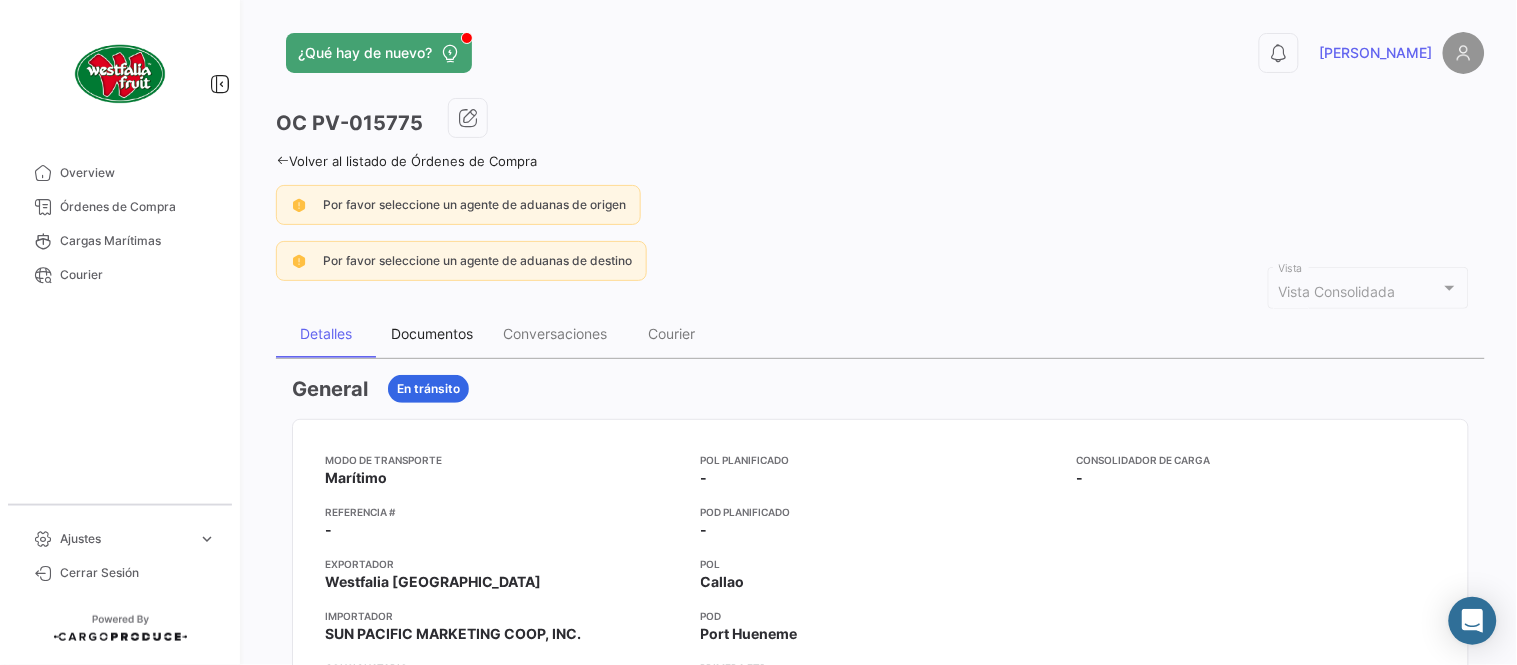 click on "Documentos" at bounding box center (432, 333) 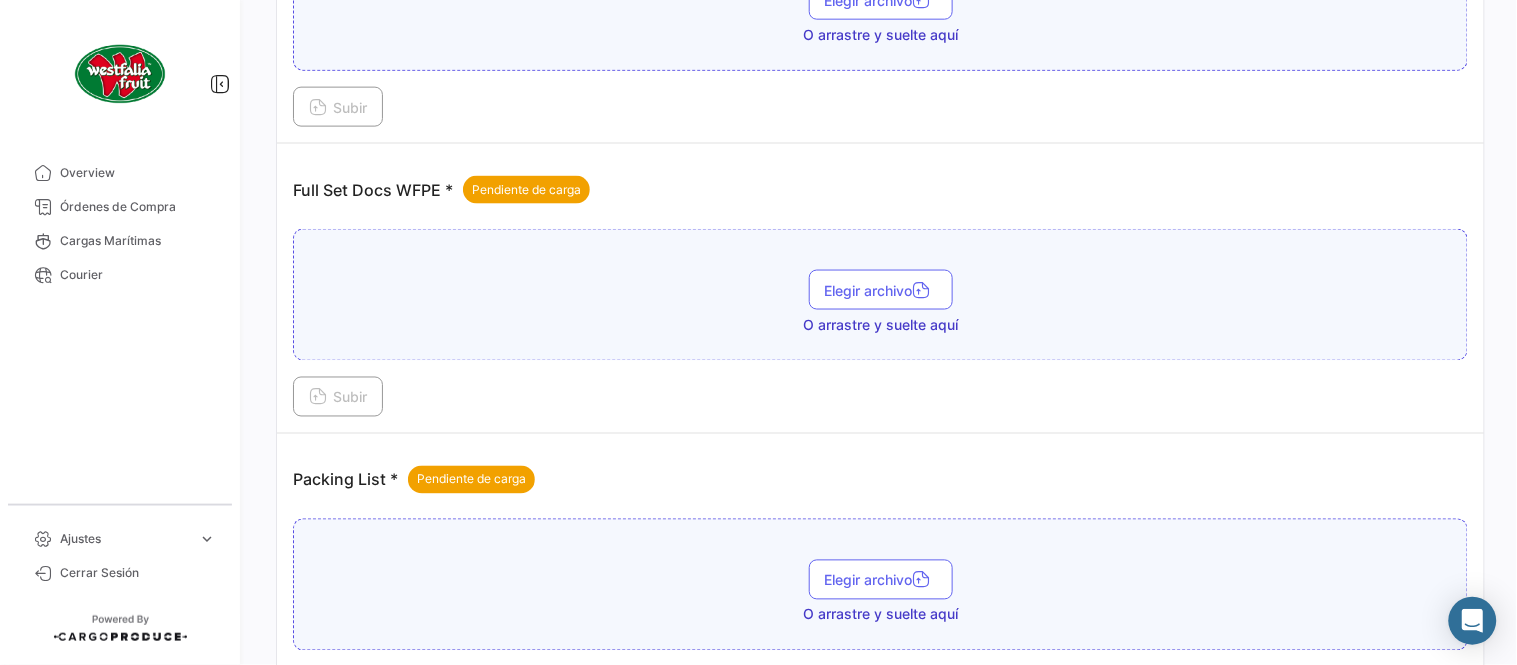 scroll, scrollTop: 806, scrollLeft: 0, axis: vertical 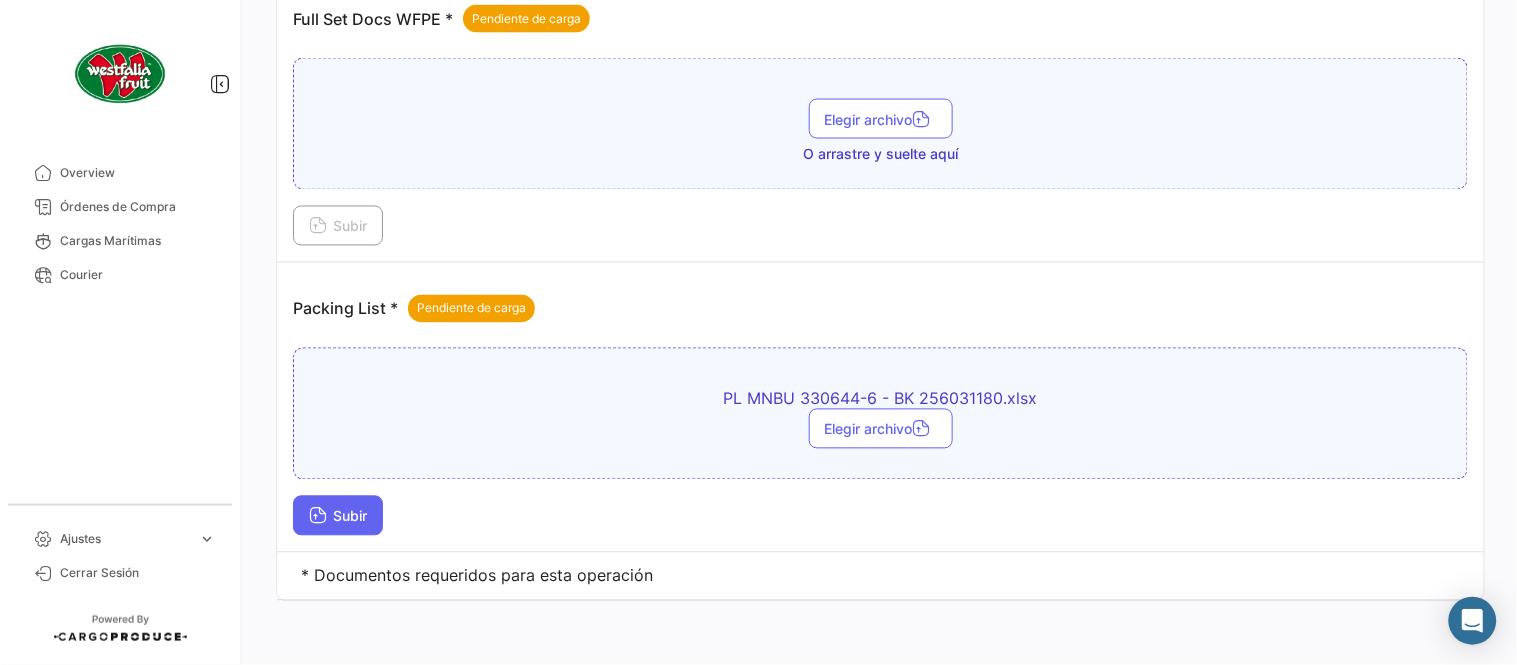click on "Subir" at bounding box center [338, 516] 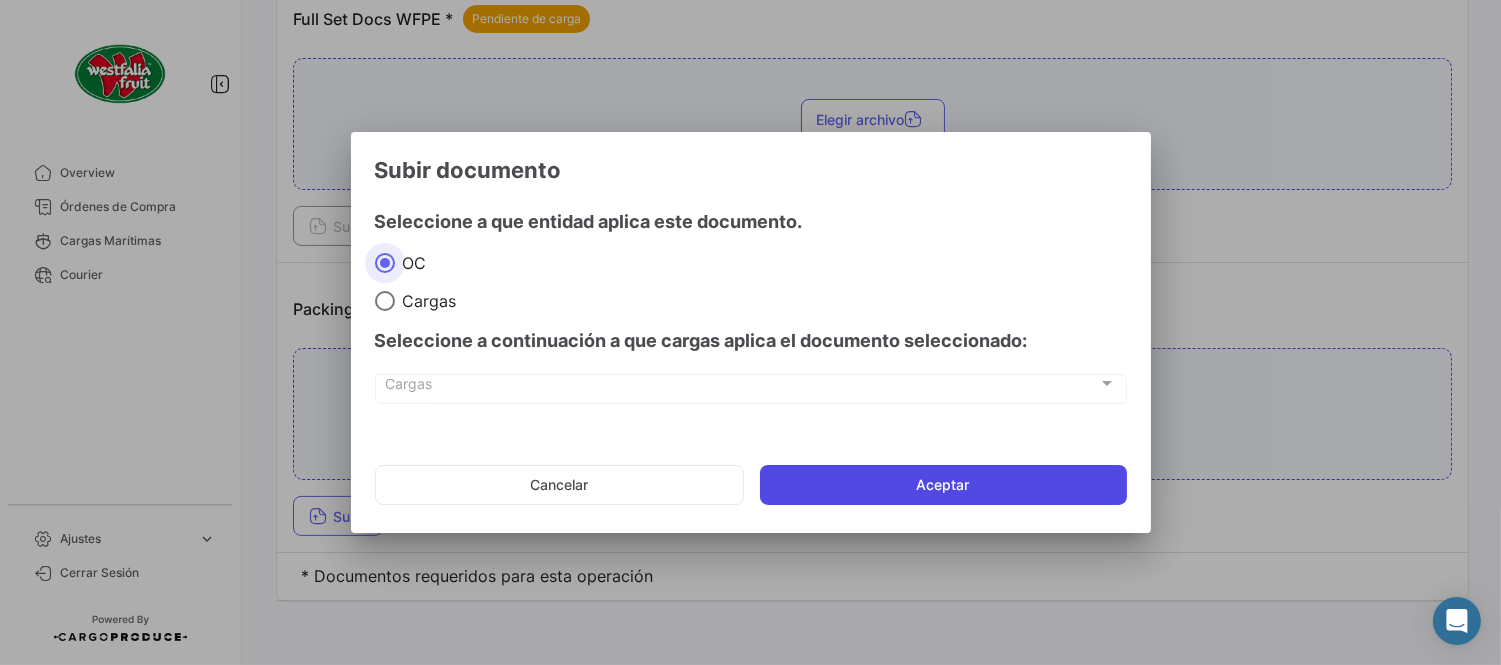click on "Aceptar" 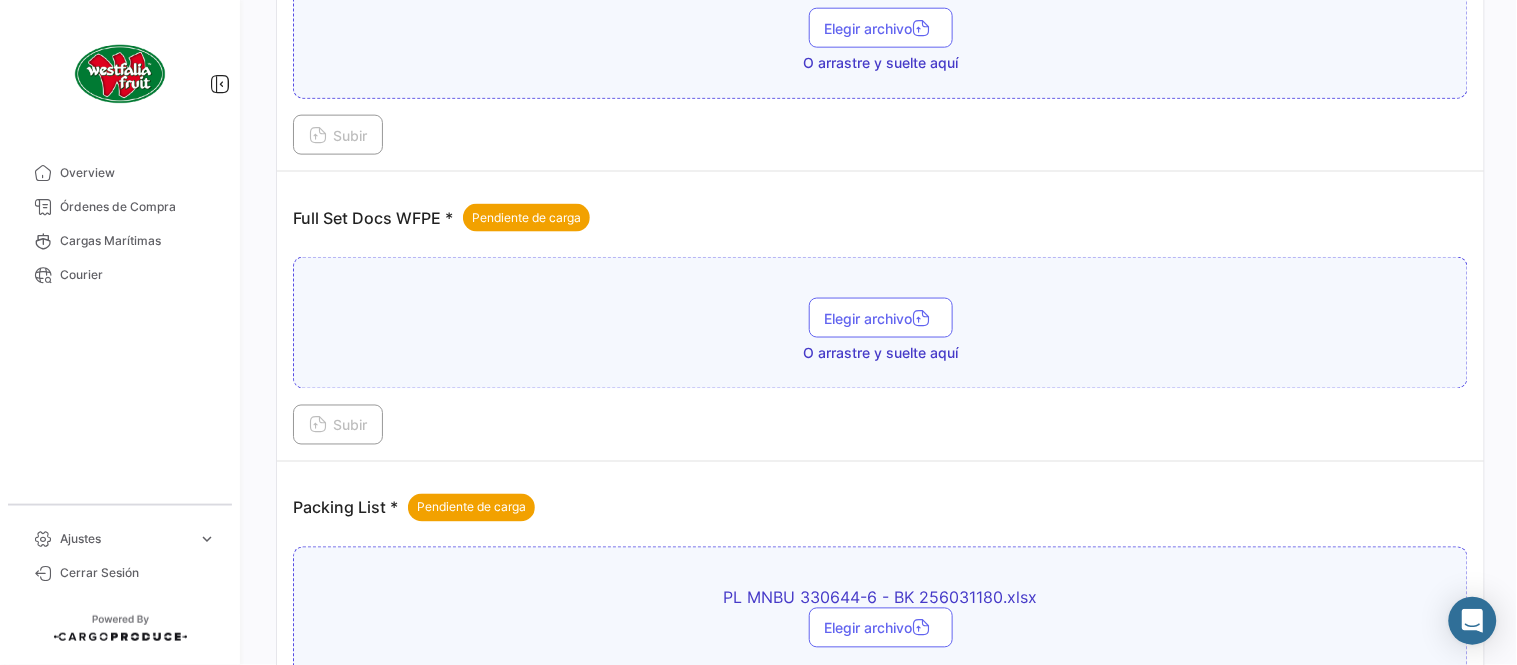 scroll, scrollTop: 584, scrollLeft: 0, axis: vertical 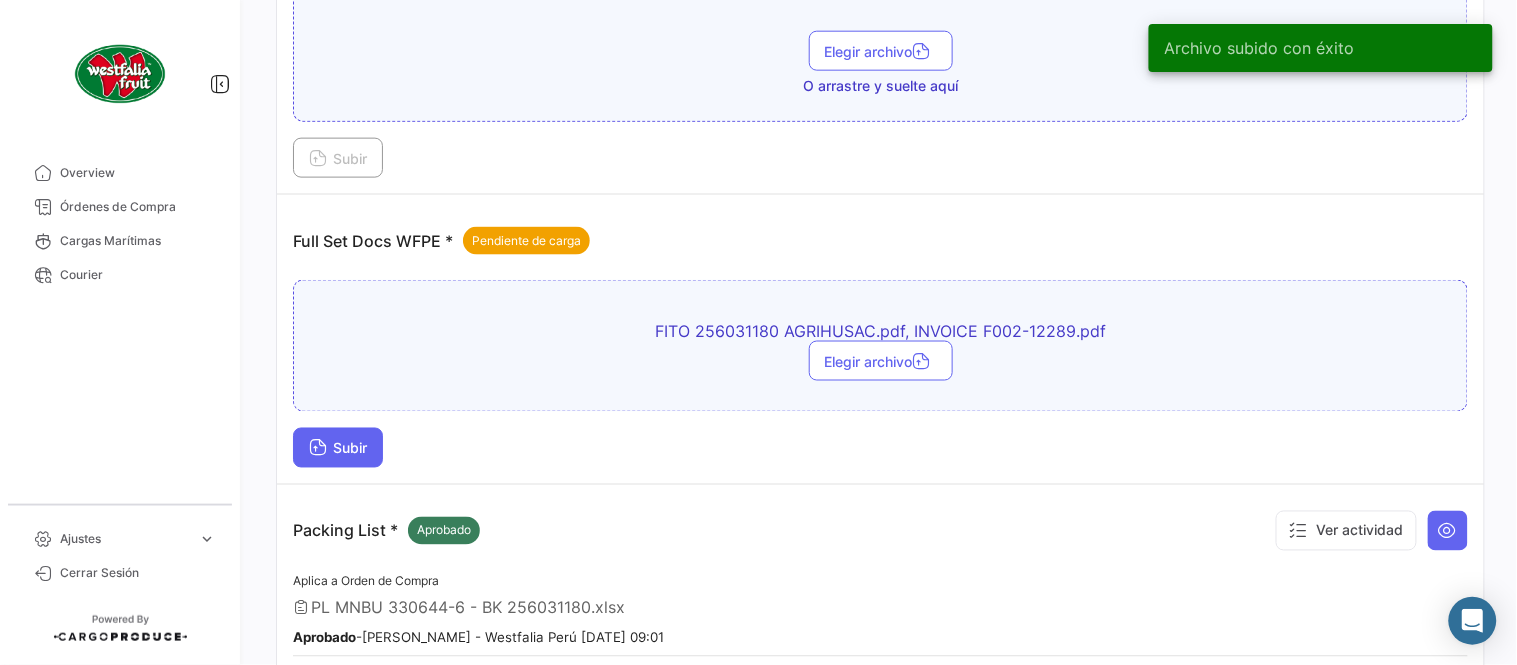 click on "Subir" at bounding box center (338, 448) 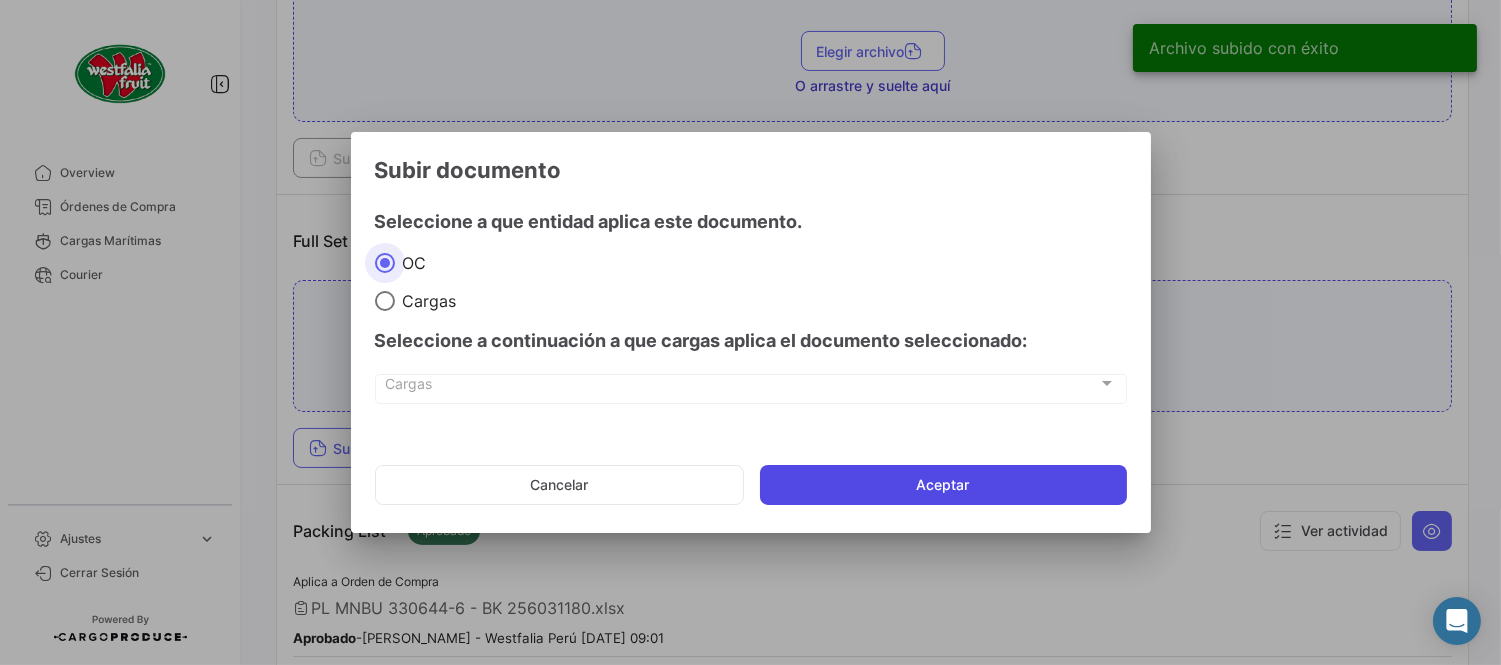 click on "Aceptar" 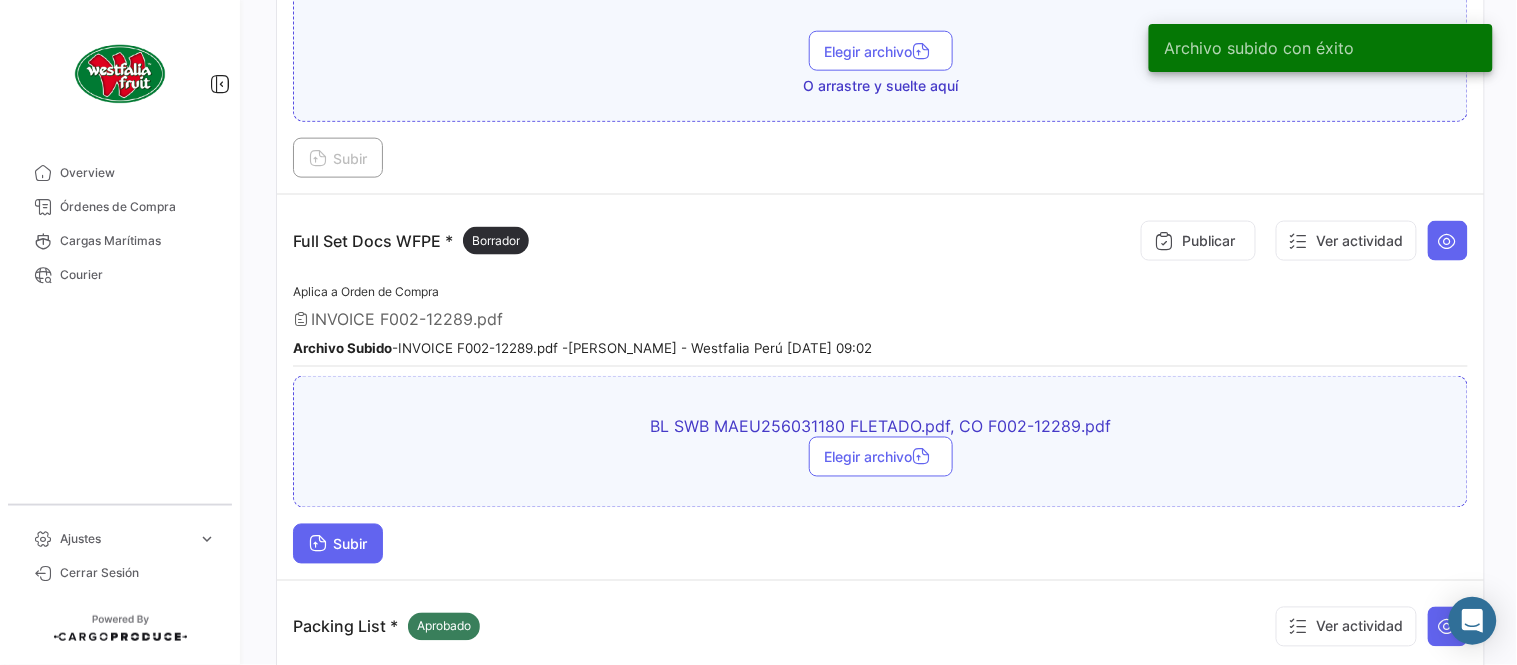 click on "Subir" at bounding box center (338, 544) 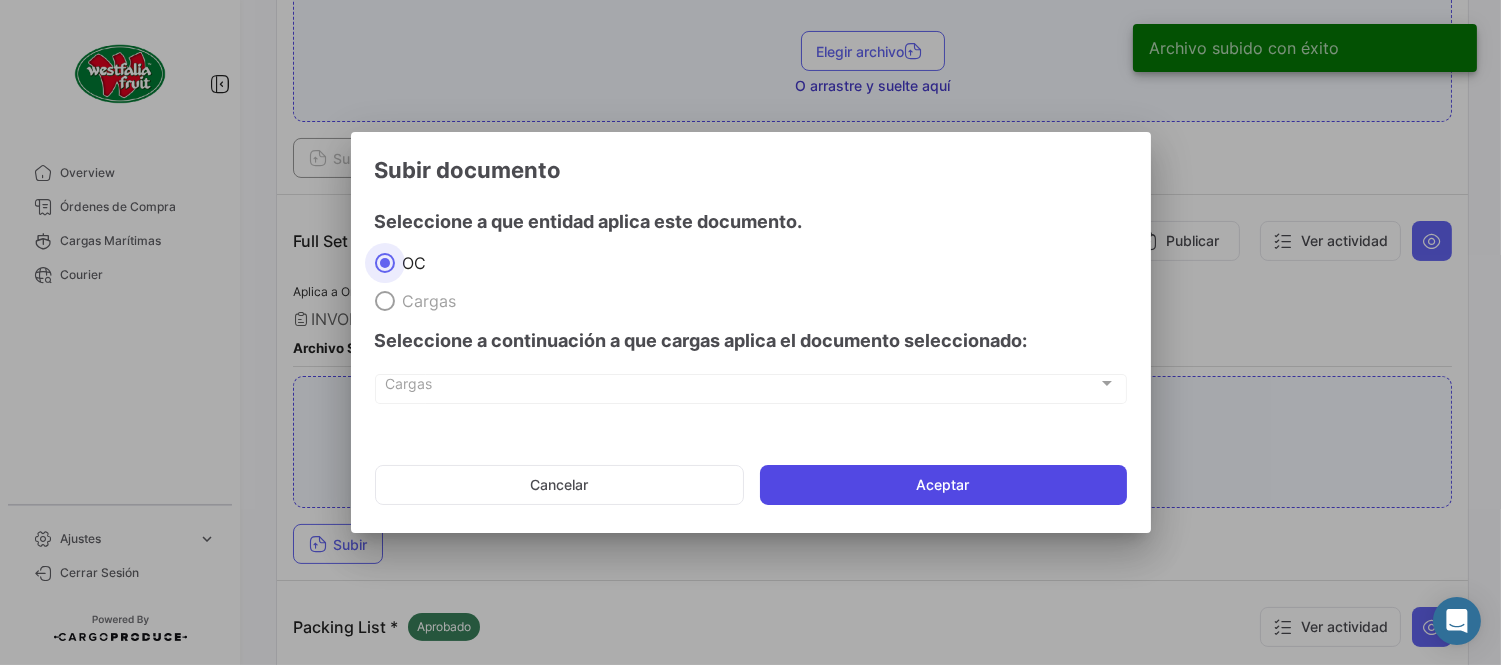 click on "Aceptar" 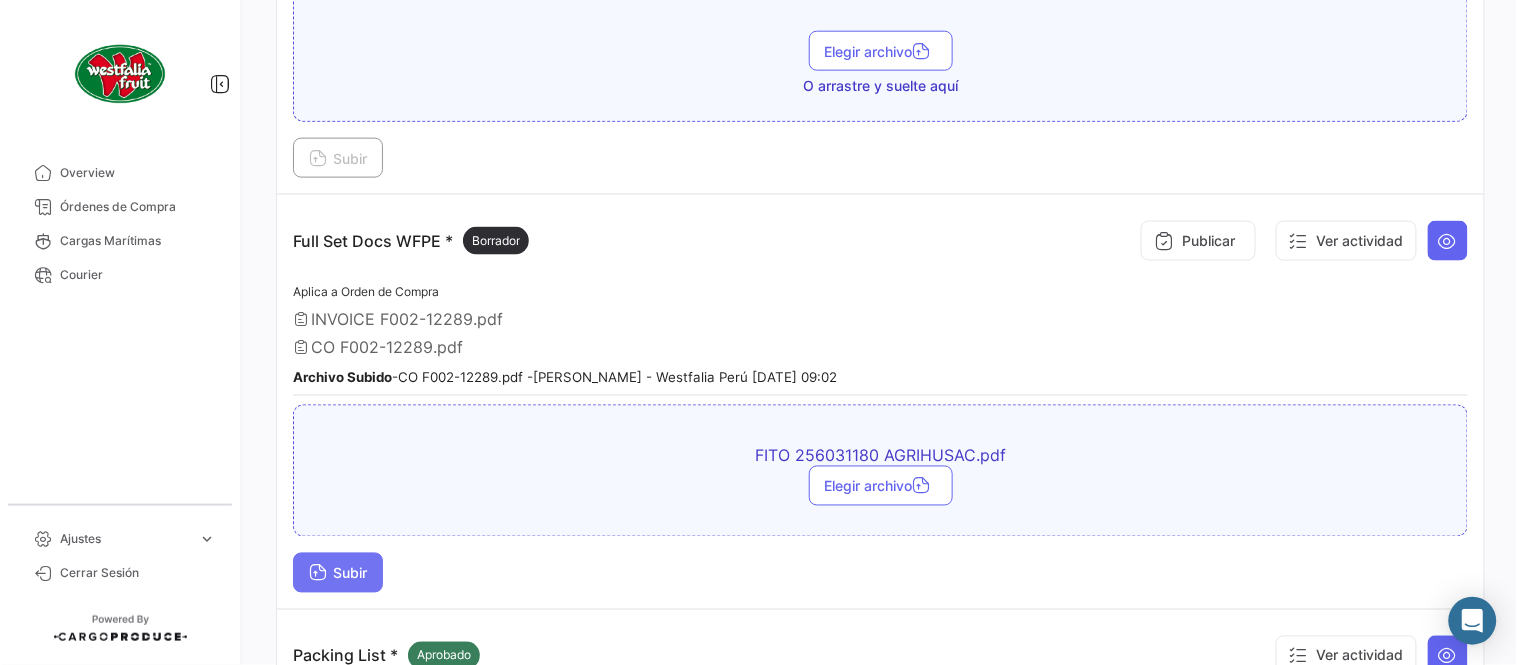 click on "Subir" at bounding box center [338, 573] 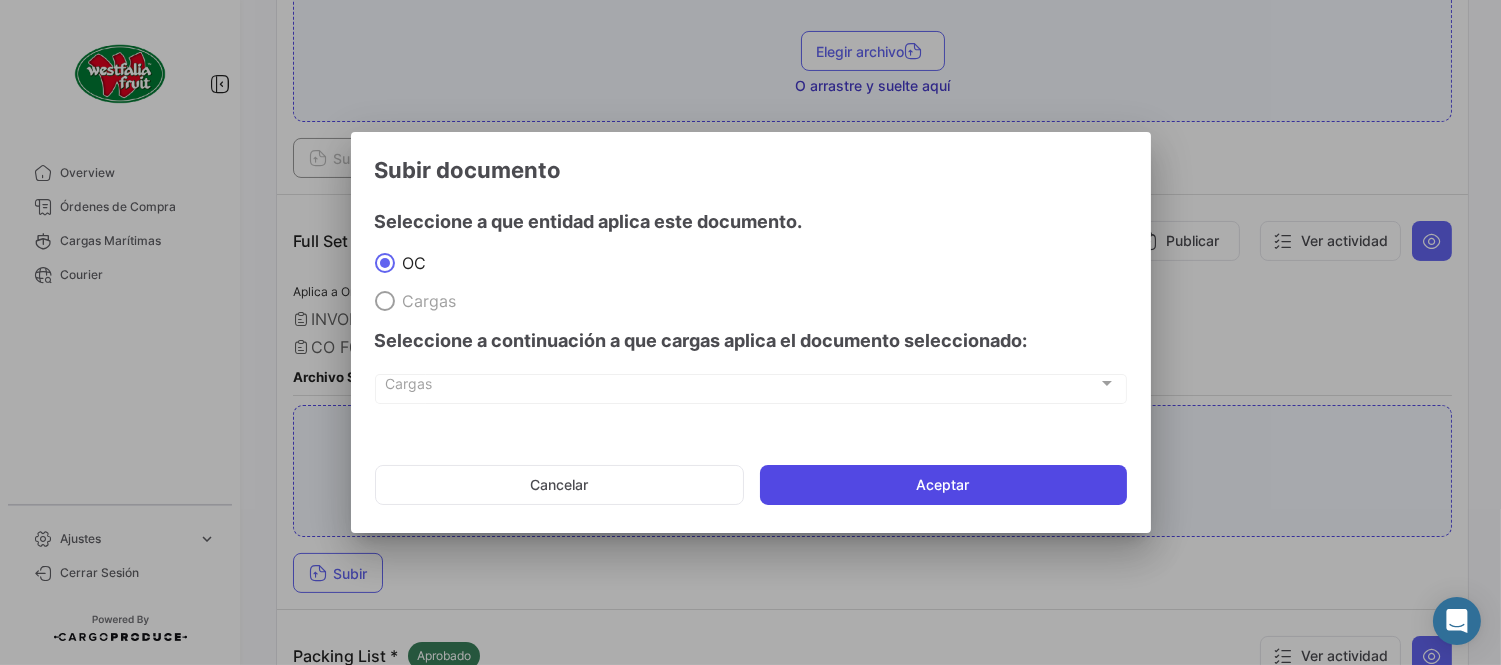 click on "Aceptar" 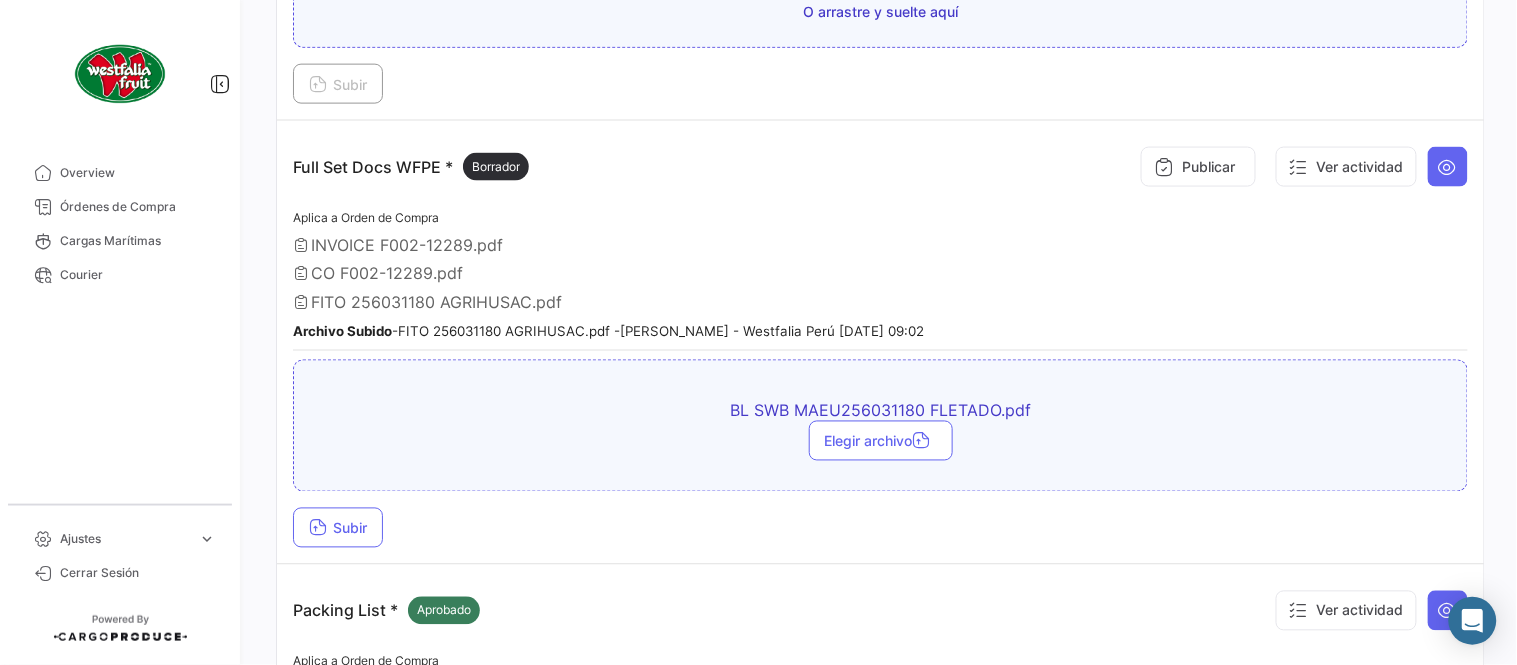 scroll, scrollTop: 695, scrollLeft: 0, axis: vertical 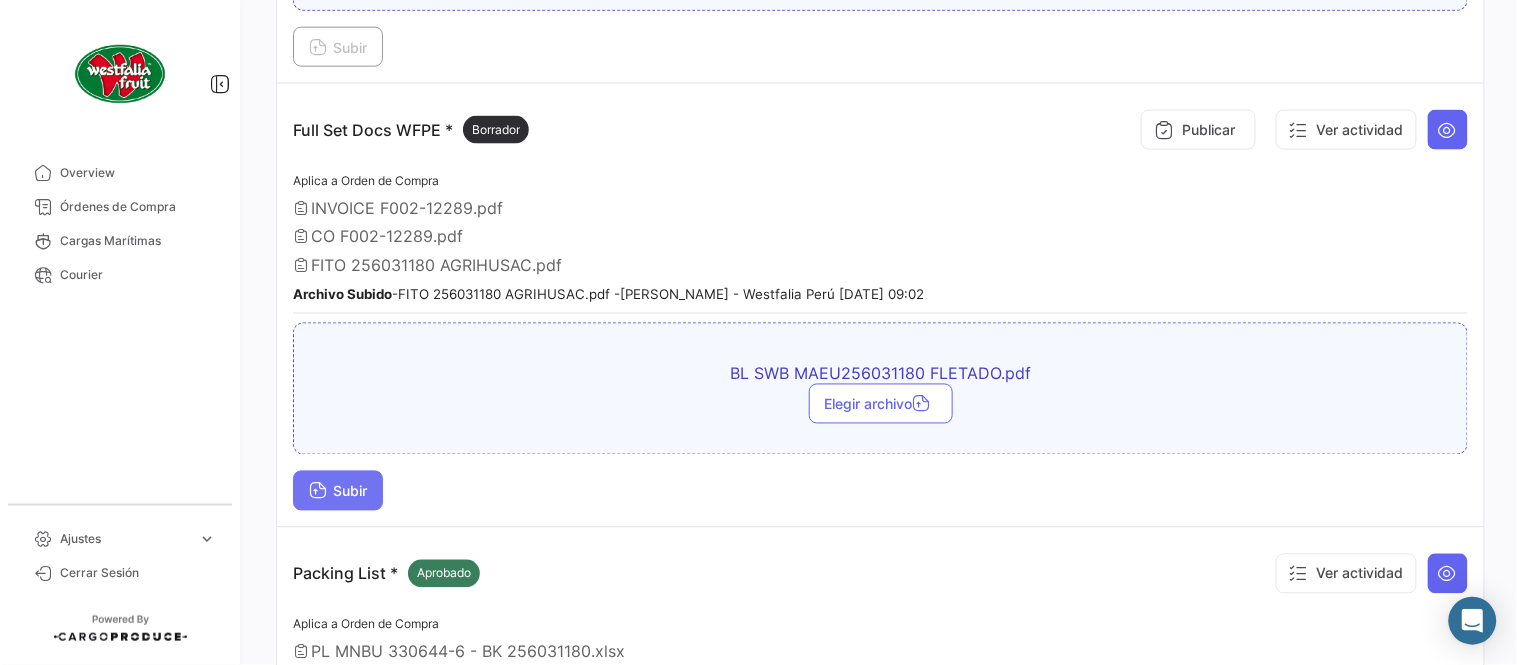 click on "Subir" at bounding box center (338, 491) 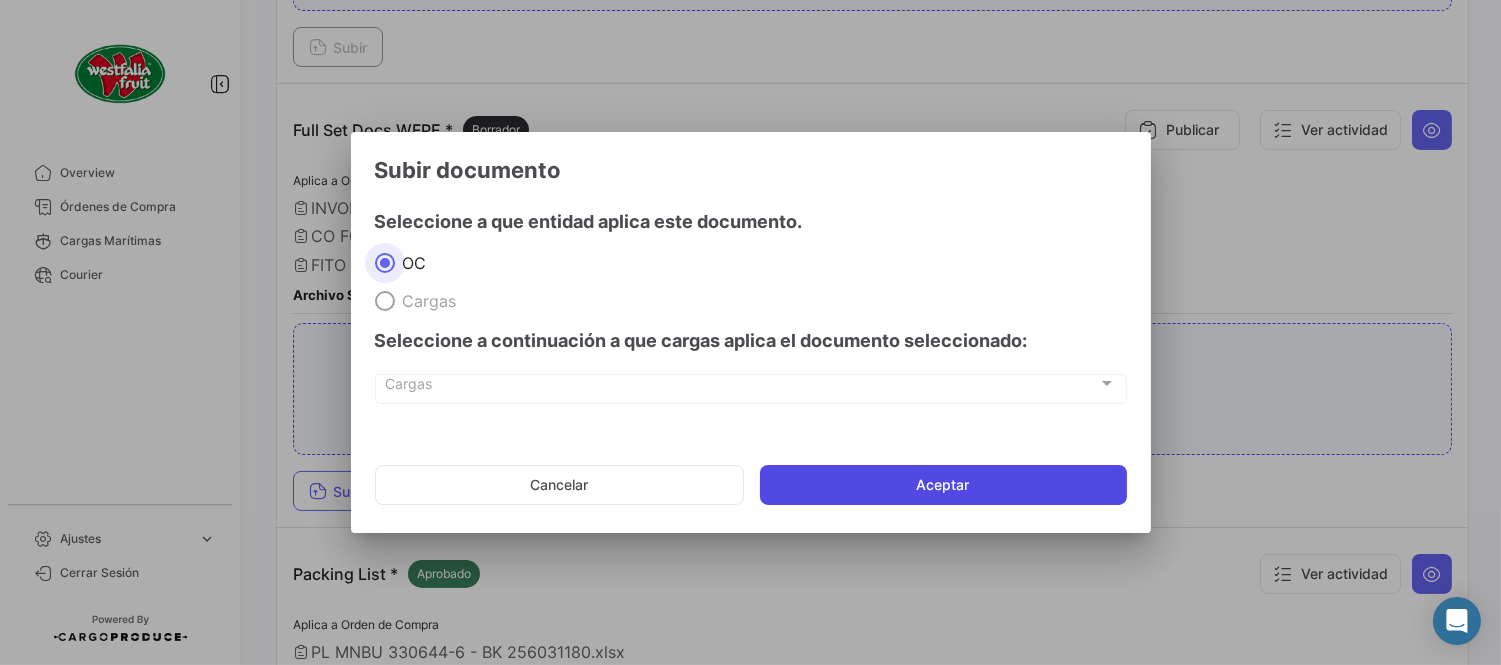 click on "Aceptar" 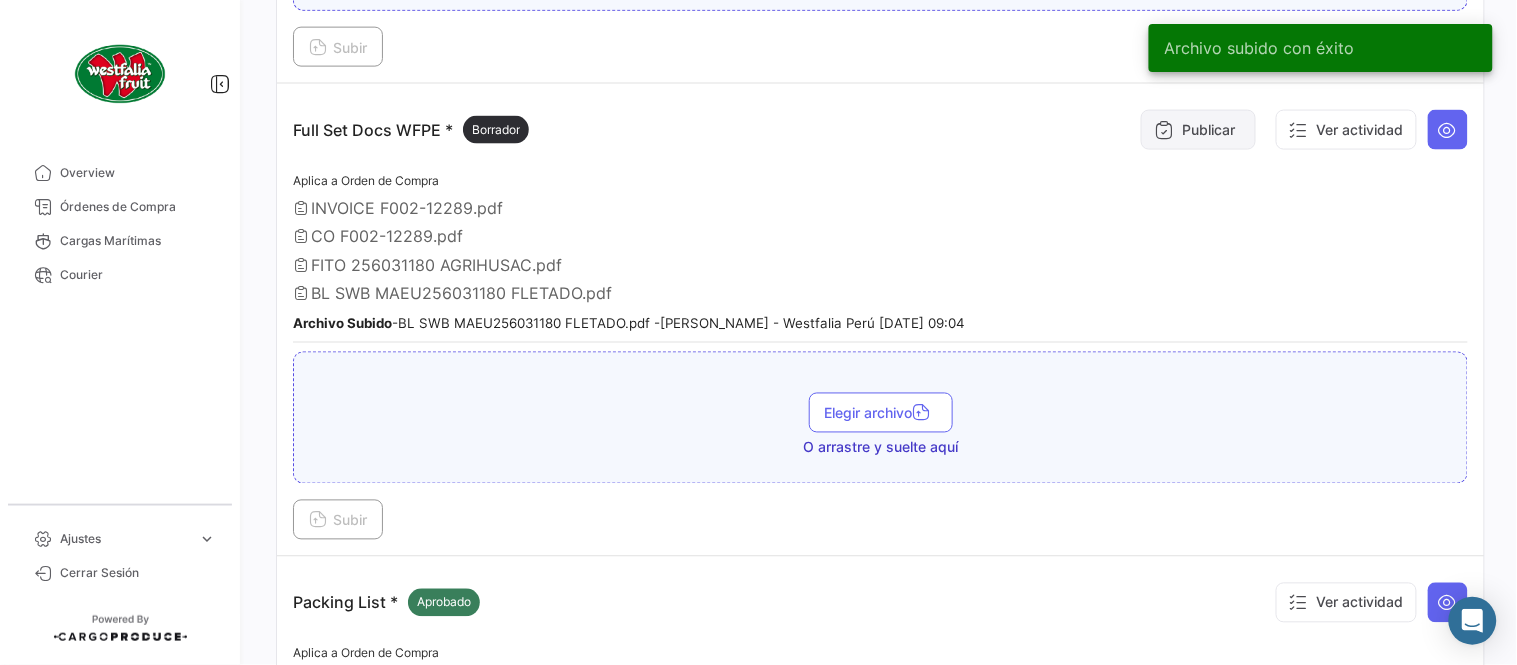 click on "Publicar" at bounding box center [1198, 130] 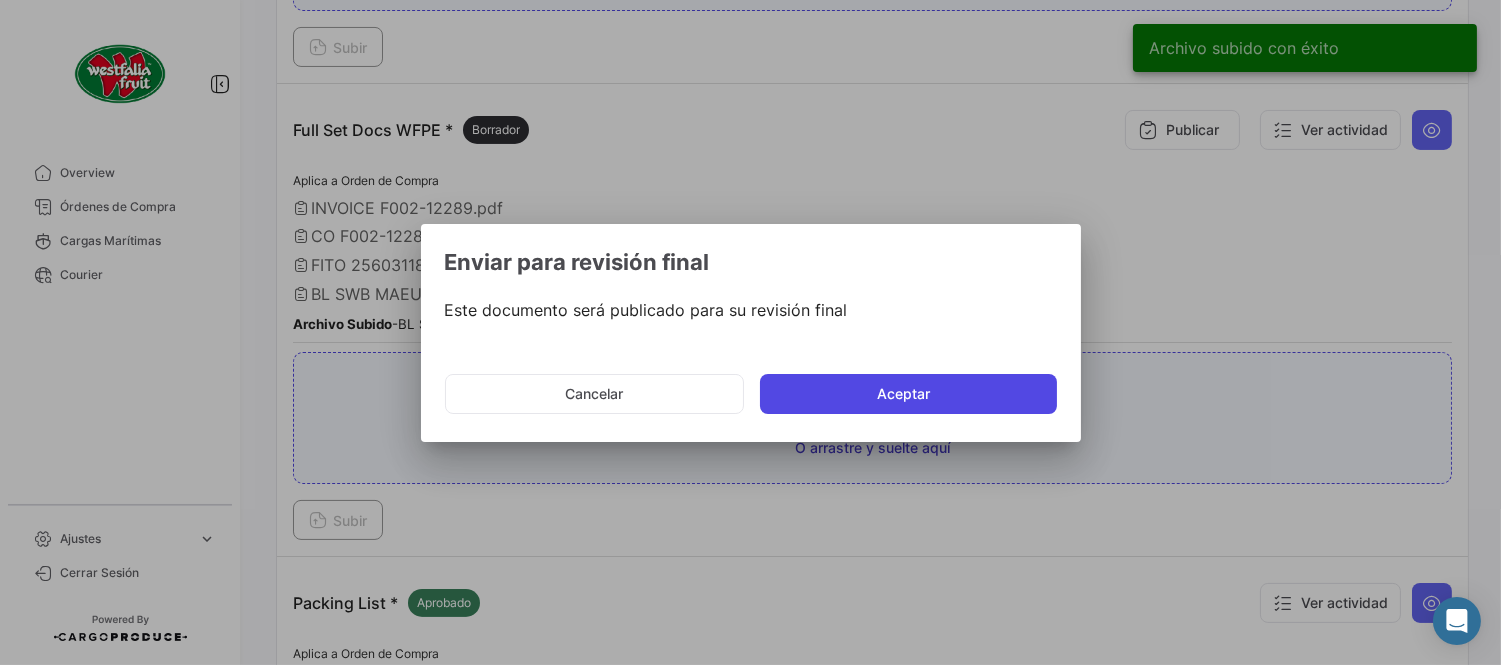 click on "Aceptar" 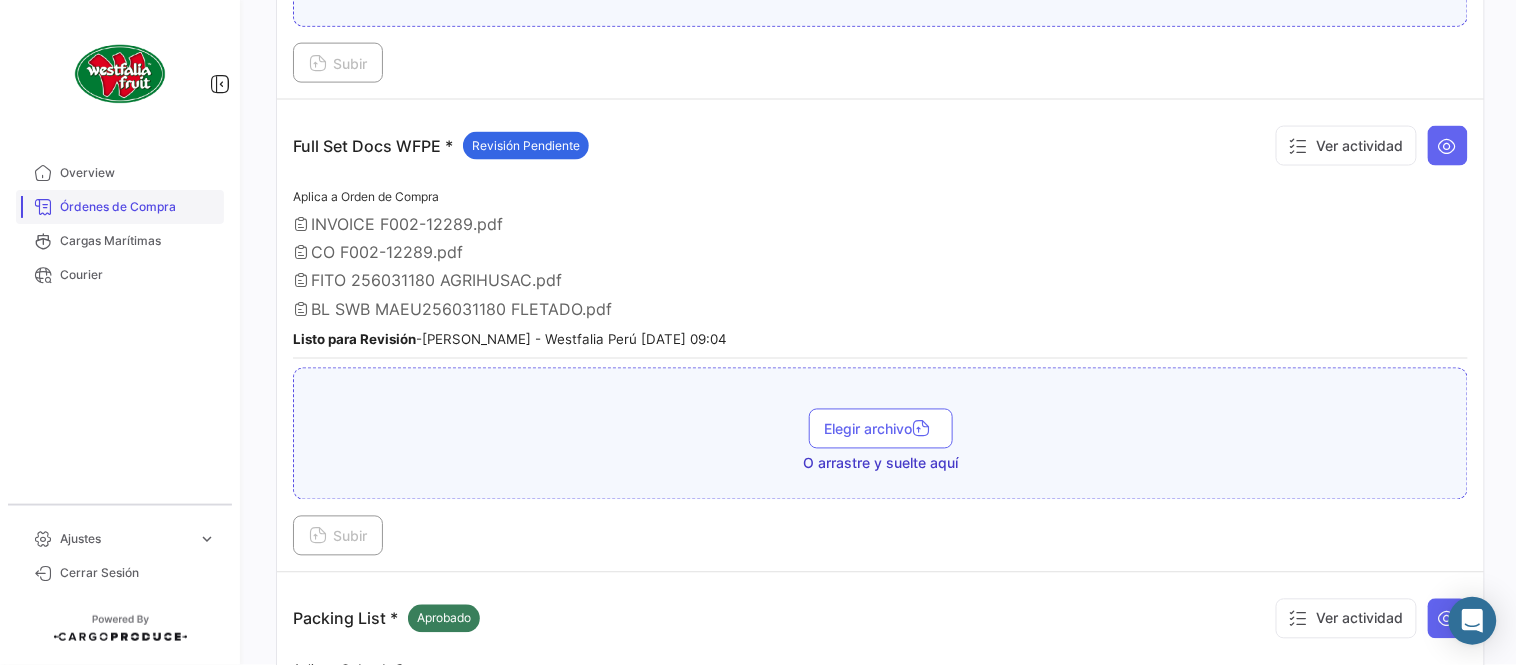 click on "Órdenes de Compra" at bounding box center (120, 207) 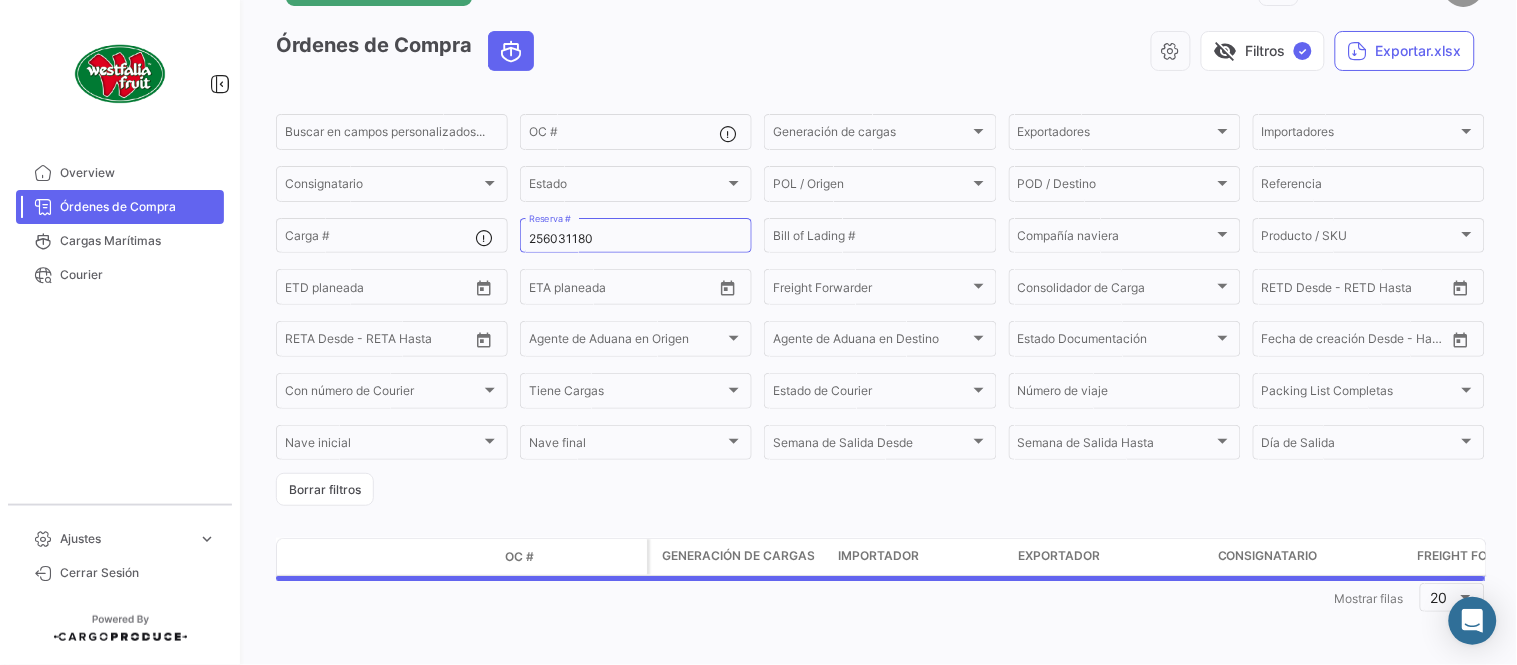 scroll, scrollTop: 0, scrollLeft: 0, axis: both 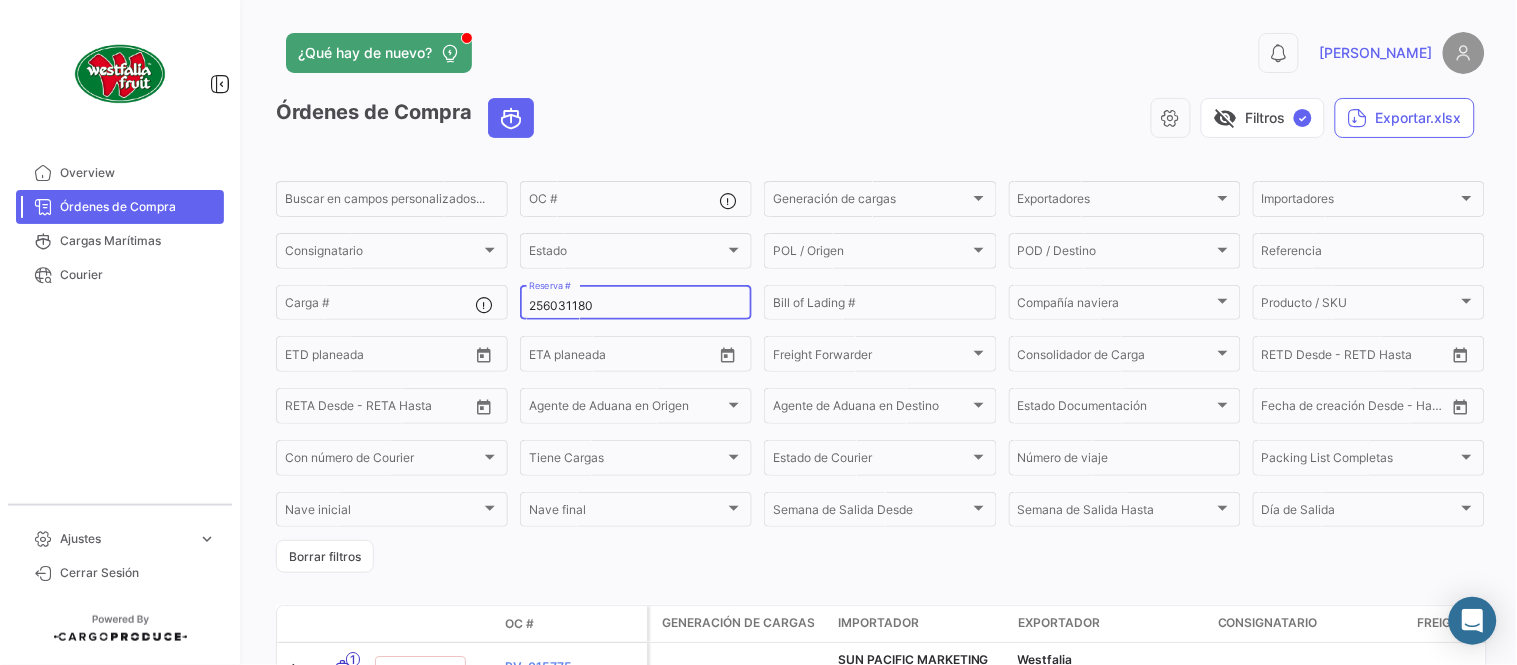 click on "256031180" at bounding box center [636, 306] 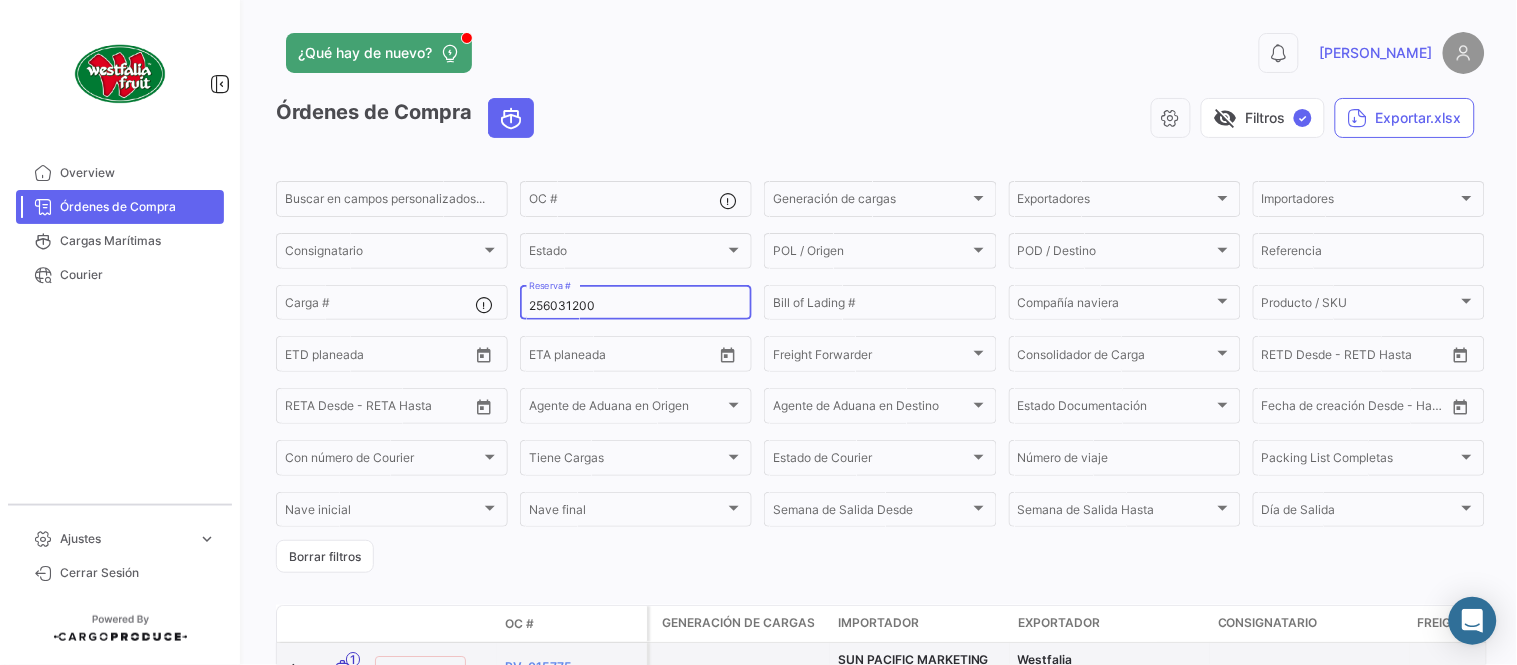 type on "256031200" 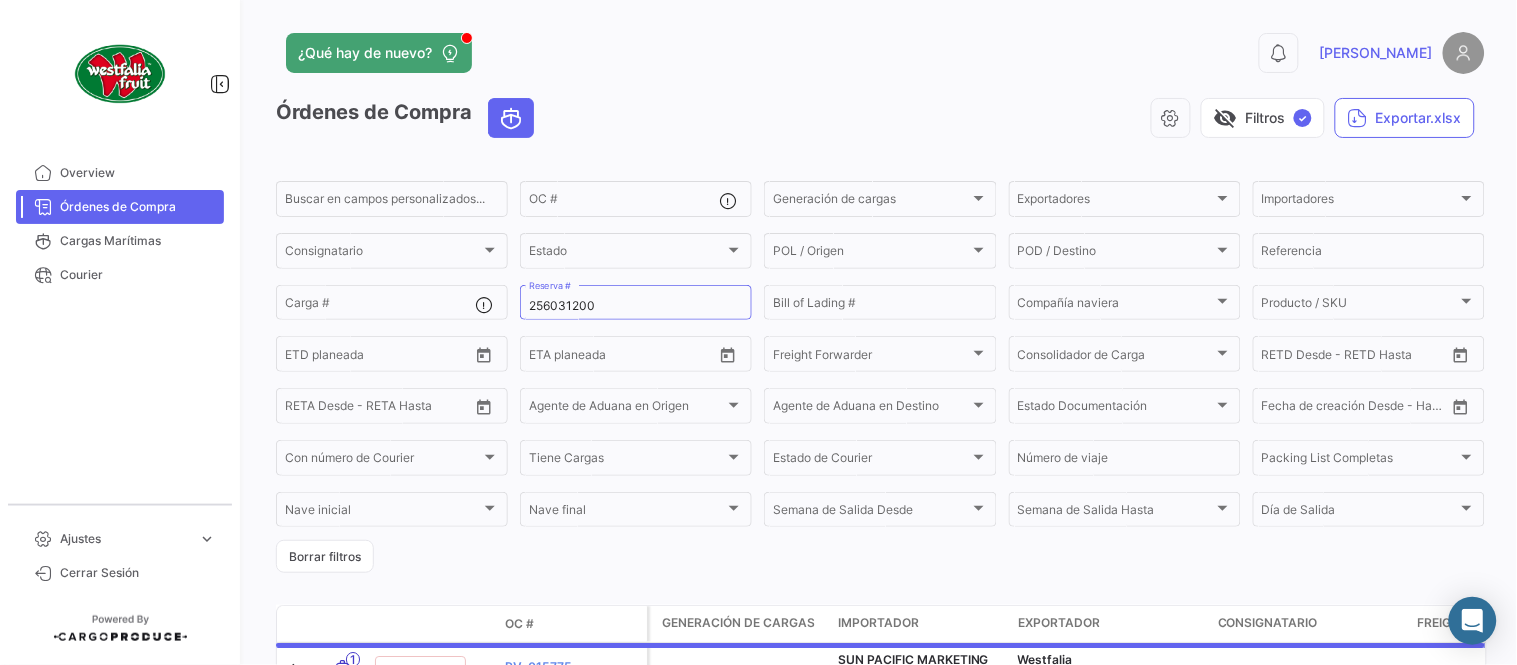 click on "¿Qué hay de nuevo?" 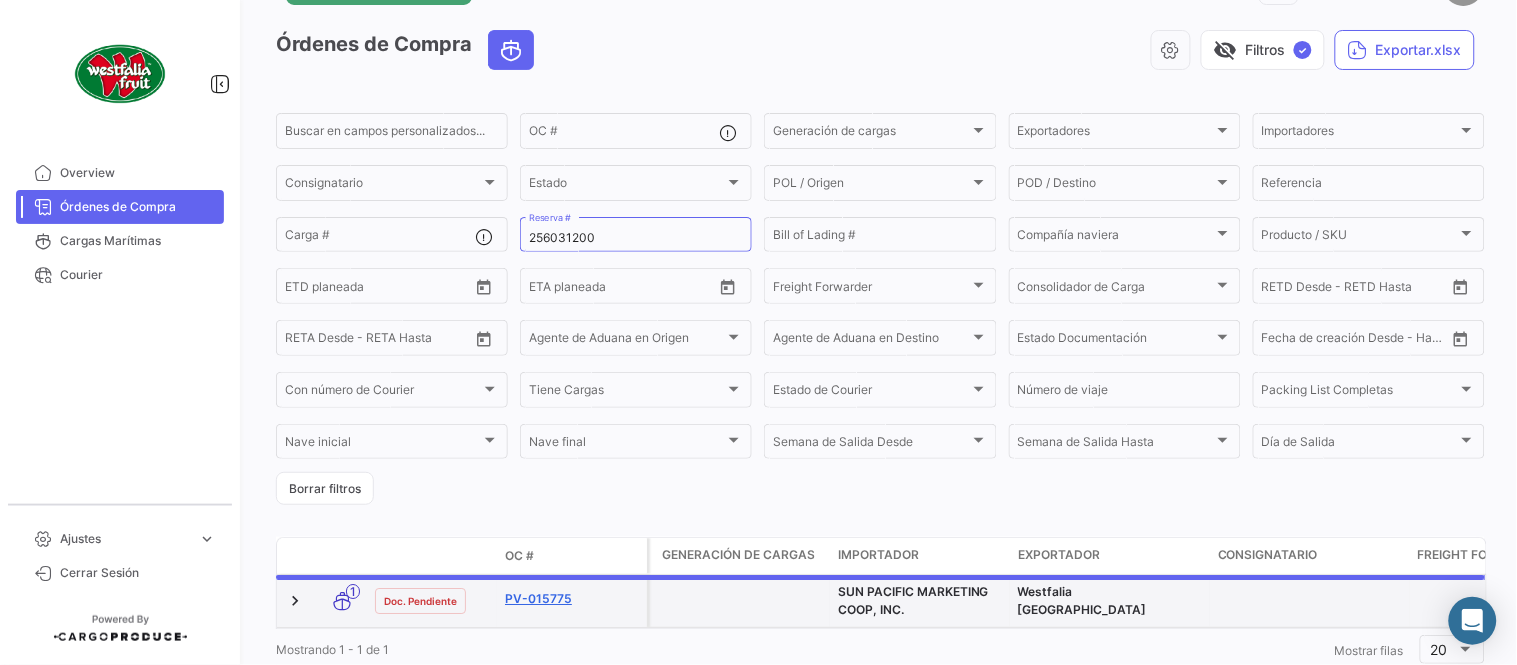 scroll, scrollTop: 136, scrollLeft: 0, axis: vertical 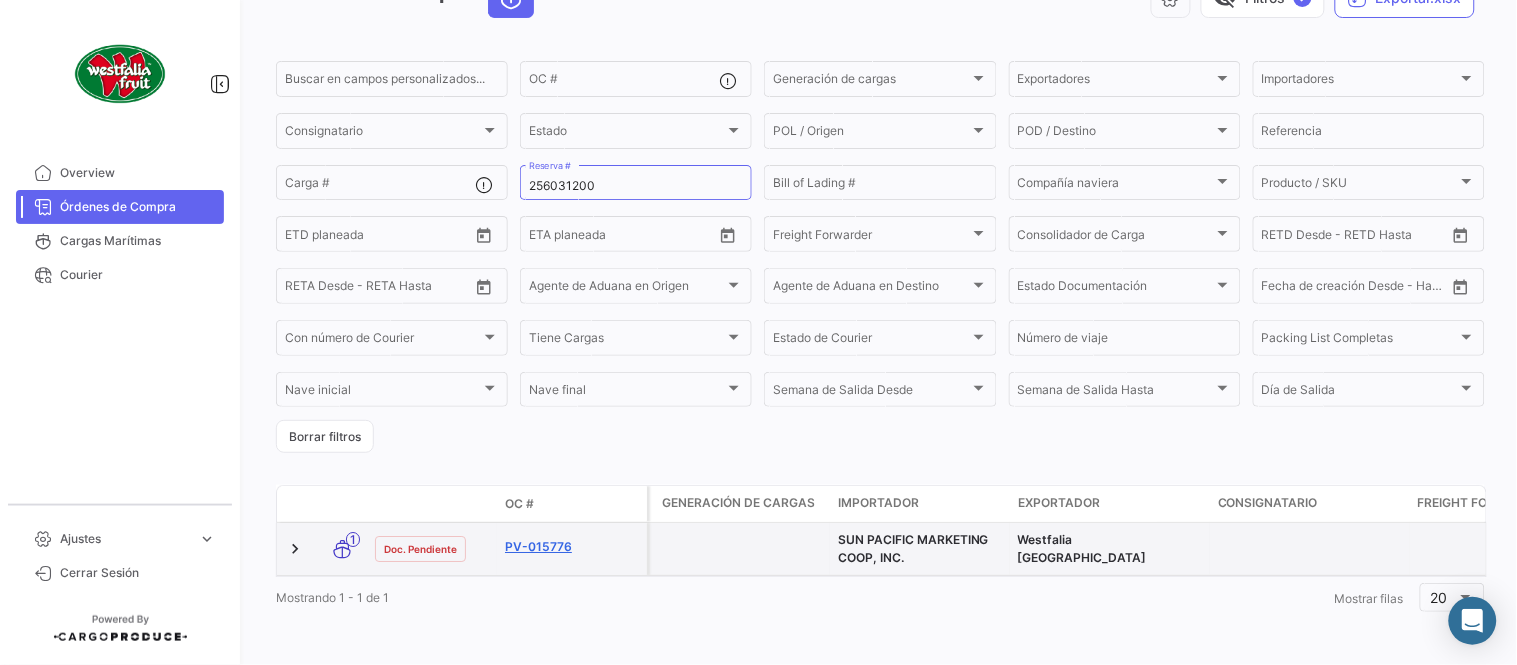 click on "PV-015776" 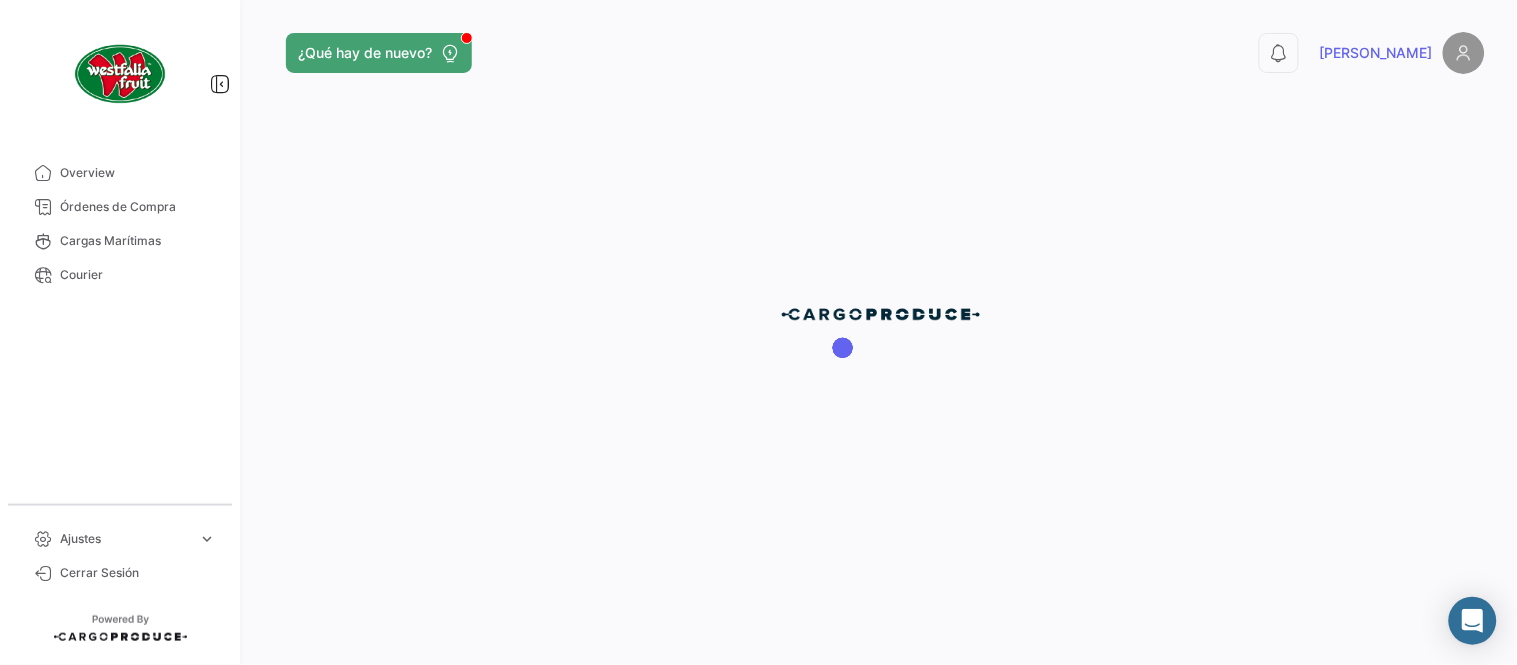 scroll, scrollTop: 0, scrollLeft: 0, axis: both 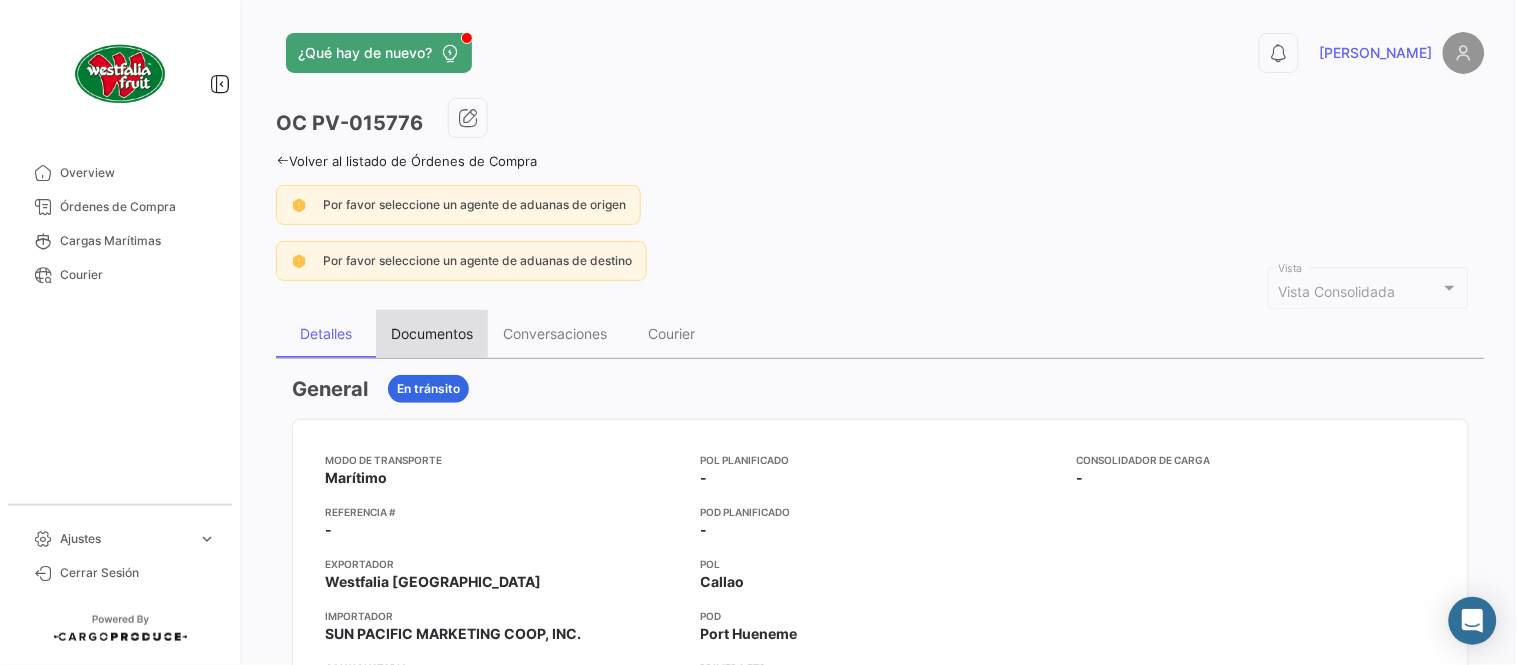 click on "Documentos" at bounding box center (432, 333) 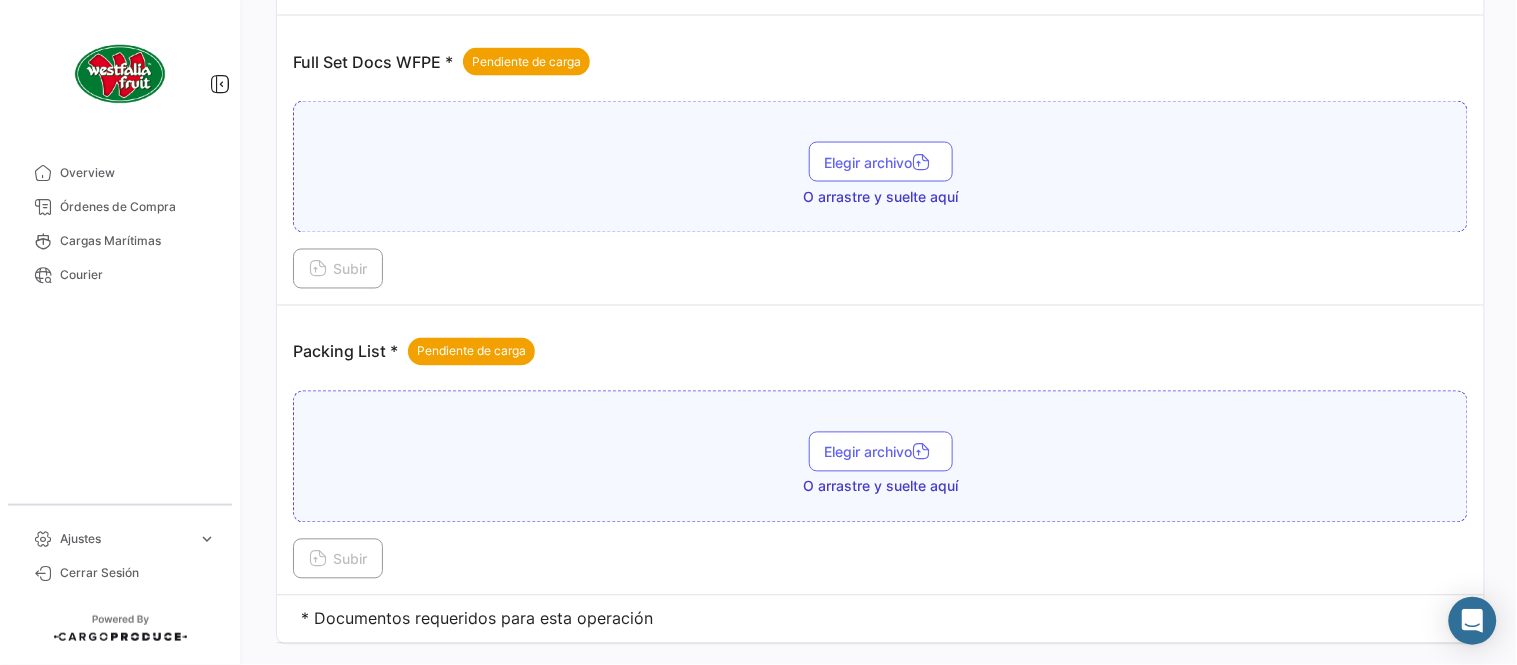 scroll, scrollTop: 806, scrollLeft: 0, axis: vertical 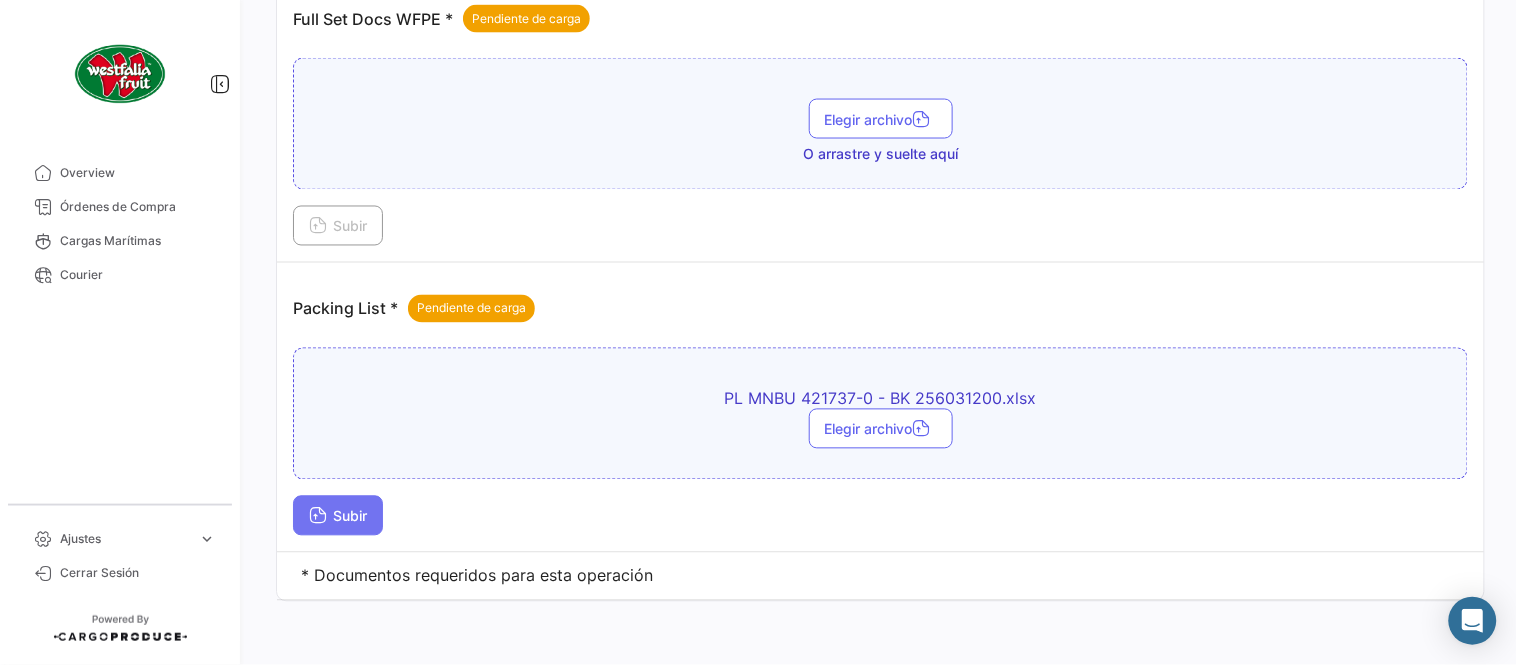 click on "Subir" at bounding box center [338, 516] 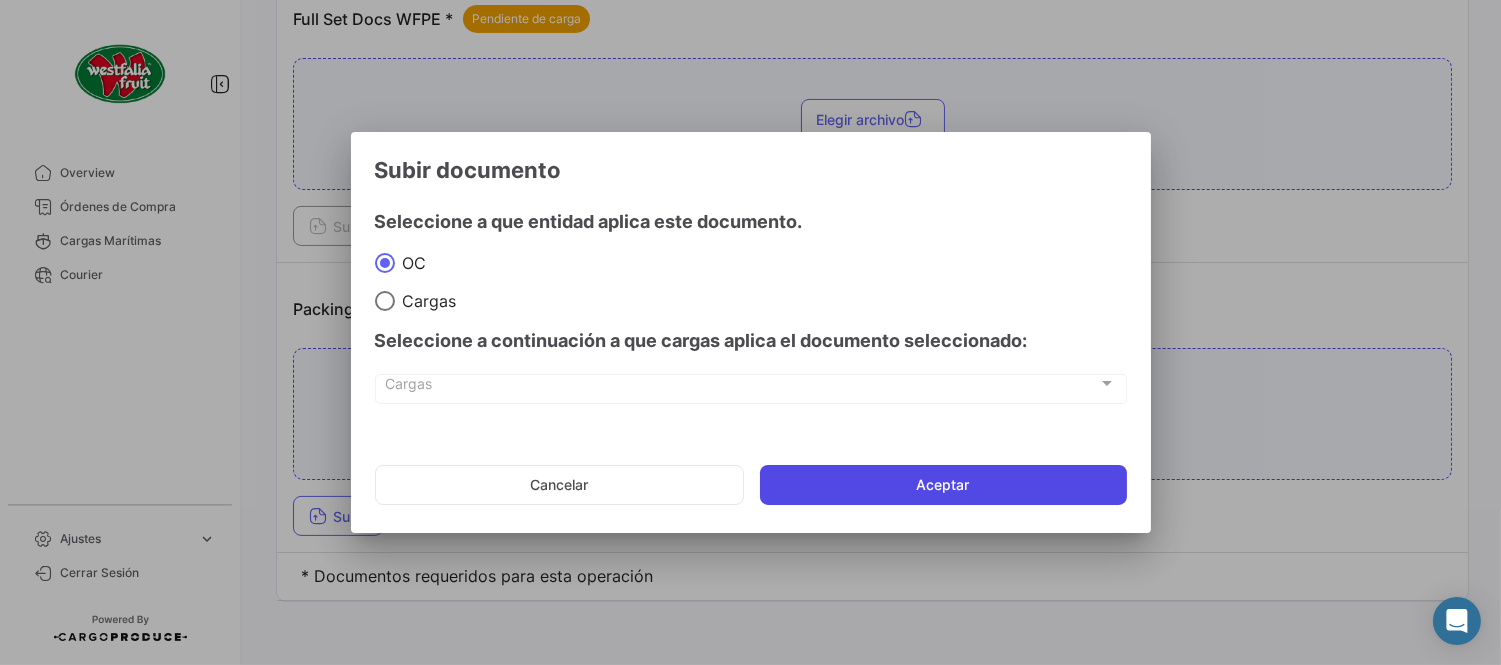 click on "Aceptar" 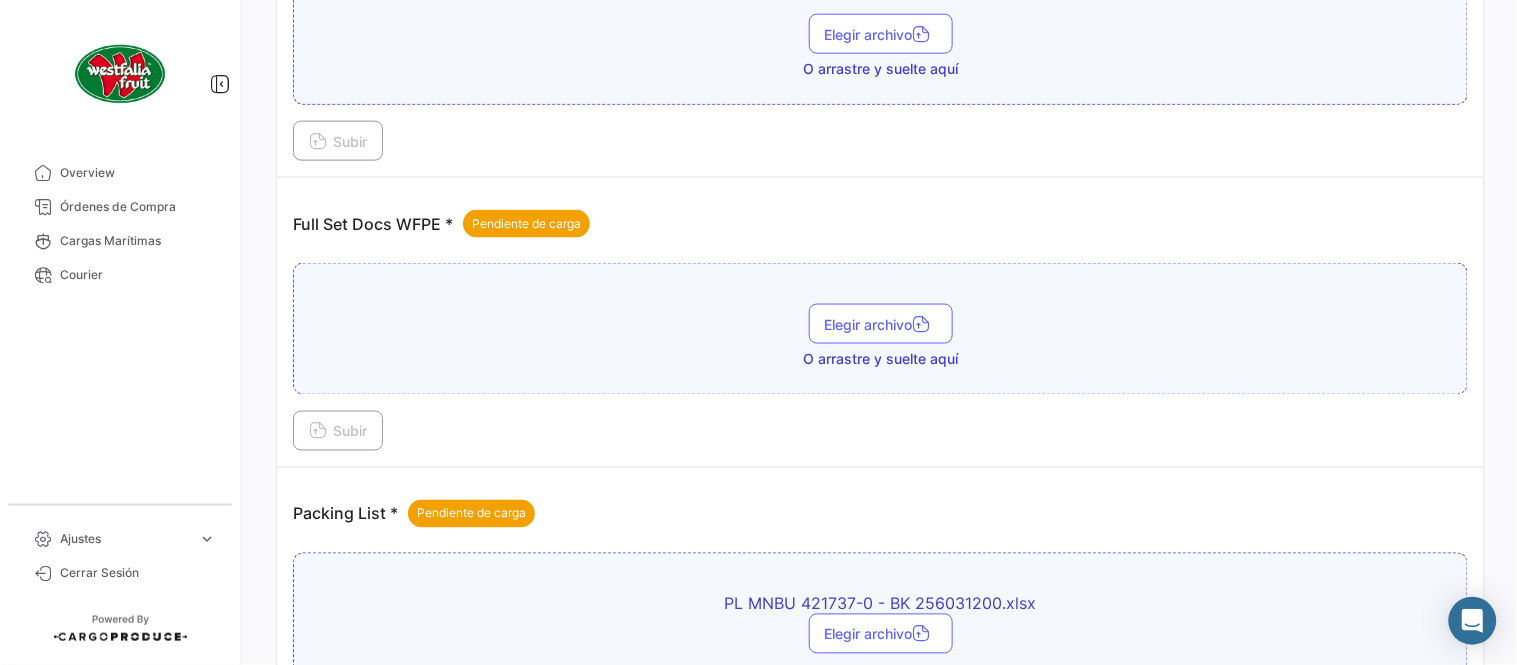 scroll, scrollTop: 584, scrollLeft: 0, axis: vertical 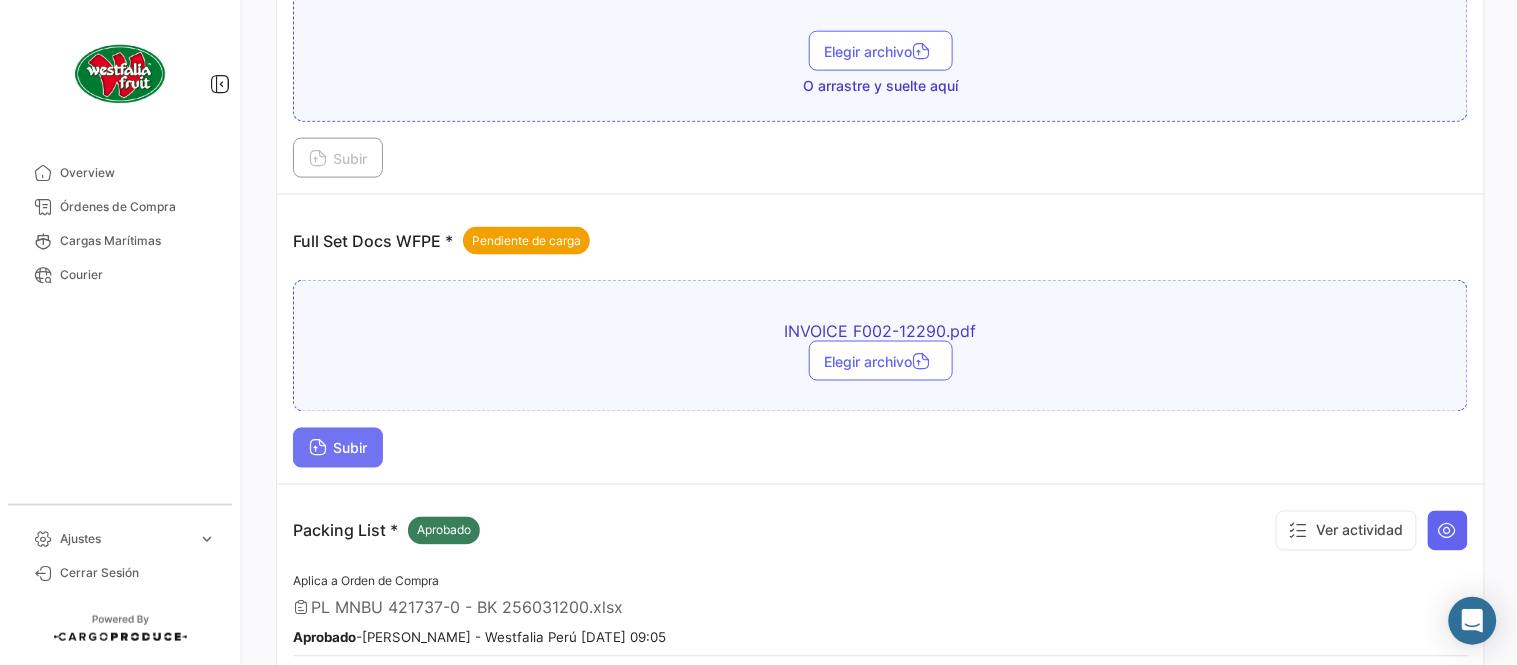 click on "Subir" at bounding box center (338, 448) 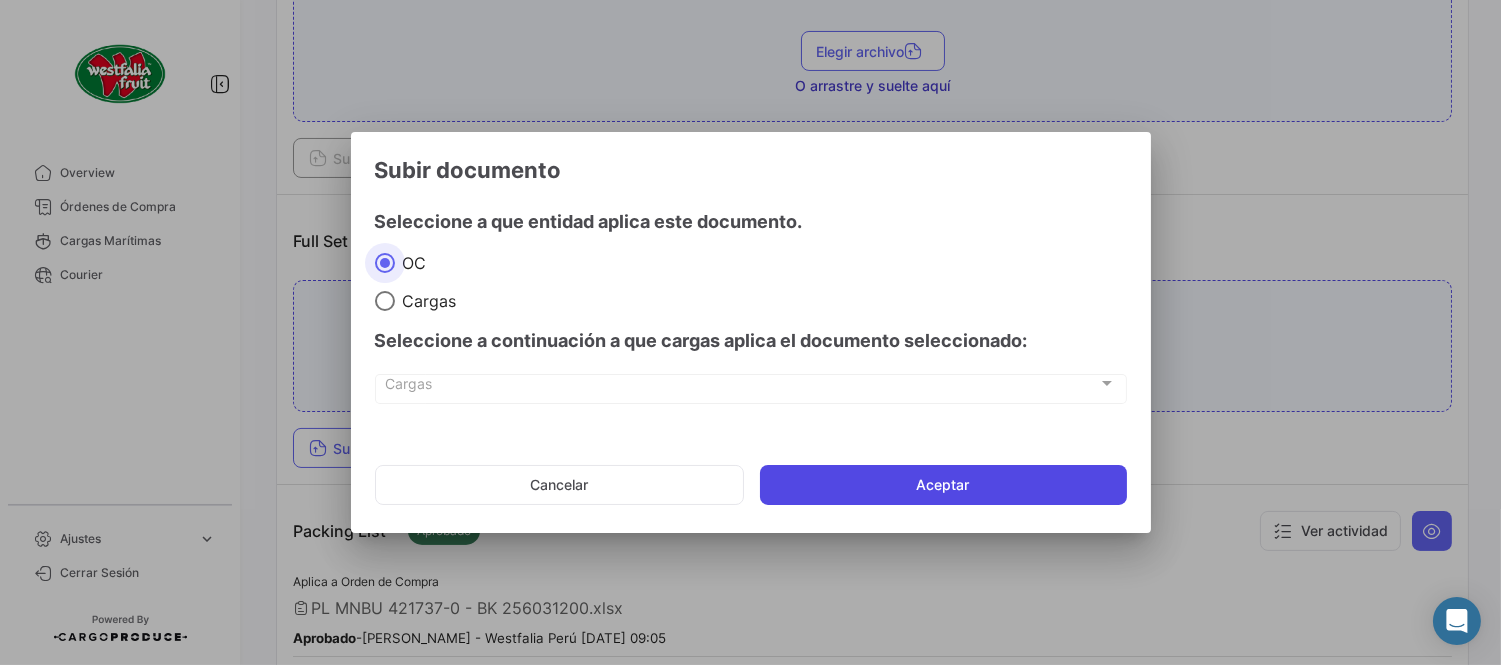 click on "Aceptar" 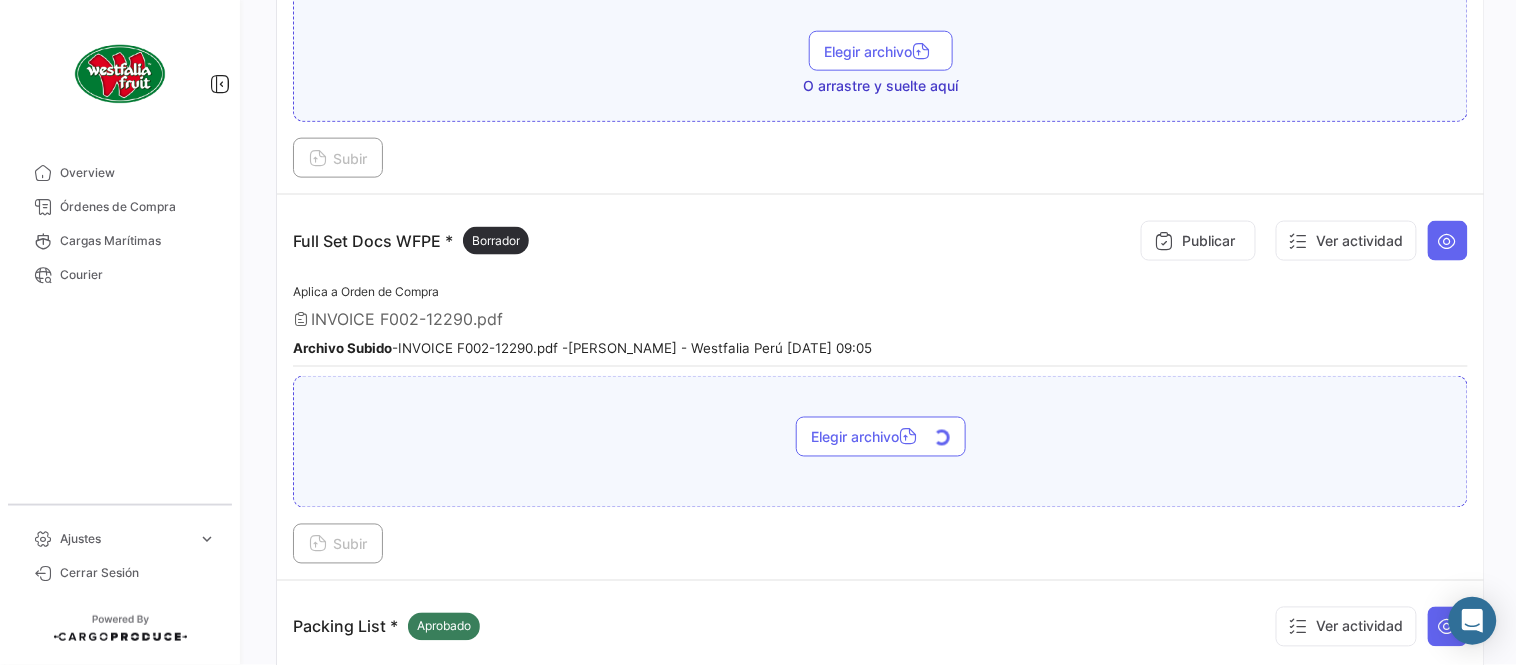 scroll, scrollTop: 695, scrollLeft: 0, axis: vertical 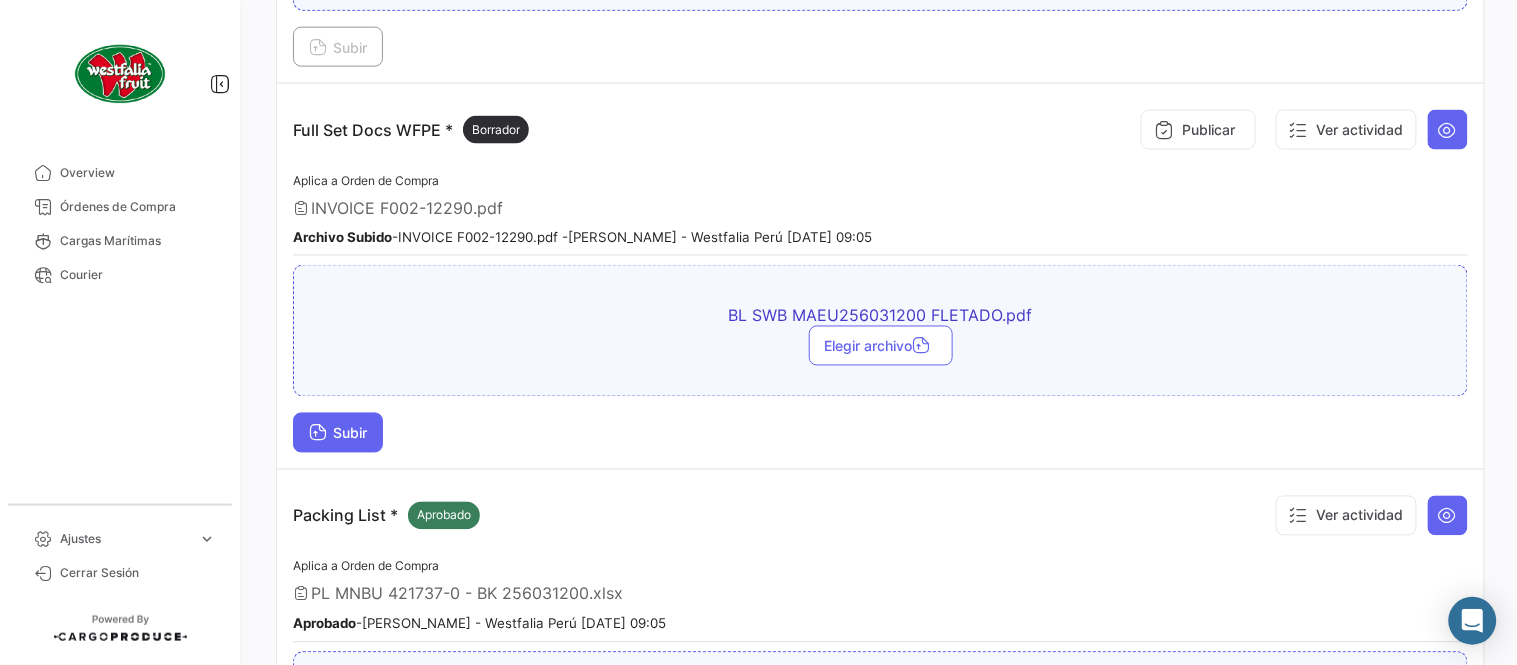 click on "Subir" at bounding box center (338, 433) 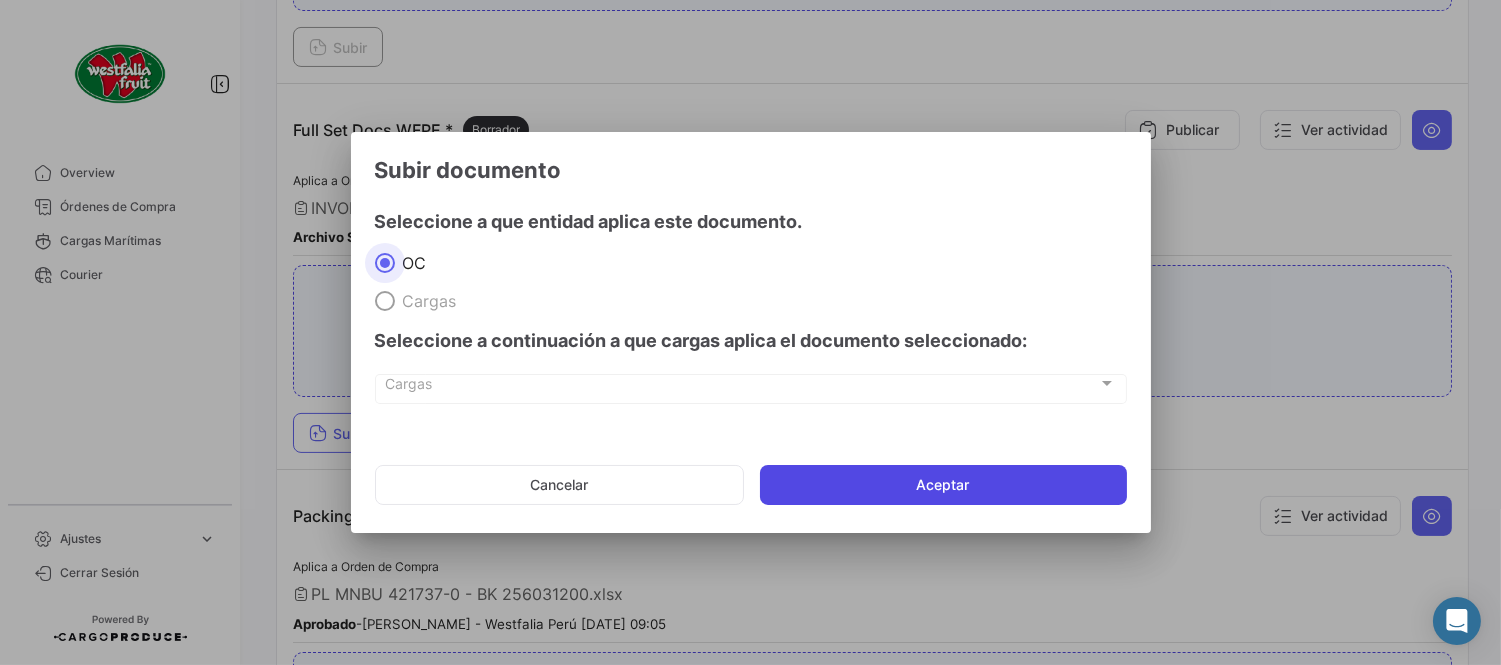 click on "Aceptar" 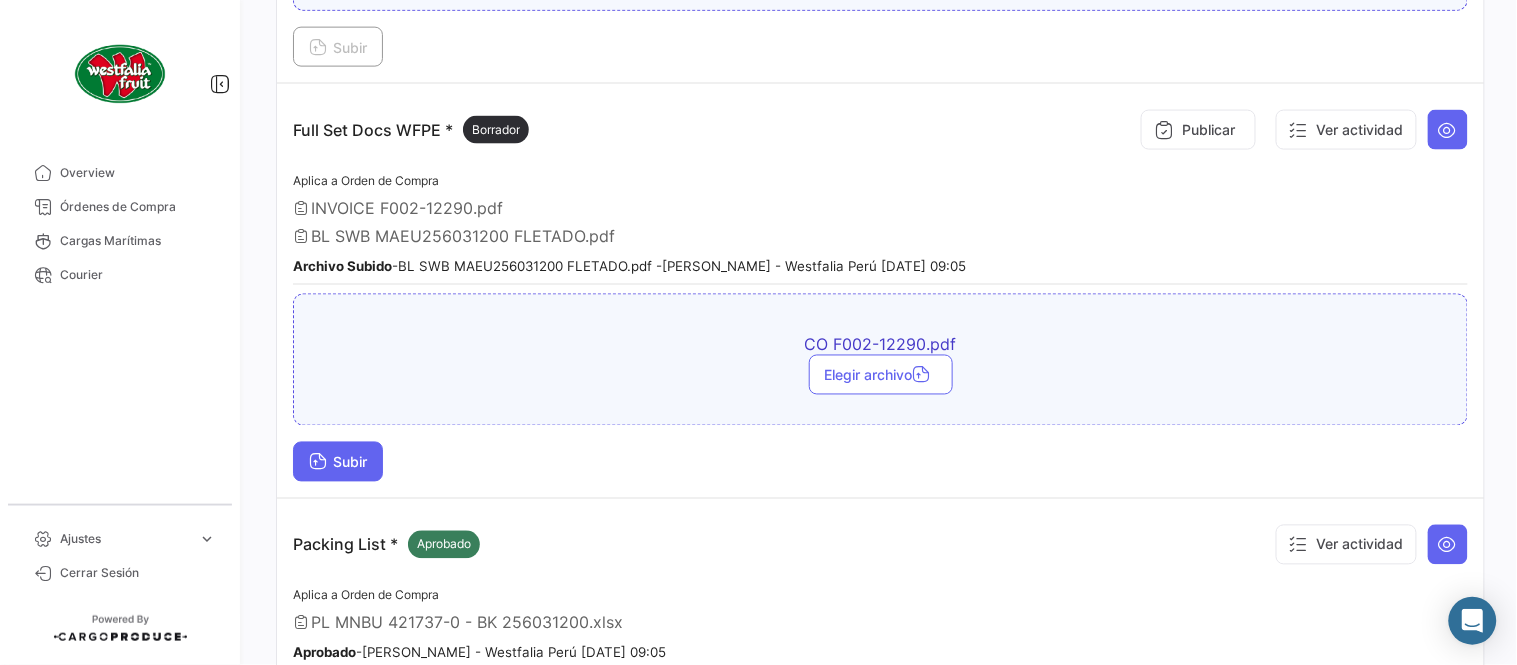 click on "Subir" at bounding box center [338, 462] 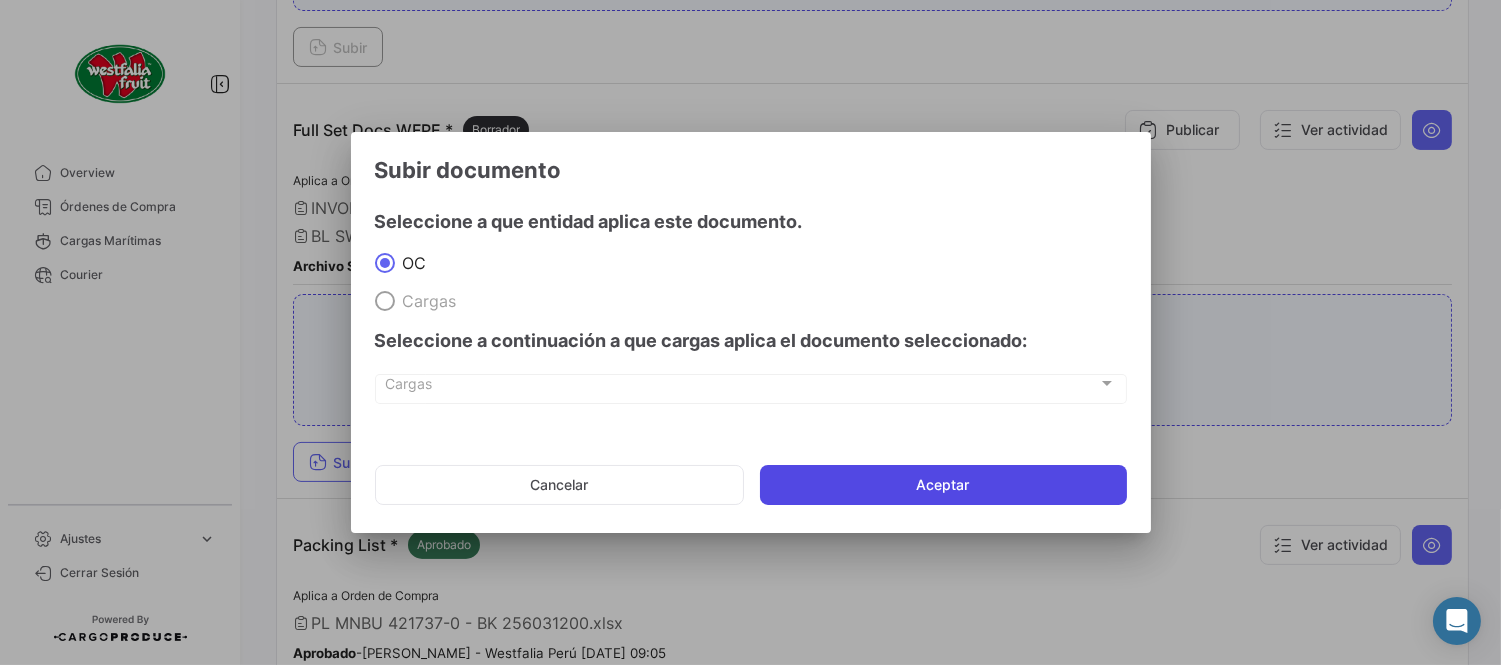 click on "Aceptar" 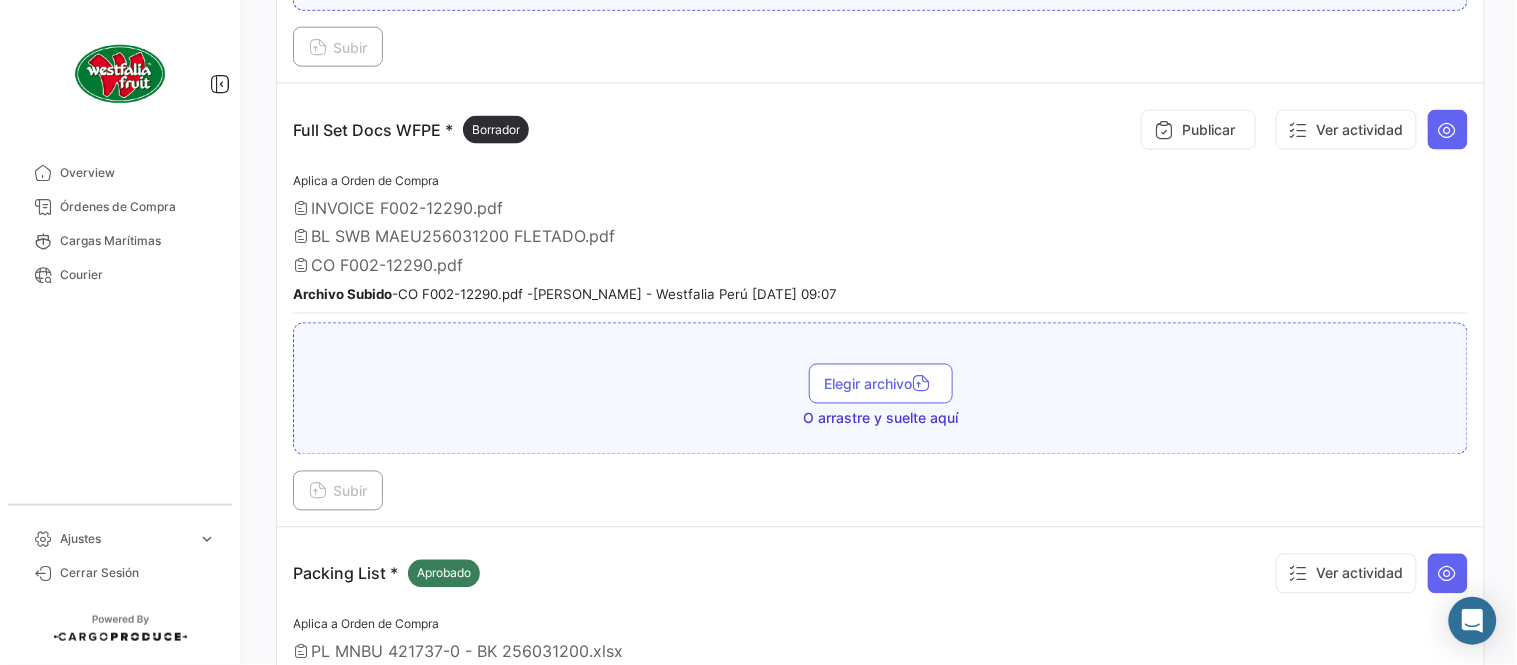 drag, startPoint x: 987, startPoint y: 194, endPoint x: 840, endPoint y: 275, distance: 167.8392 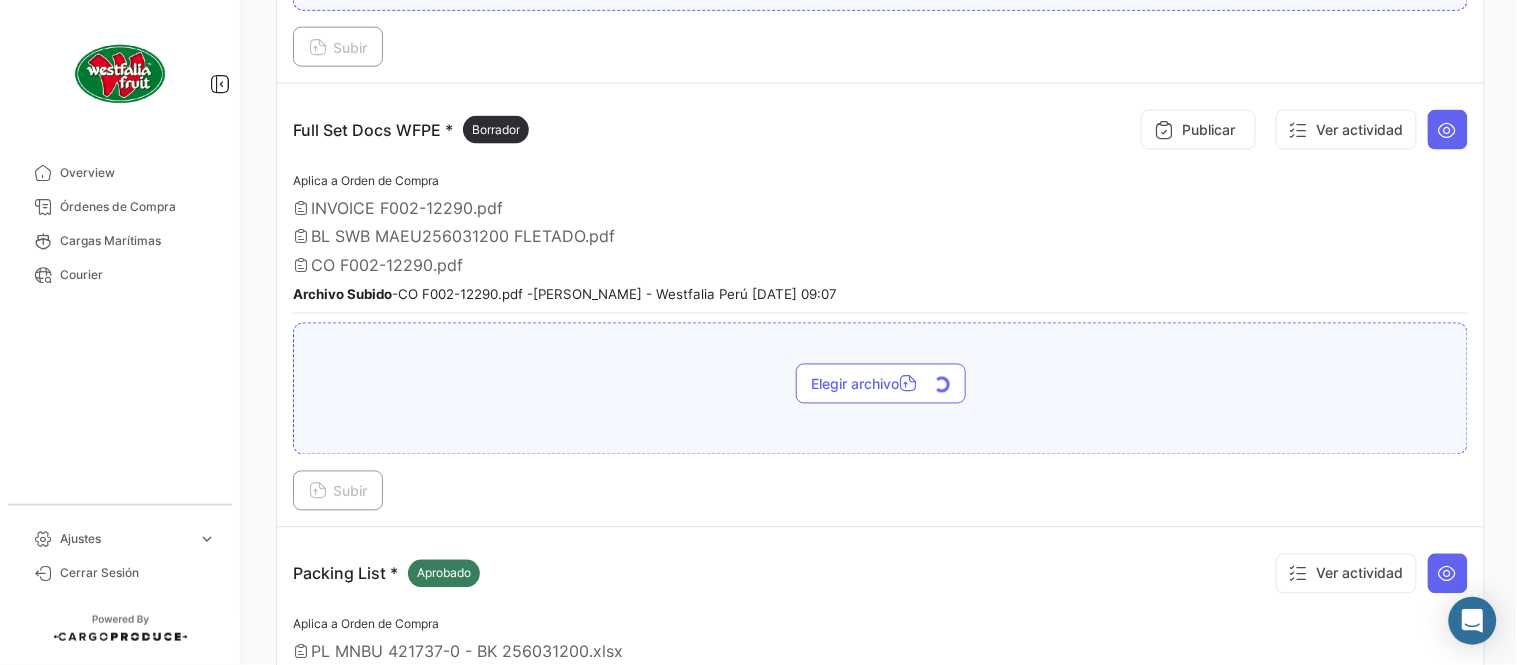 click on "Subir" at bounding box center [338, 491] 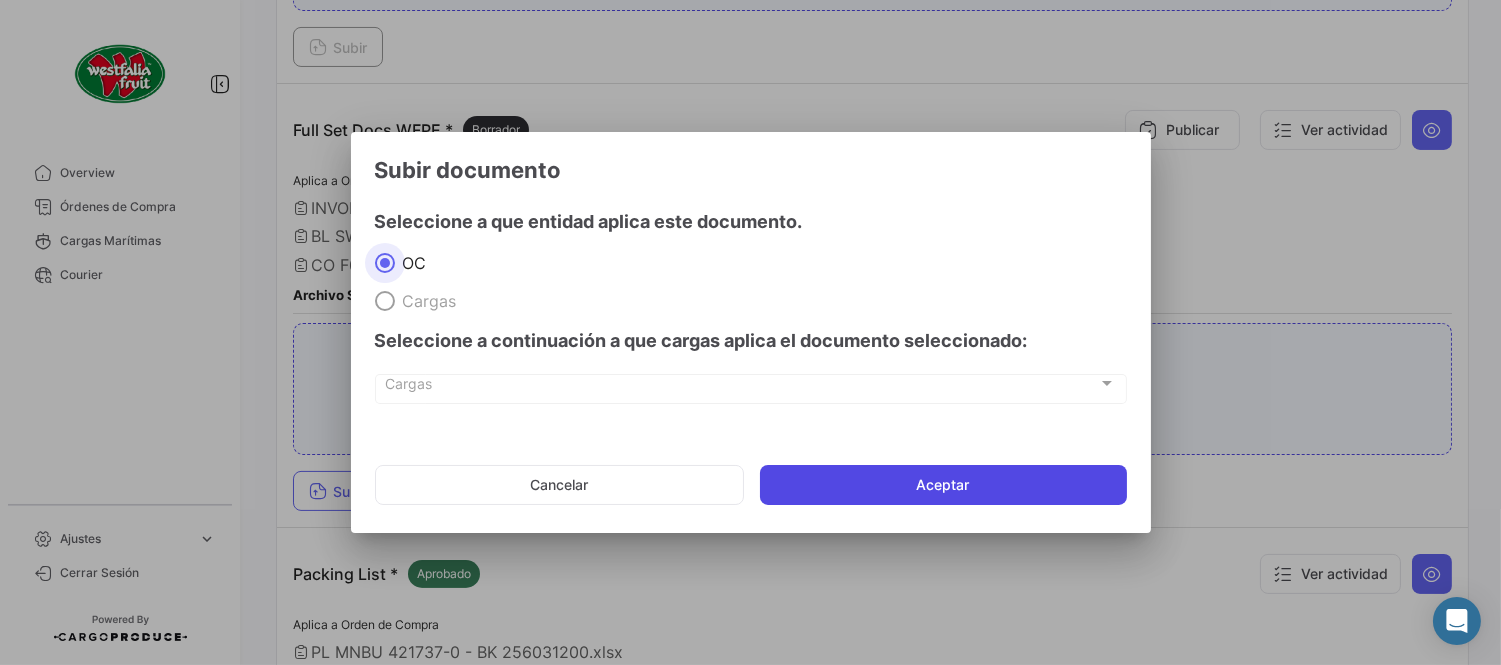 click on "Aceptar" 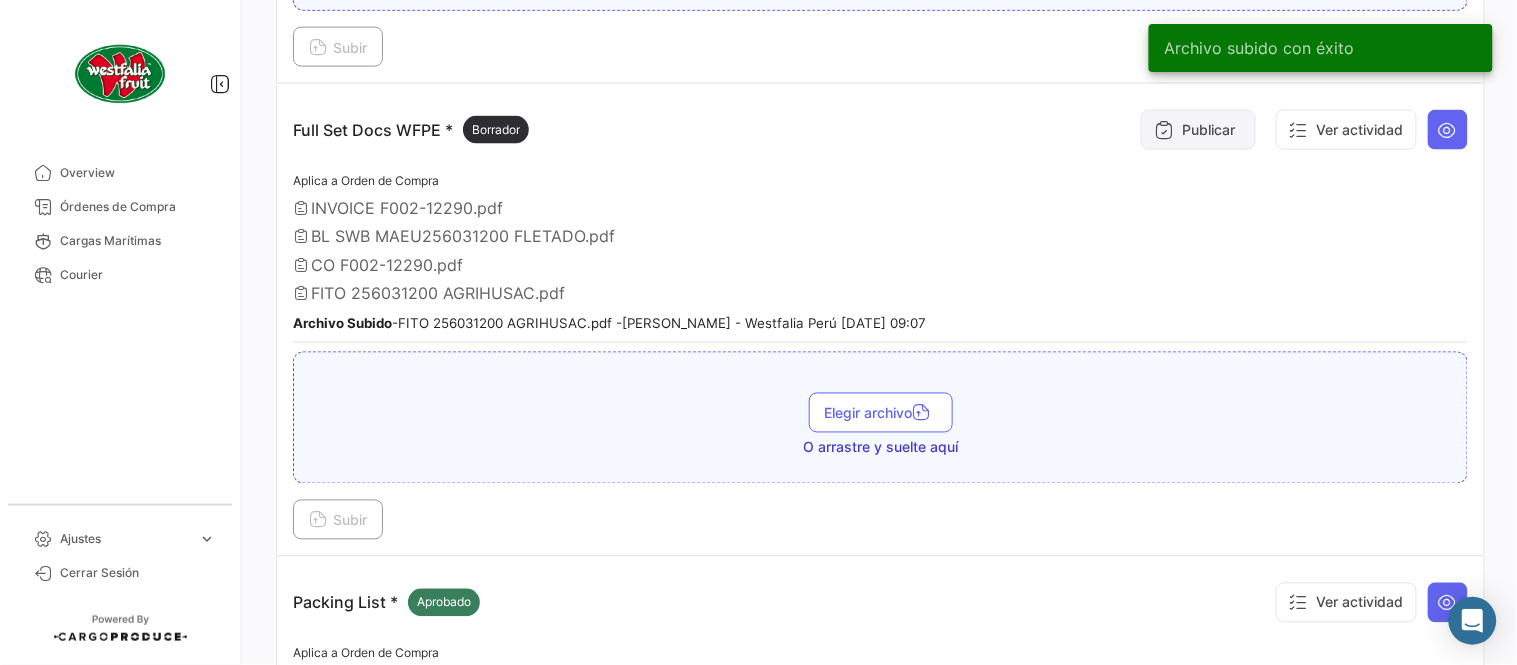 click on "Publicar" at bounding box center (1198, 130) 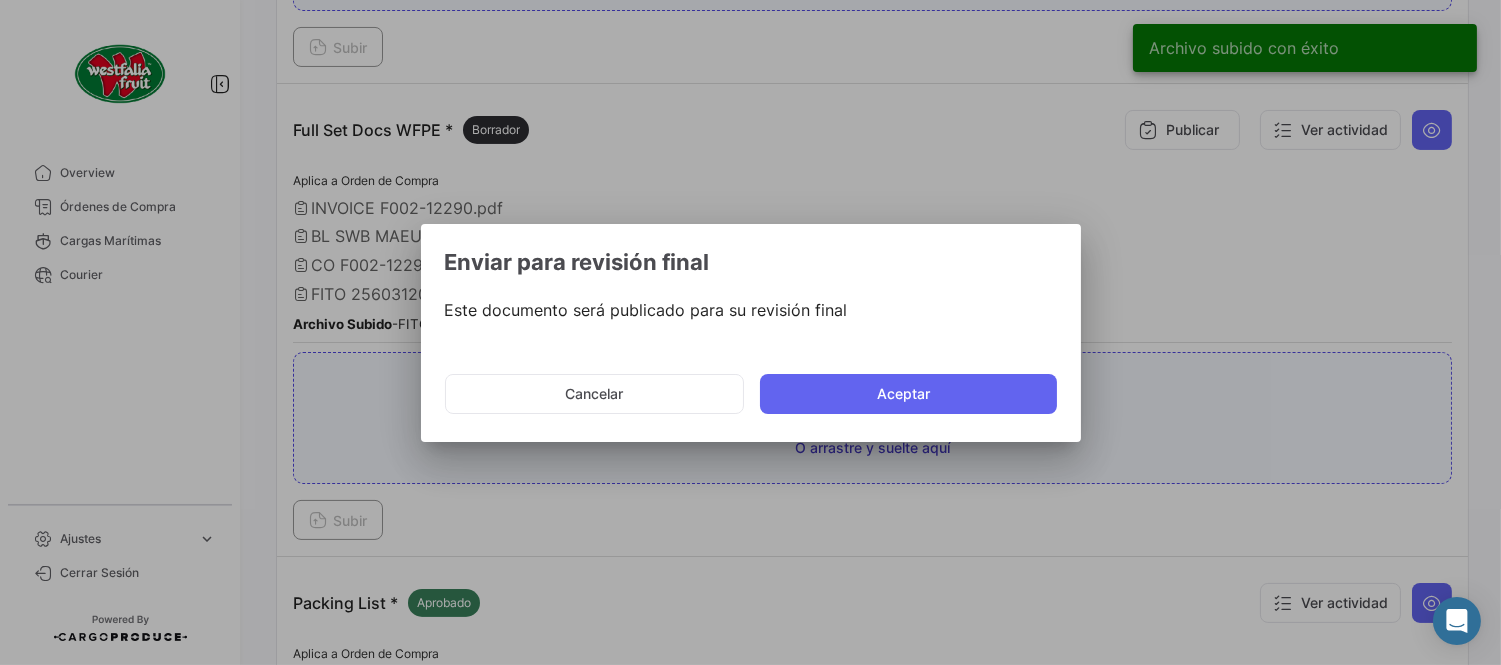 click on "Cancelar   Aceptar" 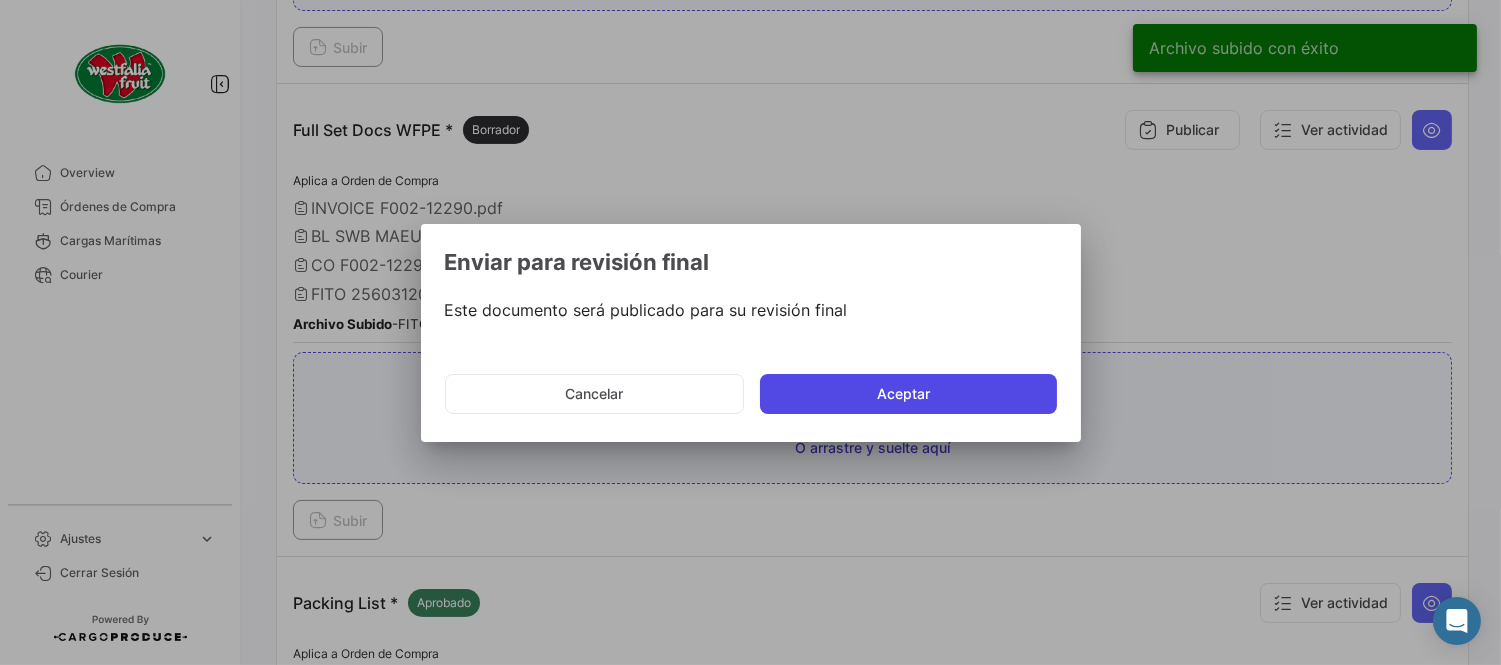 click on "Aceptar" 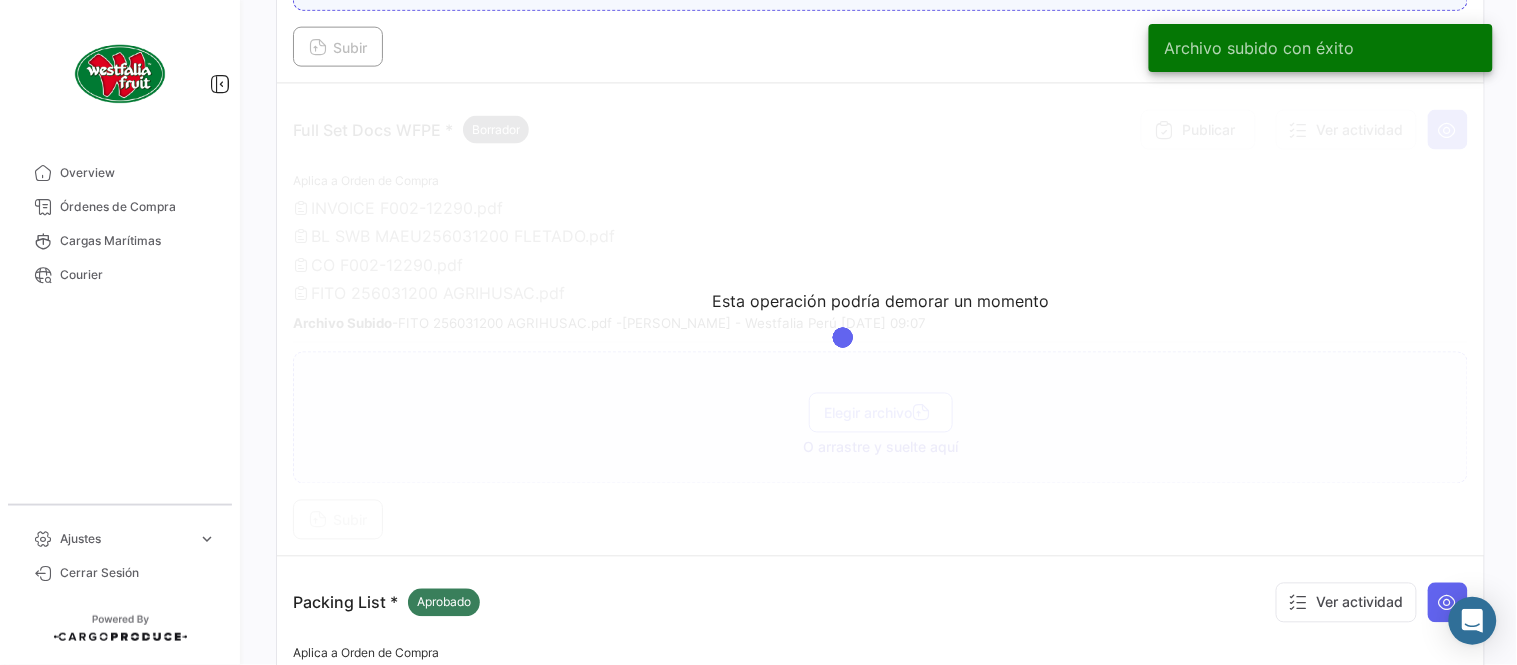 drag, startPoint x: 977, startPoint y: 111, endPoint x: 620, endPoint y: 213, distance: 371.2856 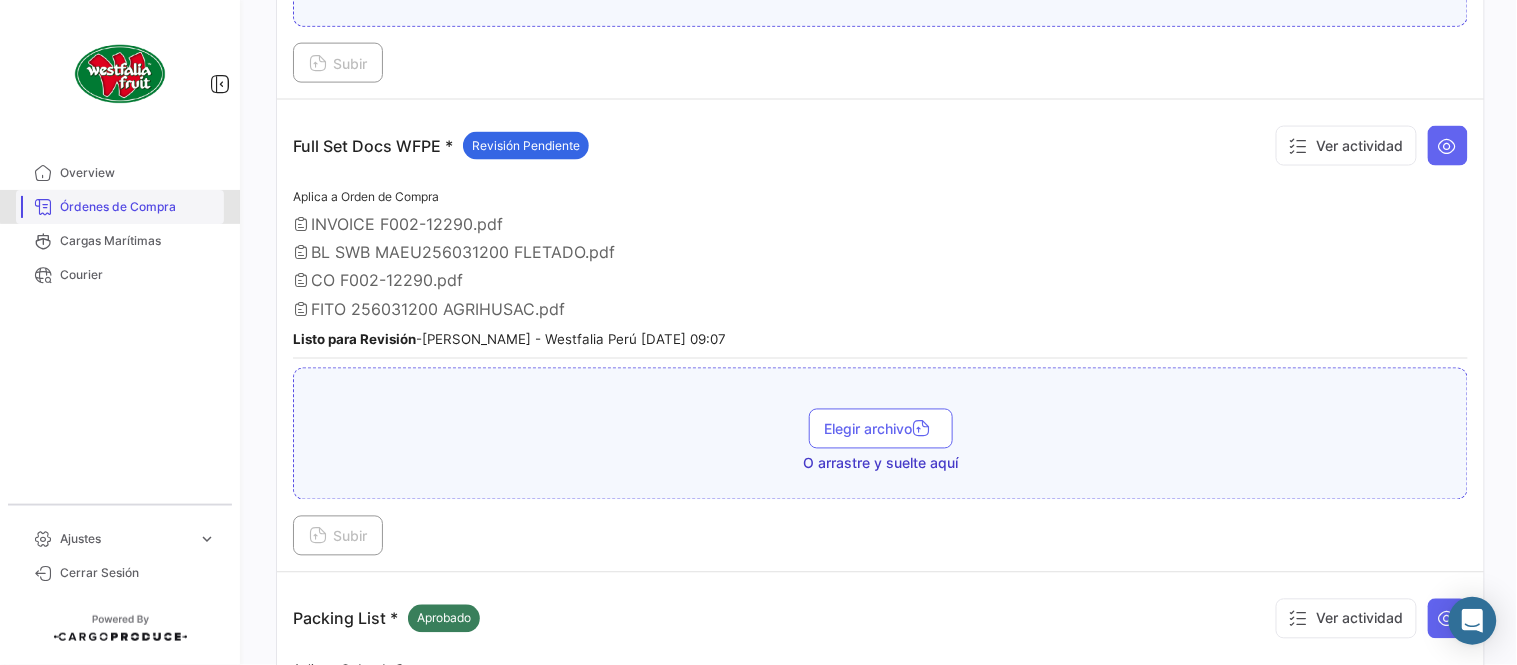 click on "Órdenes de Compra" at bounding box center (138, 207) 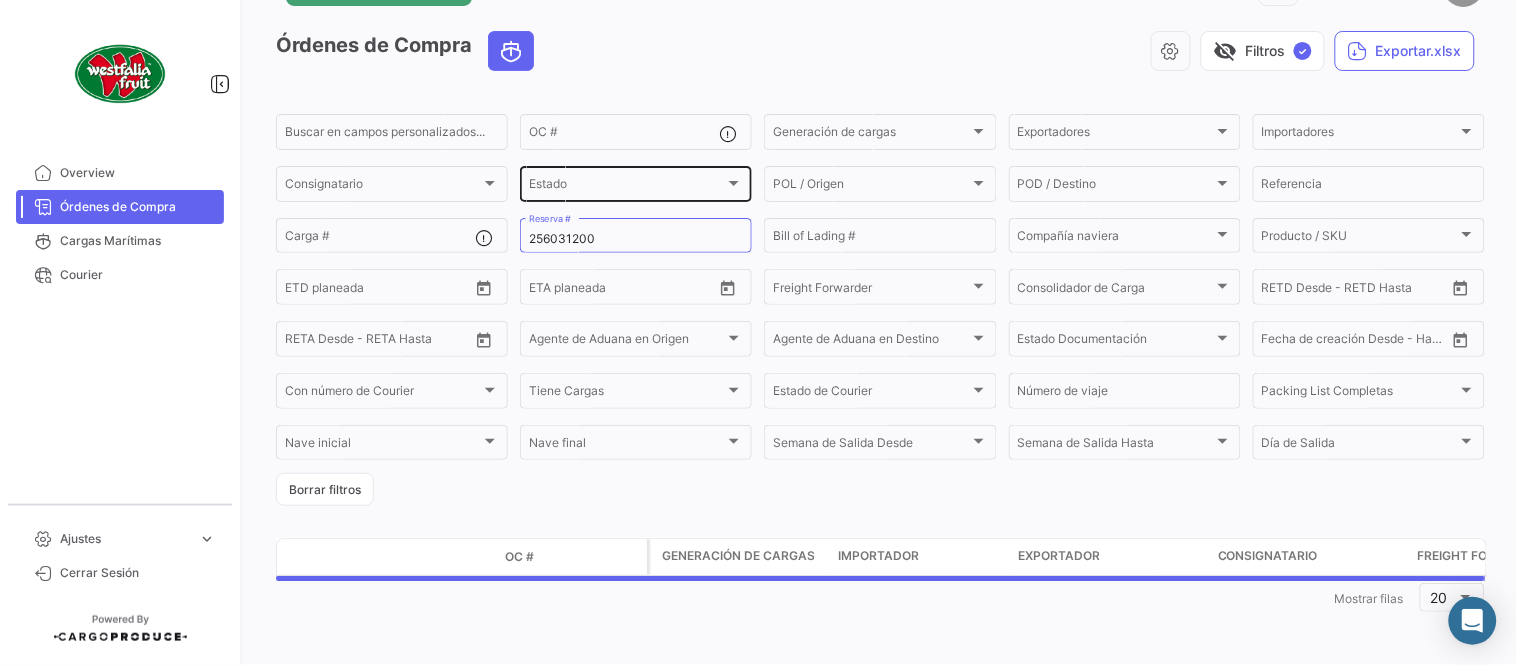 scroll, scrollTop: 0, scrollLeft: 0, axis: both 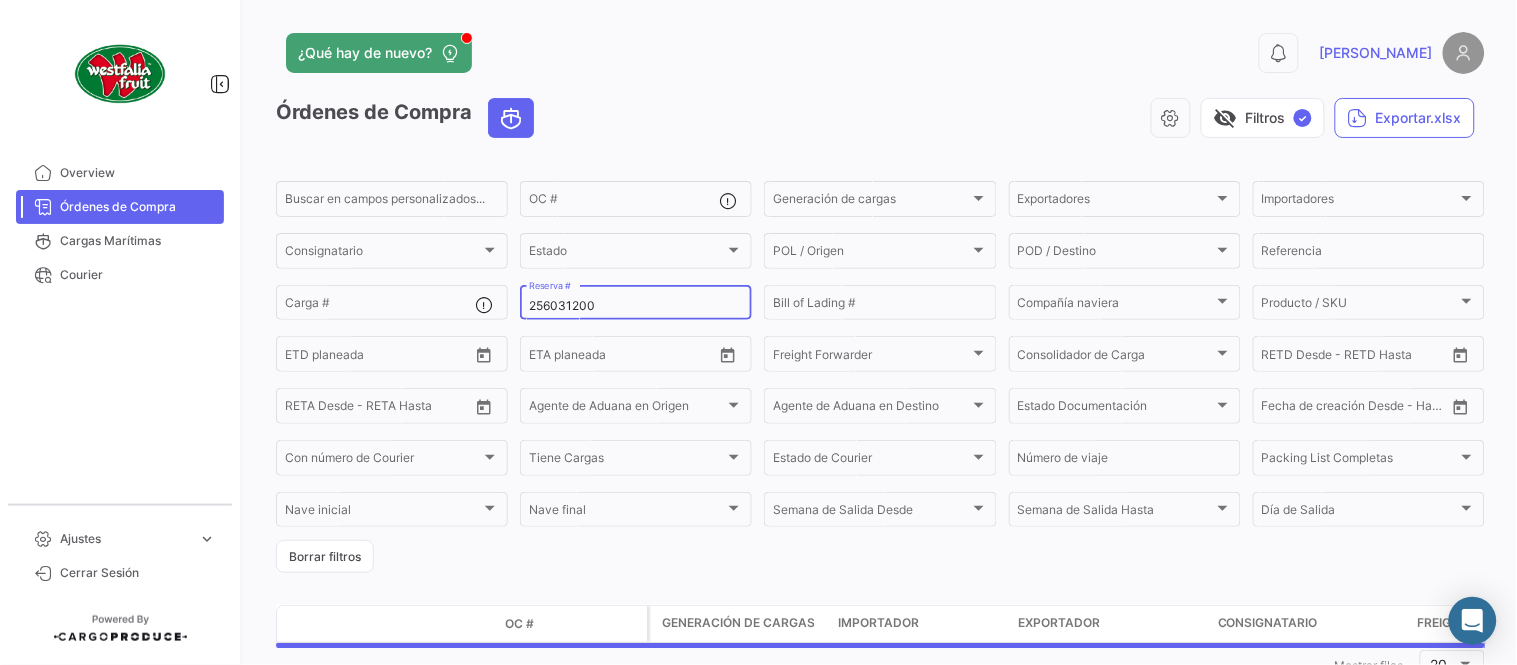 click on "256031200" at bounding box center (636, 306) 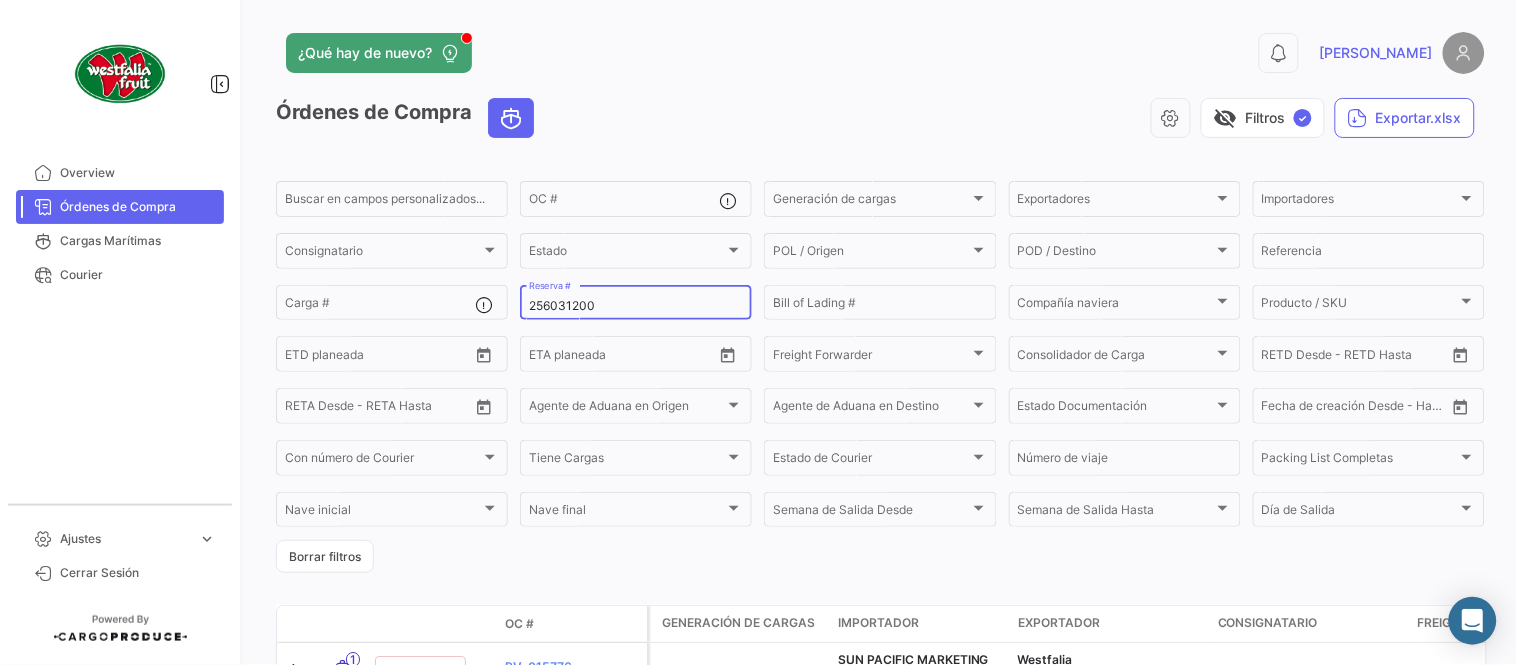 paste on "363" 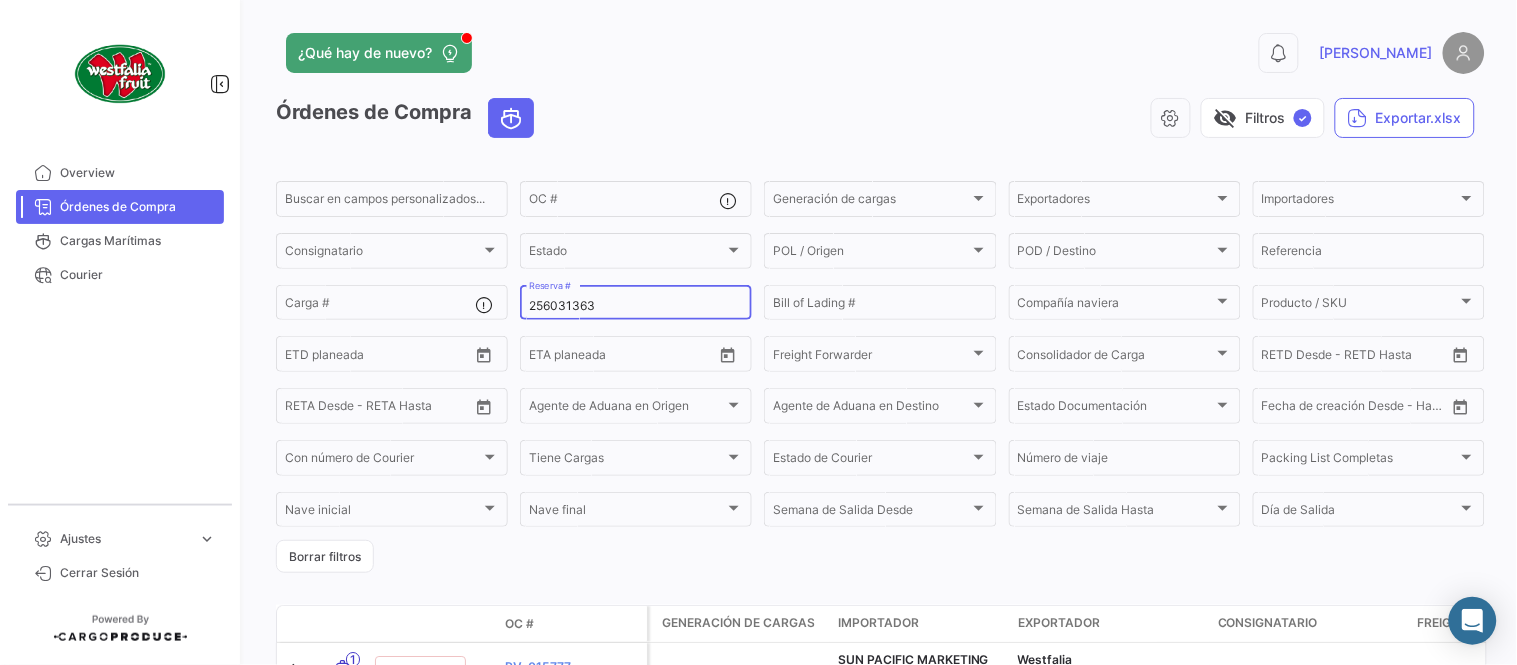 type on "256031363" 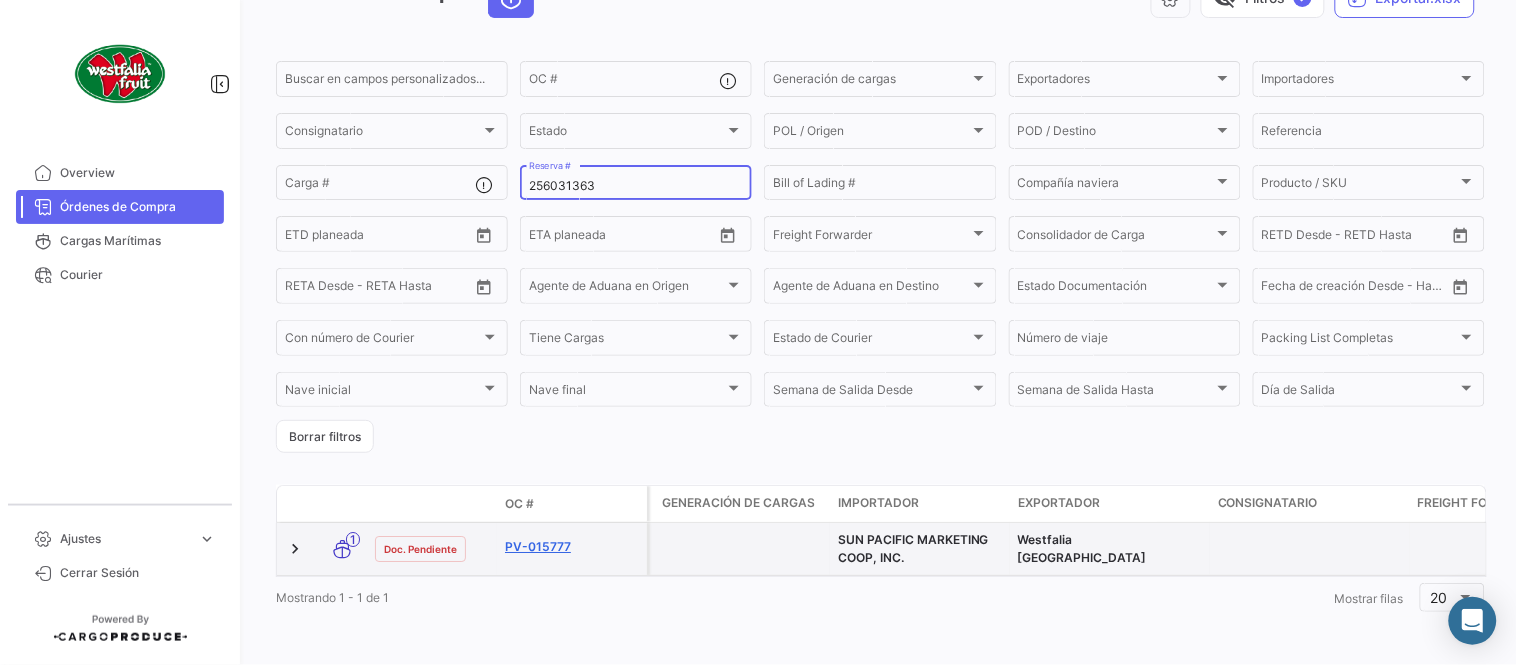 scroll, scrollTop: 136, scrollLeft: 0, axis: vertical 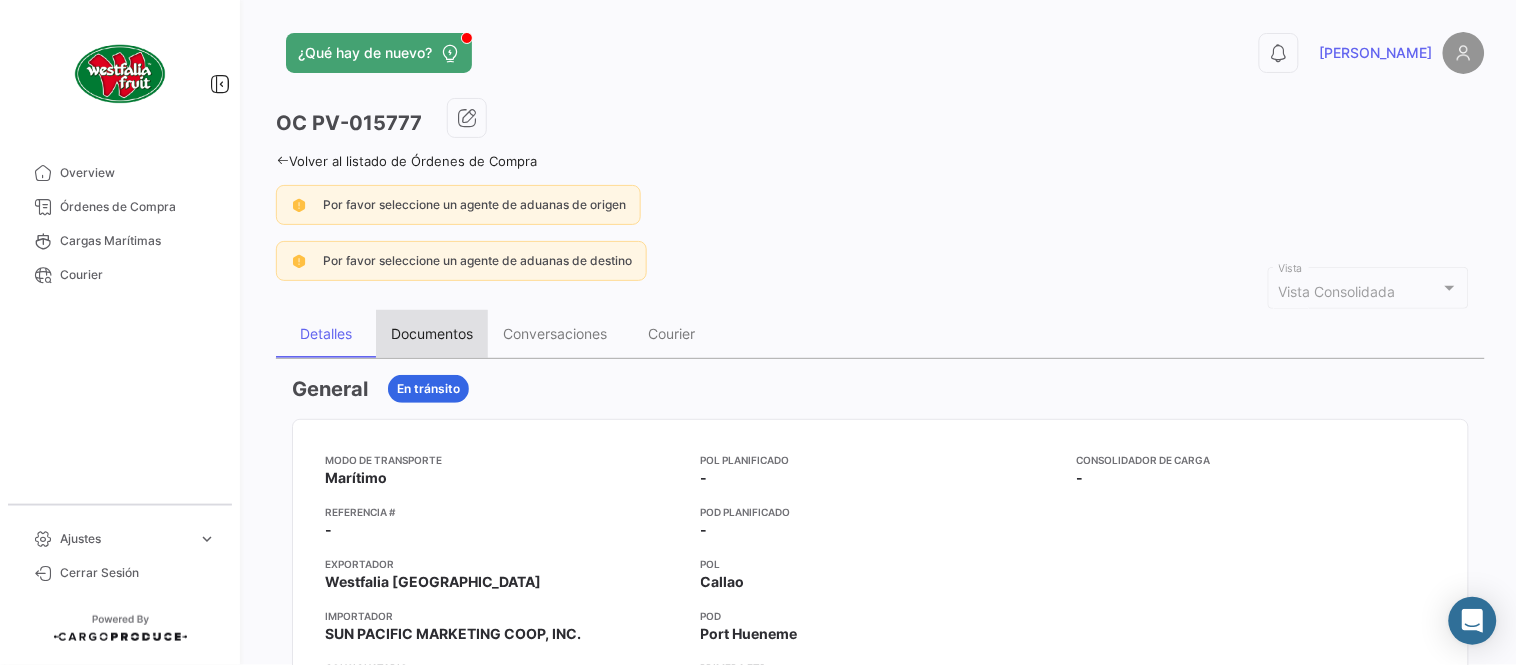click on "Documentos" at bounding box center (432, 333) 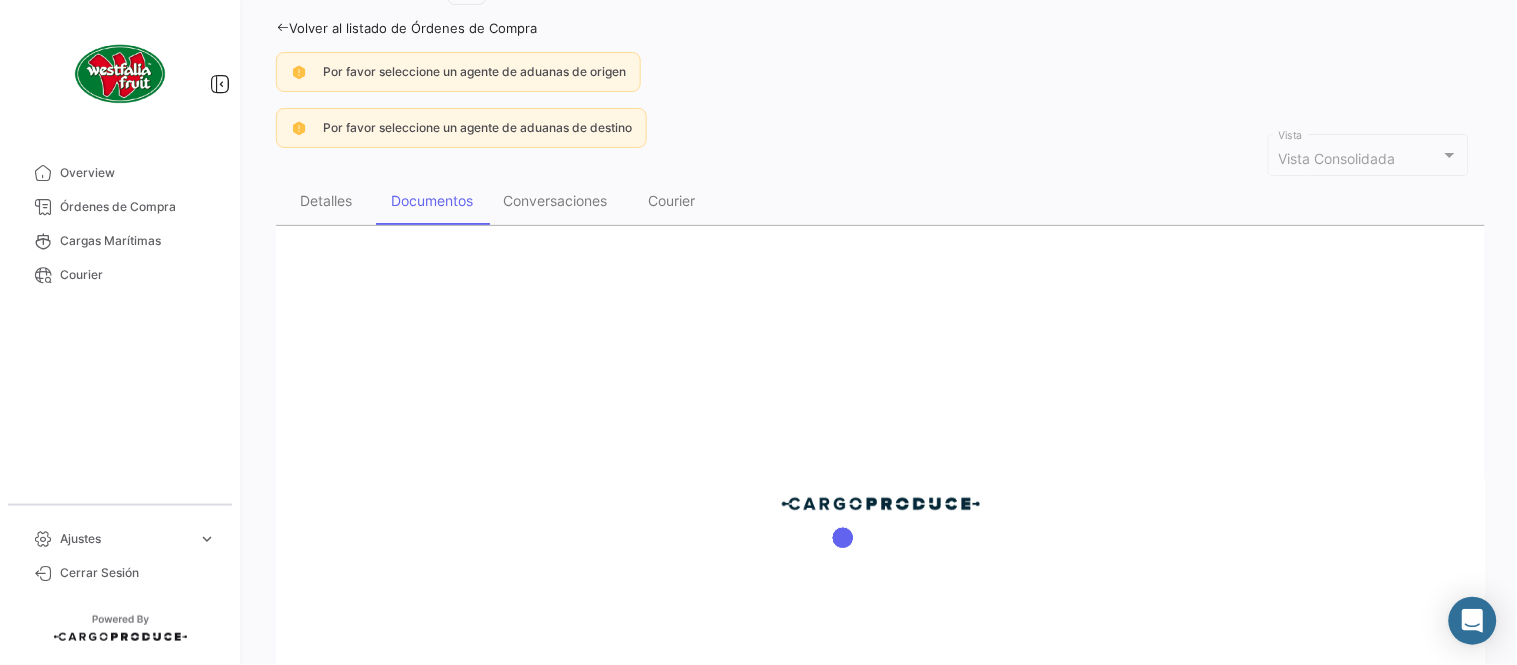 scroll, scrollTop: 332, scrollLeft: 0, axis: vertical 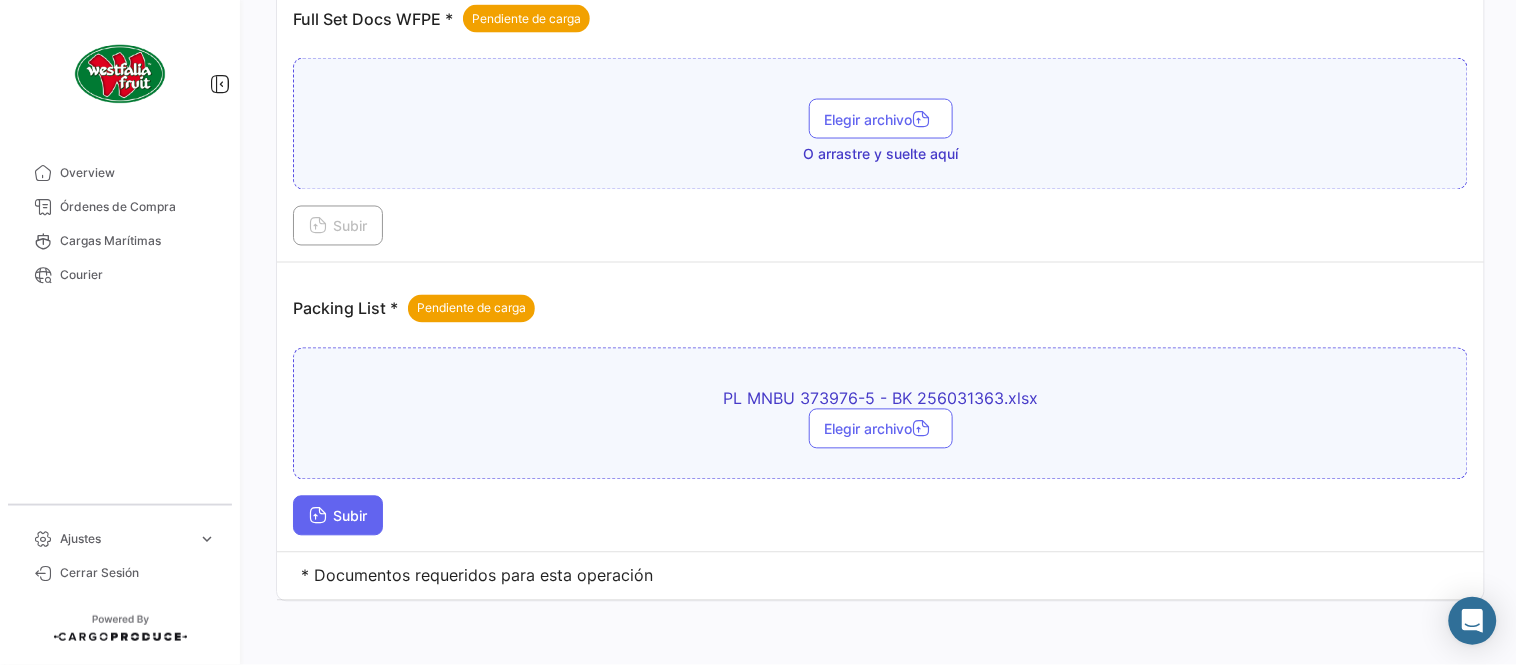 click on "Subir" at bounding box center (338, 516) 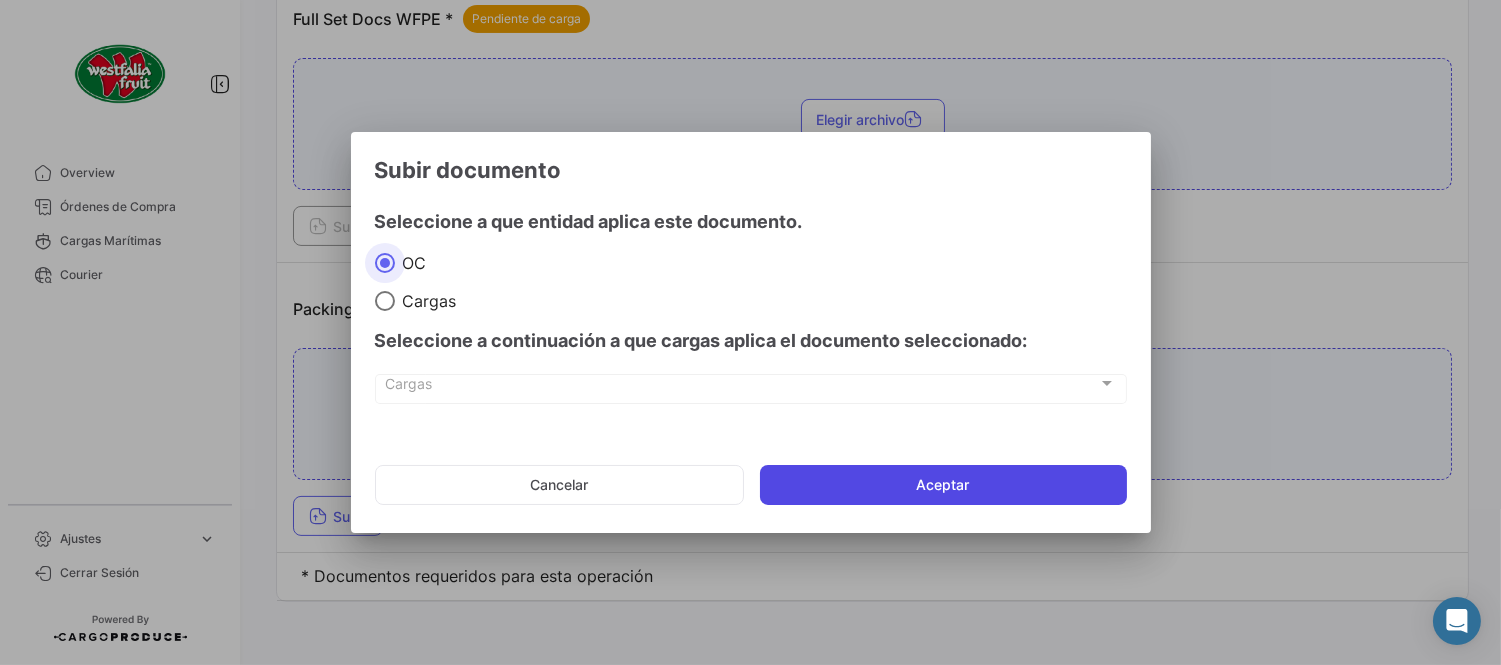 click on "Aceptar" 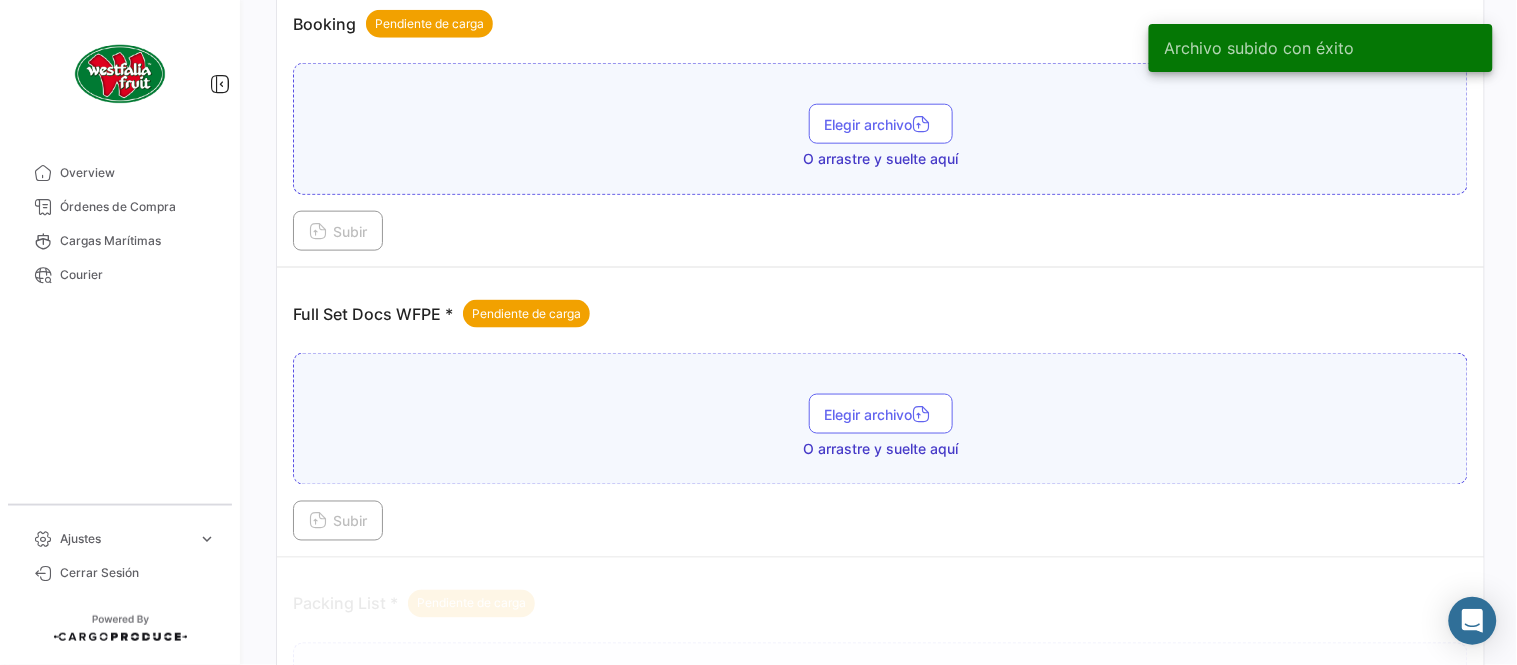 scroll, scrollTop: 473, scrollLeft: 0, axis: vertical 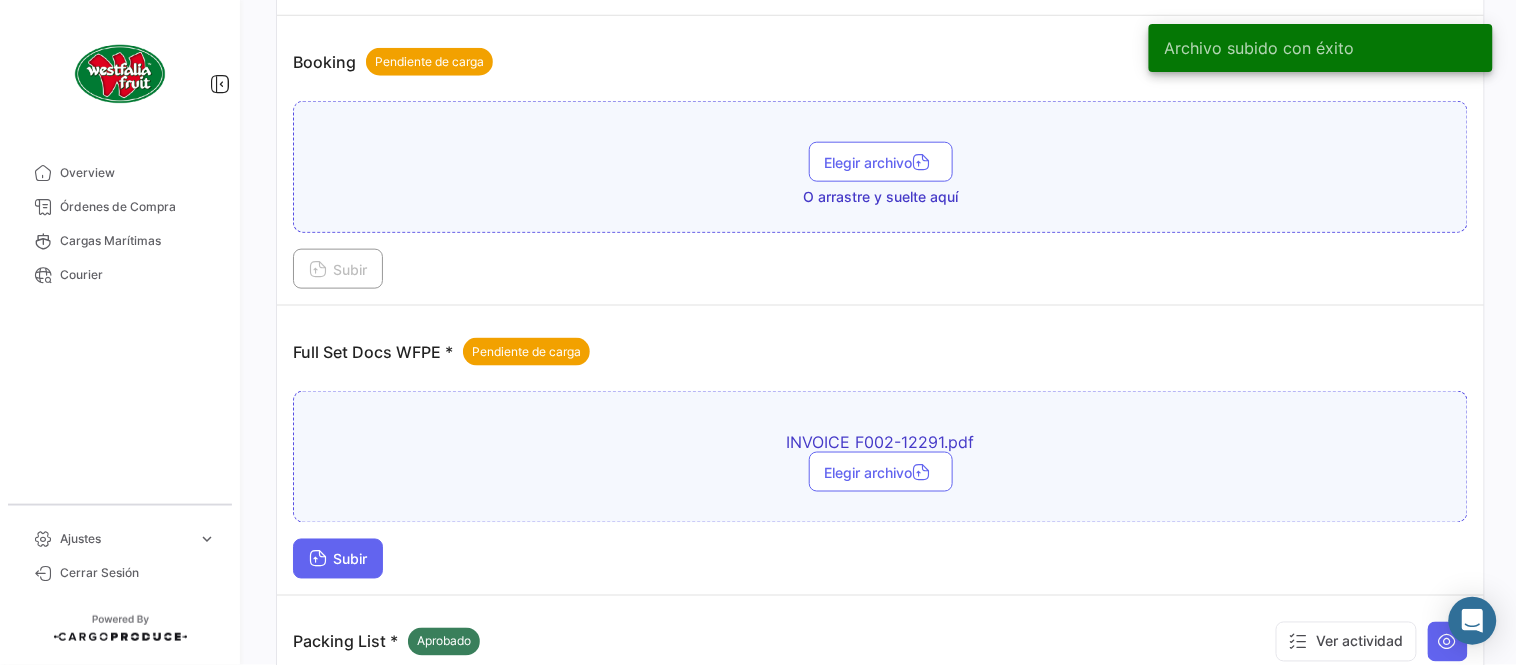 click on "Subir" at bounding box center (338, 559) 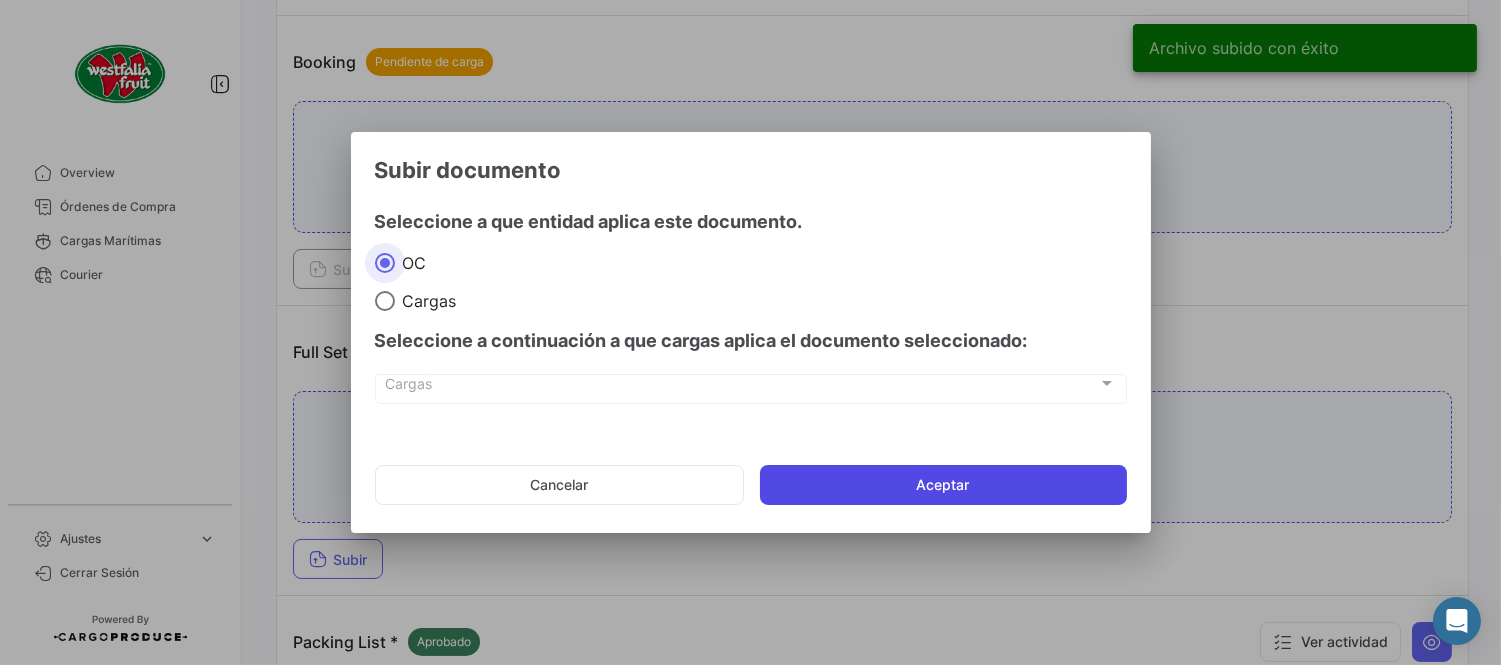 click on "Aceptar" 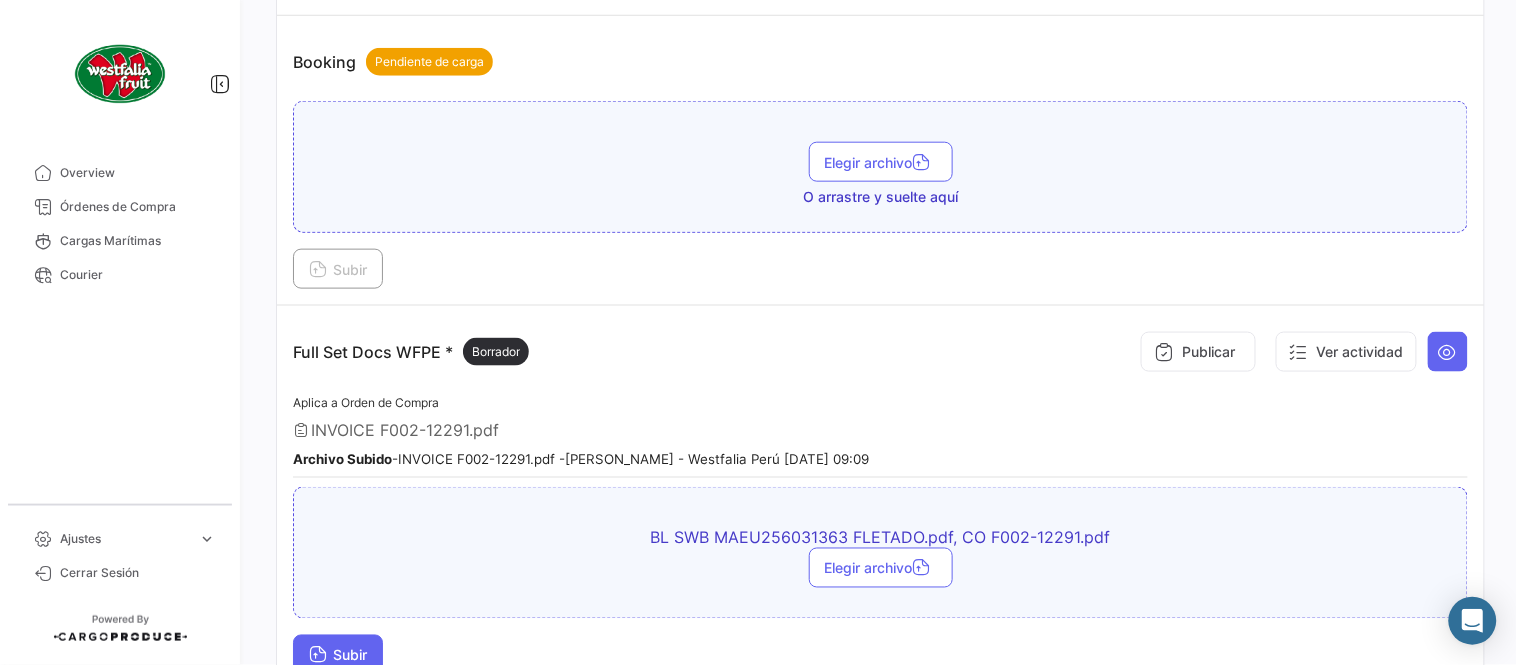 click on "Subir" at bounding box center [338, 655] 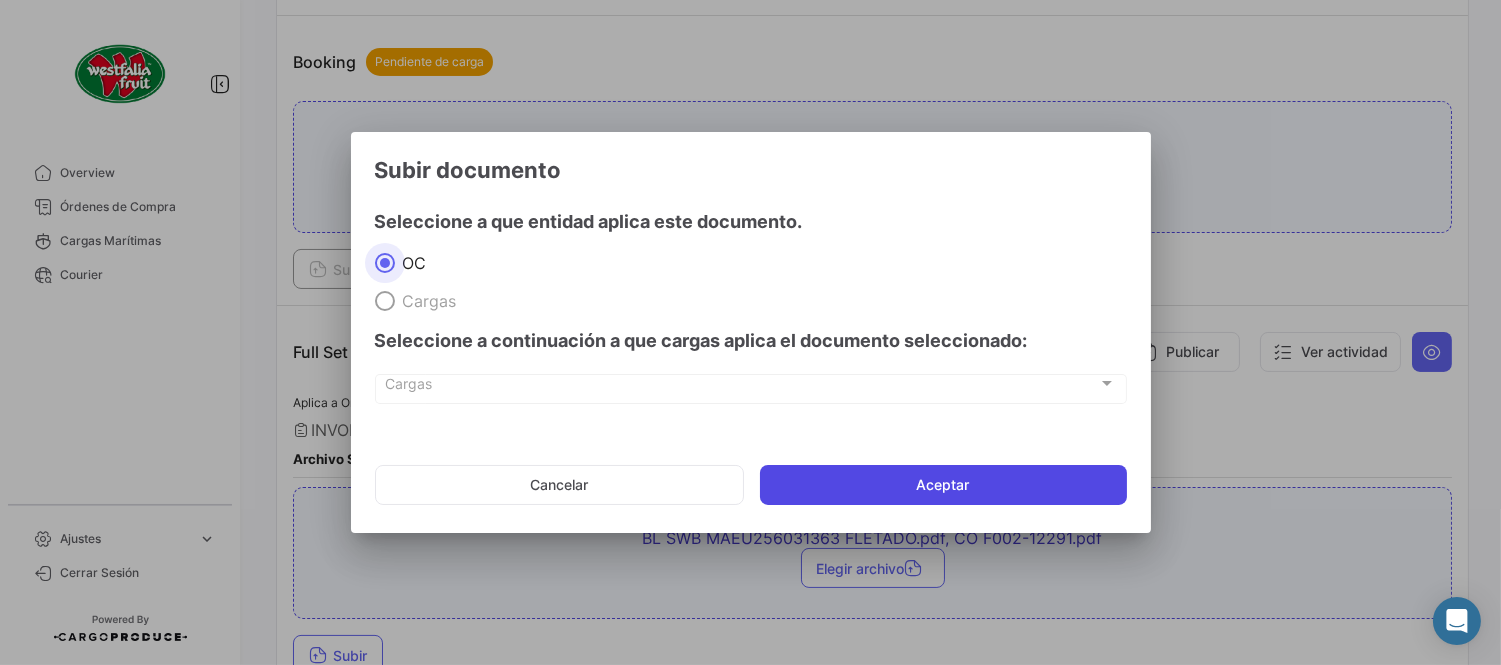 click on "Aceptar" 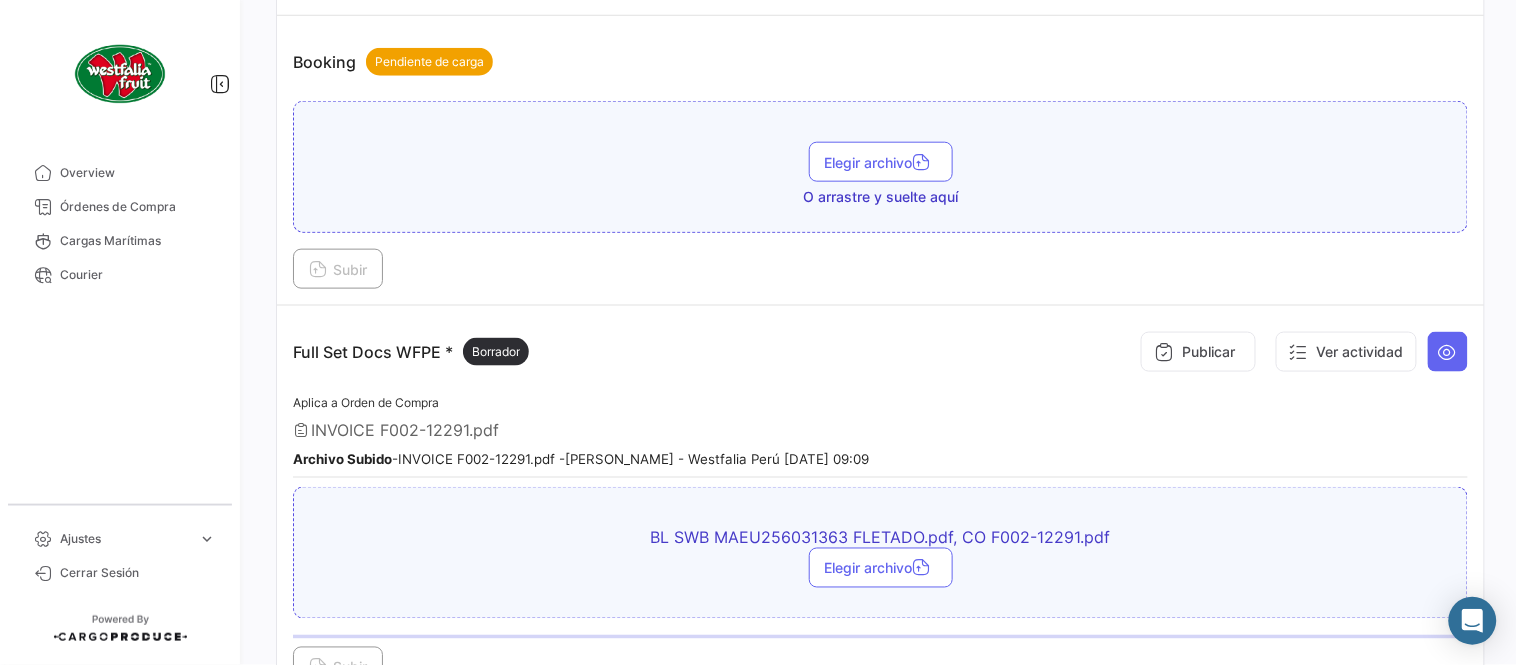 scroll, scrollTop: 480, scrollLeft: 0, axis: vertical 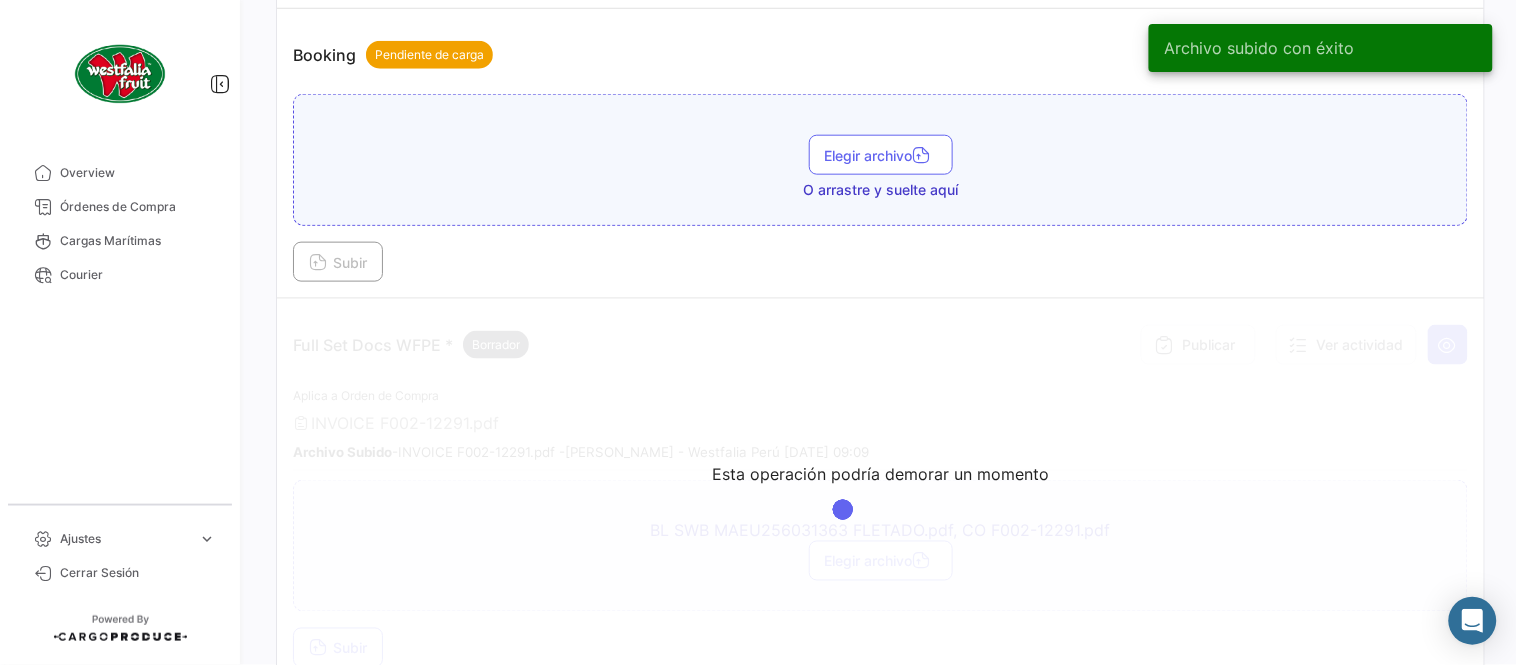 click on "Booking    Pendiente de carga      Elegir archivo  O arrastre y suelte aquí  Subir" at bounding box center [880, 154] 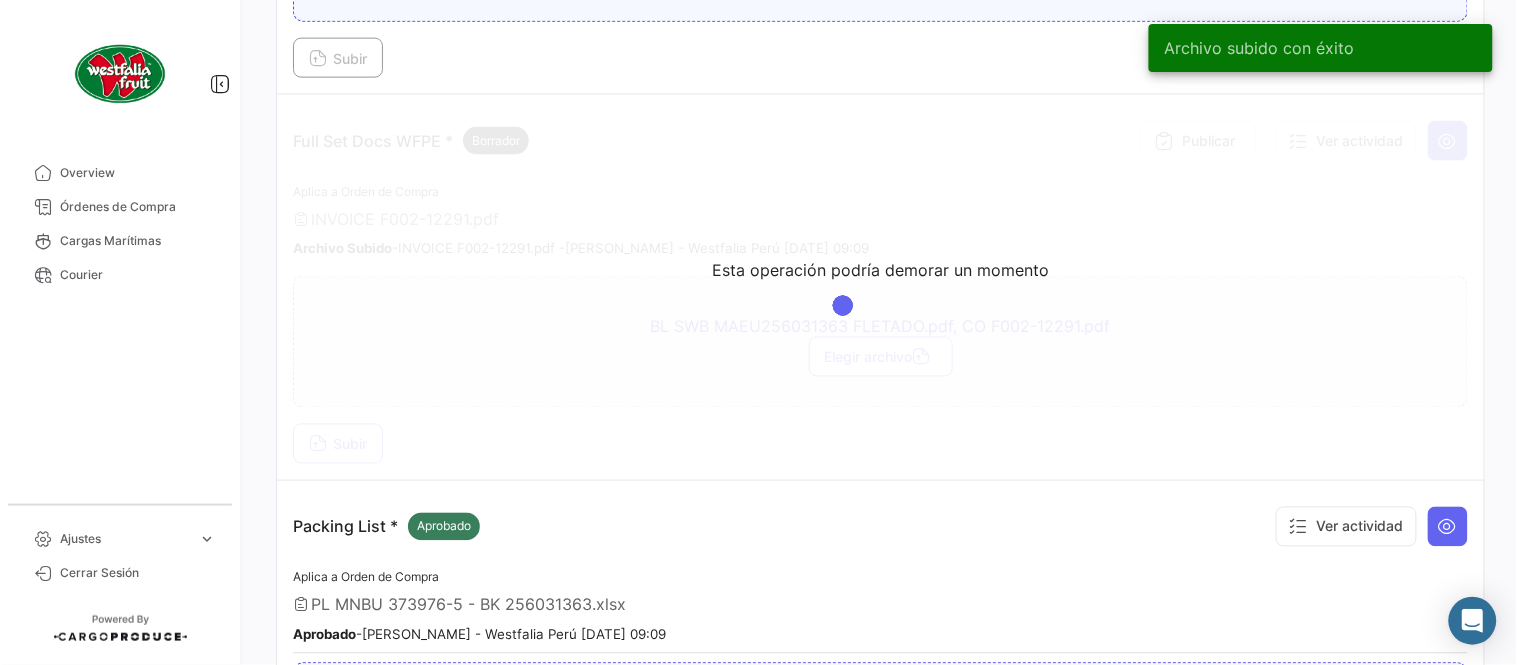 scroll, scrollTop: 702, scrollLeft: 0, axis: vertical 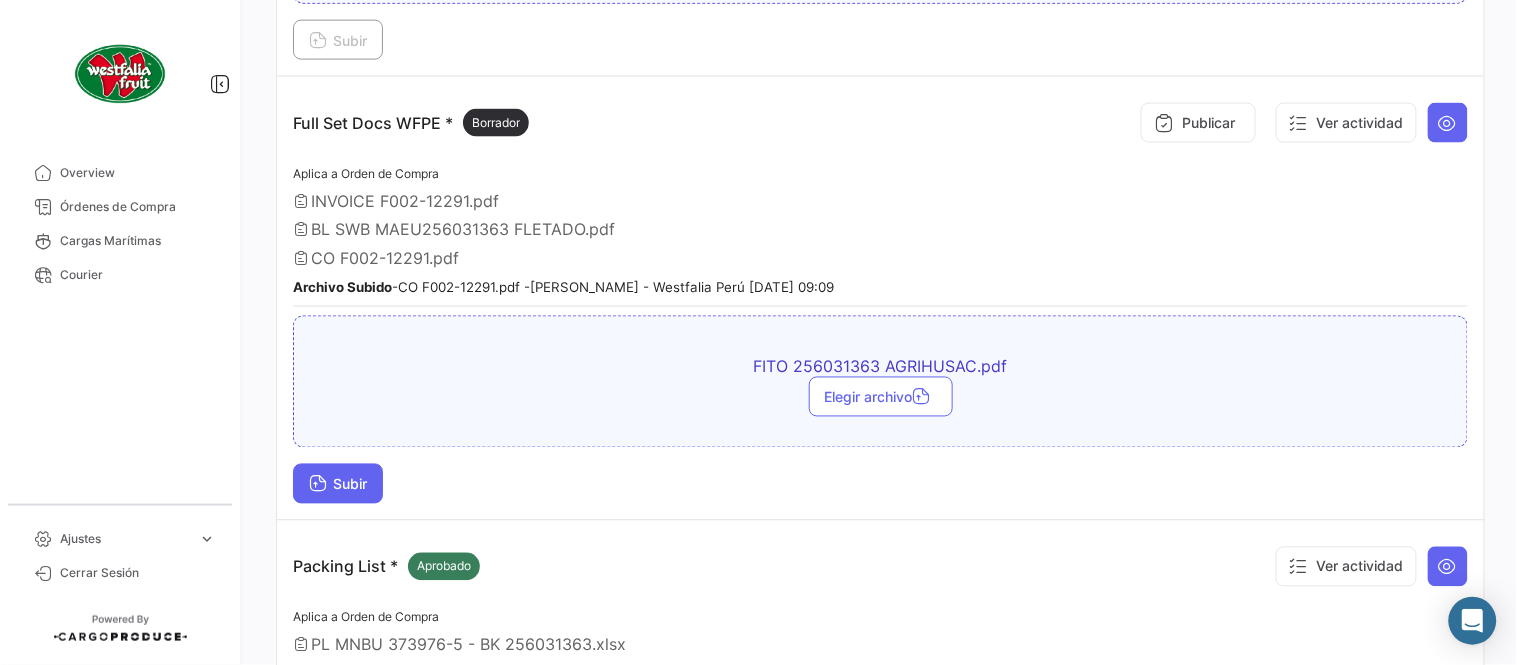 click on "Subir" at bounding box center (338, 484) 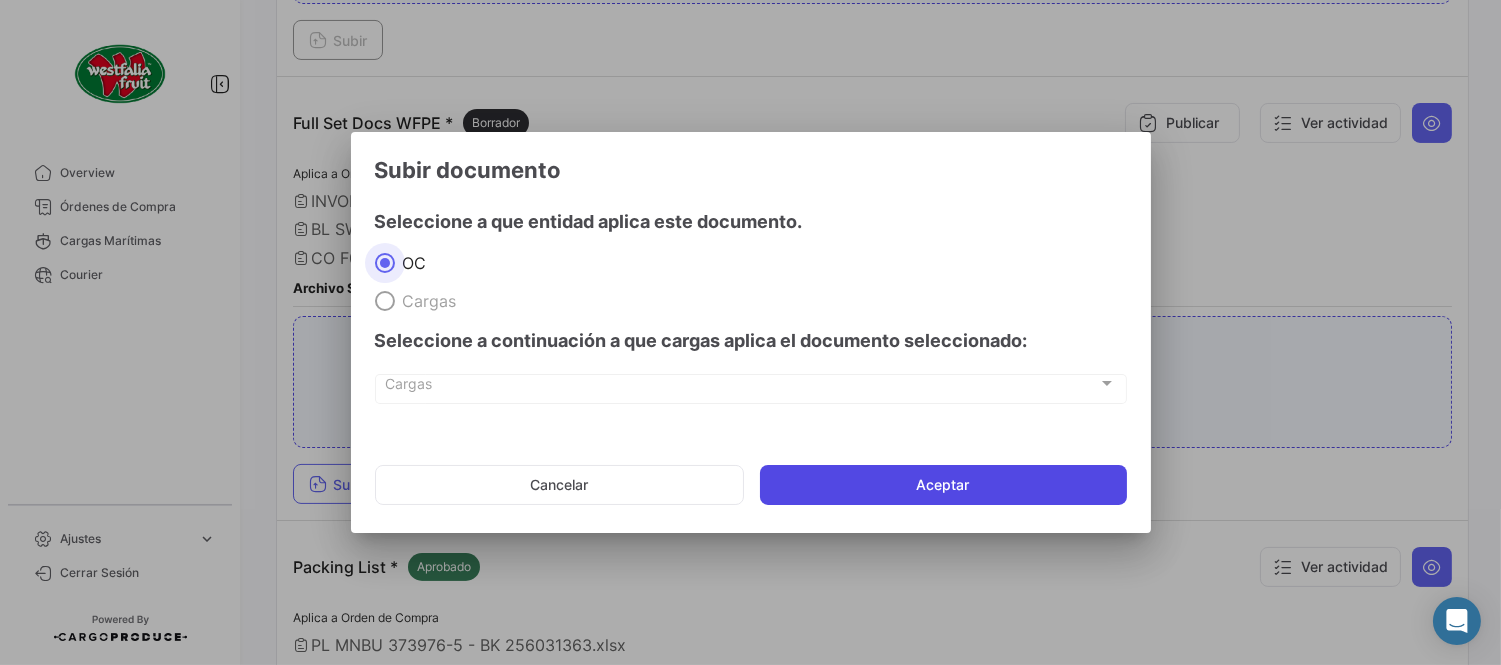 click on "Aceptar" 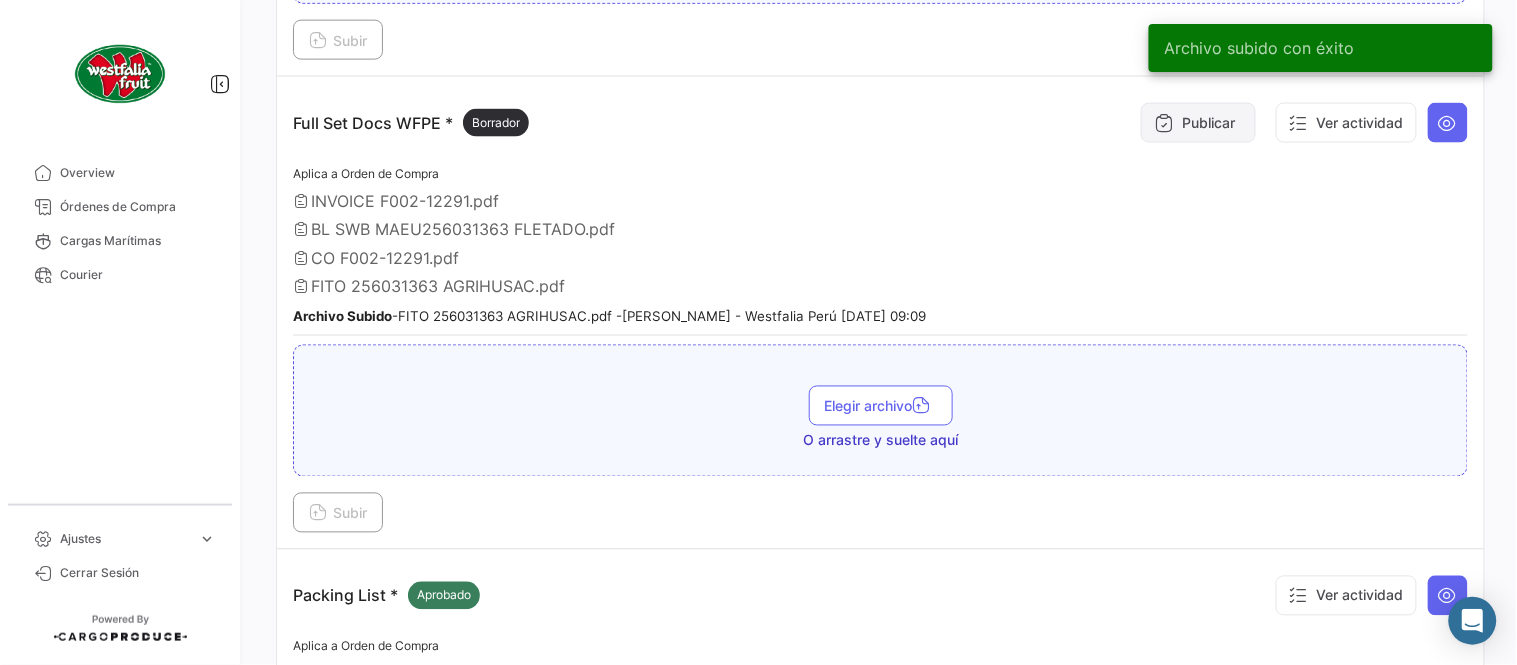 click on "Publicar" at bounding box center (1198, 123) 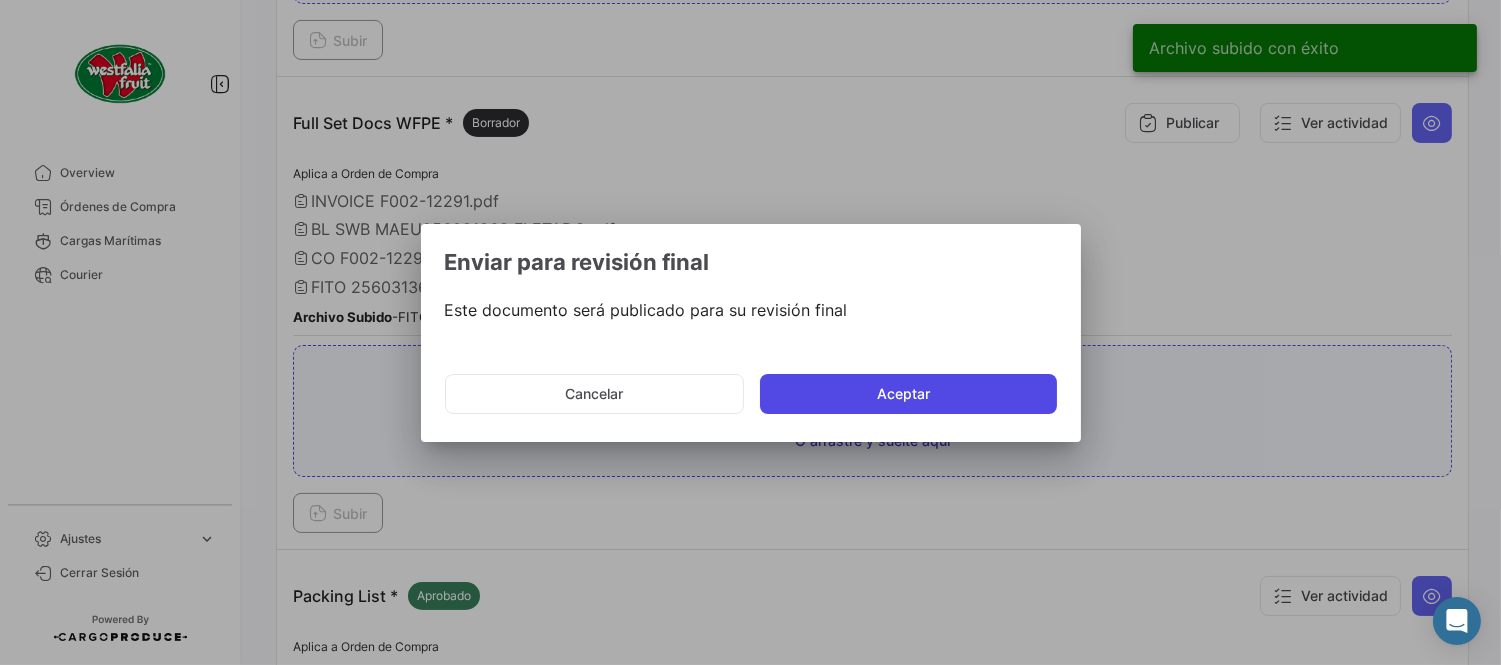click on "Aceptar" 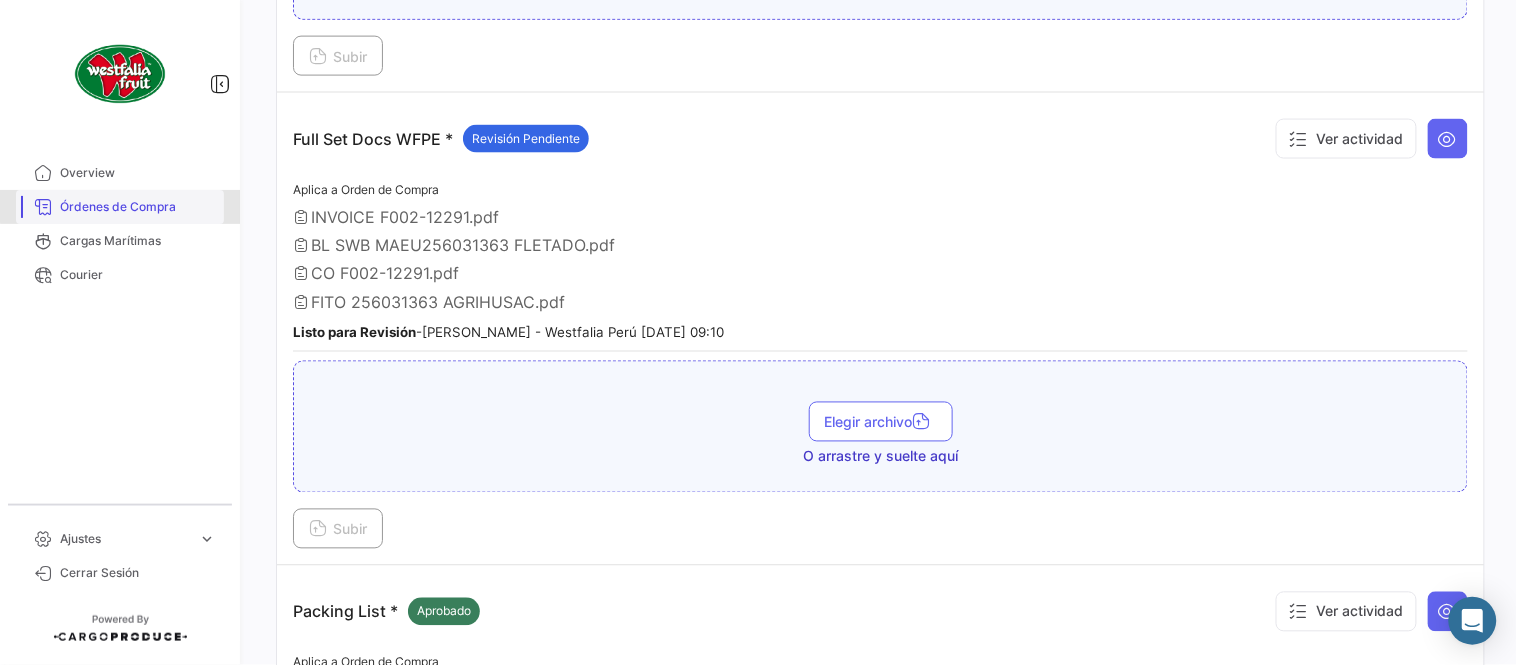 click on "Órdenes de Compra" at bounding box center [138, 207] 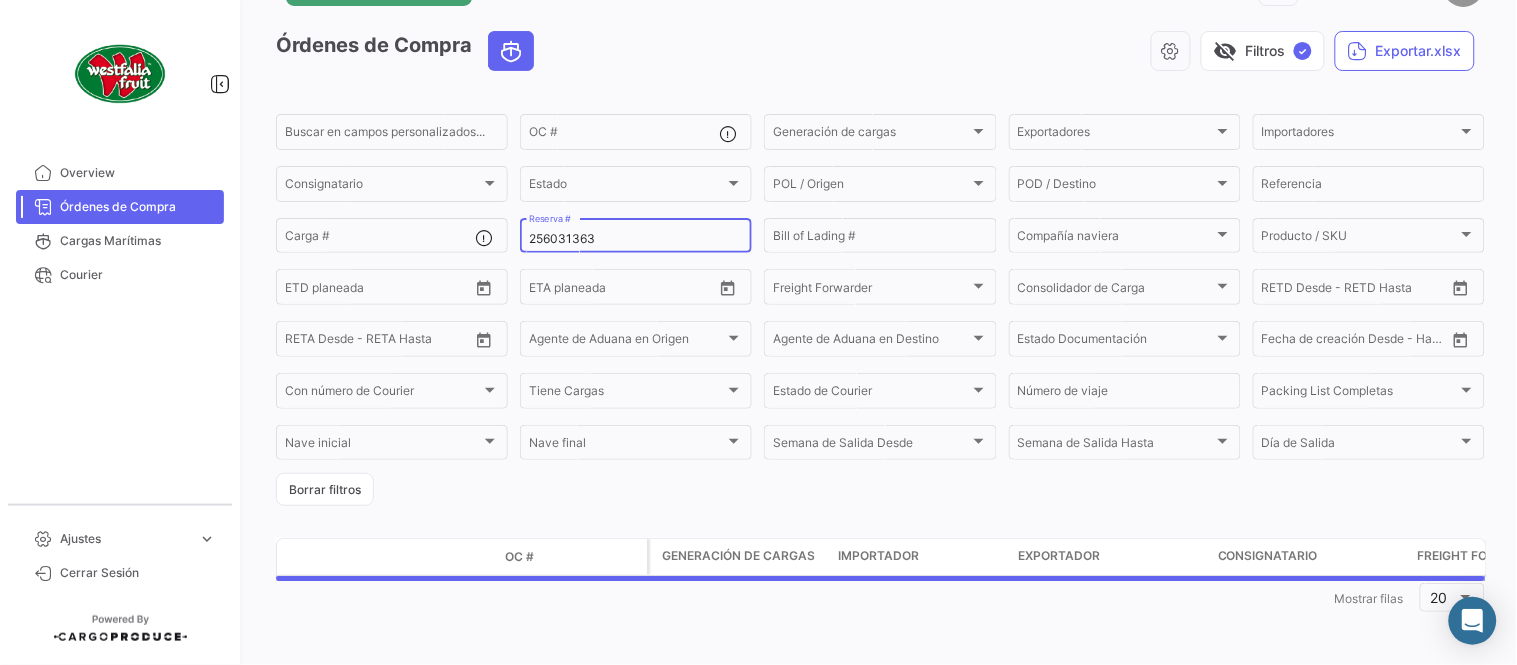 scroll, scrollTop: 0, scrollLeft: 0, axis: both 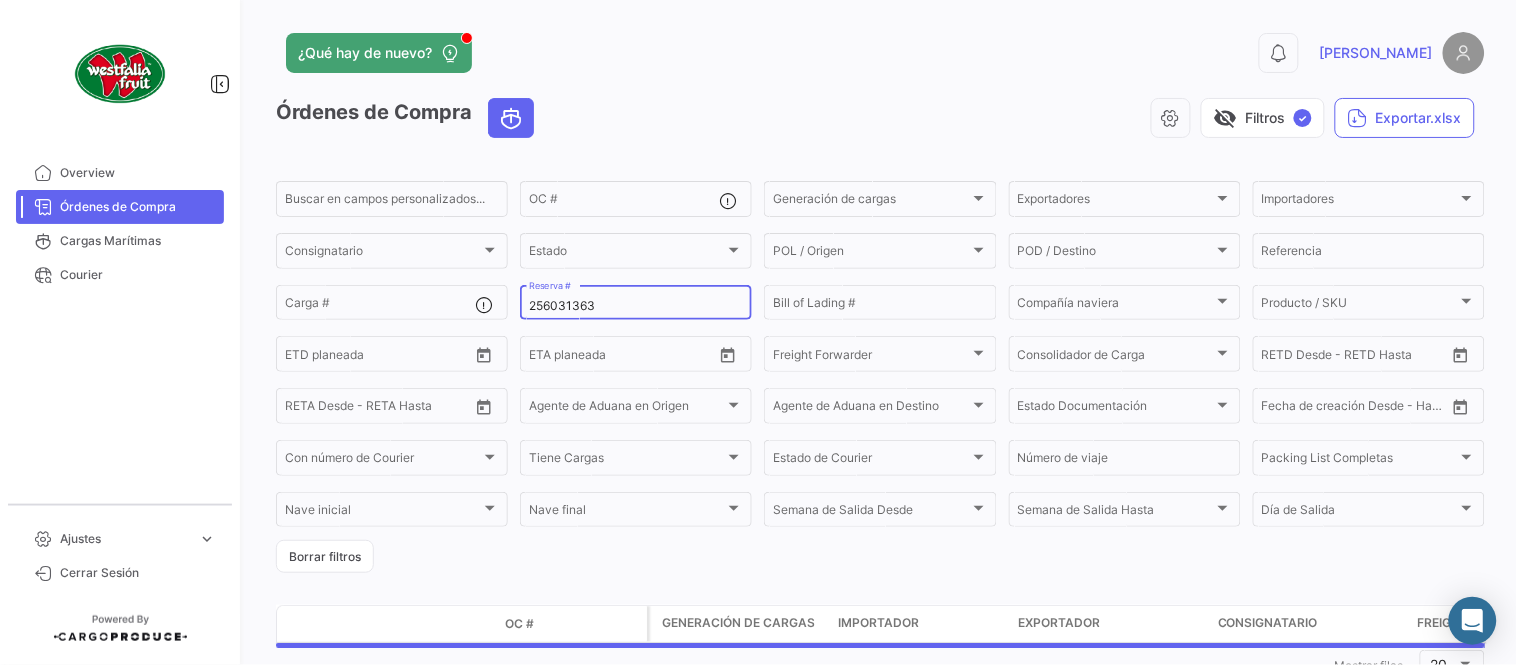 click on "256031363 Reserva #" 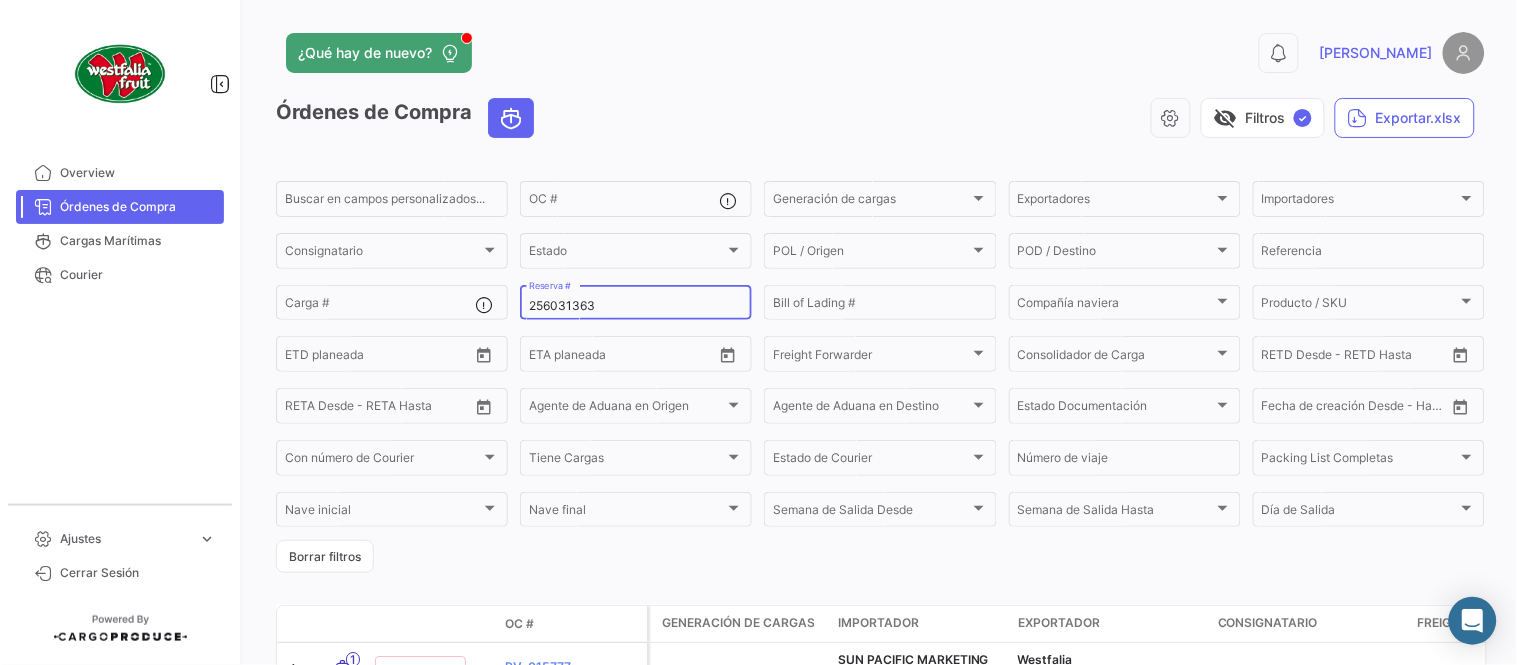 click on "256031363" at bounding box center [636, 306] 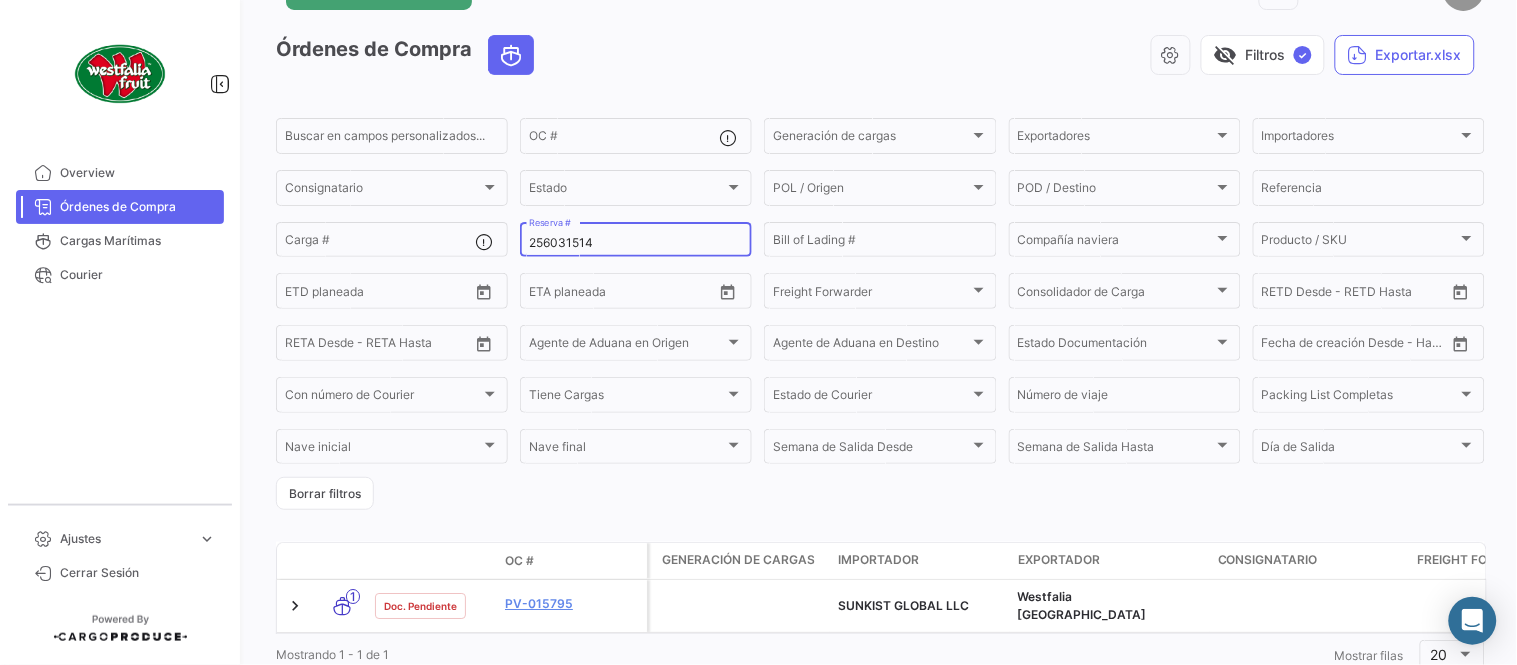 scroll, scrollTop: 128, scrollLeft: 0, axis: vertical 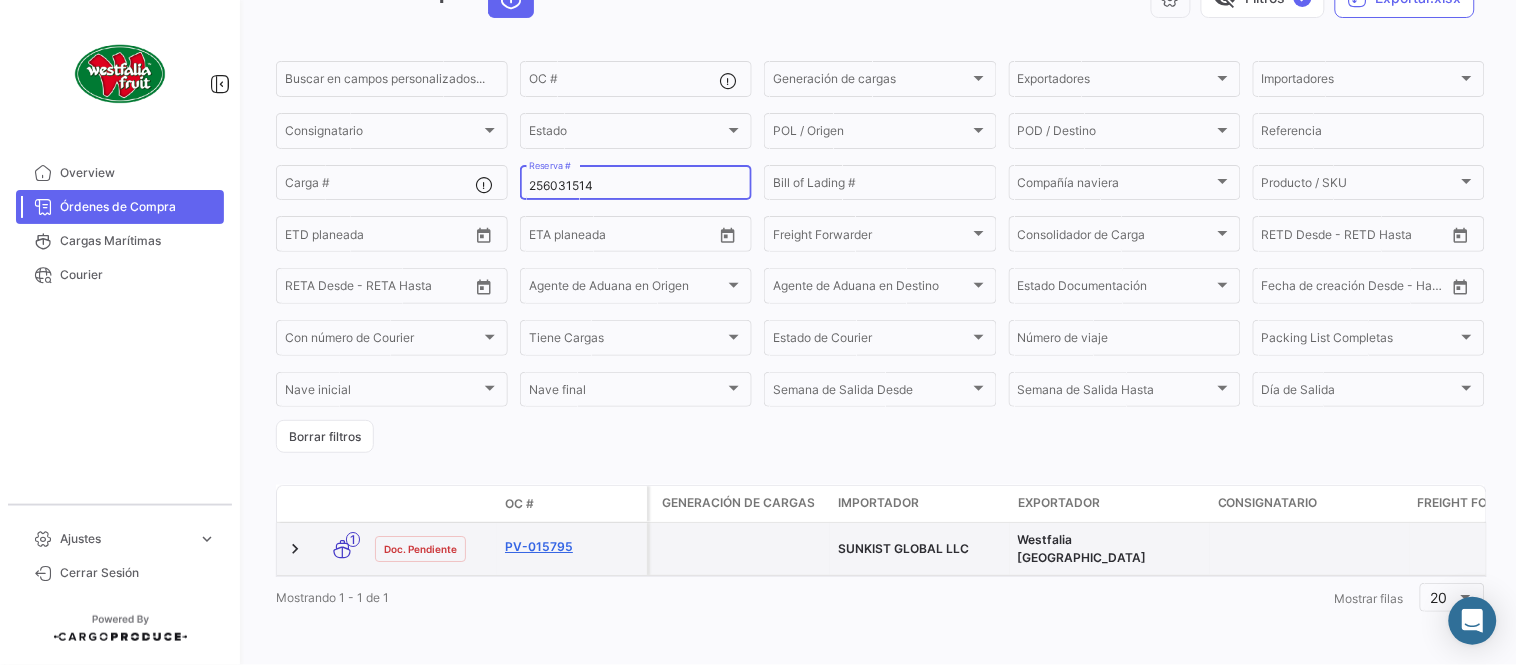 type on "256031514" 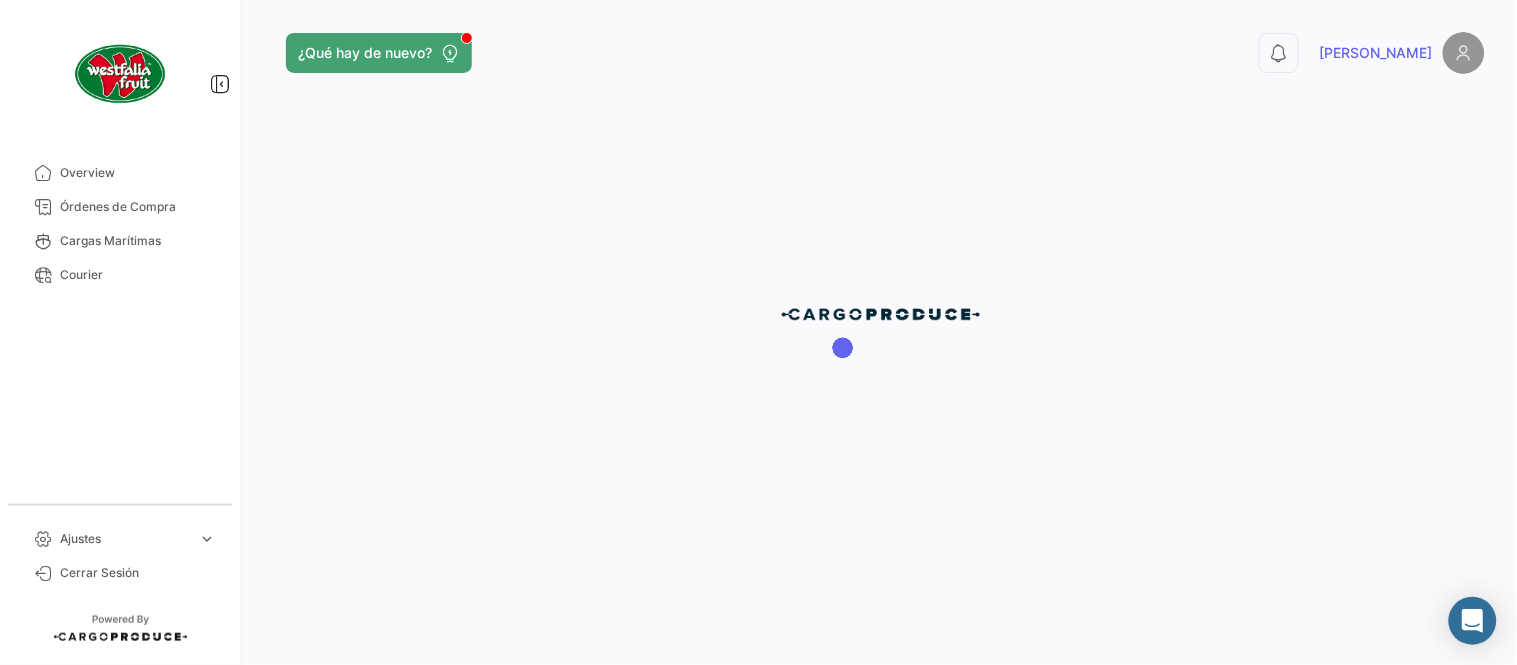 scroll, scrollTop: 0, scrollLeft: 0, axis: both 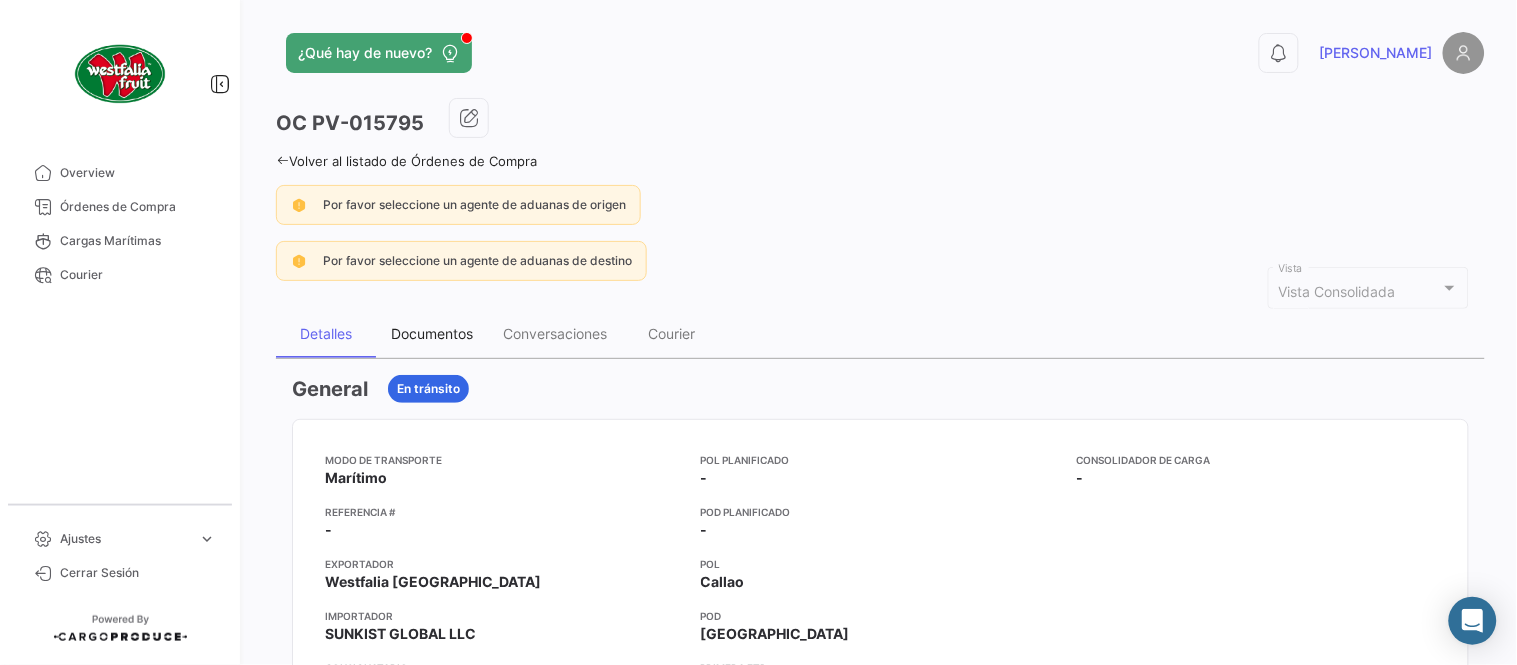 click on "Documentos" at bounding box center (432, 333) 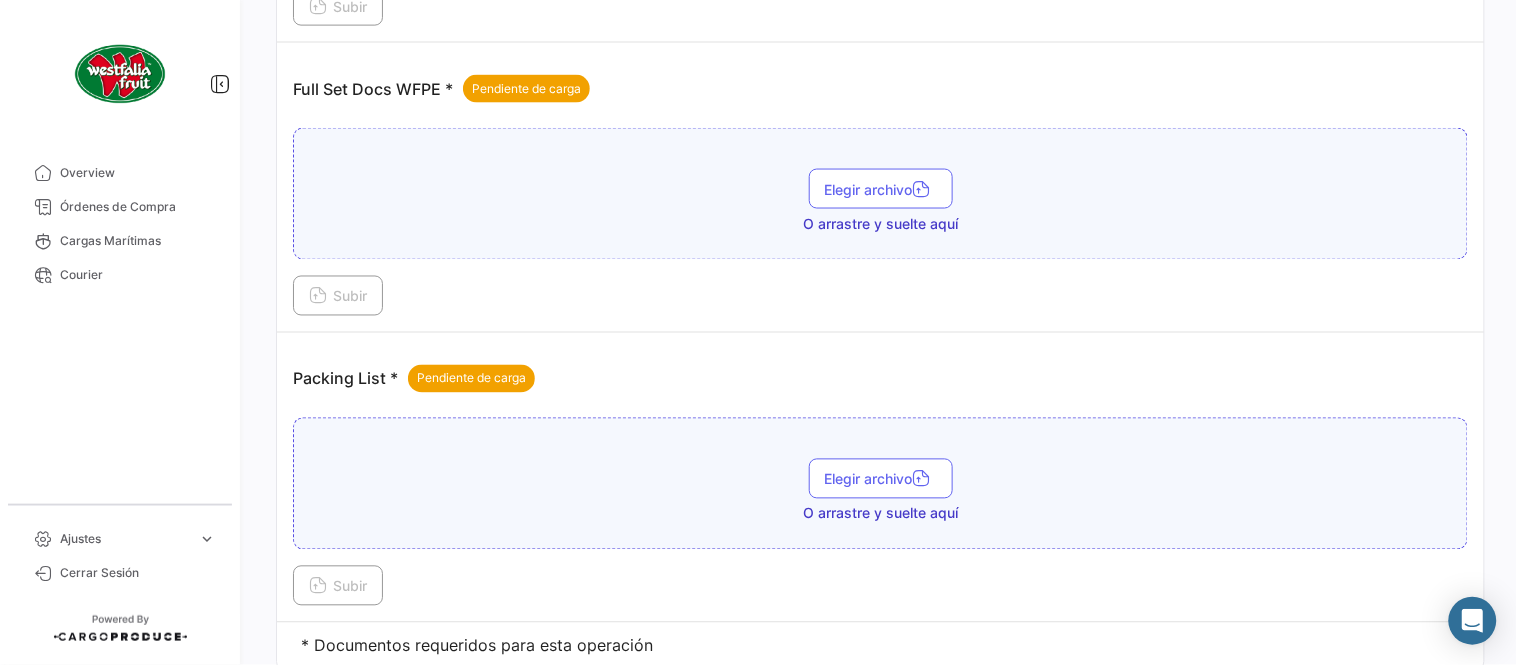 scroll, scrollTop: 806, scrollLeft: 0, axis: vertical 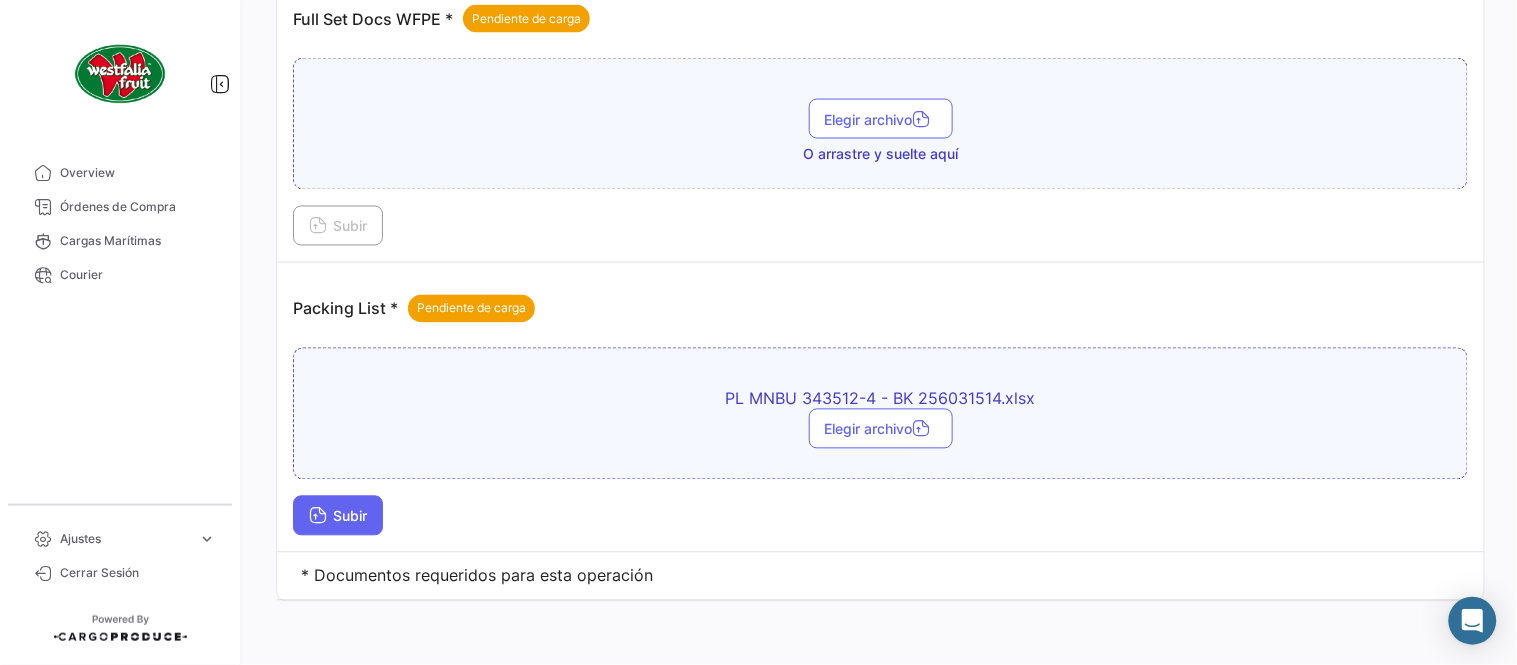 click on "Subir" at bounding box center [338, 516] 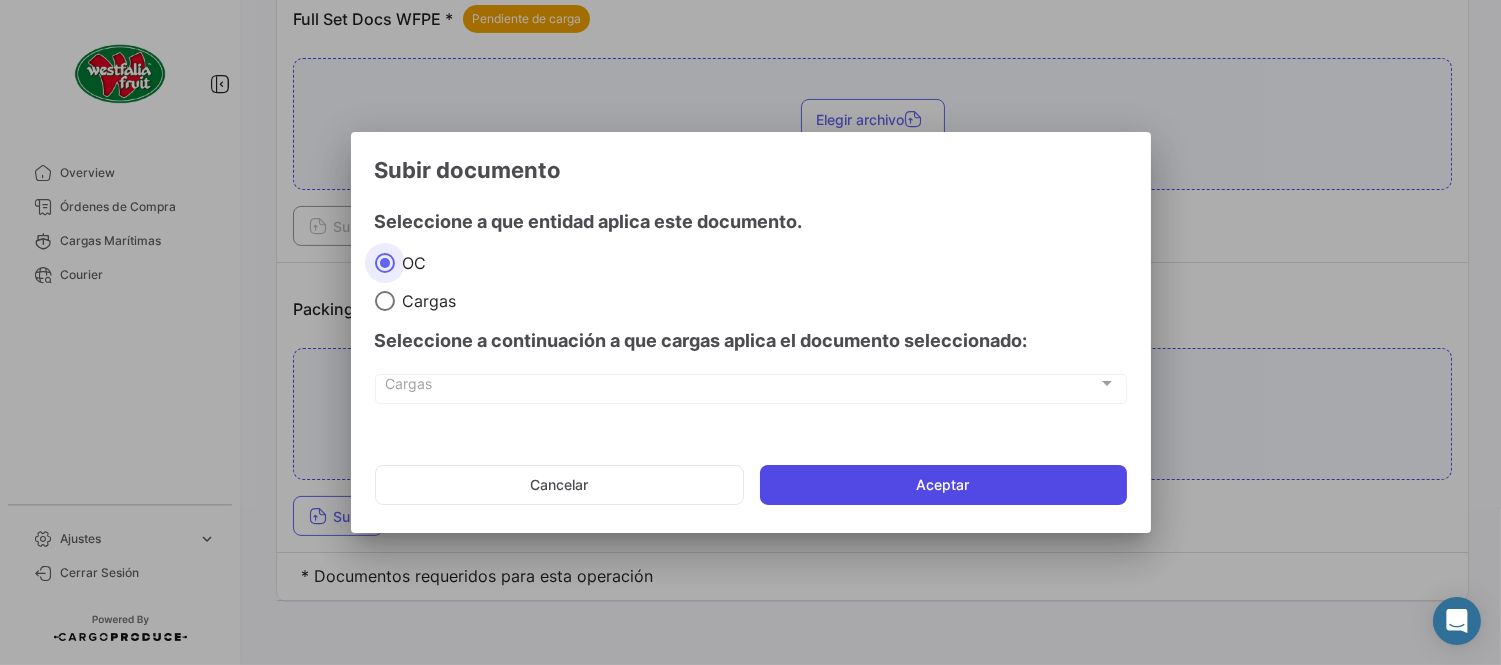click on "Aceptar" 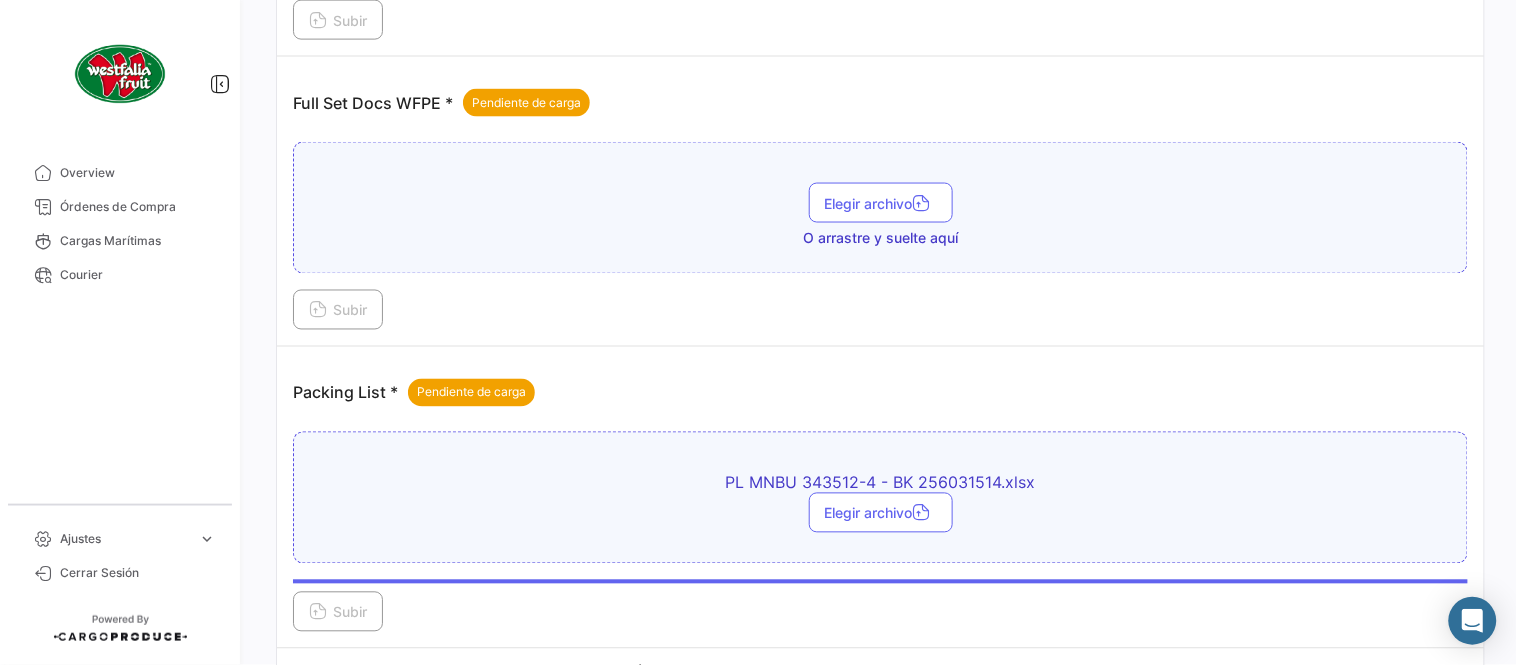 scroll, scrollTop: 584, scrollLeft: 0, axis: vertical 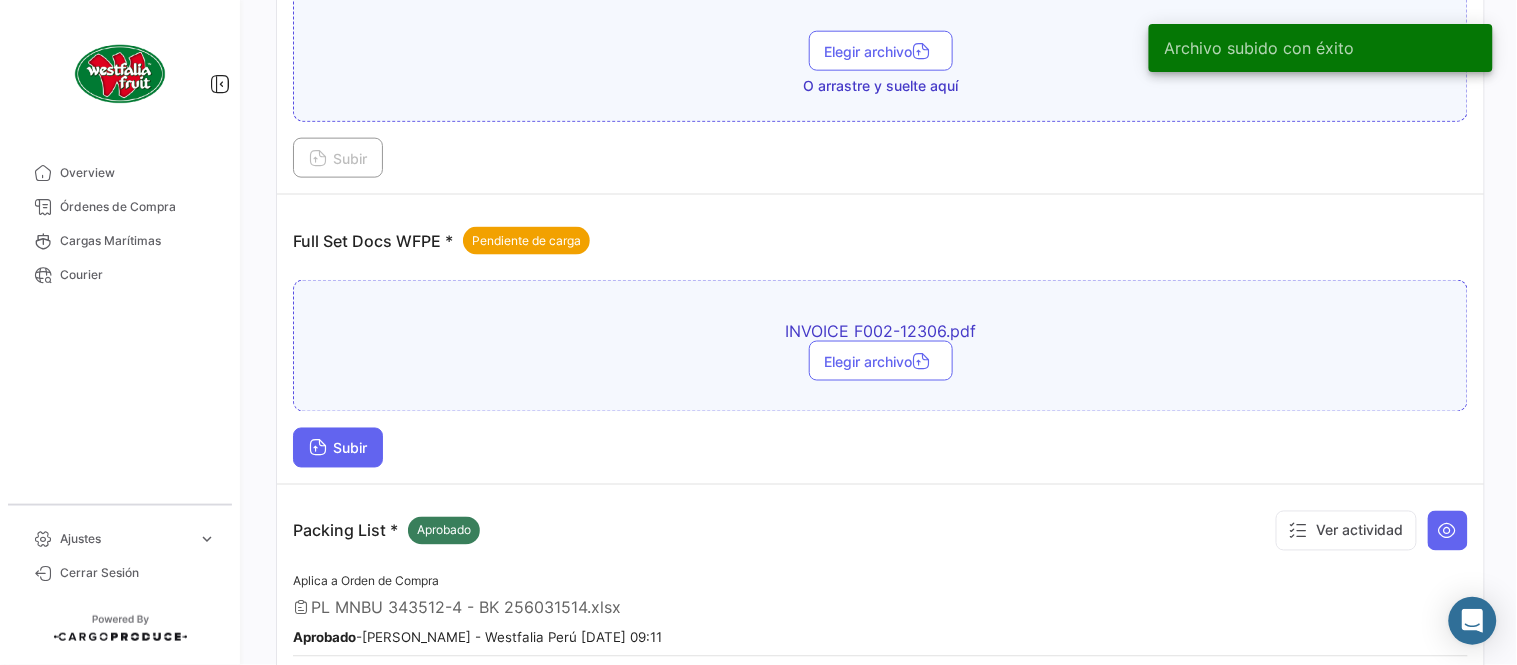 click on "Subir" at bounding box center (338, 448) 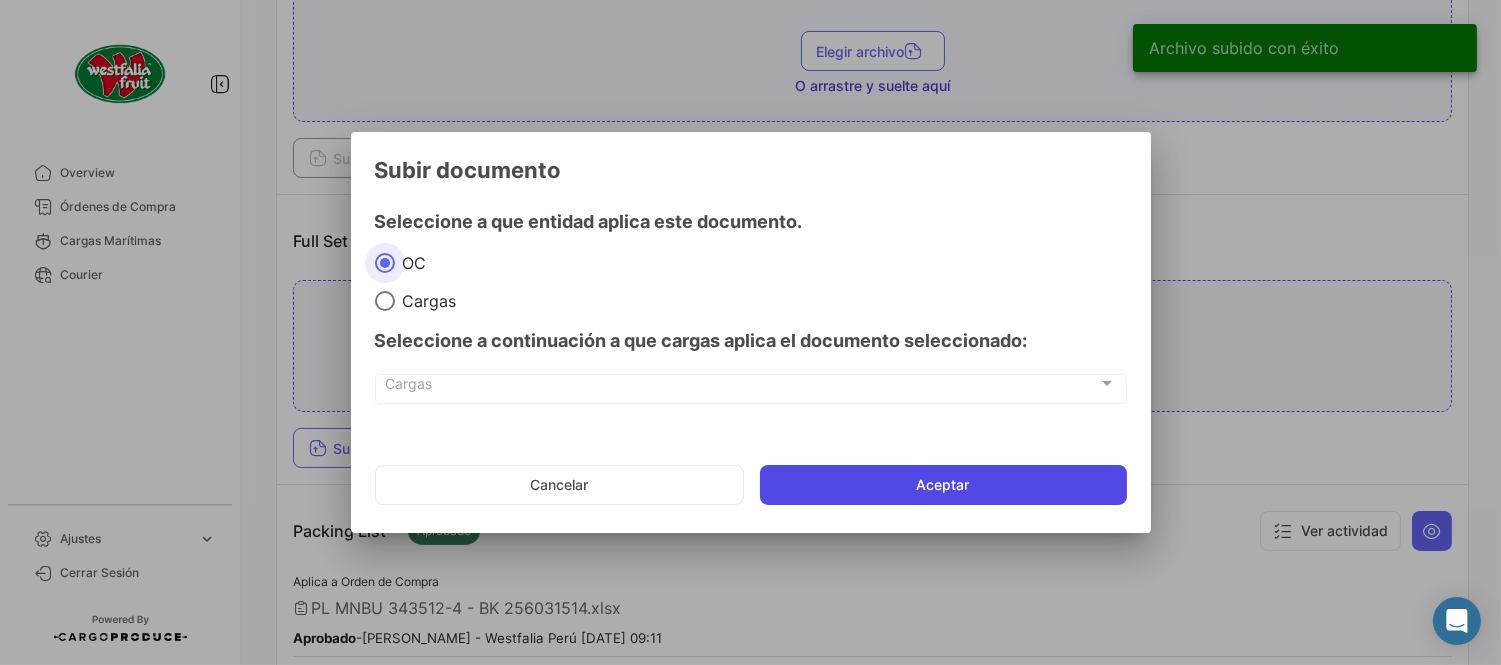 click on "Aceptar" 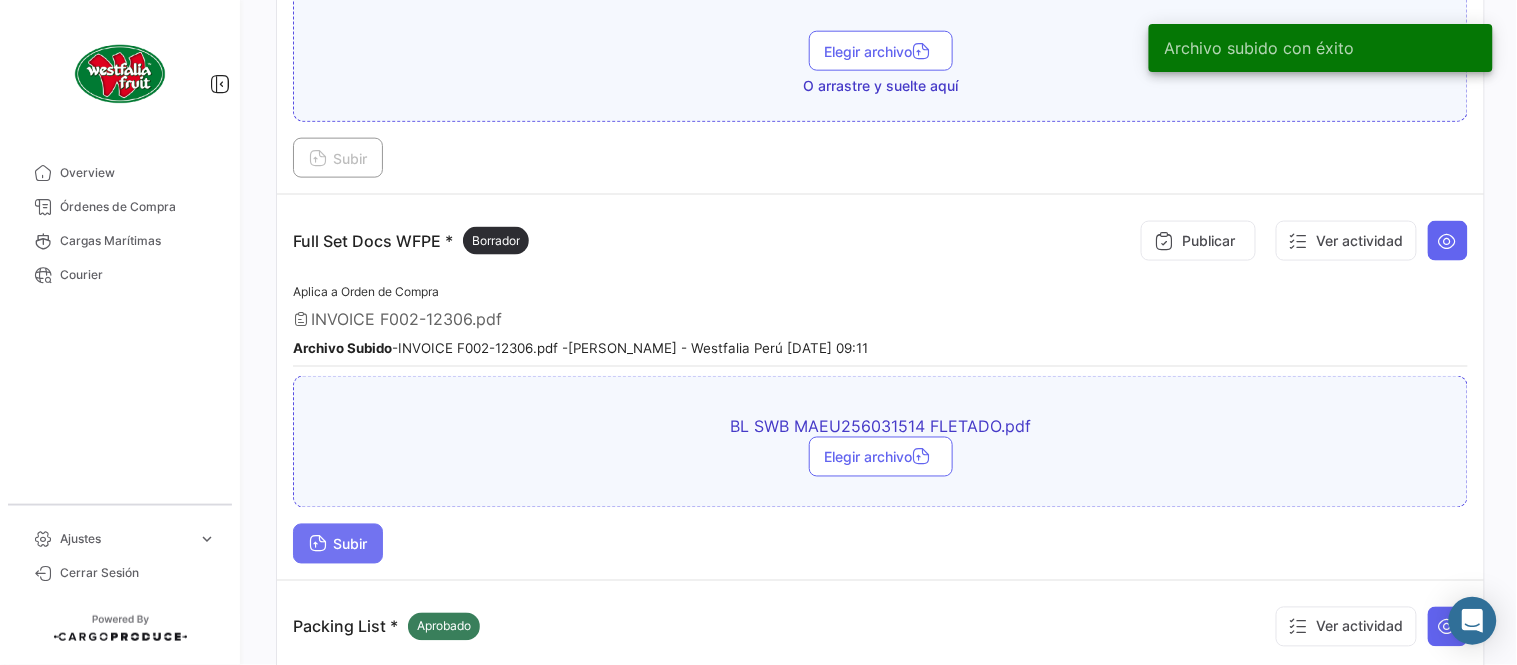click on "Subir" at bounding box center (338, 544) 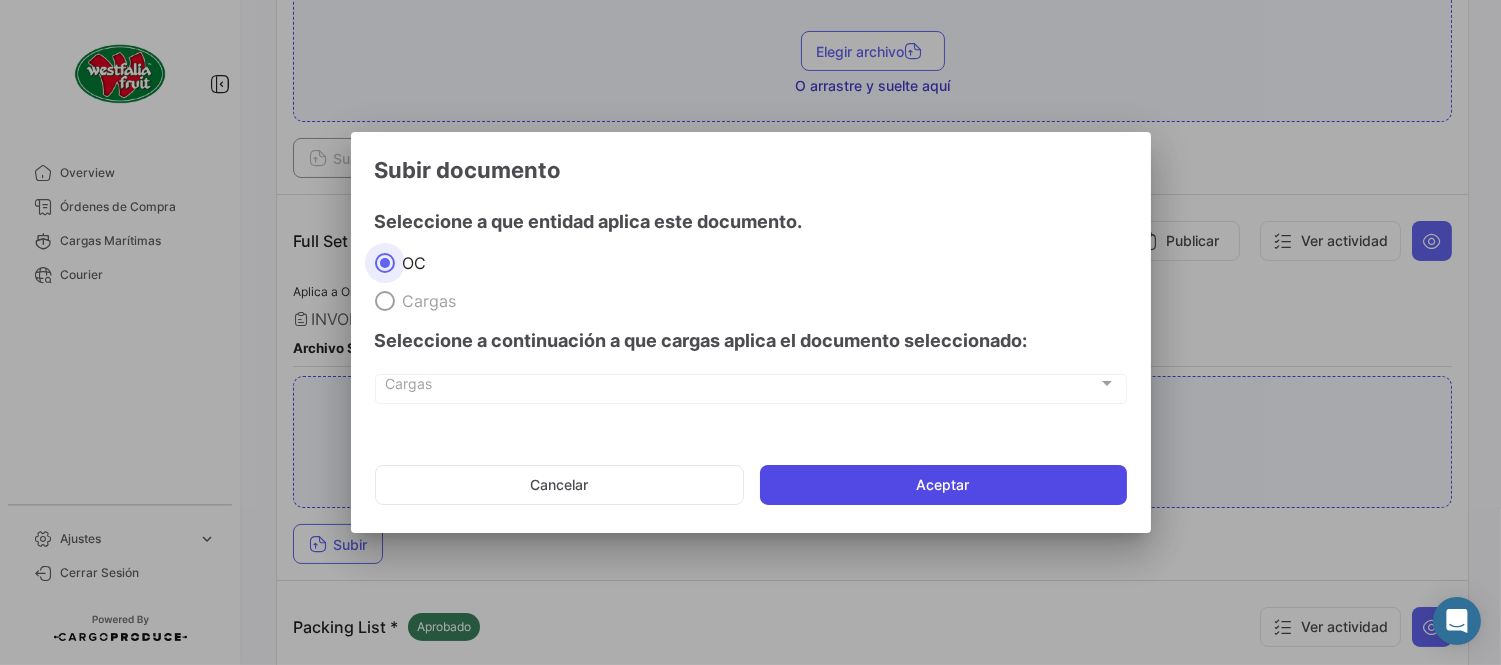 click on "Aceptar" 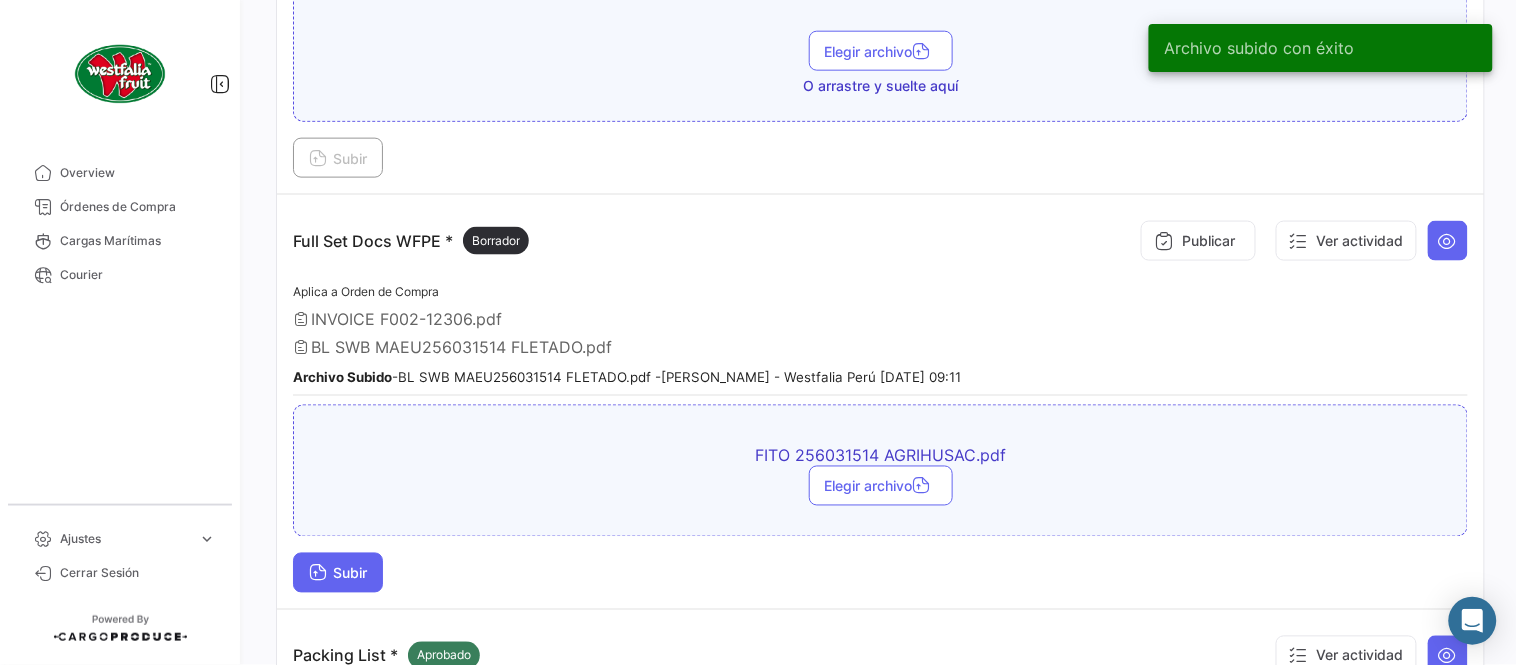 click on "Subir" at bounding box center [338, 573] 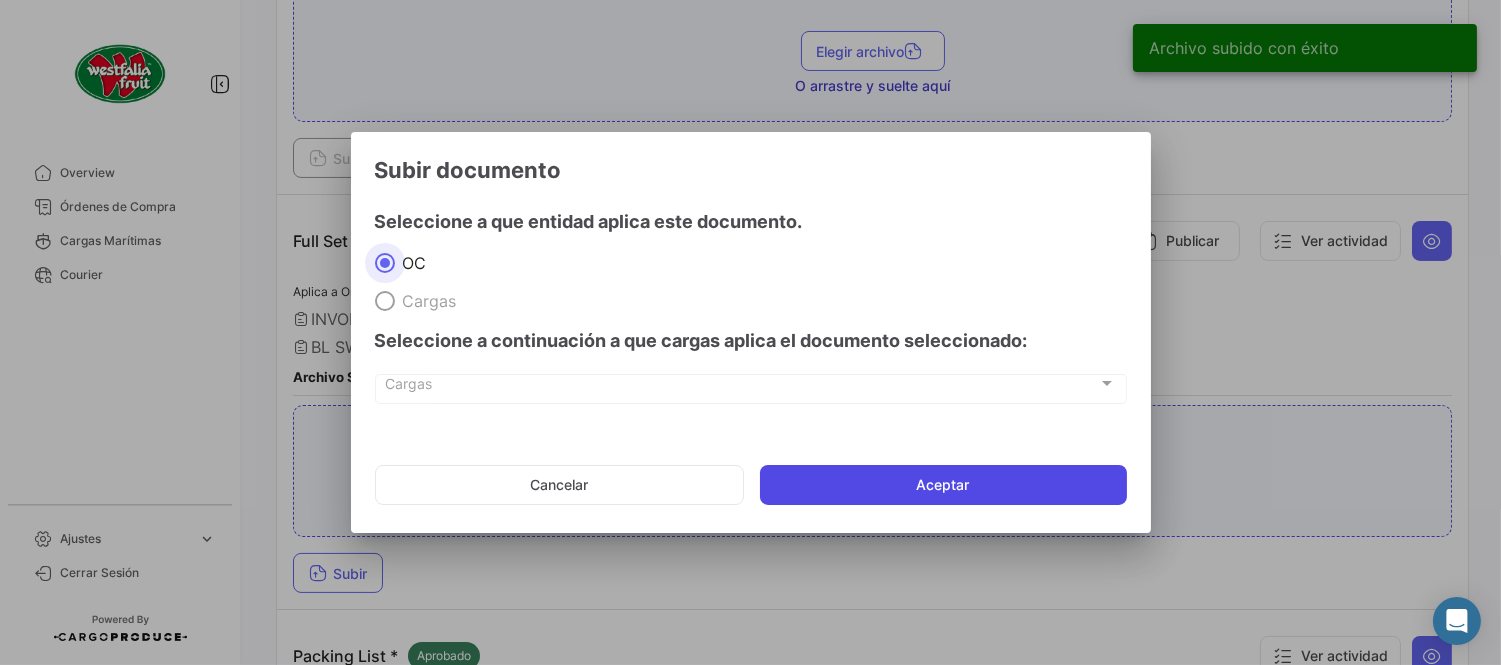 click on "Aceptar" 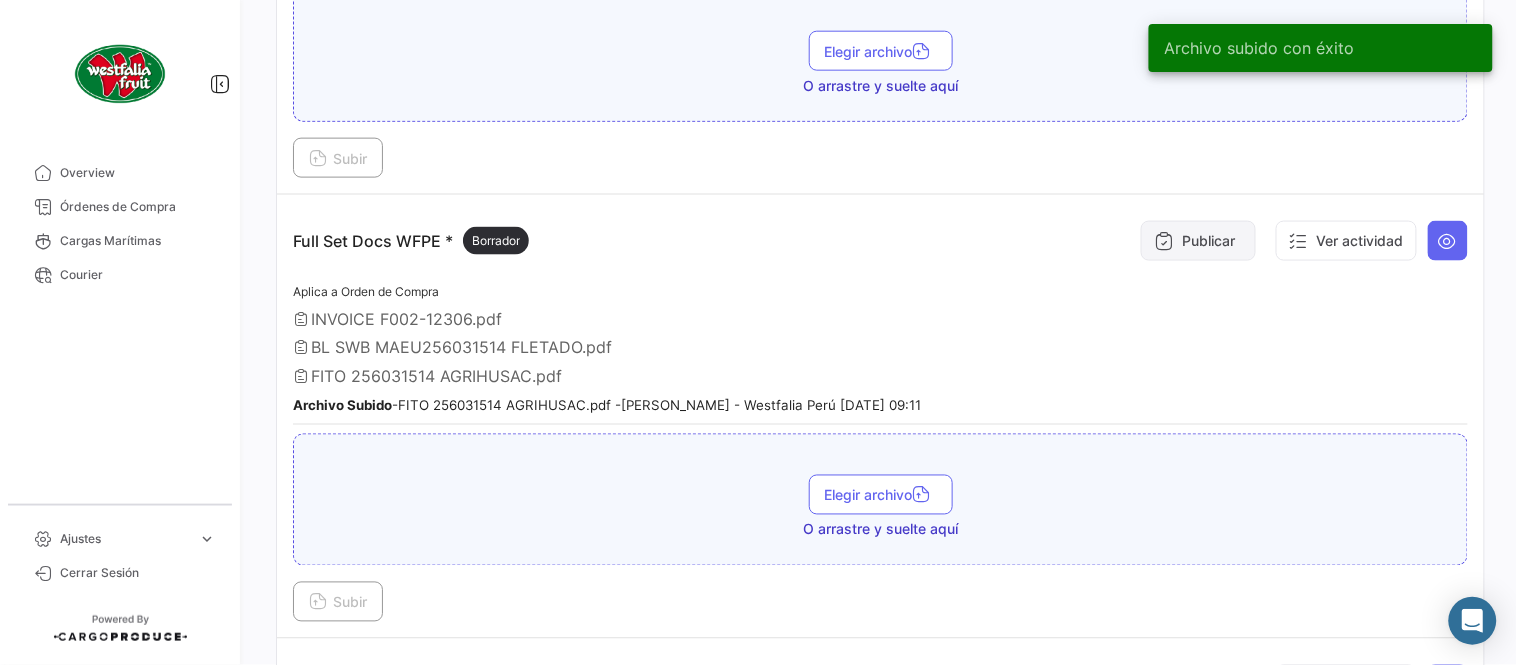 click on "Publicar" at bounding box center [1198, 241] 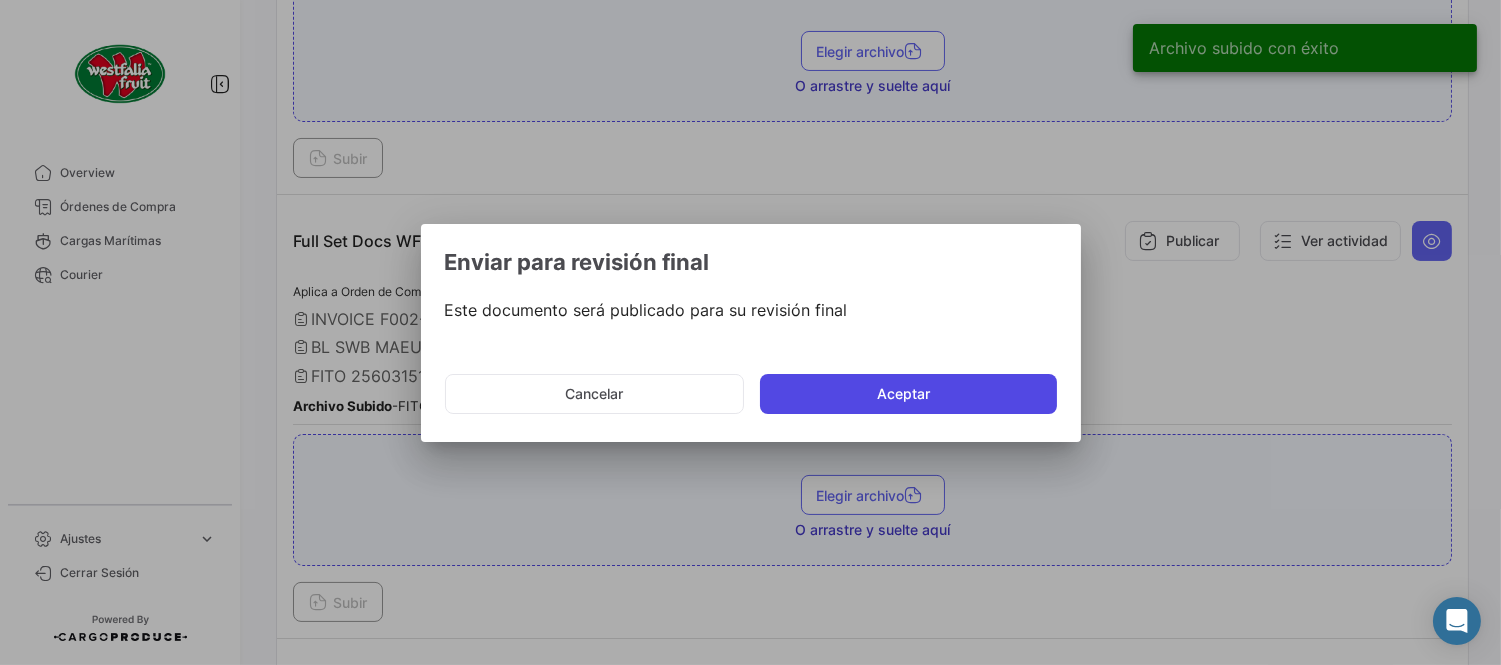 click on "Aceptar" 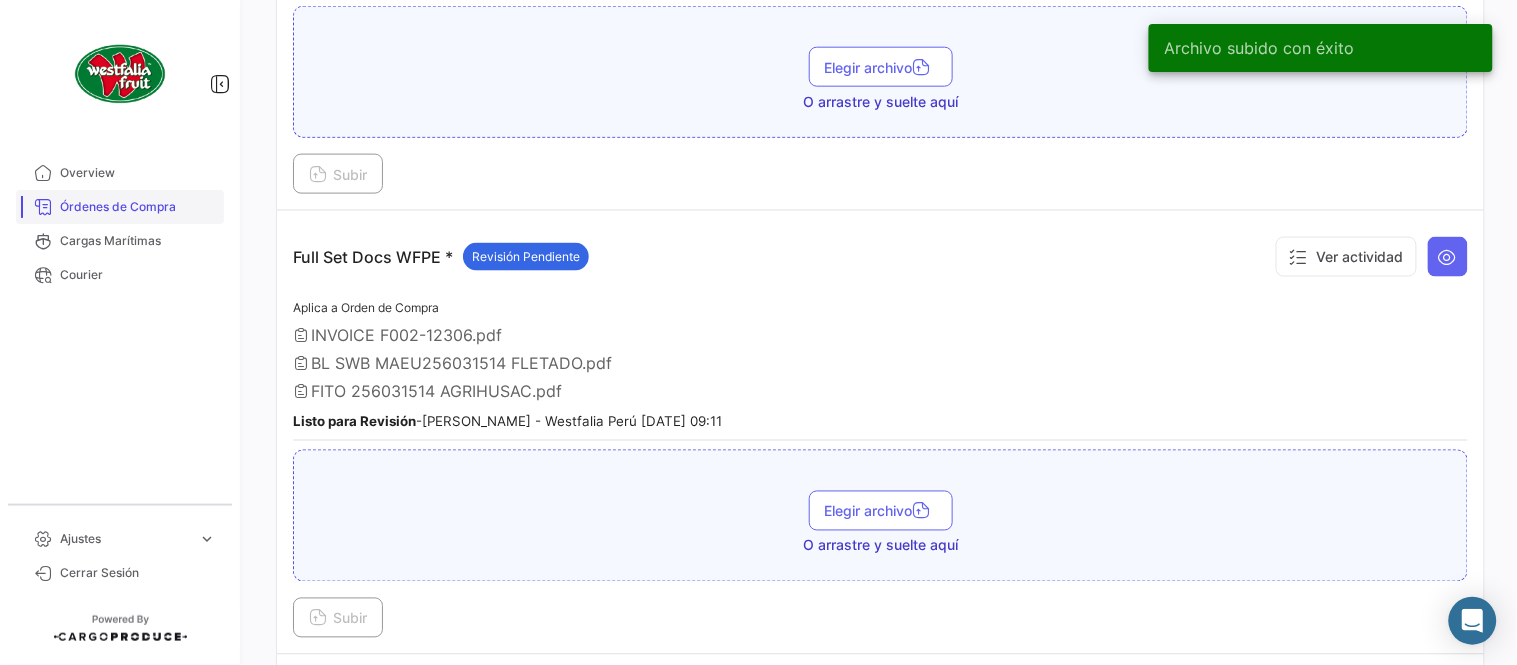 click on "Órdenes de Compra" at bounding box center (138, 207) 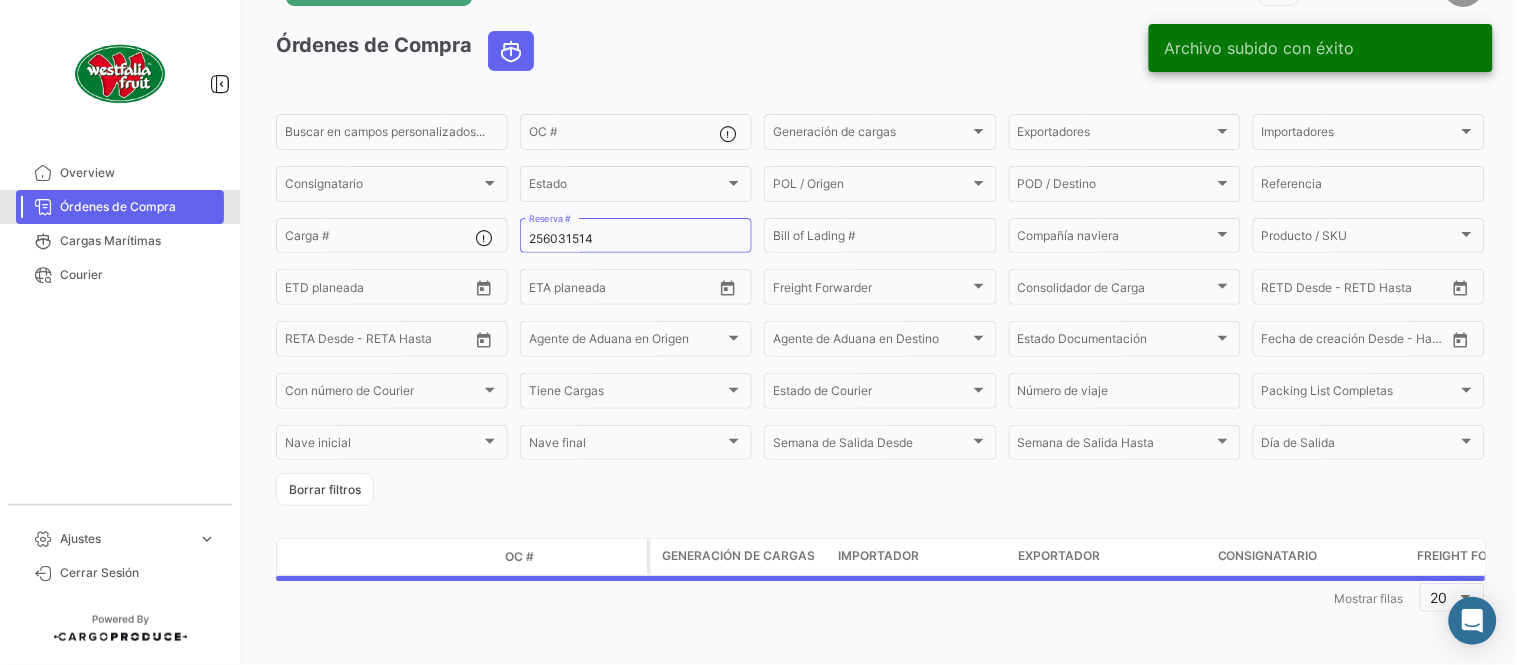 scroll, scrollTop: 0, scrollLeft: 0, axis: both 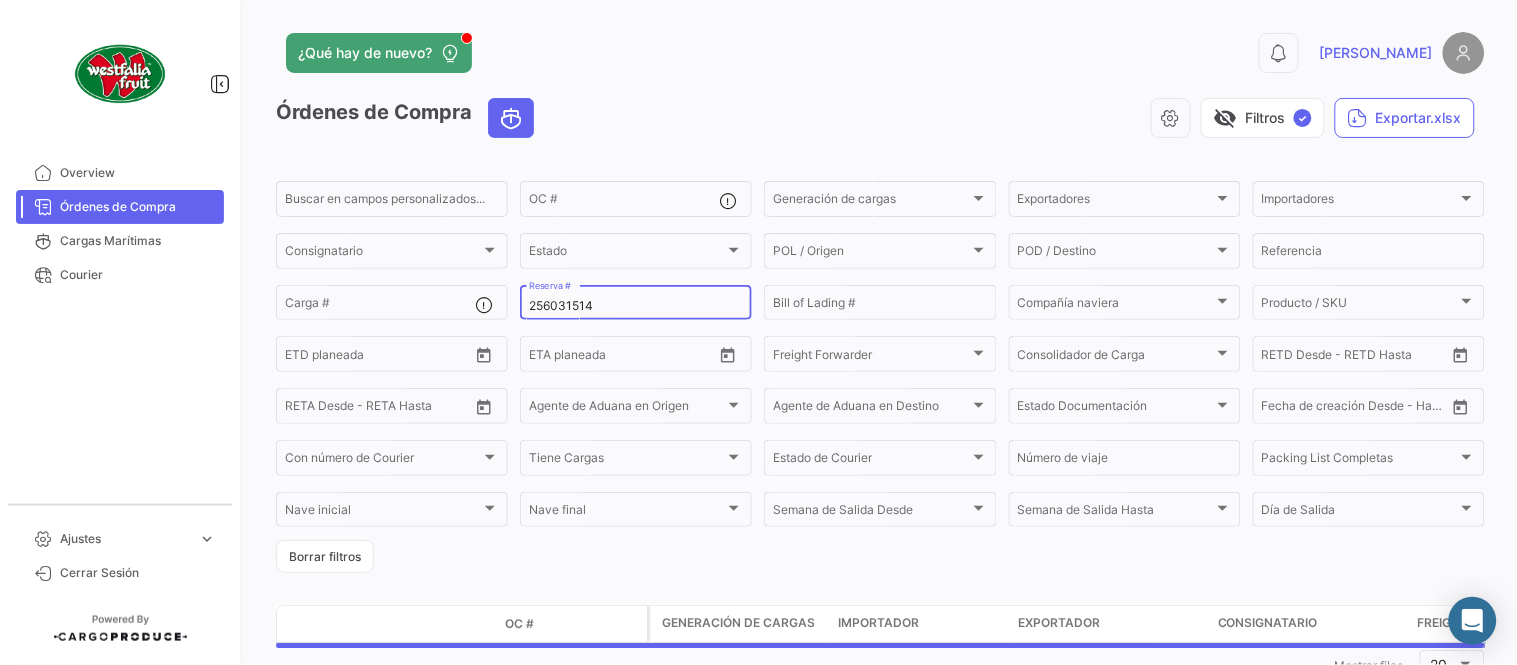 click on "256031514" at bounding box center [636, 306] 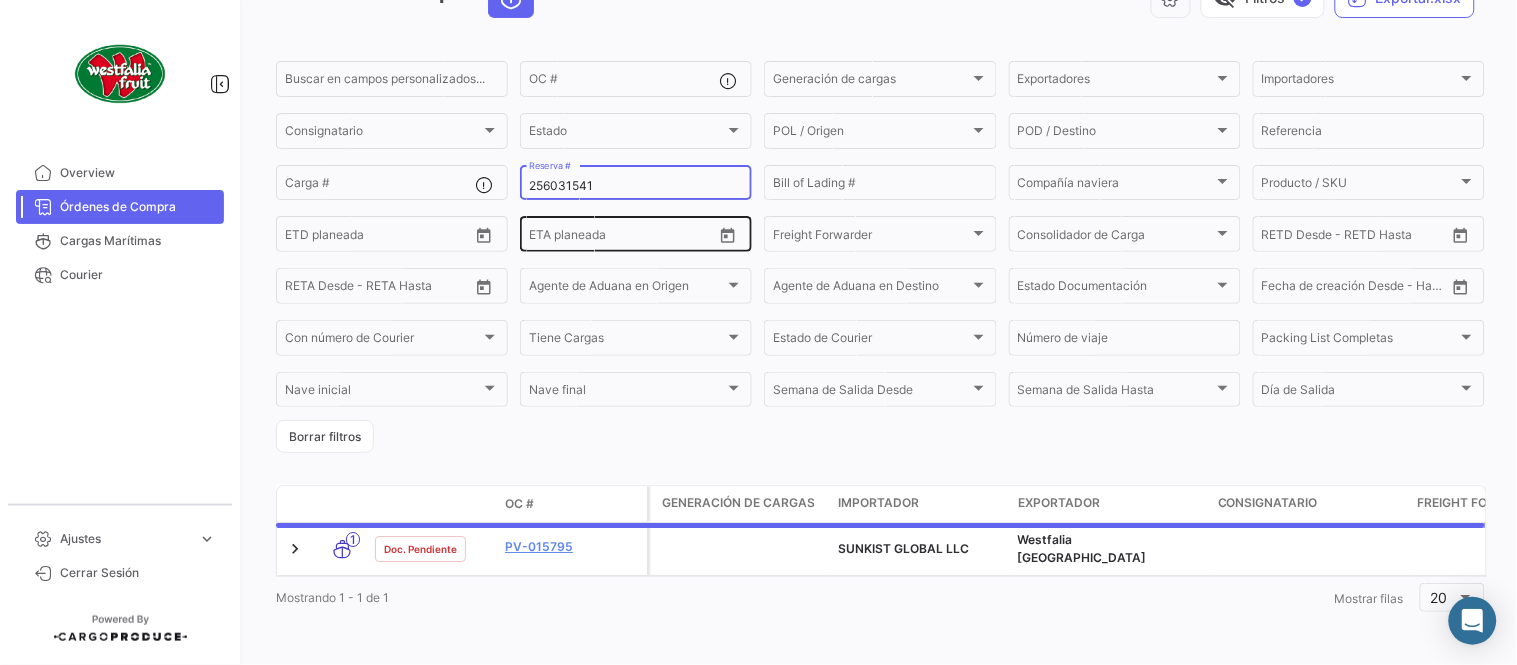 scroll, scrollTop: 128, scrollLeft: 0, axis: vertical 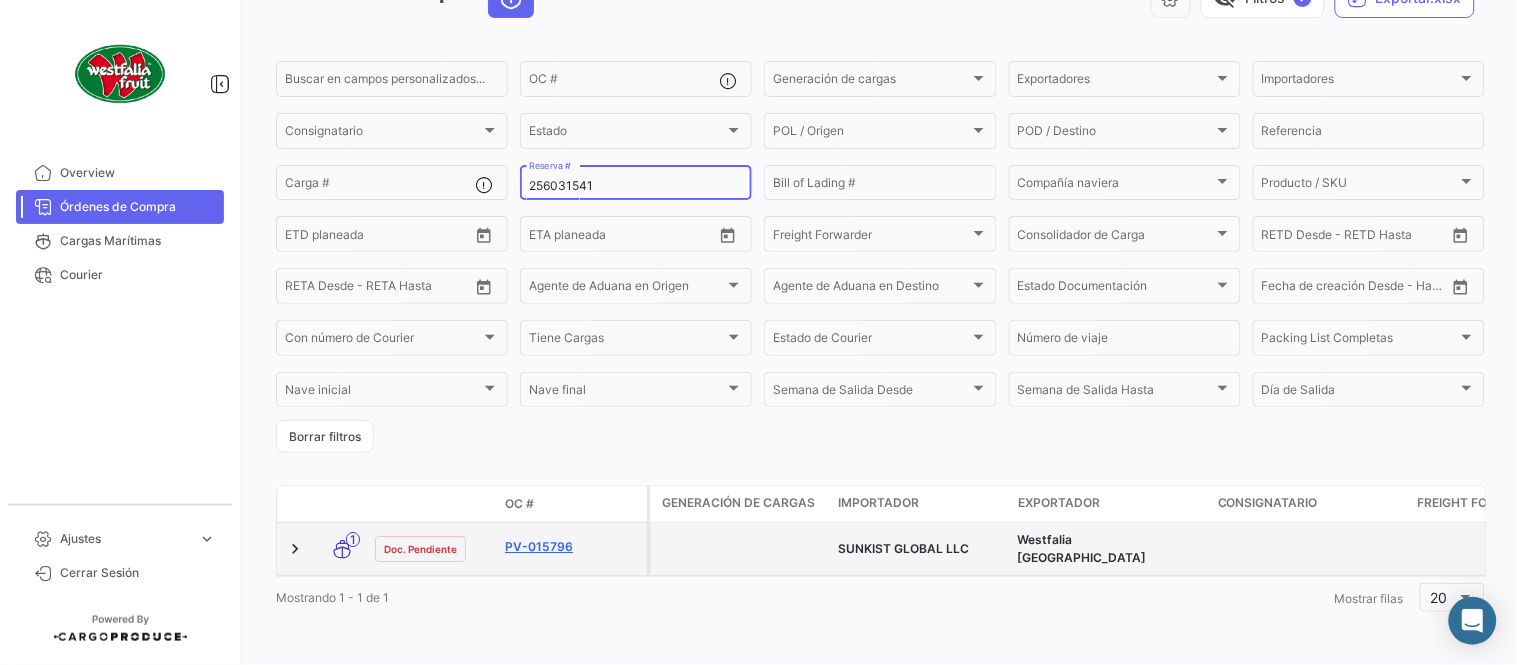 type on "256031541" 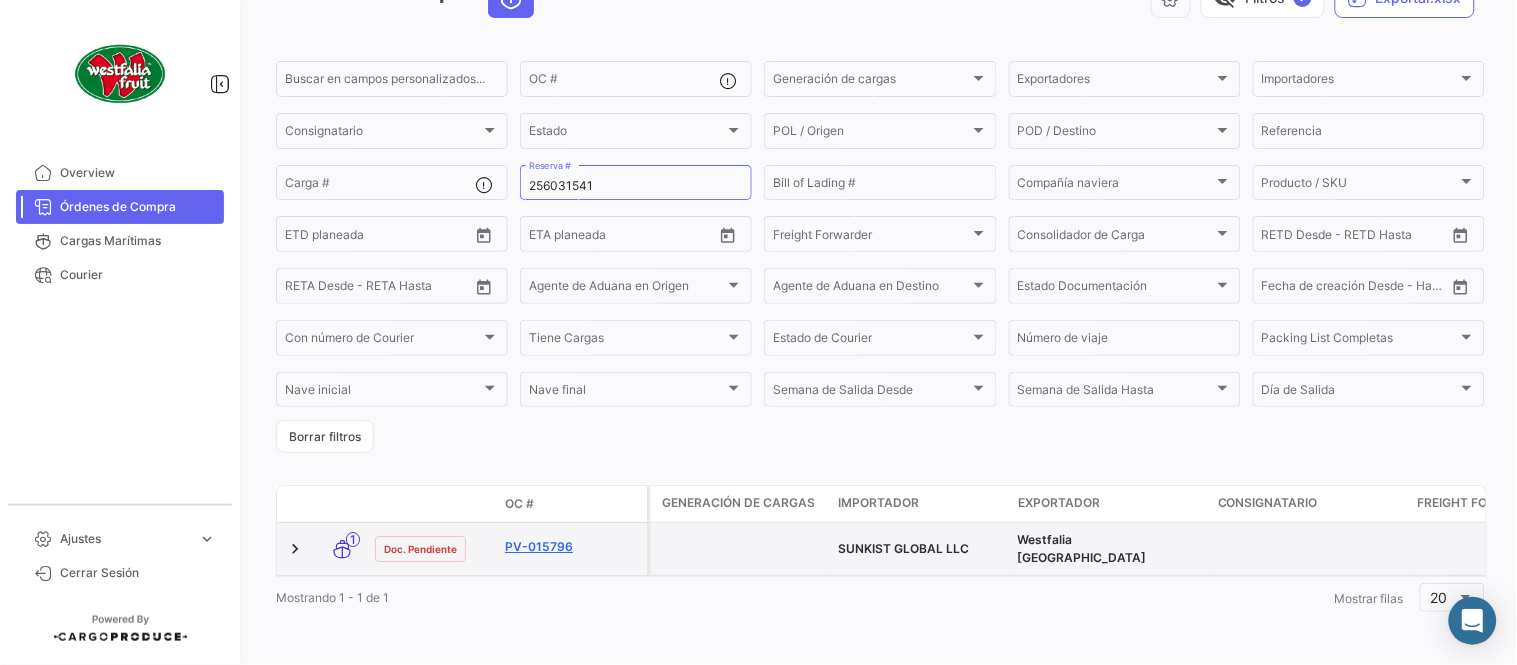 click on "PV-015796" 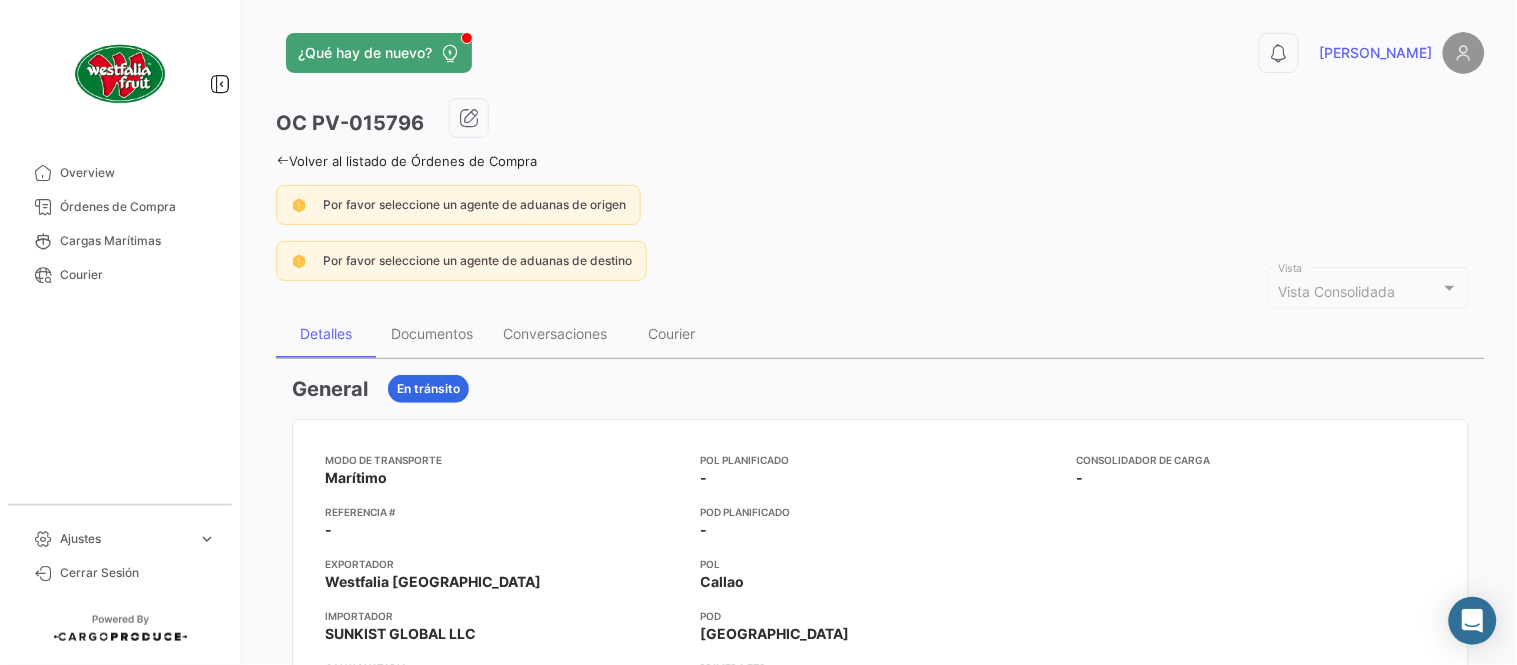 drag, startPoint x: 901, startPoint y: 114, endPoint x: 716, endPoint y: 234, distance: 220.51077 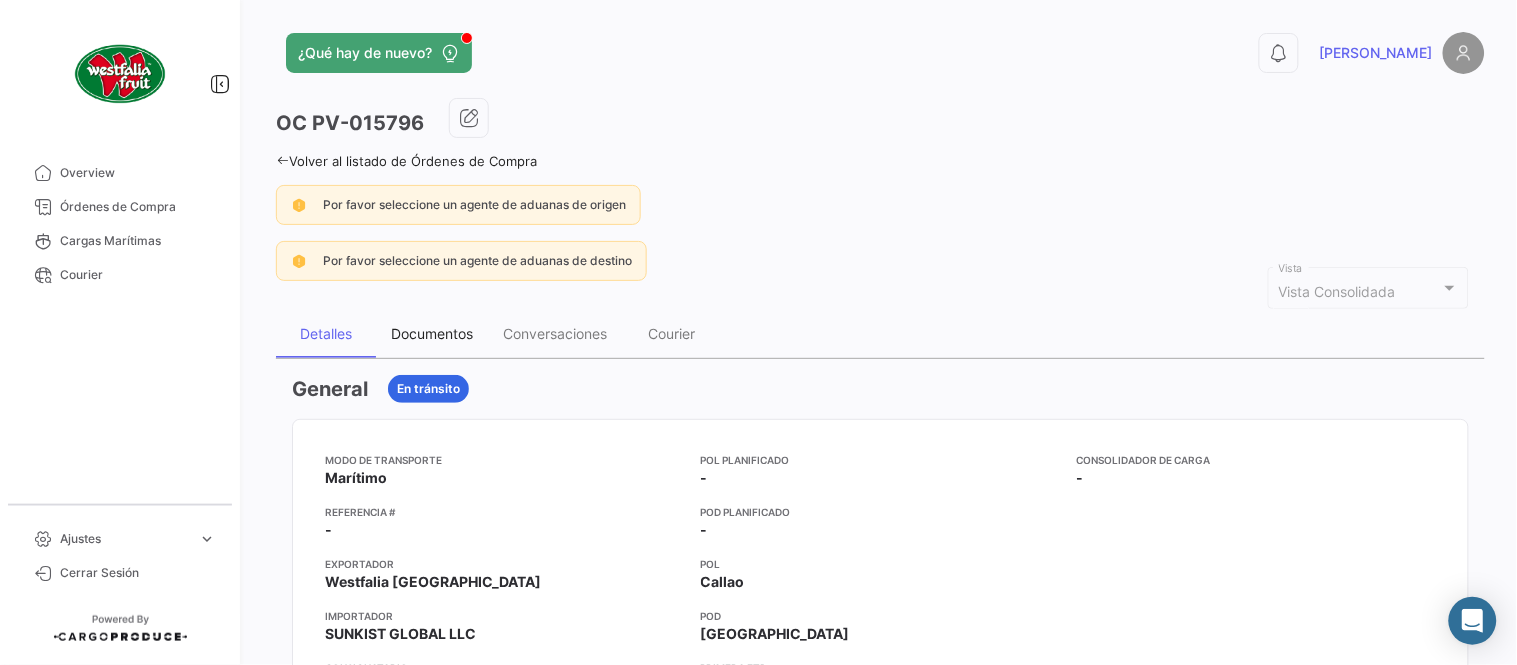 click on "Documentos" at bounding box center [432, 333] 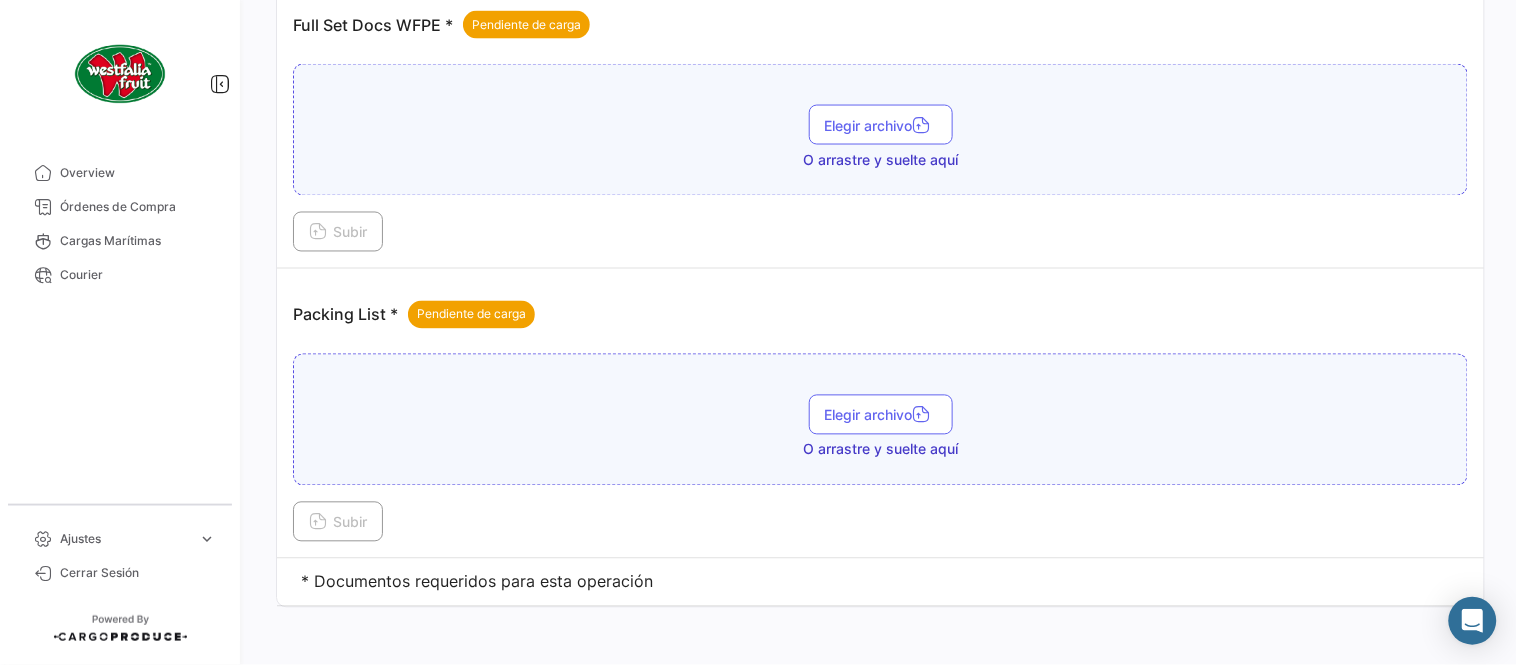 scroll, scrollTop: 806, scrollLeft: 0, axis: vertical 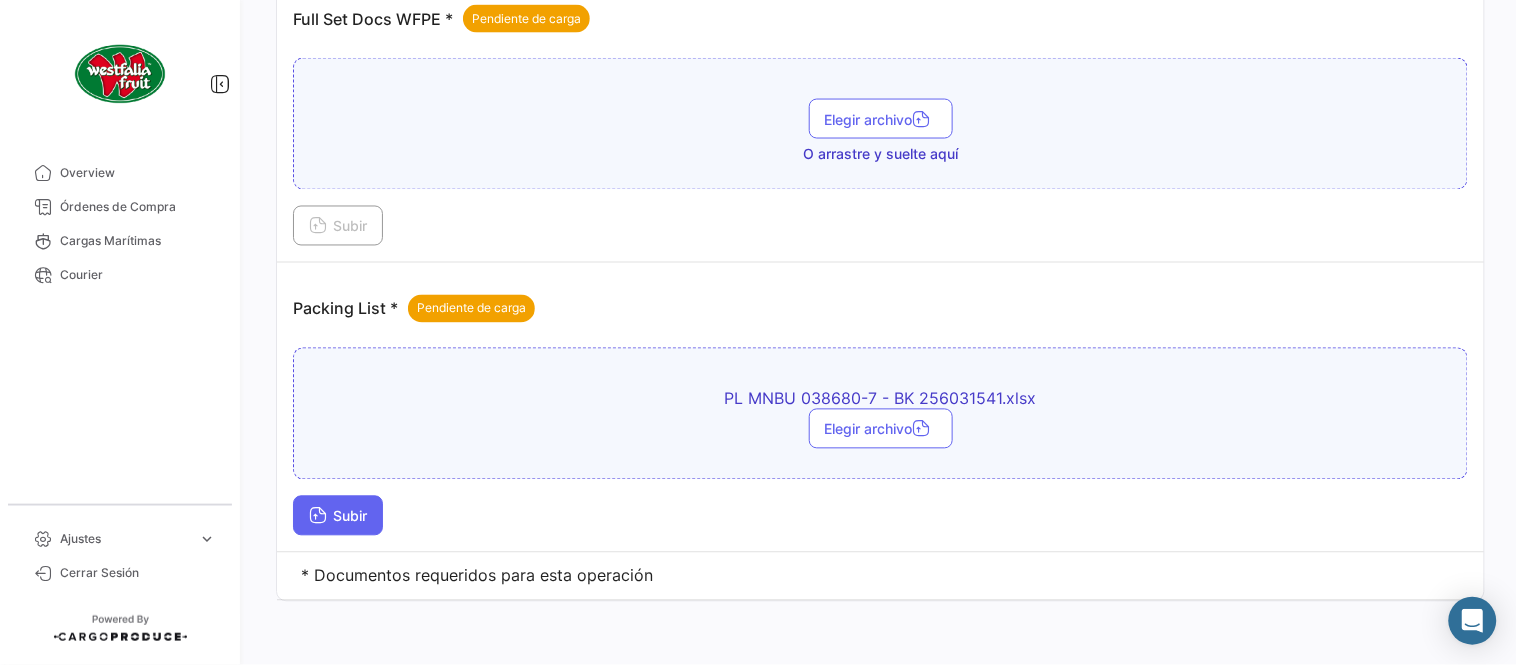 click on "Subir" at bounding box center (338, 516) 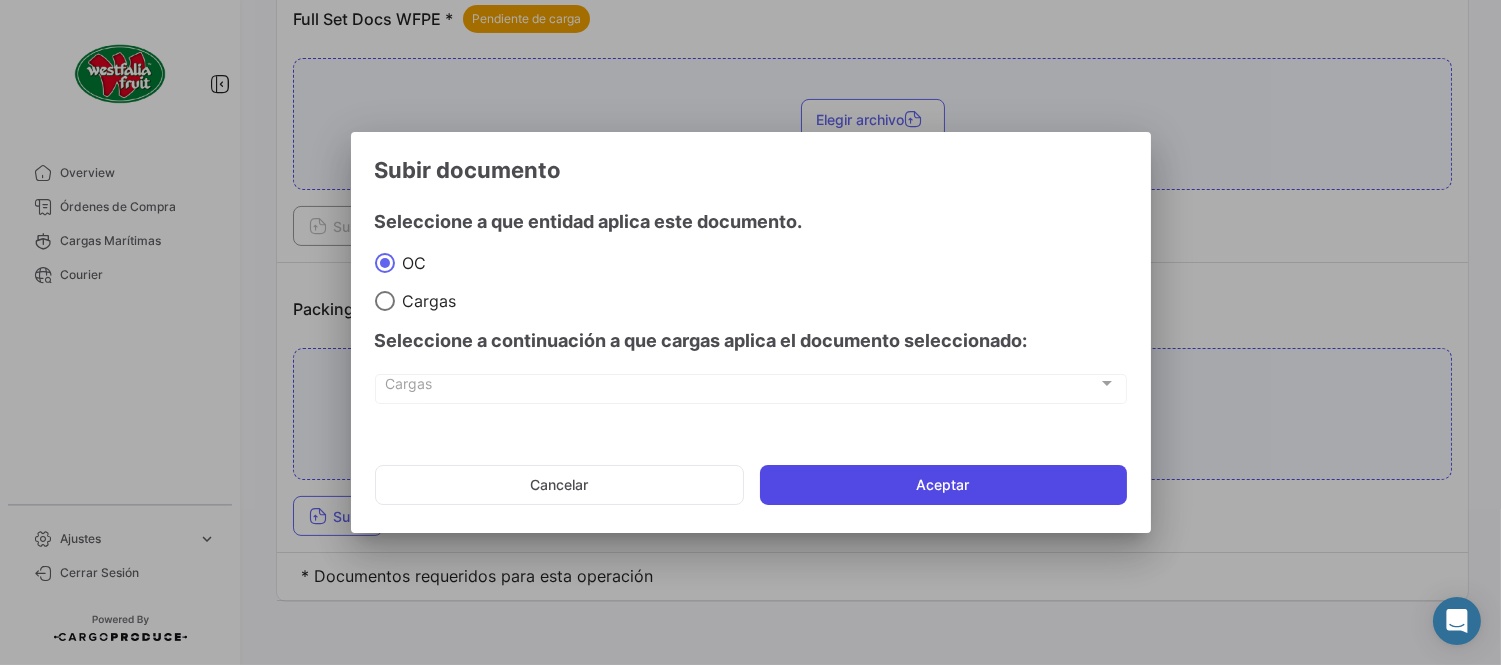 click on "Aceptar" 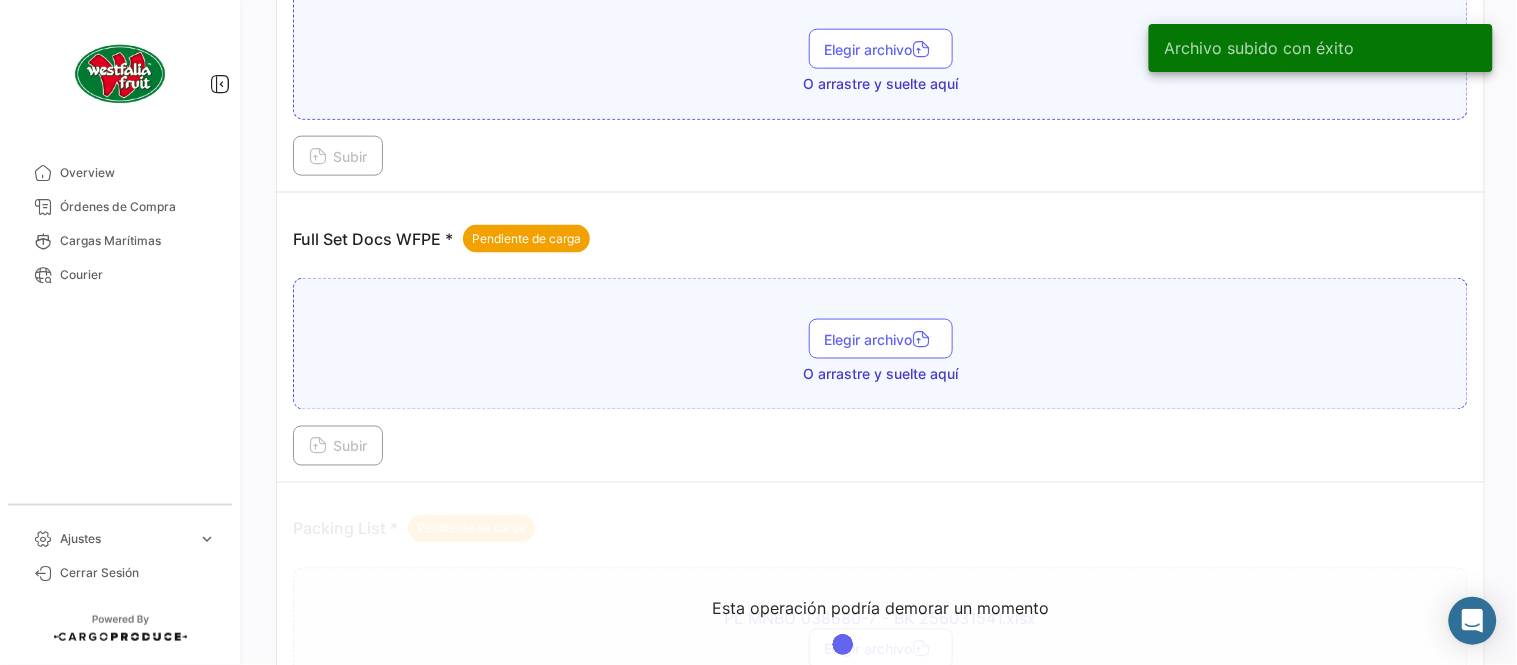 scroll, scrollTop: 584, scrollLeft: 0, axis: vertical 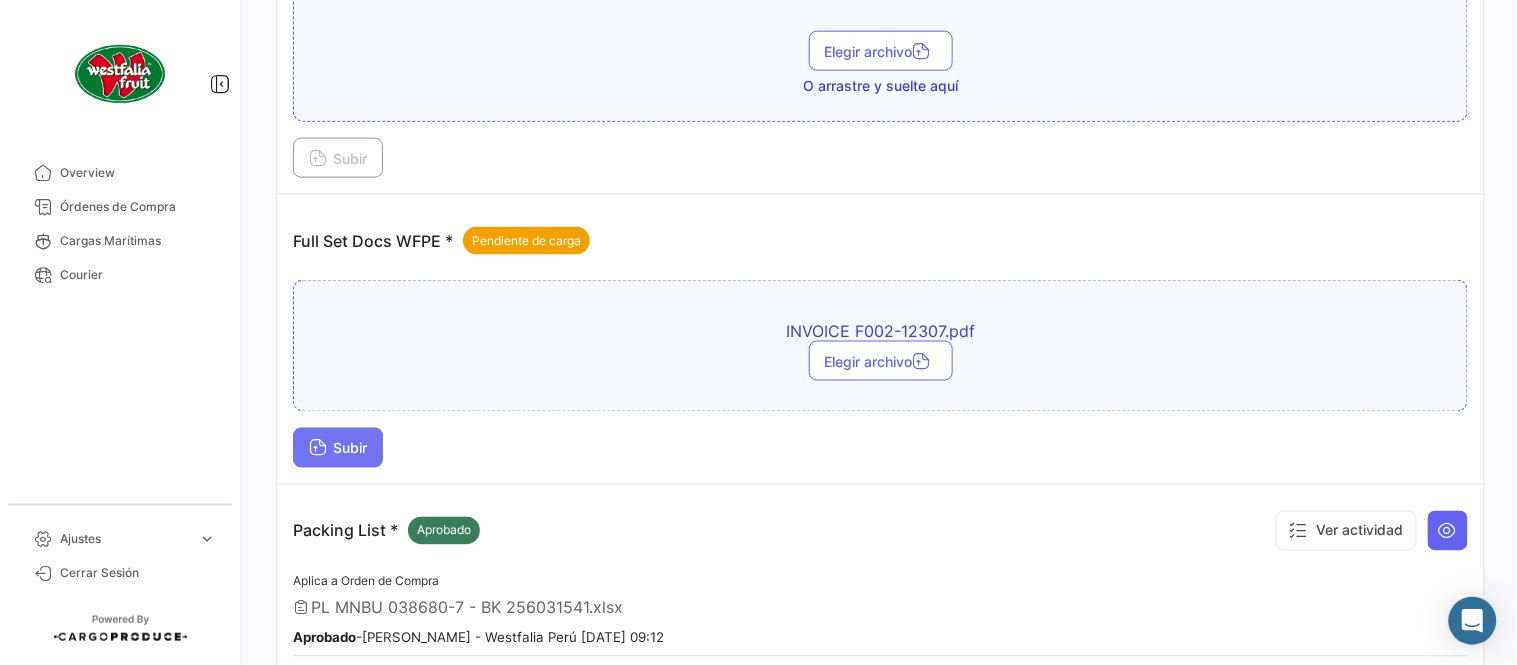 click on "Subir" at bounding box center [338, 448] 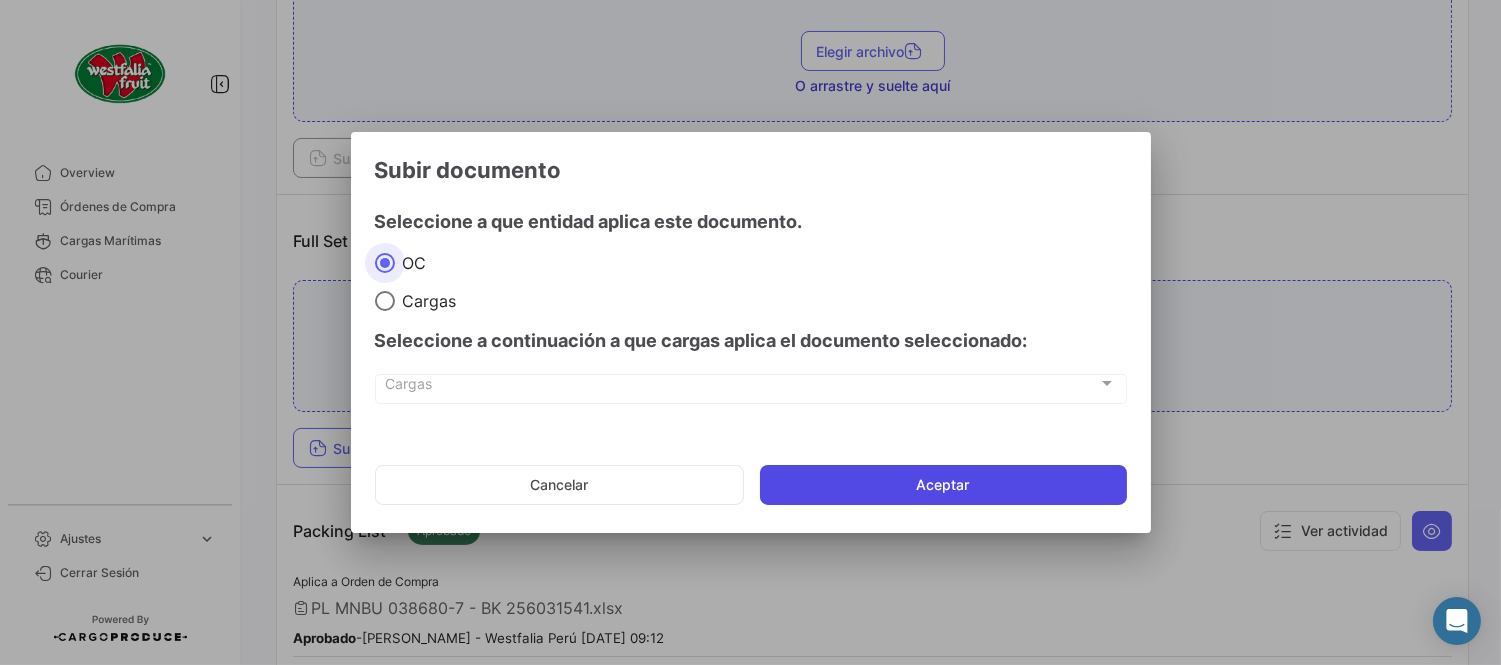 drag, startPoint x: 914, startPoint y: 471, endPoint x: 902, endPoint y: 461, distance: 15.6205 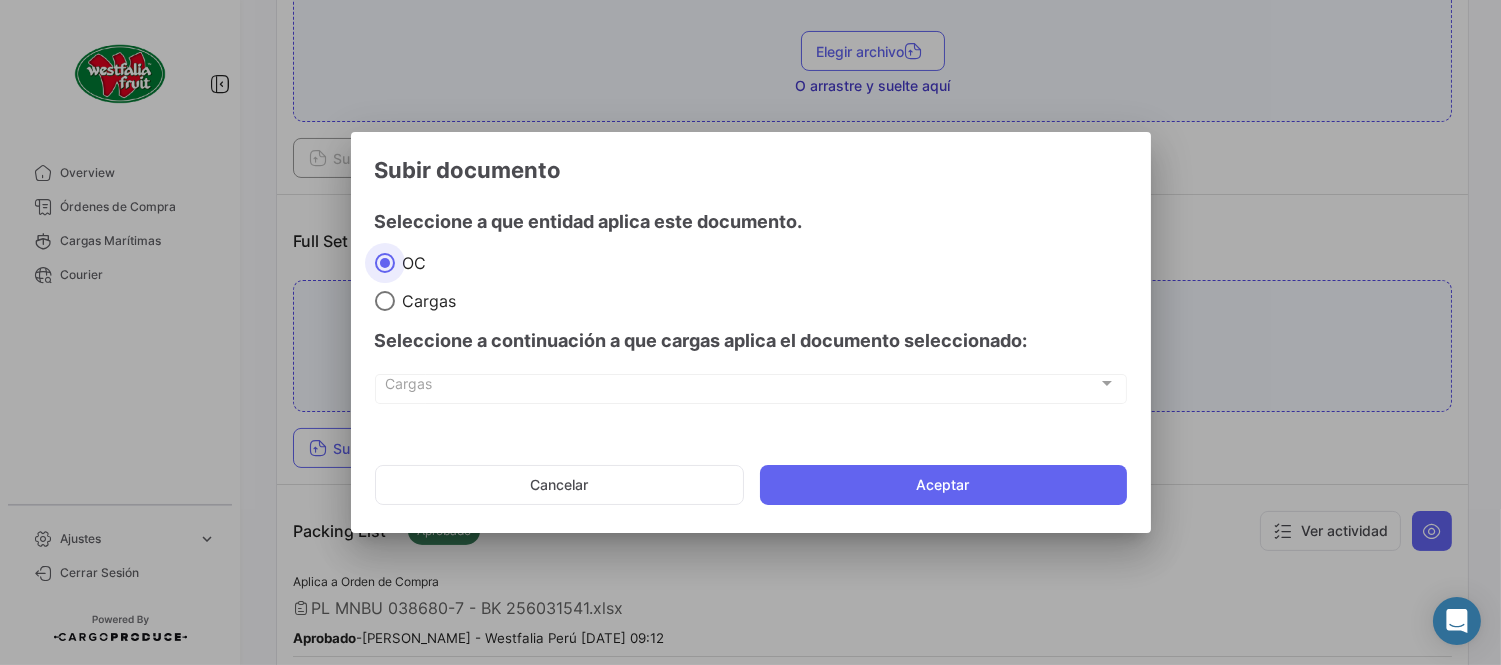 click on "Aceptar" 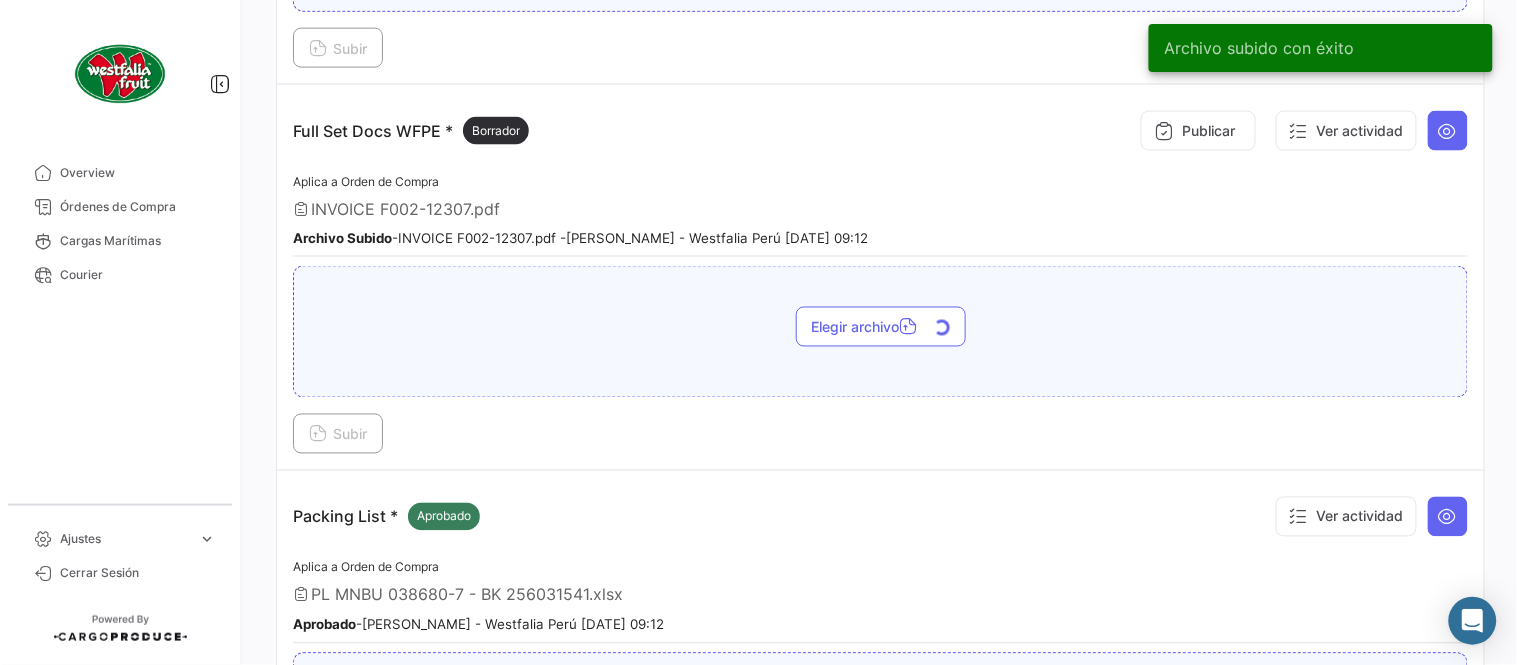 scroll, scrollTop: 695, scrollLeft: 0, axis: vertical 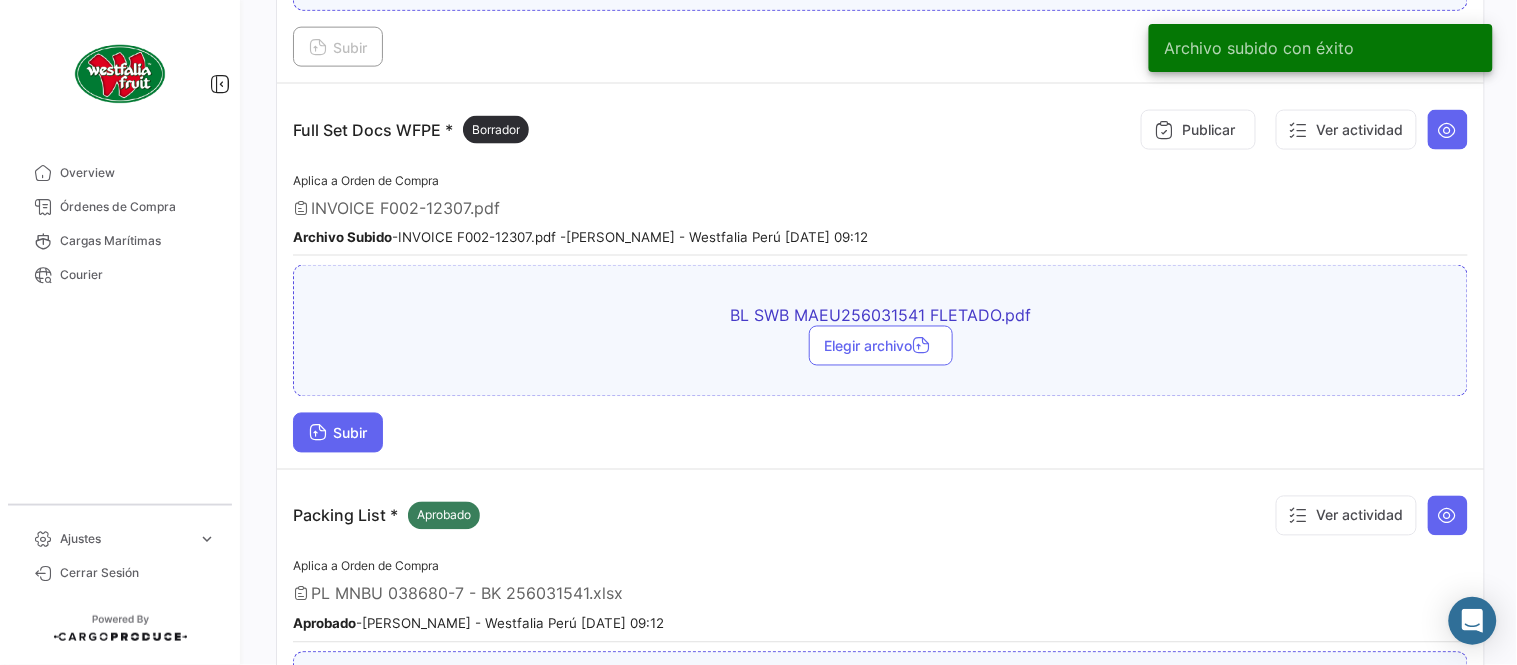 click on "Subir" at bounding box center (338, 433) 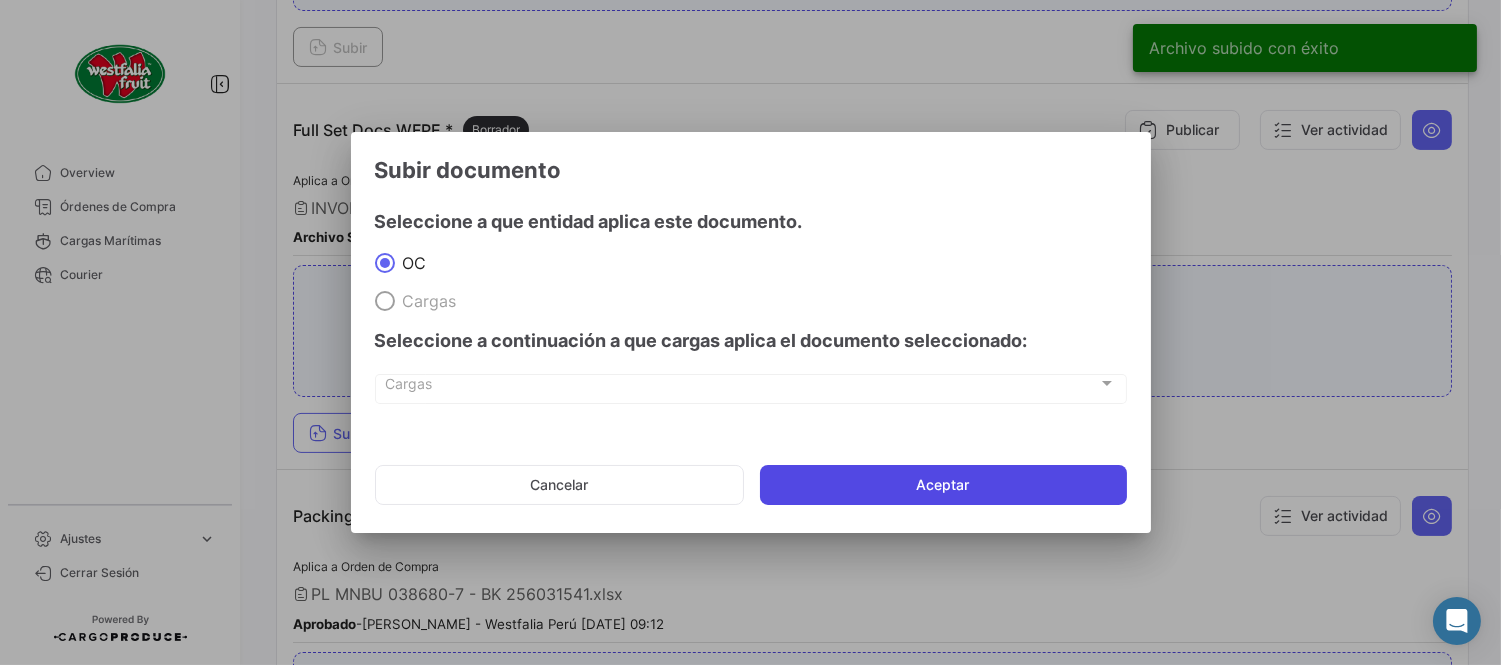click on "Aceptar" 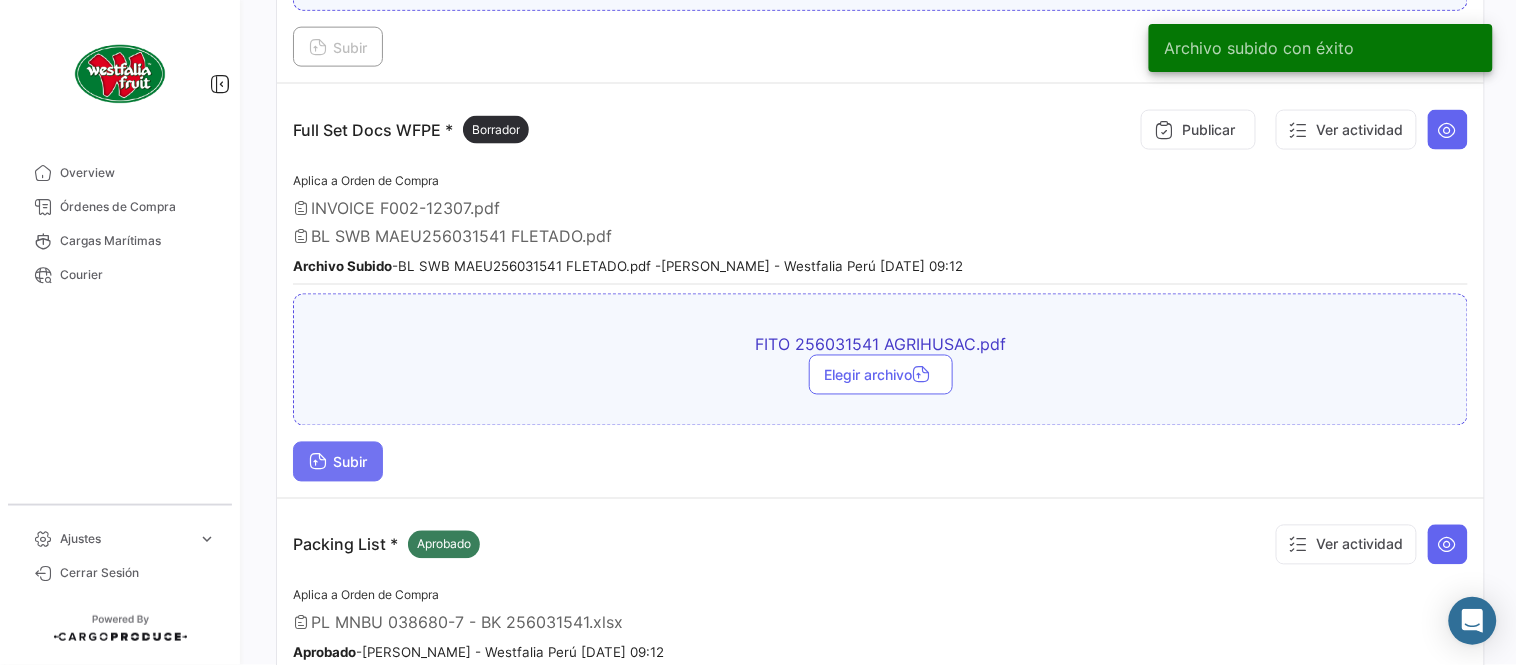 click on "Subir" at bounding box center (338, 462) 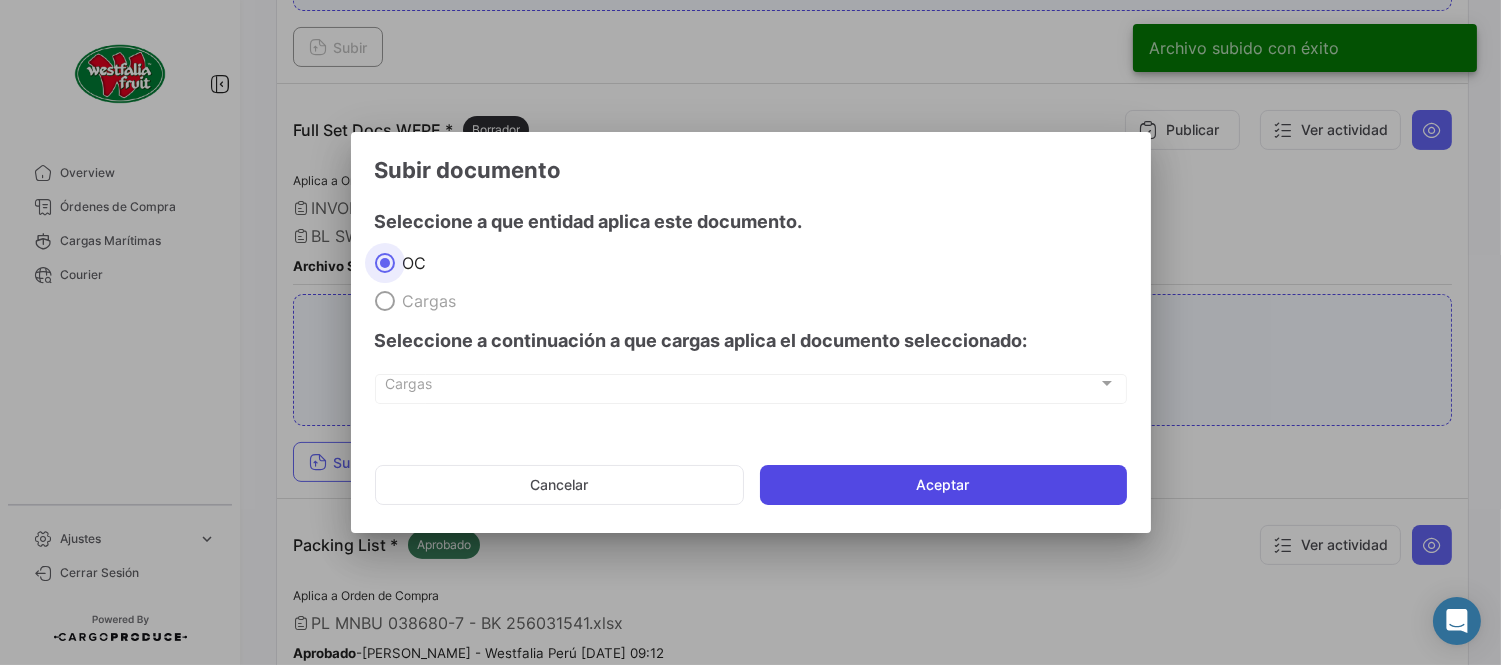 drag, startPoint x: 853, startPoint y: 490, endPoint x: 841, endPoint y: 482, distance: 14.422205 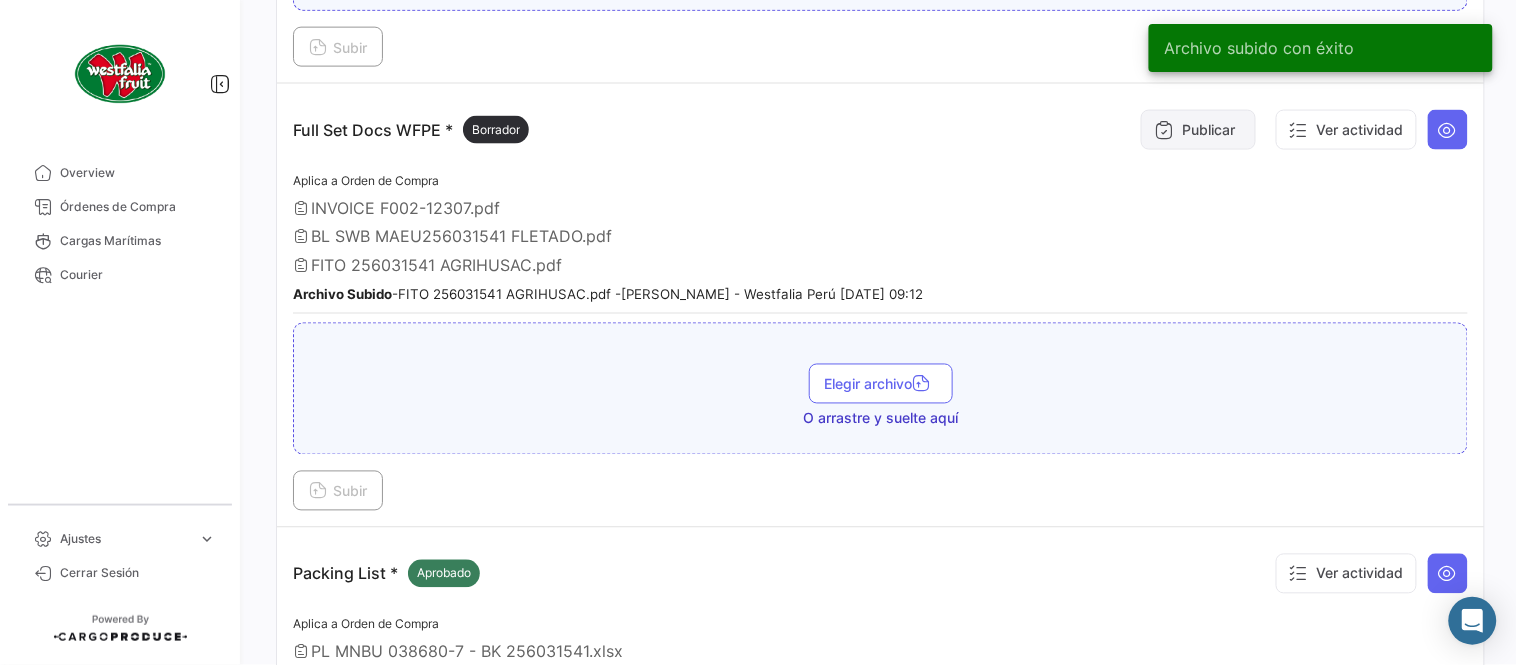 click on "Publicar" at bounding box center [1198, 130] 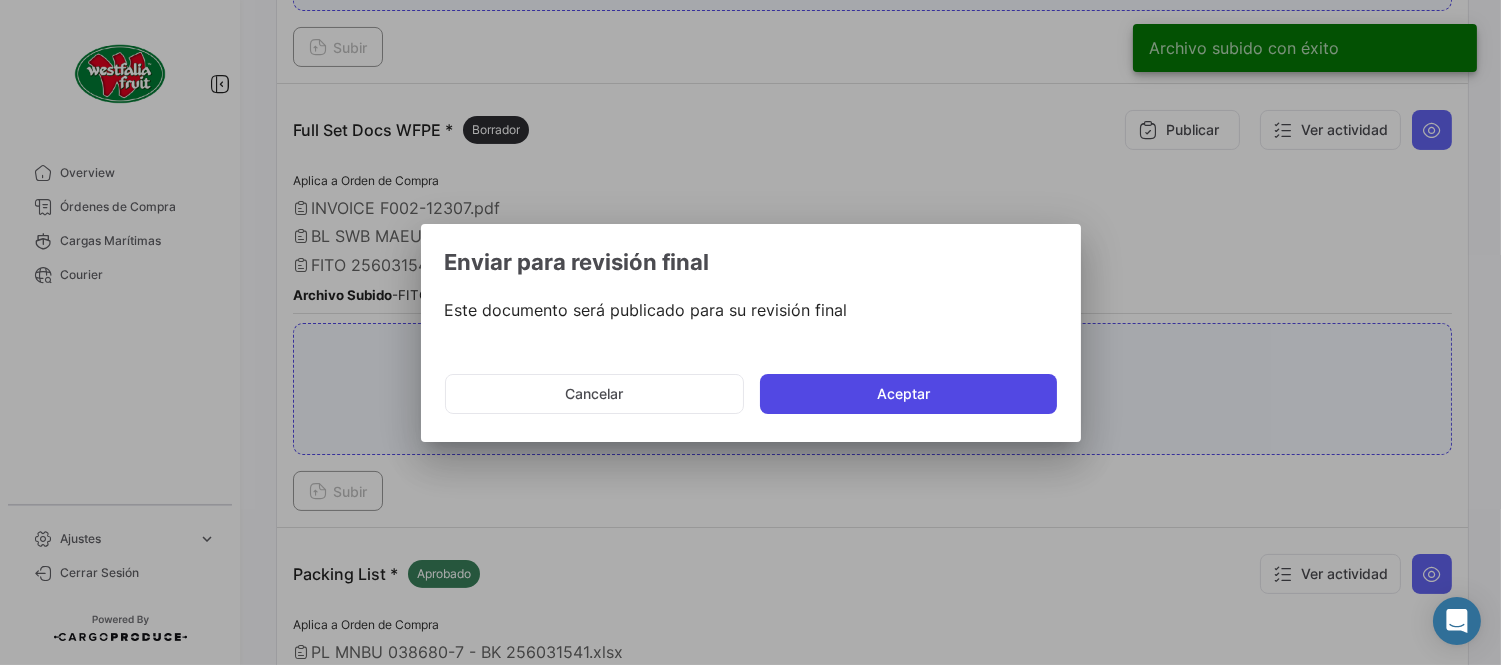 click on "Aceptar" 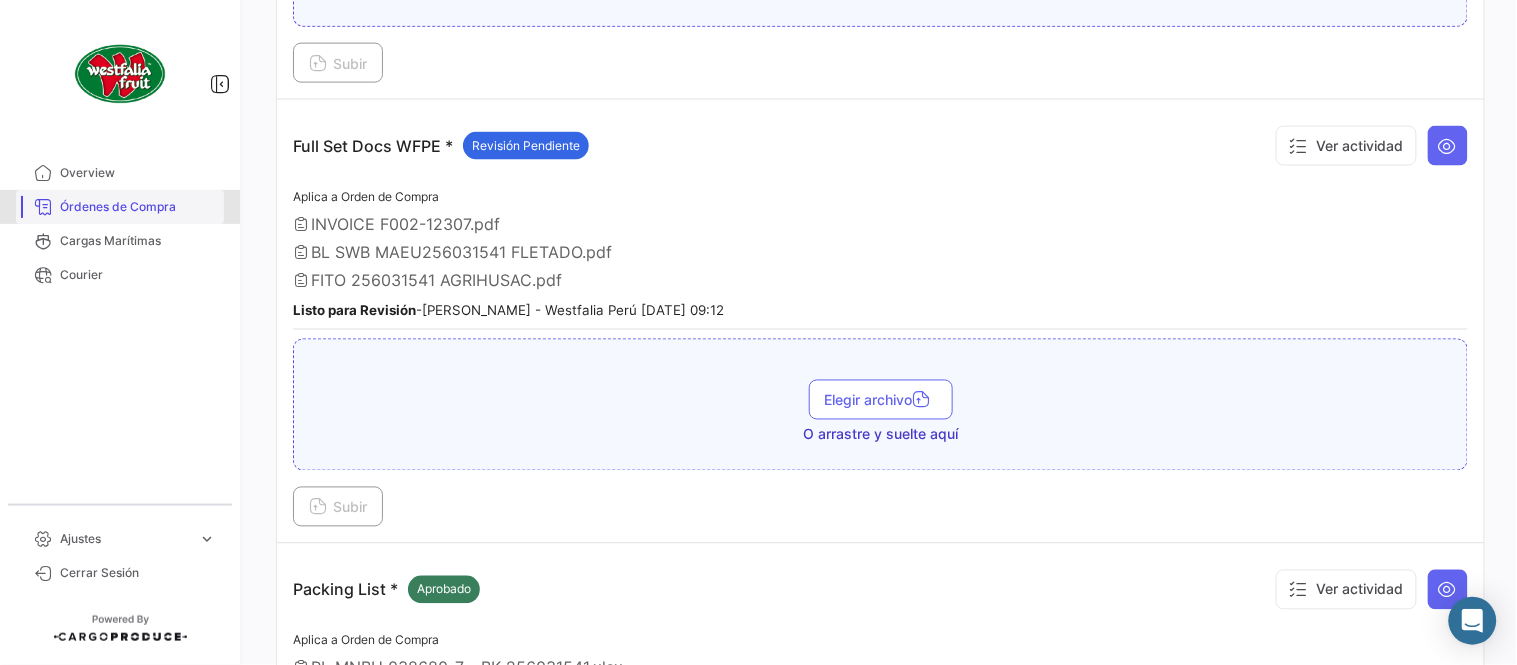 click on "Órdenes de Compra" at bounding box center (138, 207) 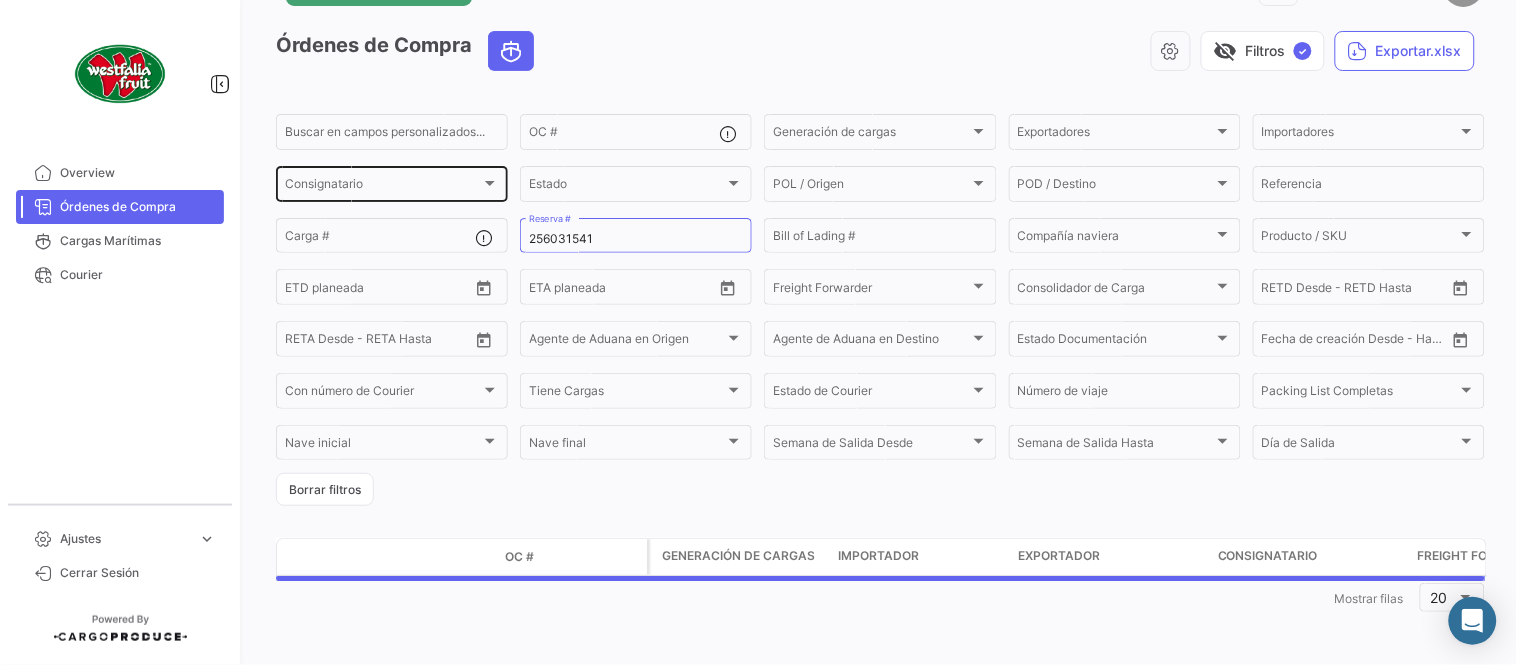 scroll, scrollTop: 0, scrollLeft: 0, axis: both 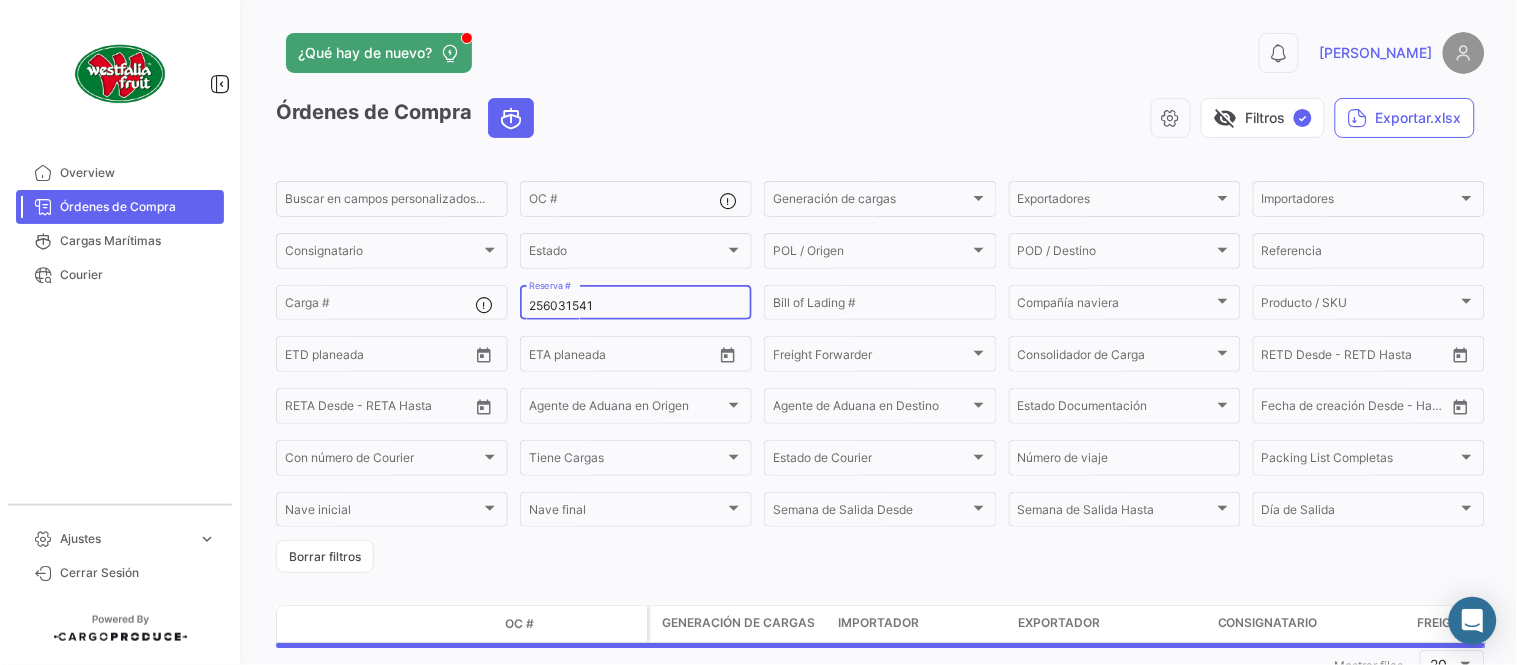 click on "256031541 Reserva #" 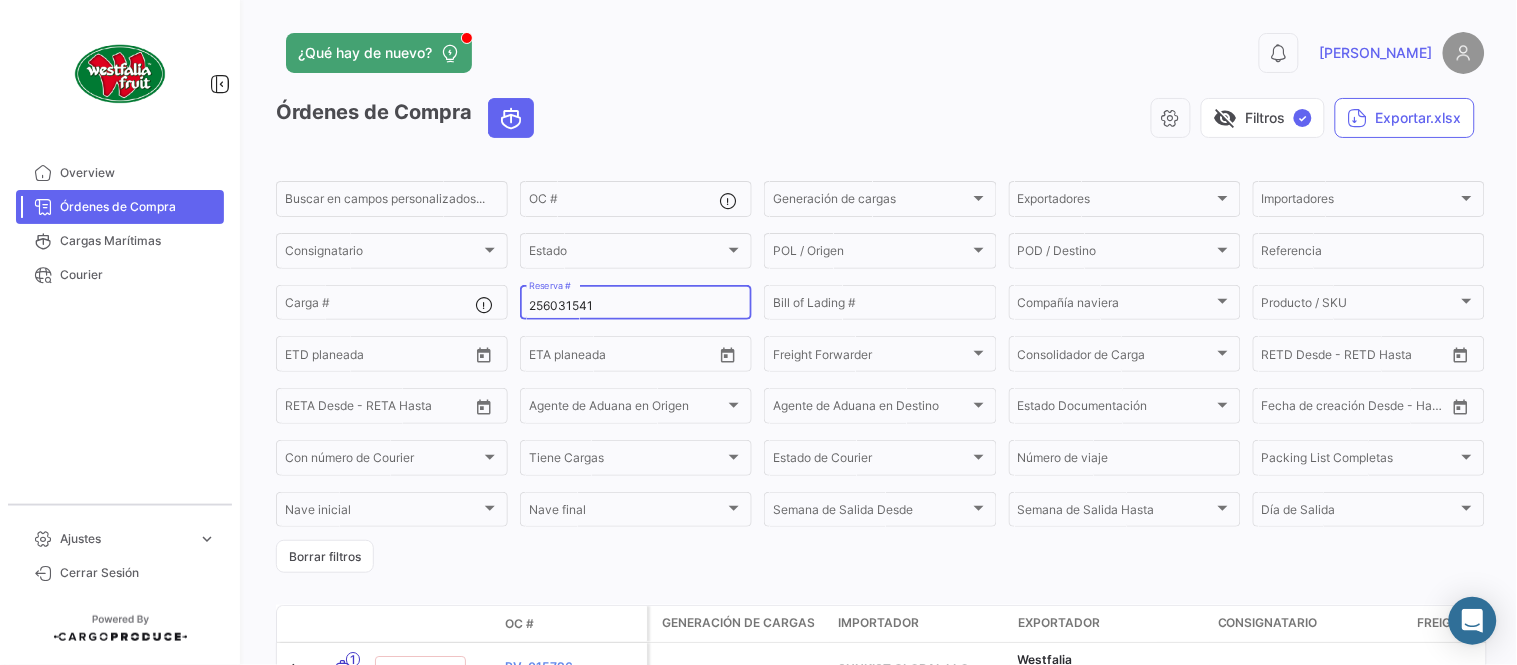 click on "256031541" at bounding box center (636, 306) 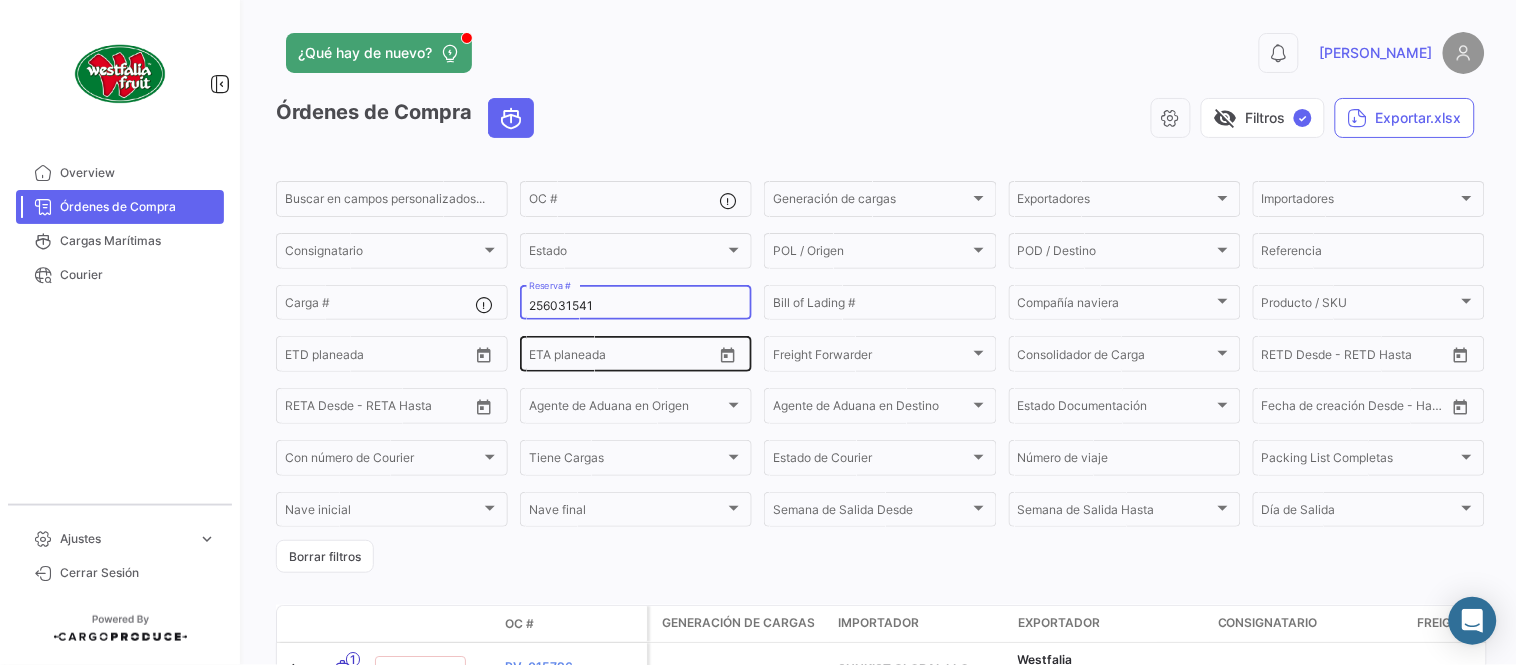 paste on "6423150550" 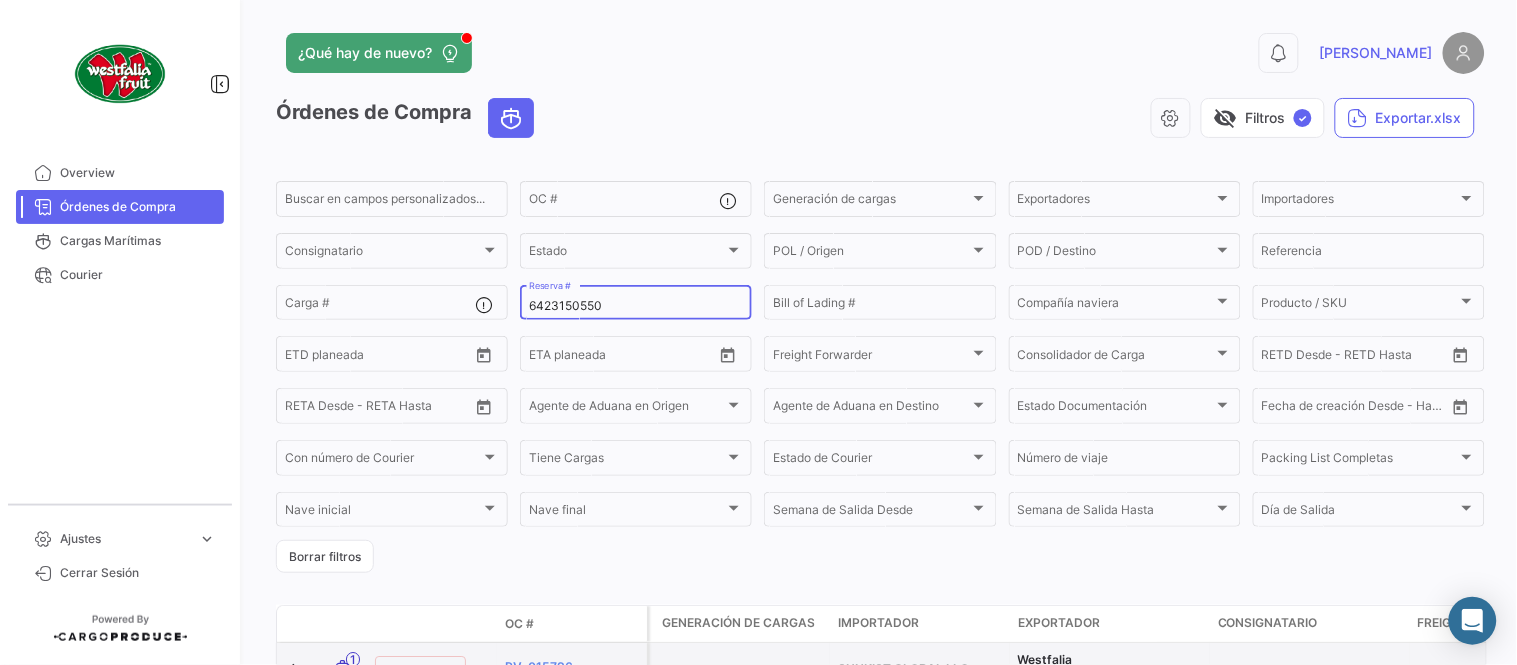type on "6423150550" 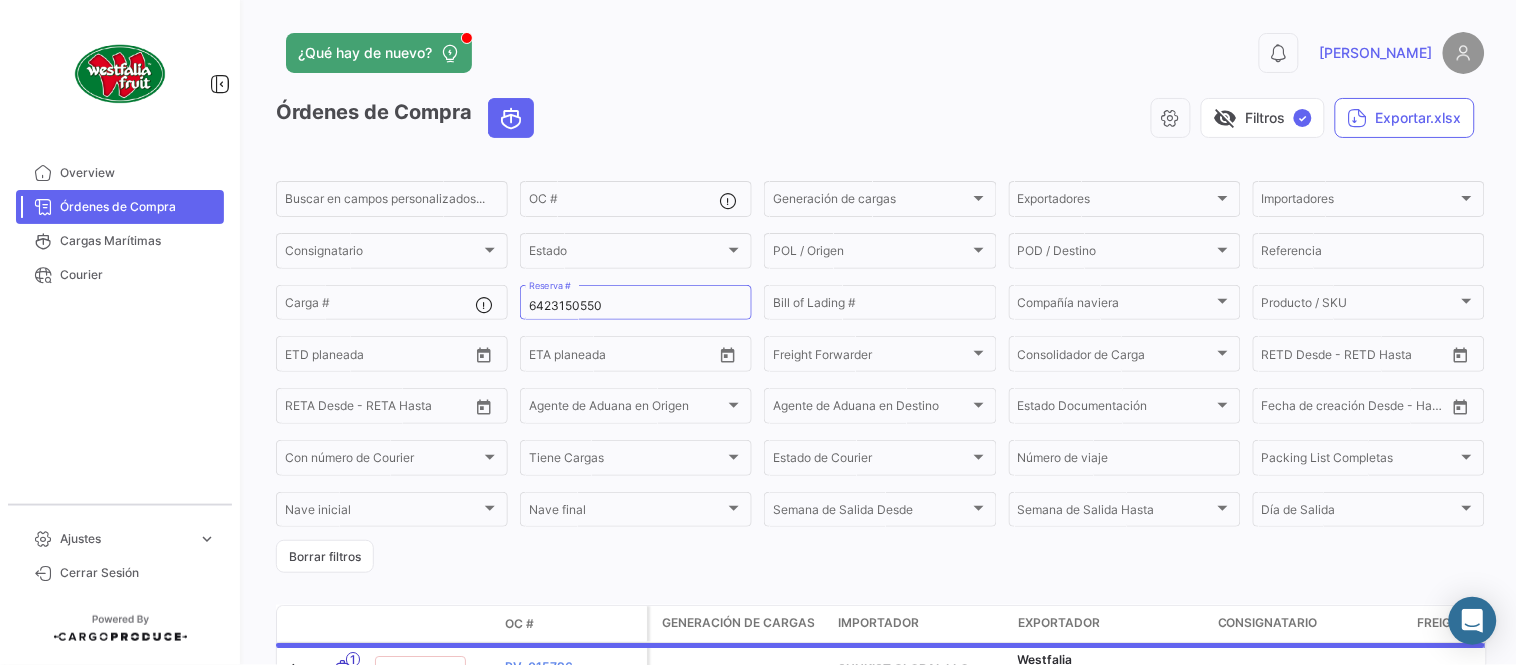 click on "¿Qué hay de nuevo?" 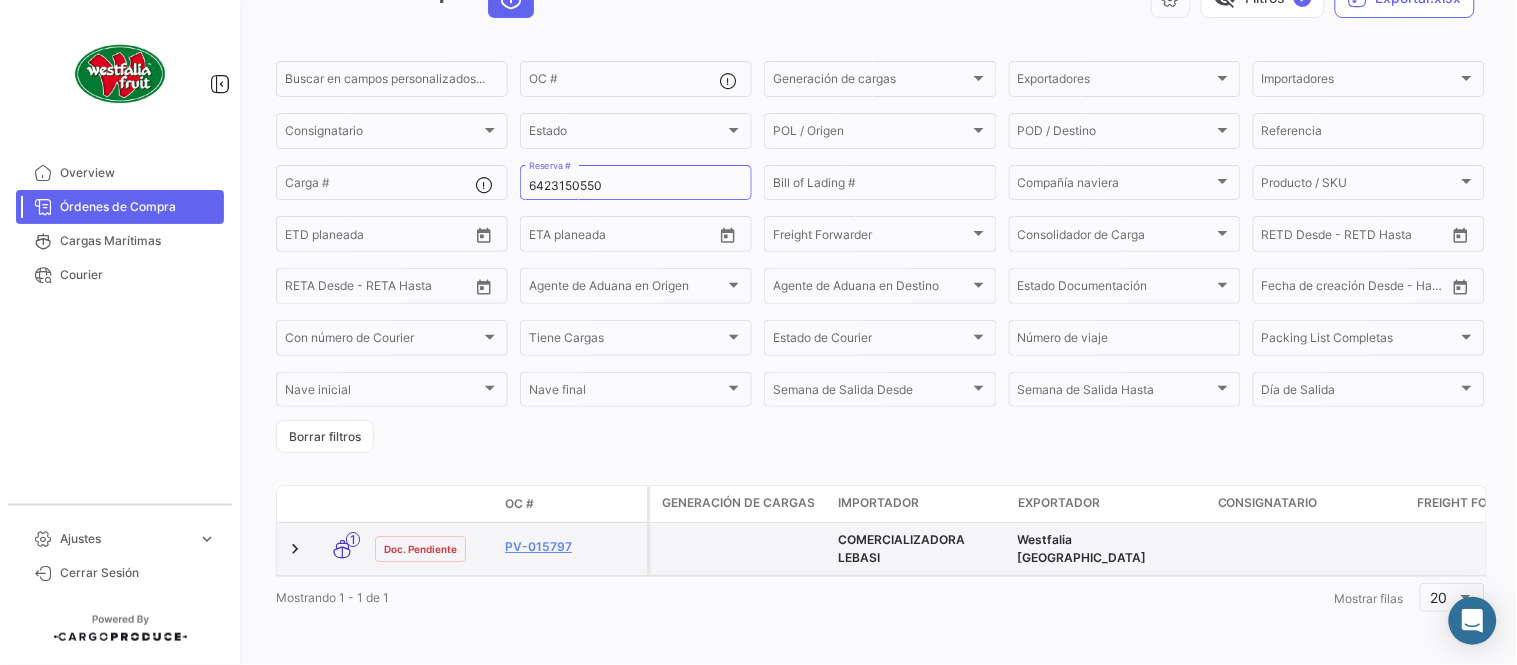 scroll, scrollTop: 136, scrollLeft: 0, axis: vertical 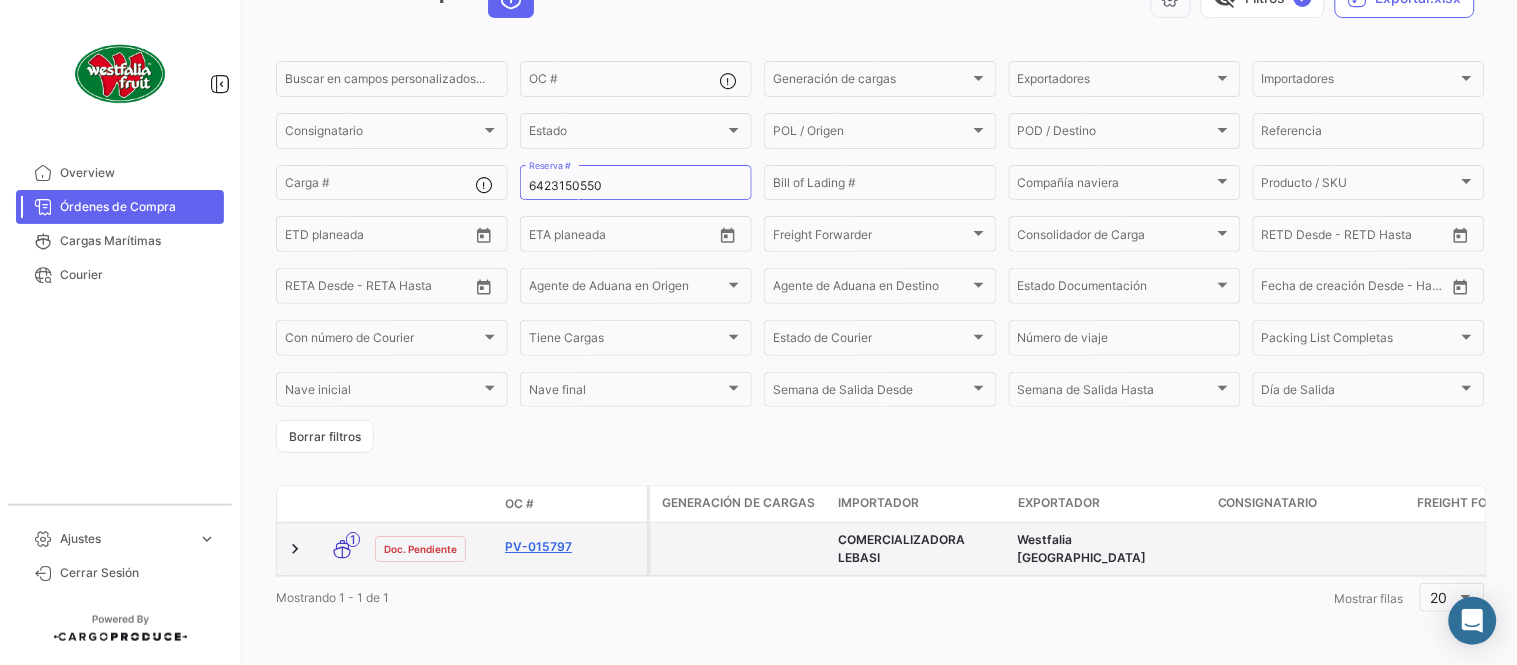 click on "PV-015797" 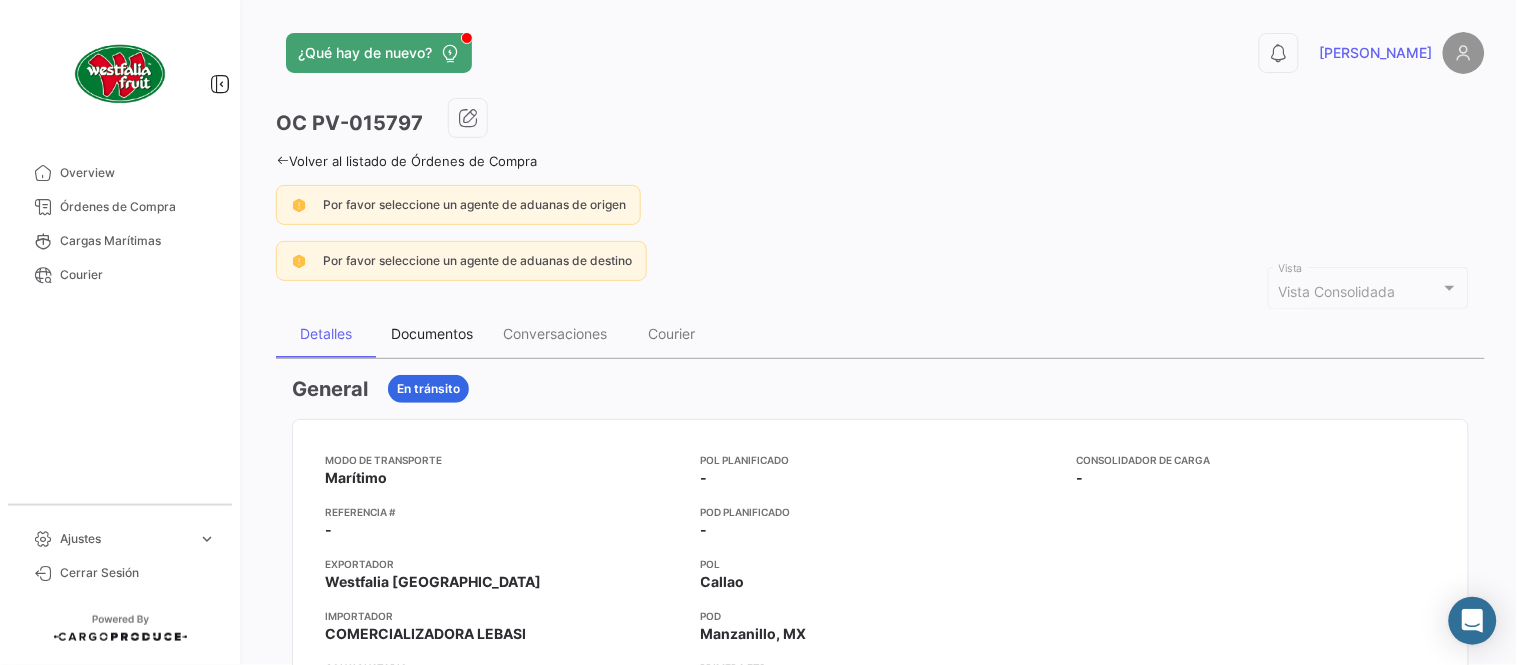 click on "Documentos" at bounding box center (432, 333) 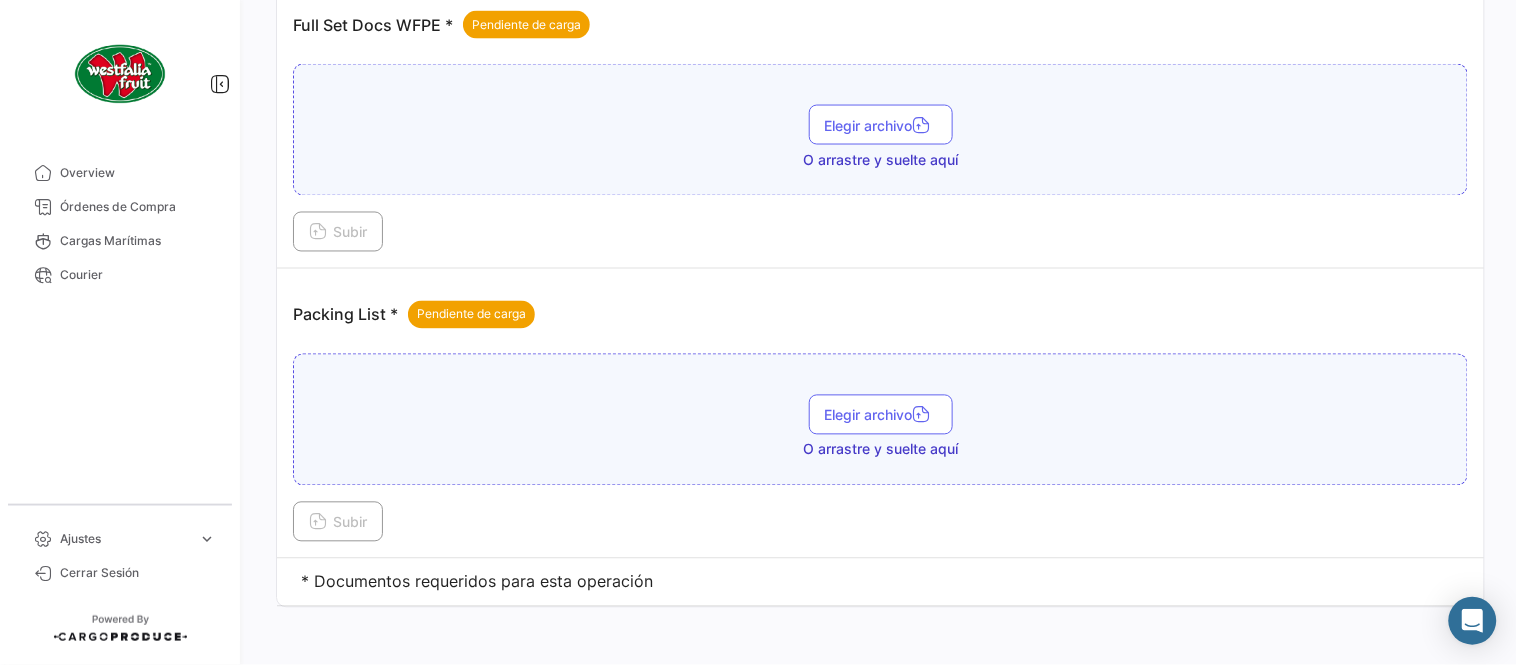 scroll, scrollTop: 806, scrollLeft: 0, axis: vertical 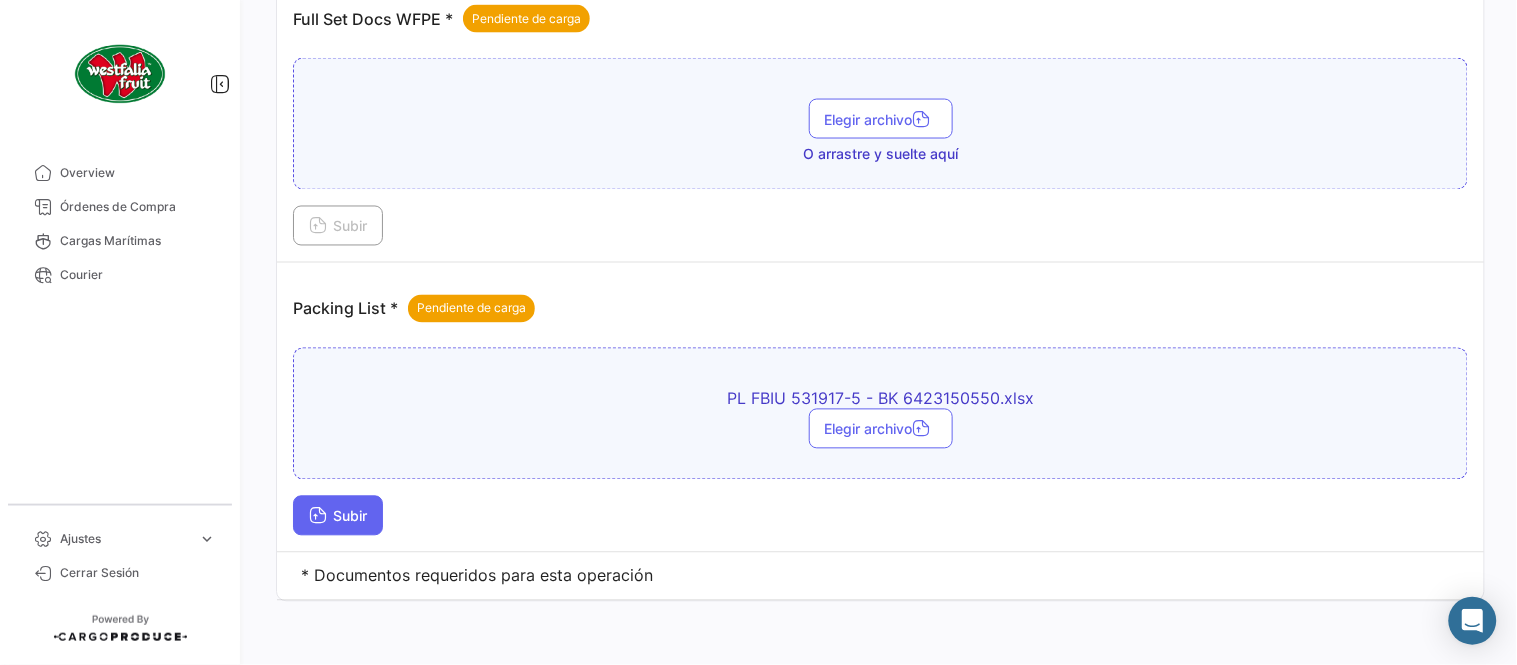 click on "Subir" at bounding box center (338, 516) 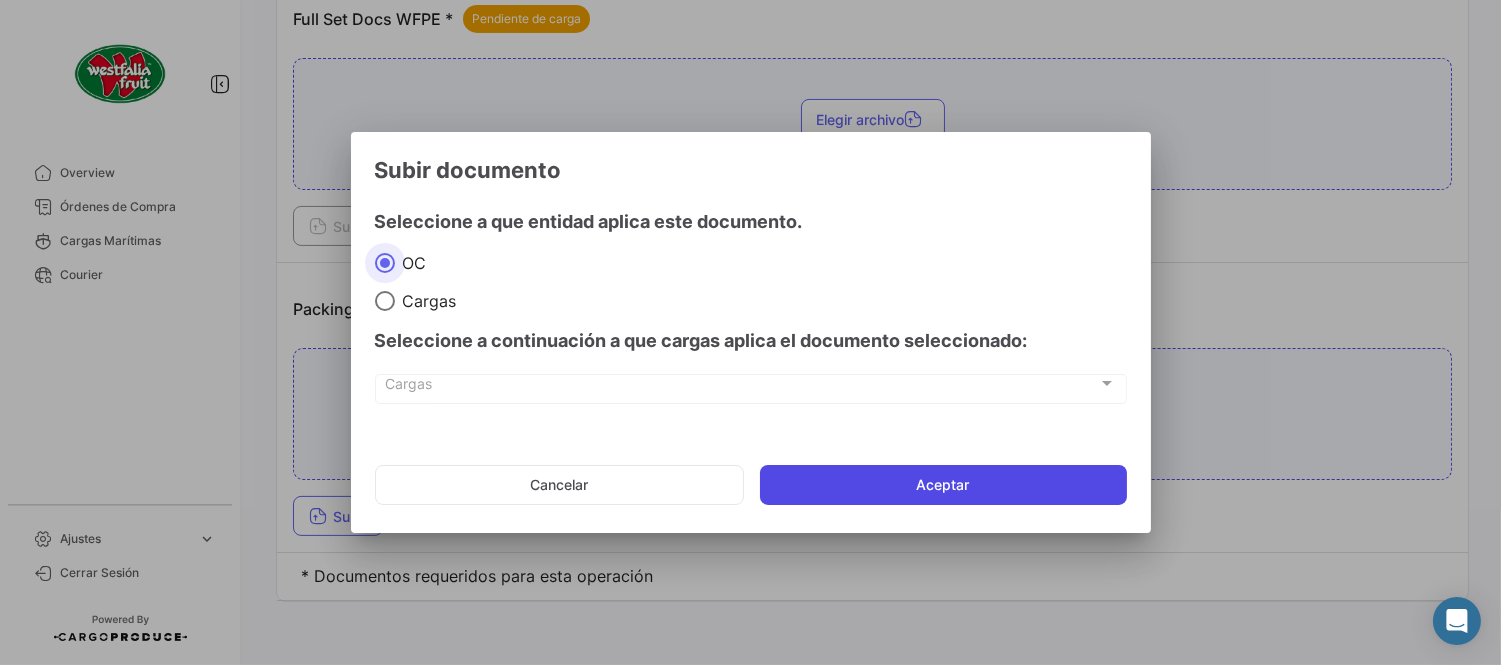 click on "Aceptar" 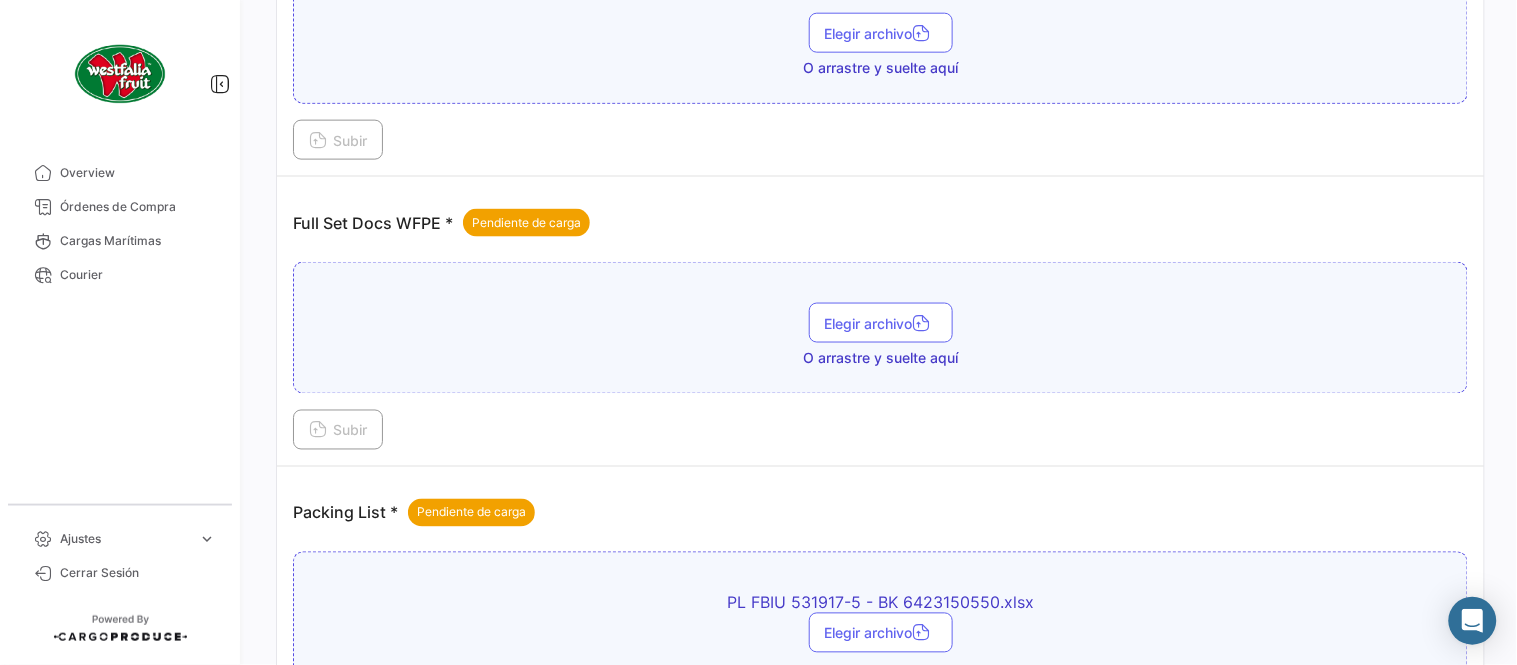 scroll, scrollTop: 584, scrollLeft: 0, axis: vertical 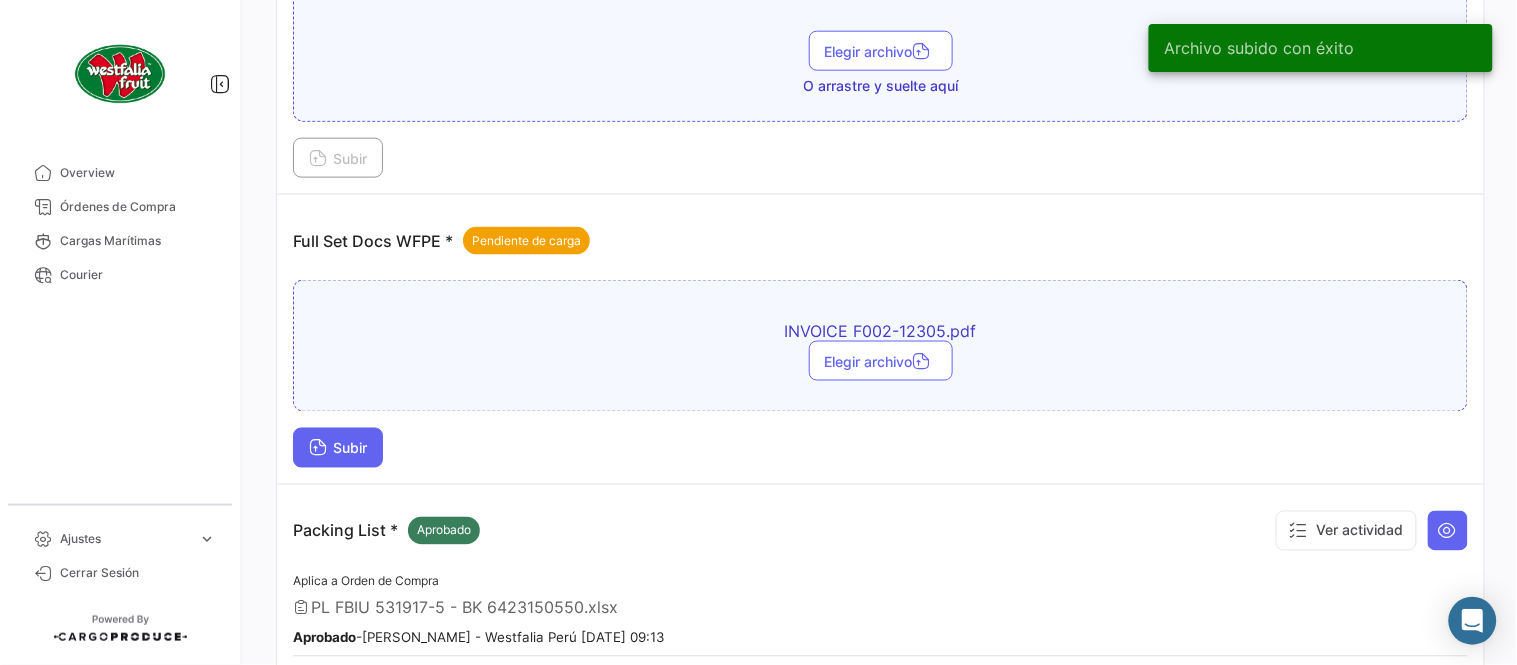 click on "Subir" at bounding box center (338, 448) 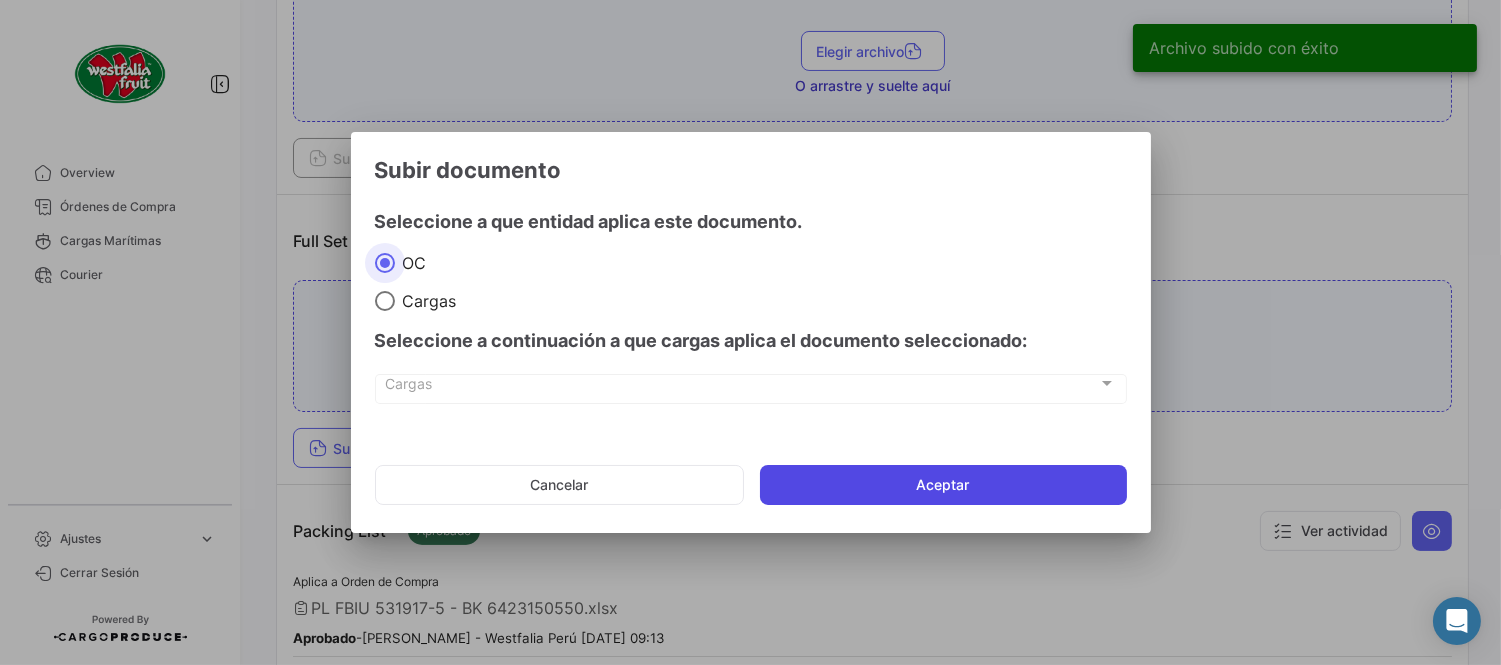 click on "Aceptar" 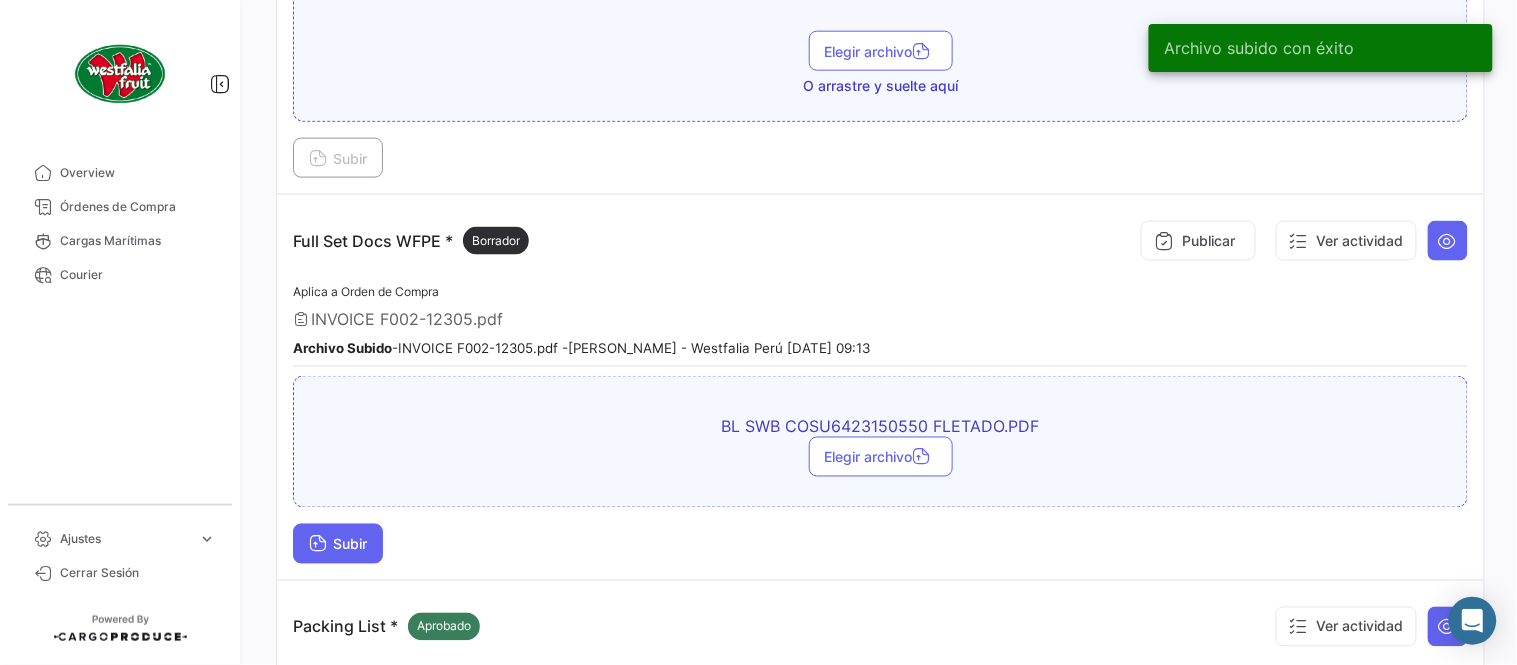 click on "Subir" at bounding box center [338, 544] 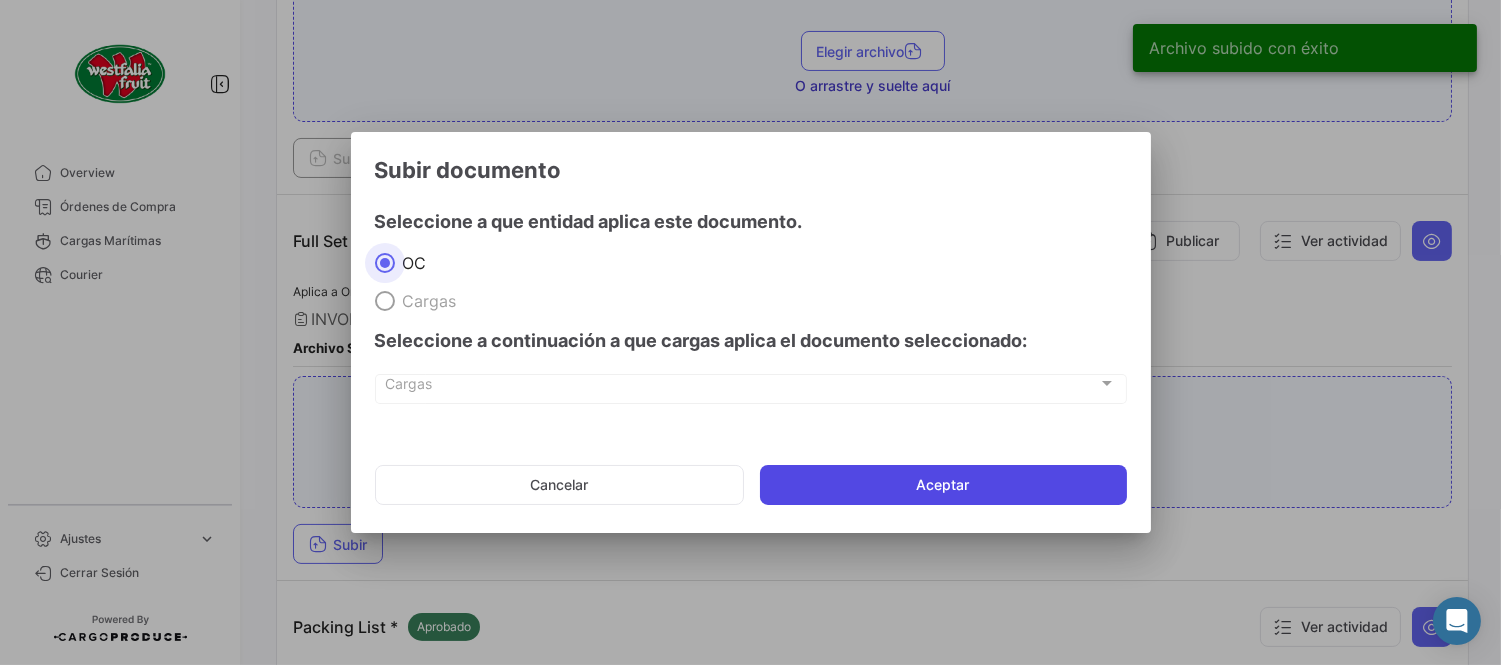 click on "Aceptar" 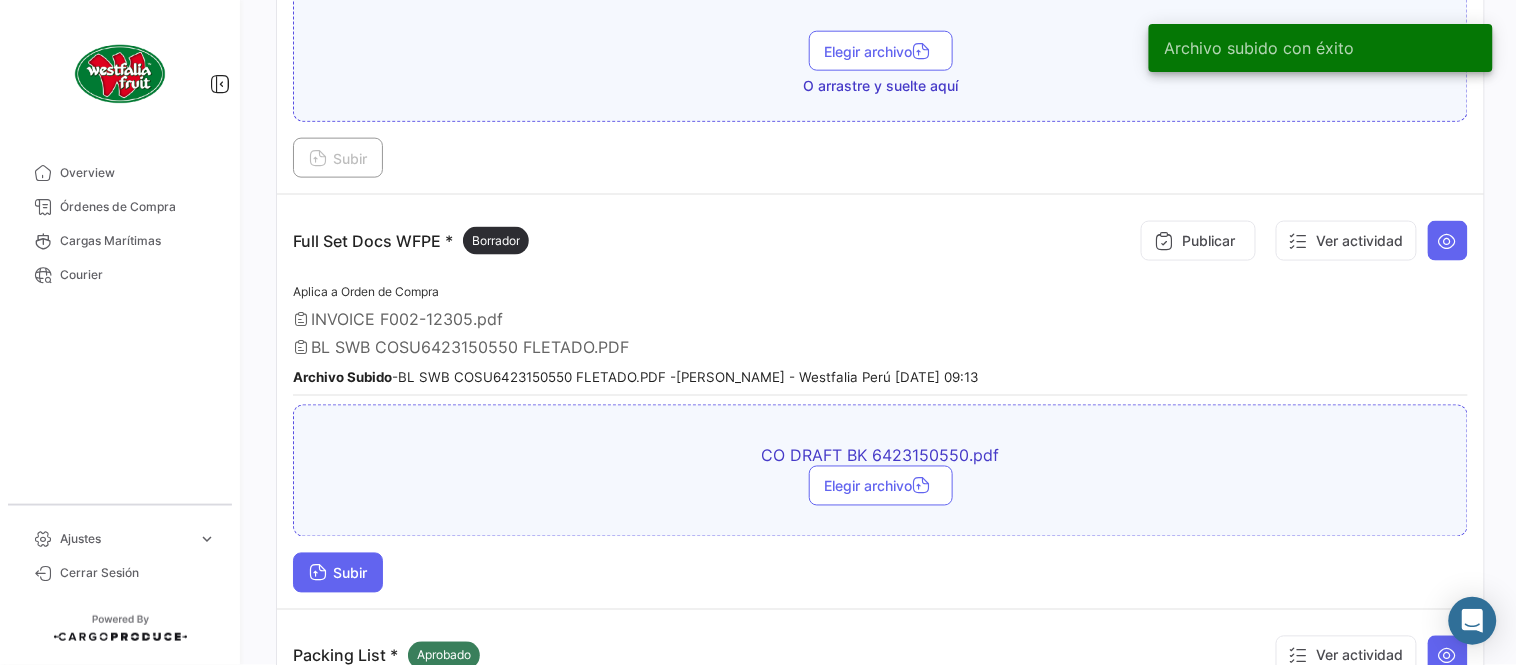 click on "Subir" at bounding box center [338, 573] 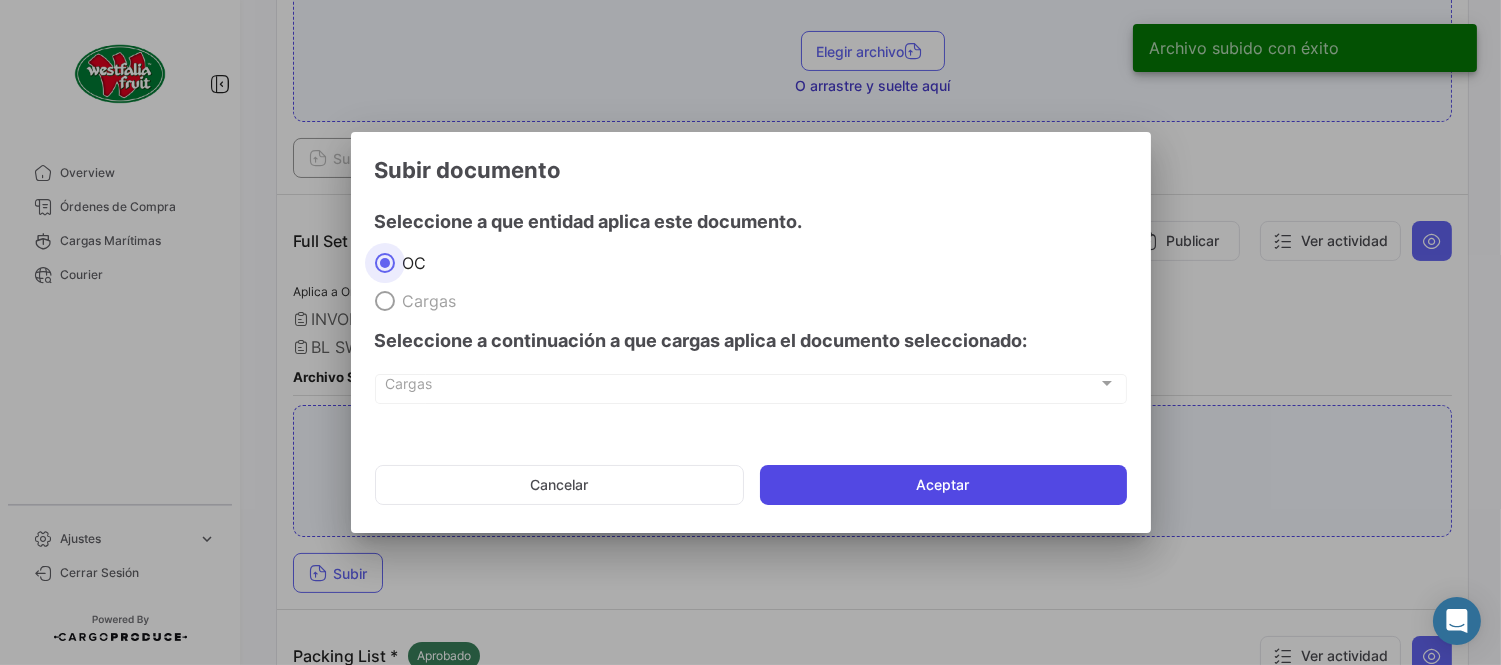 click on "Aceptar" 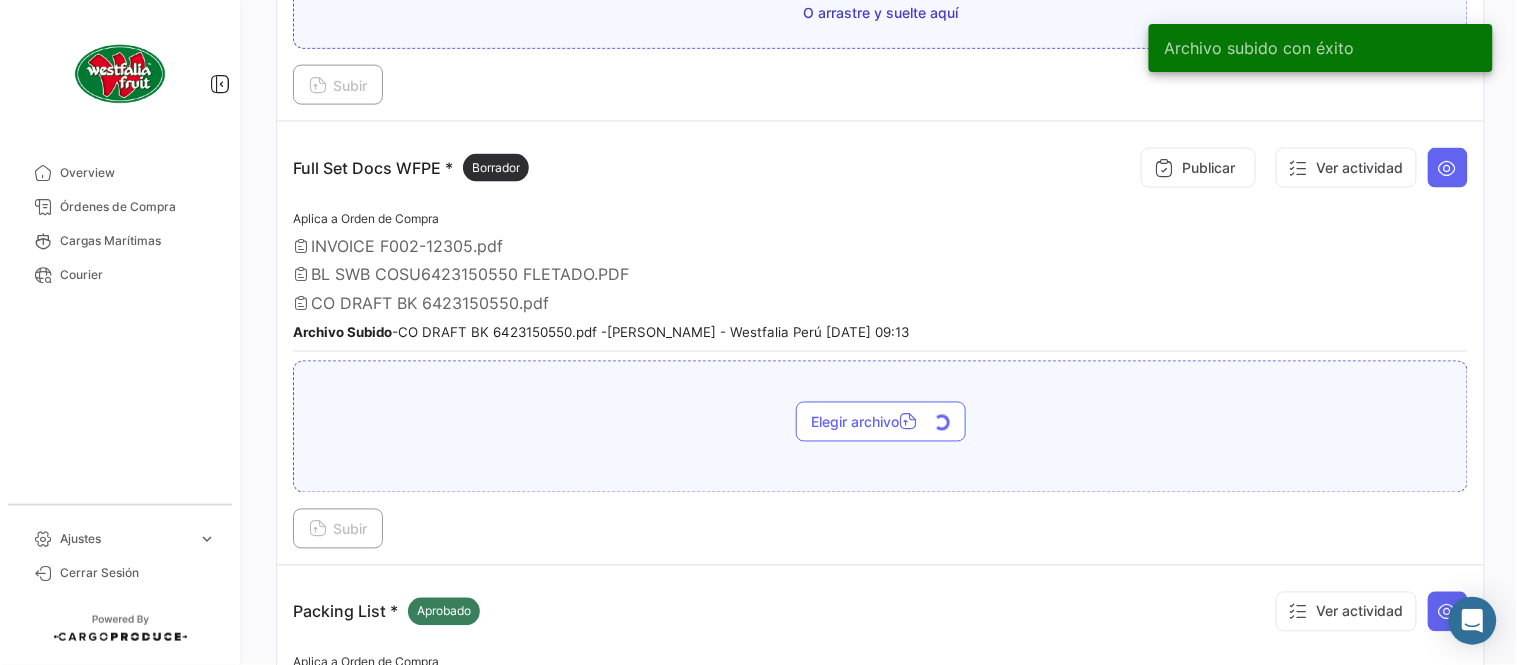 scroll, scrollTop: 695, scrollLeft: 0, axis: vertical 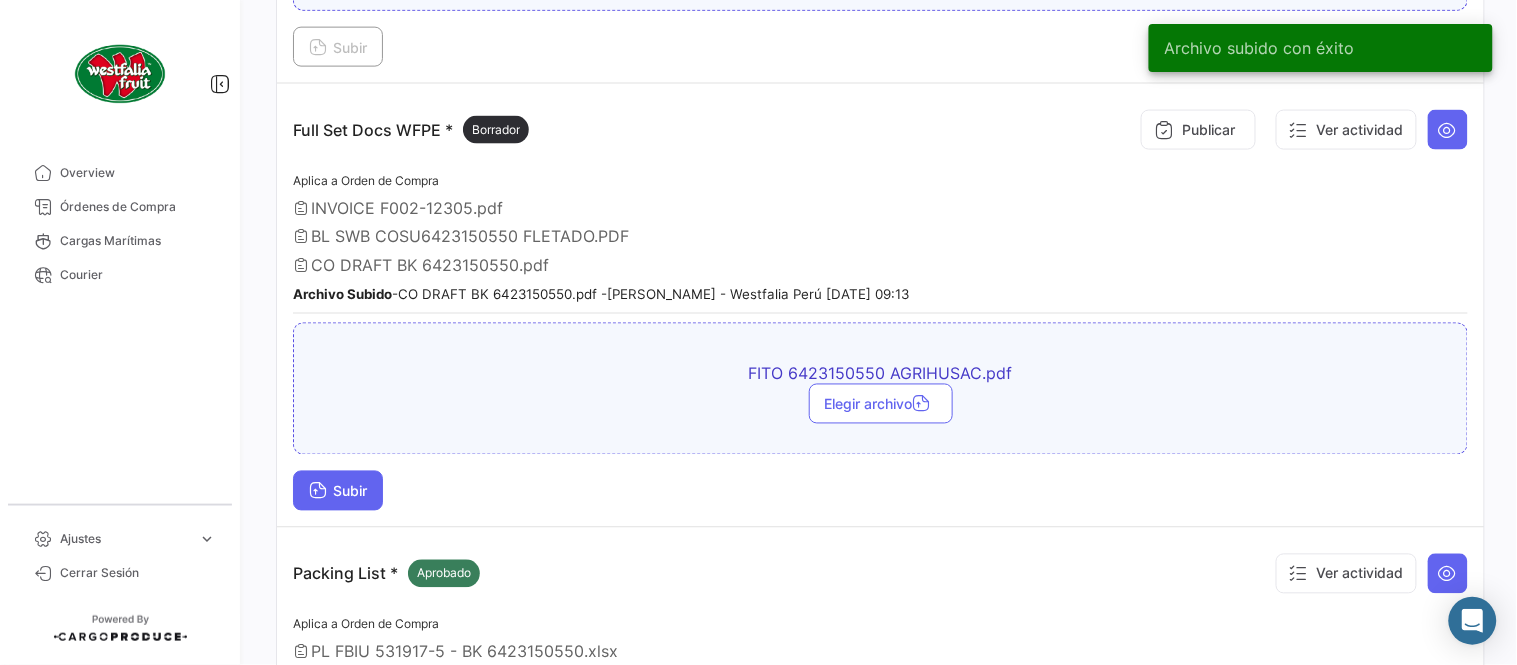 click on "Subir" at bounding box center [338, 491] 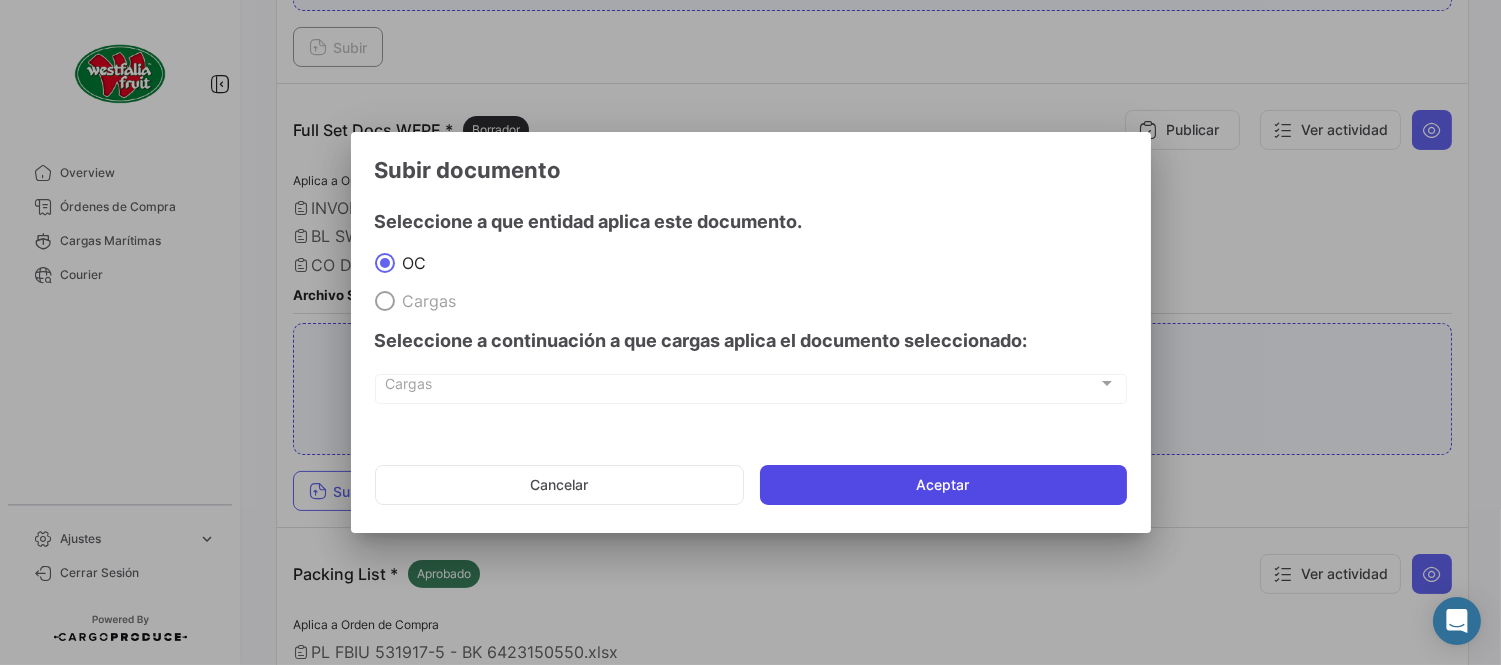 click on "Aceptar" 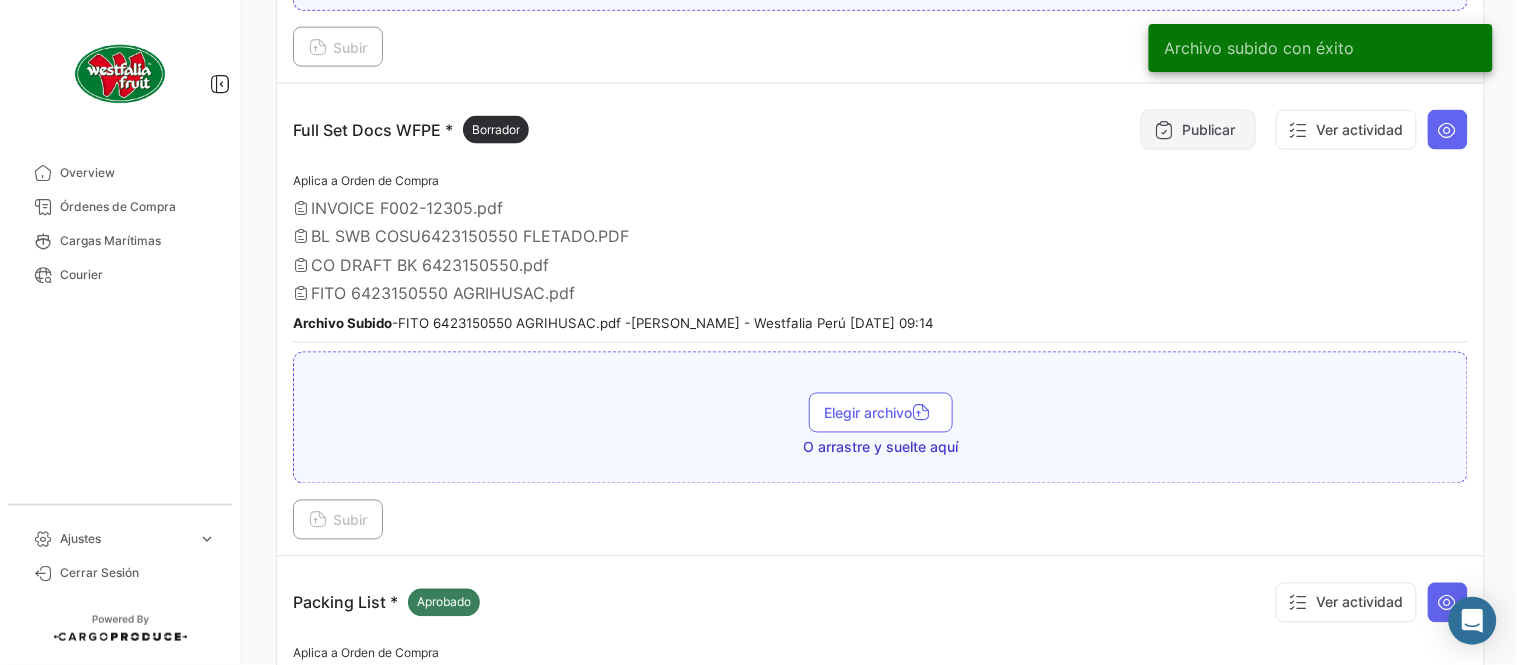 click at bounding box center (1164, 130) 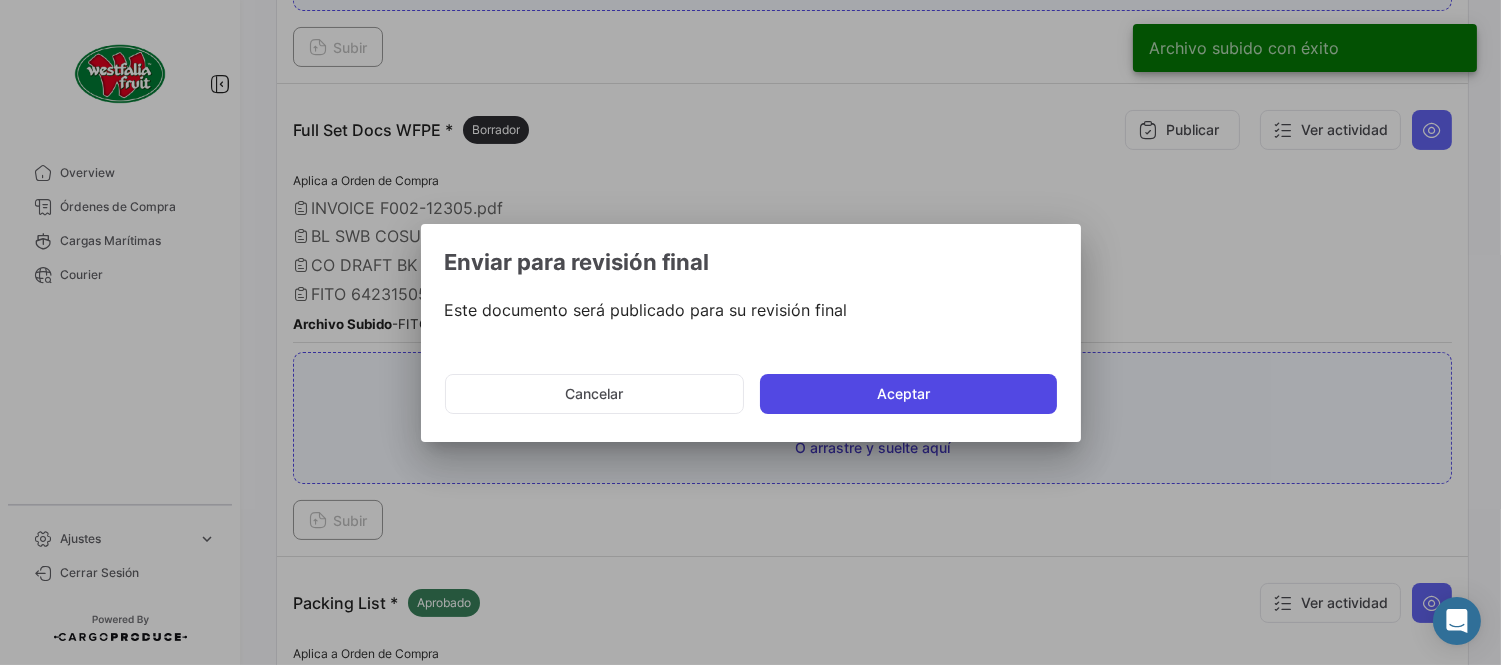 click on "Aceptar" 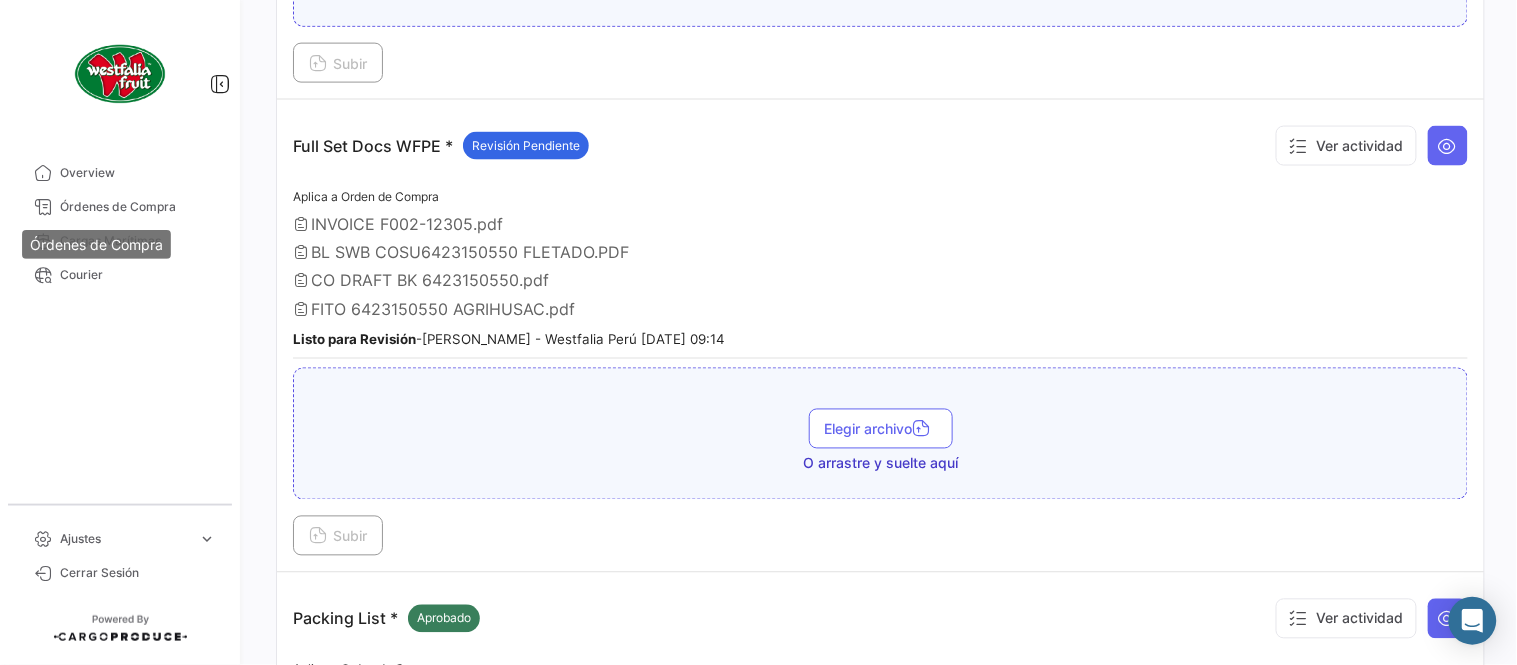 click on "Órdenes de Compra" at bounding box center [96, 244] 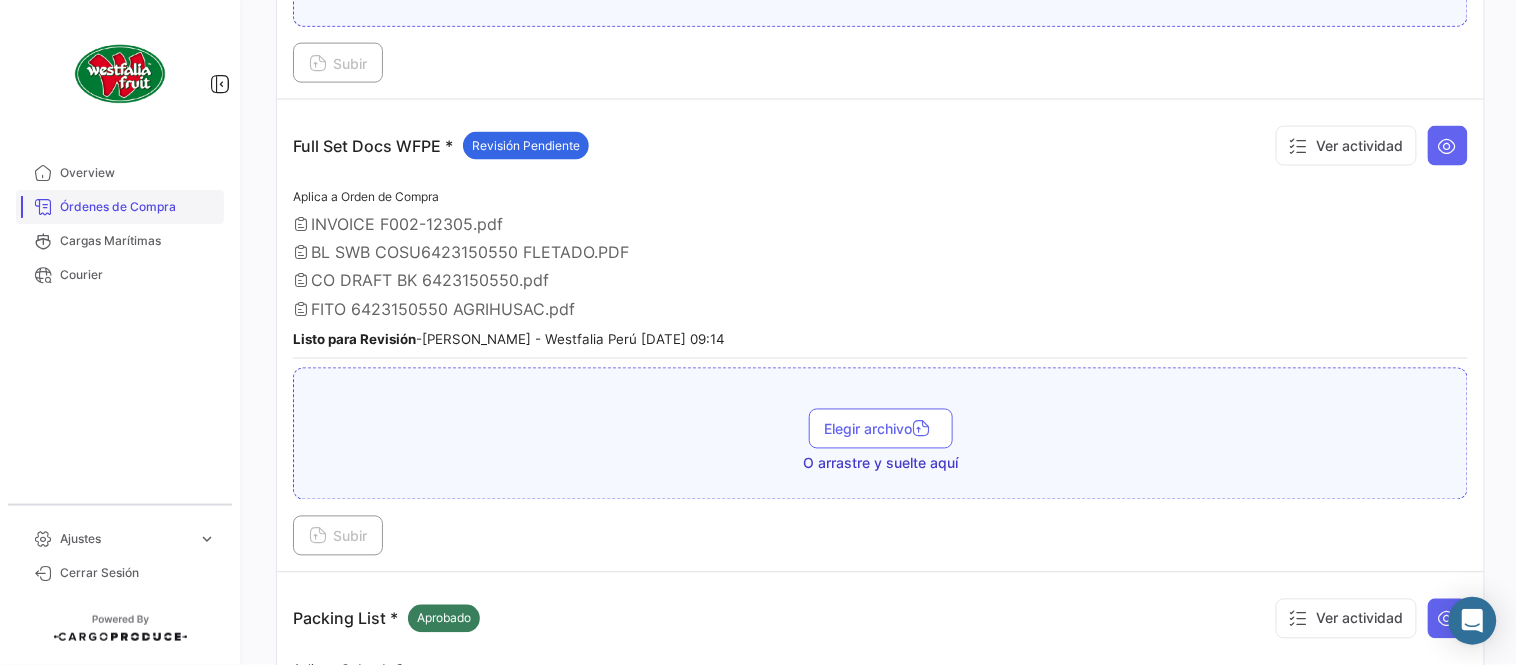 click on "Órdenes de Compra" at bounding box center [138, 207] 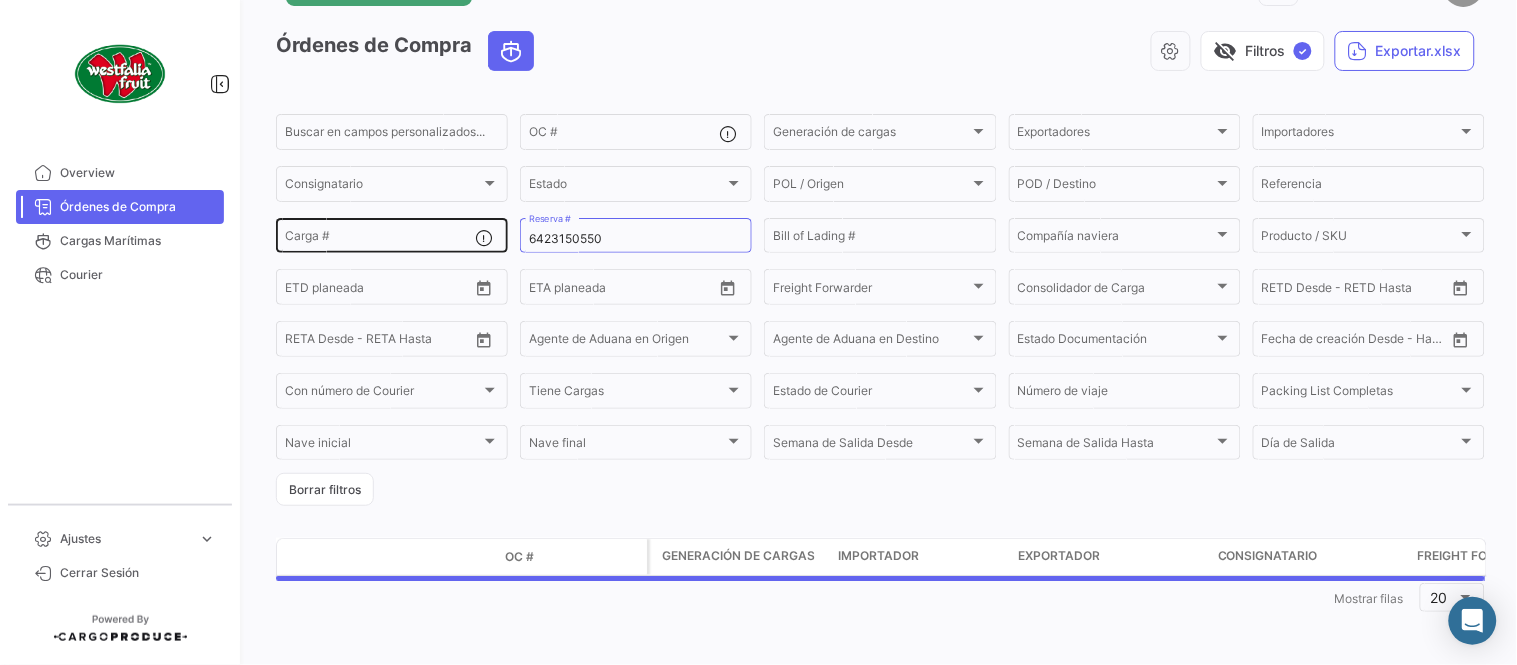 scroll, scrollTop: 0, scrollLeft: 0, axis: both 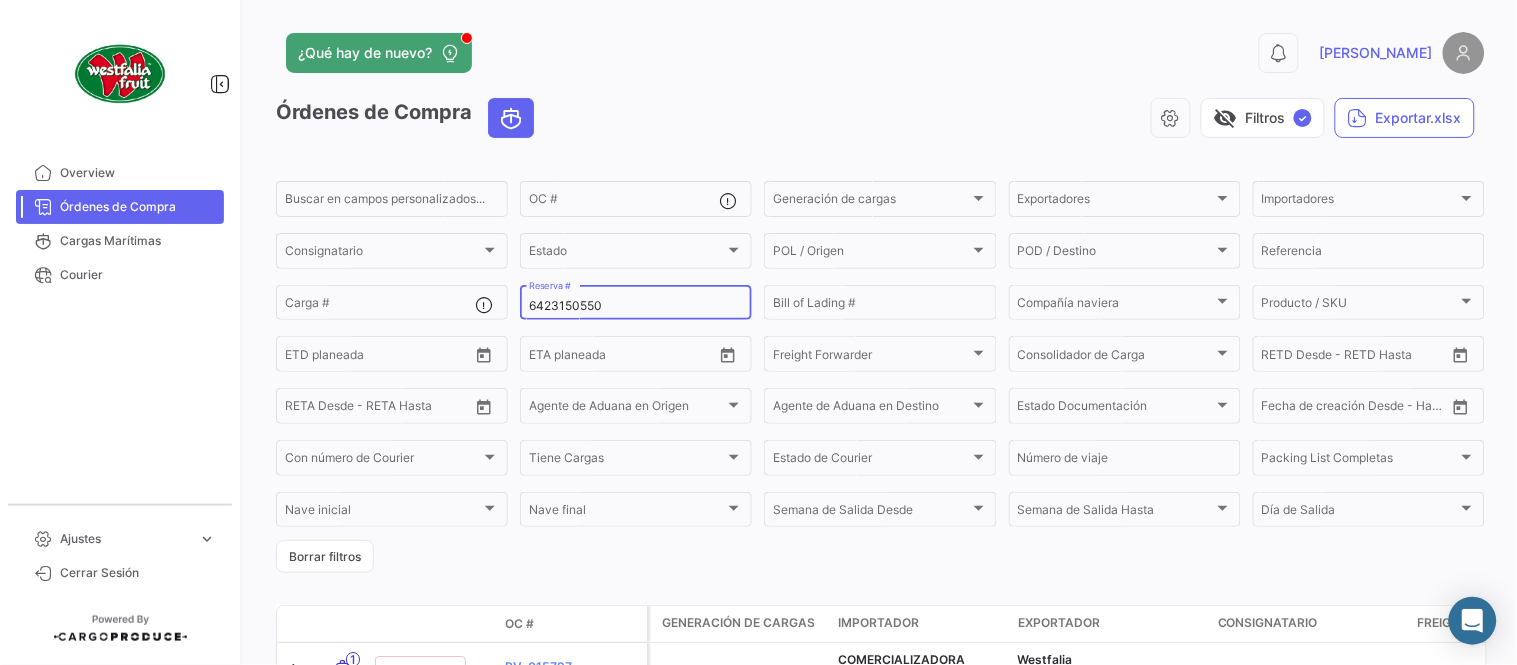 click on "6423150550" at bounding box center (636, 306) 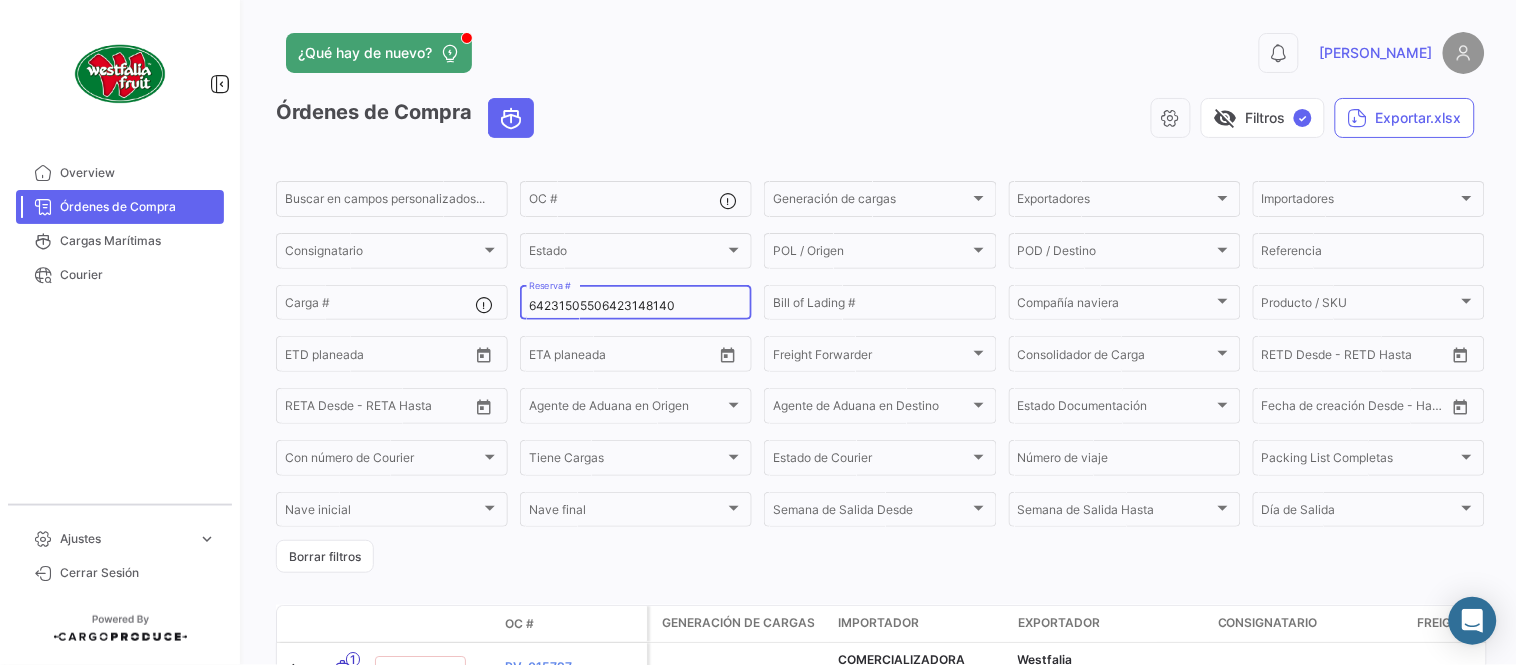 click on "64231505506423148140" at bounding box center [636, 306] 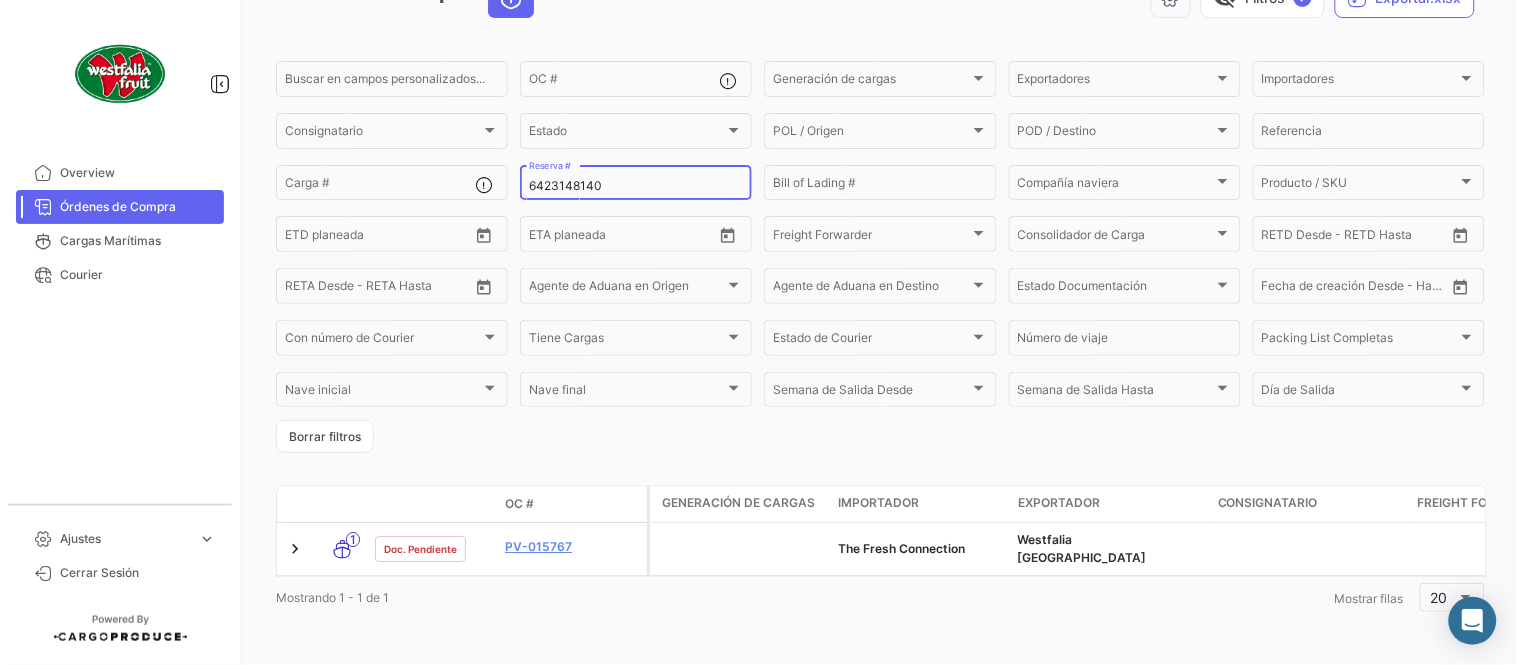 scroll, scrollTop: 128, scrollLeft: 0, axis: vertical 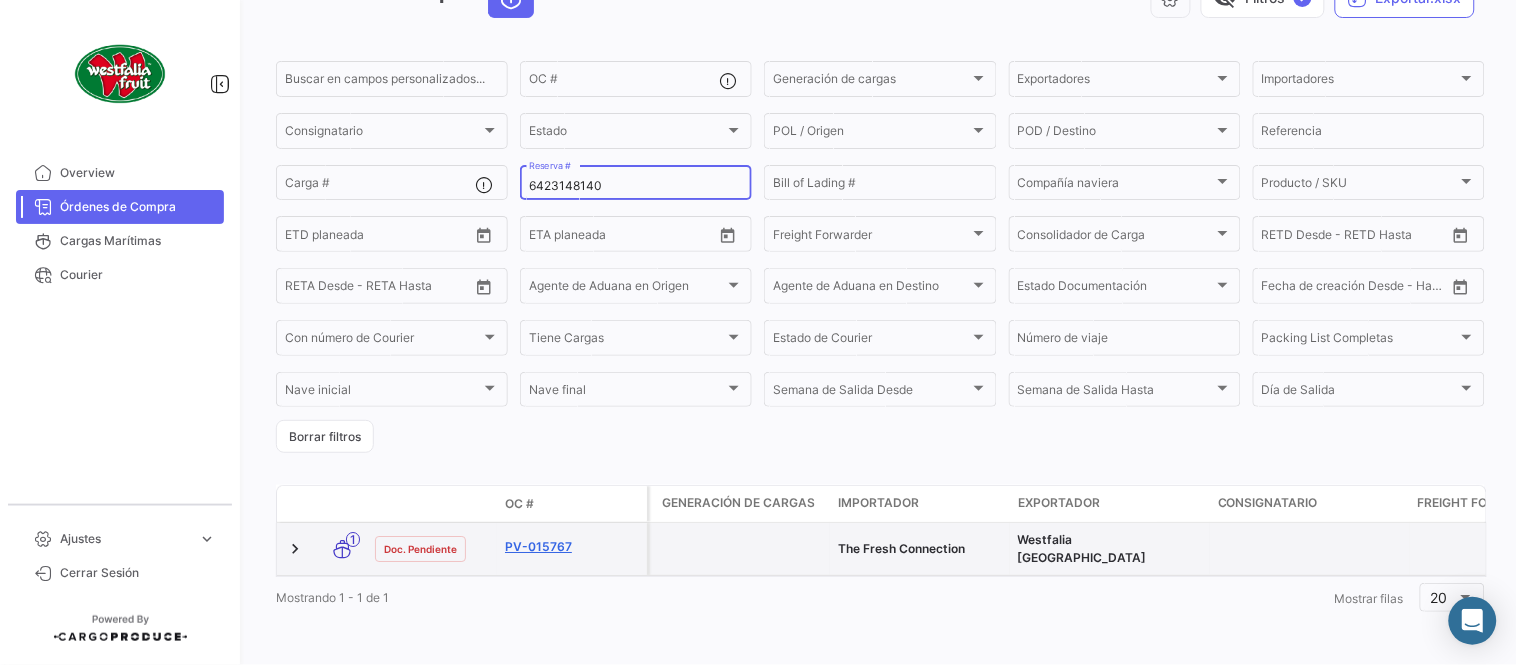 type on "6423148140" 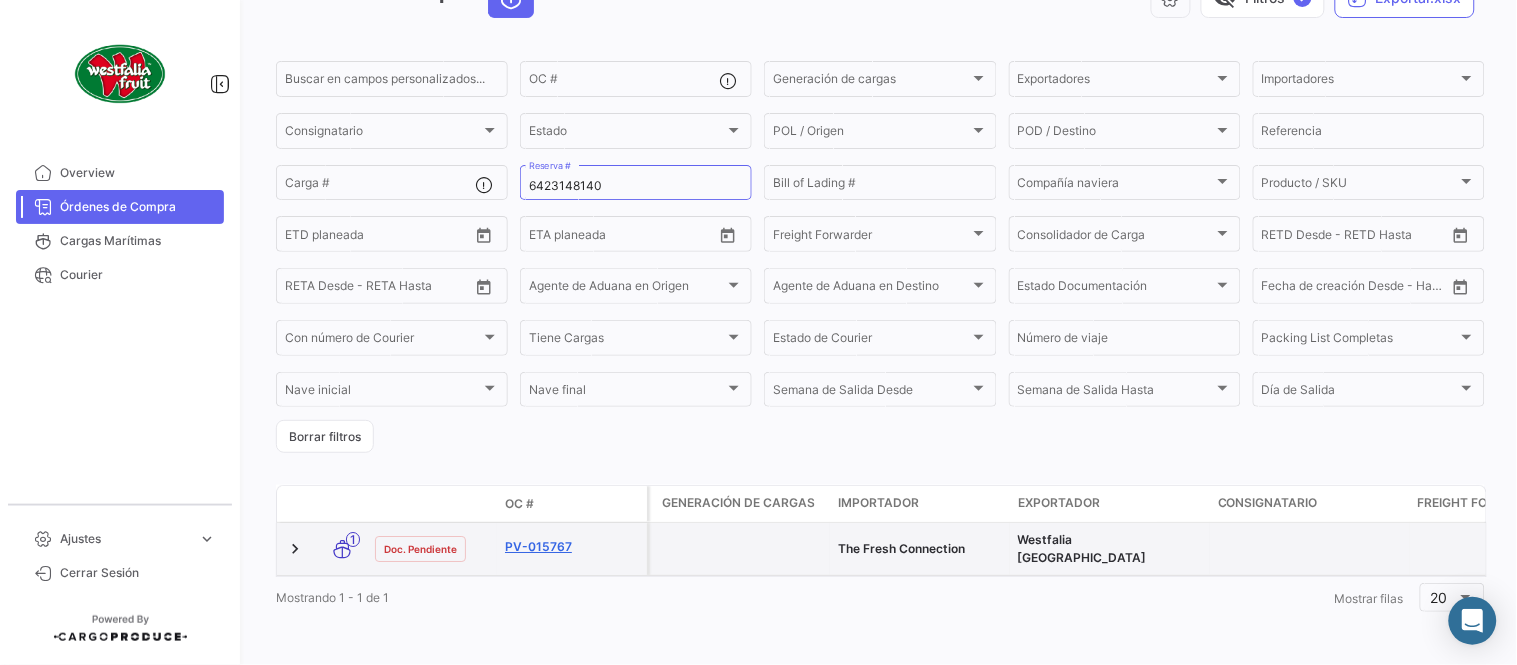 click on "PV-015767" 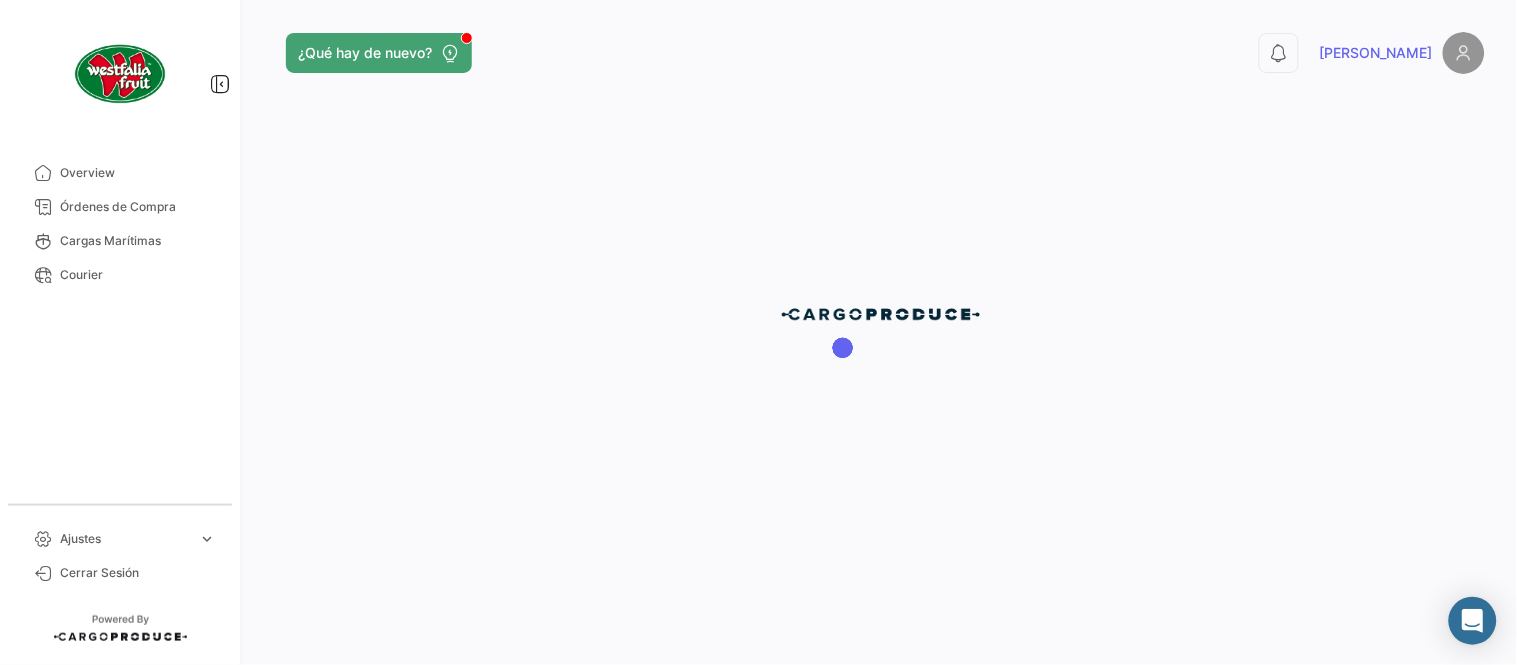 scroll, scrollTop: 0, scrollLeft: 0, axis: both 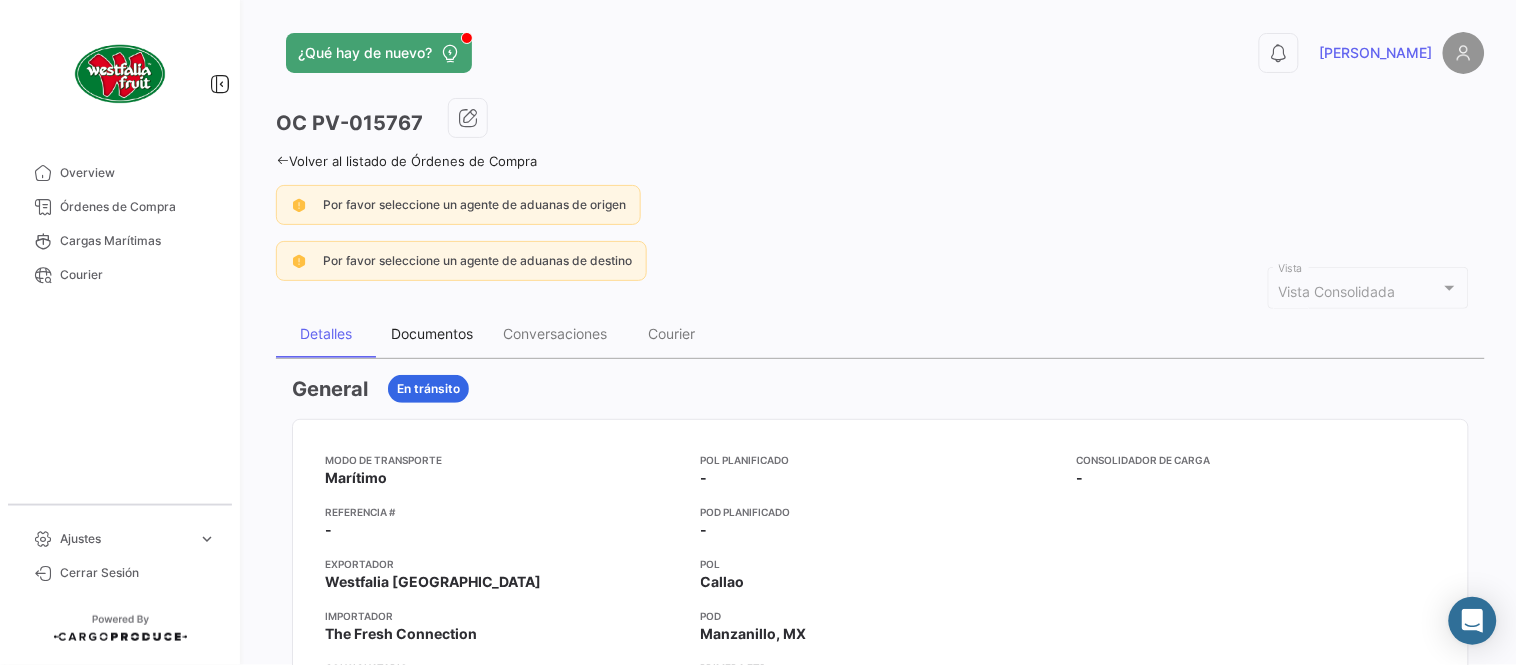 click on "Documentos" at bounding box center [432, 333] 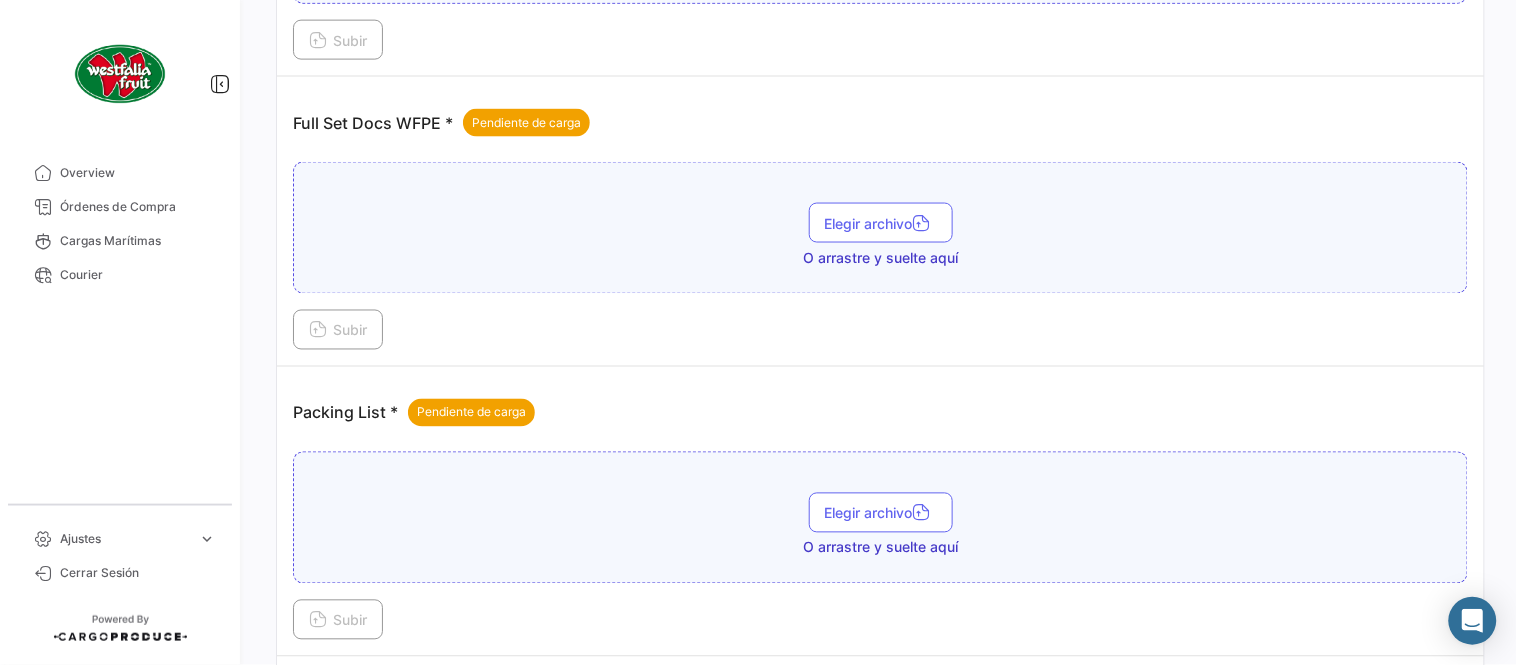 scroll, scrollTop: 806, scrollLeft: 0, axis: vertical 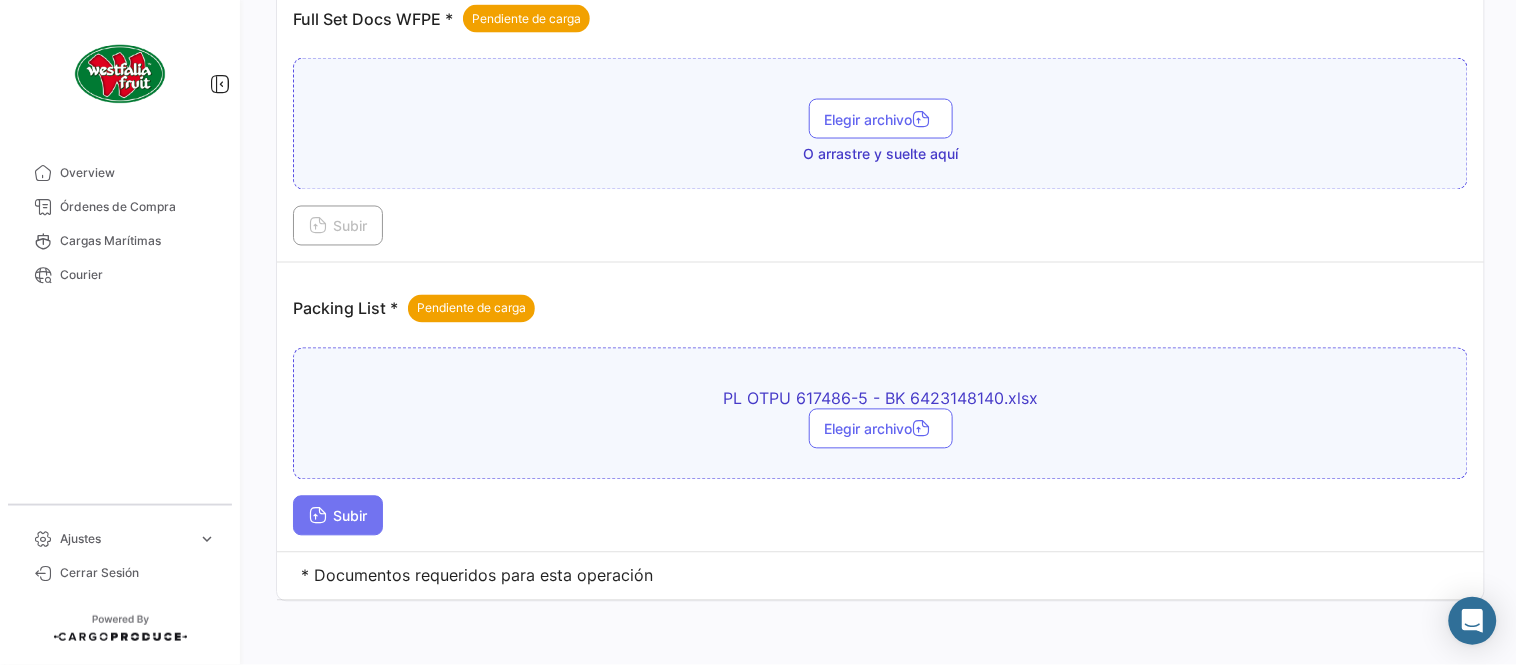 click on "Subir" at bounding box center [338, 516] 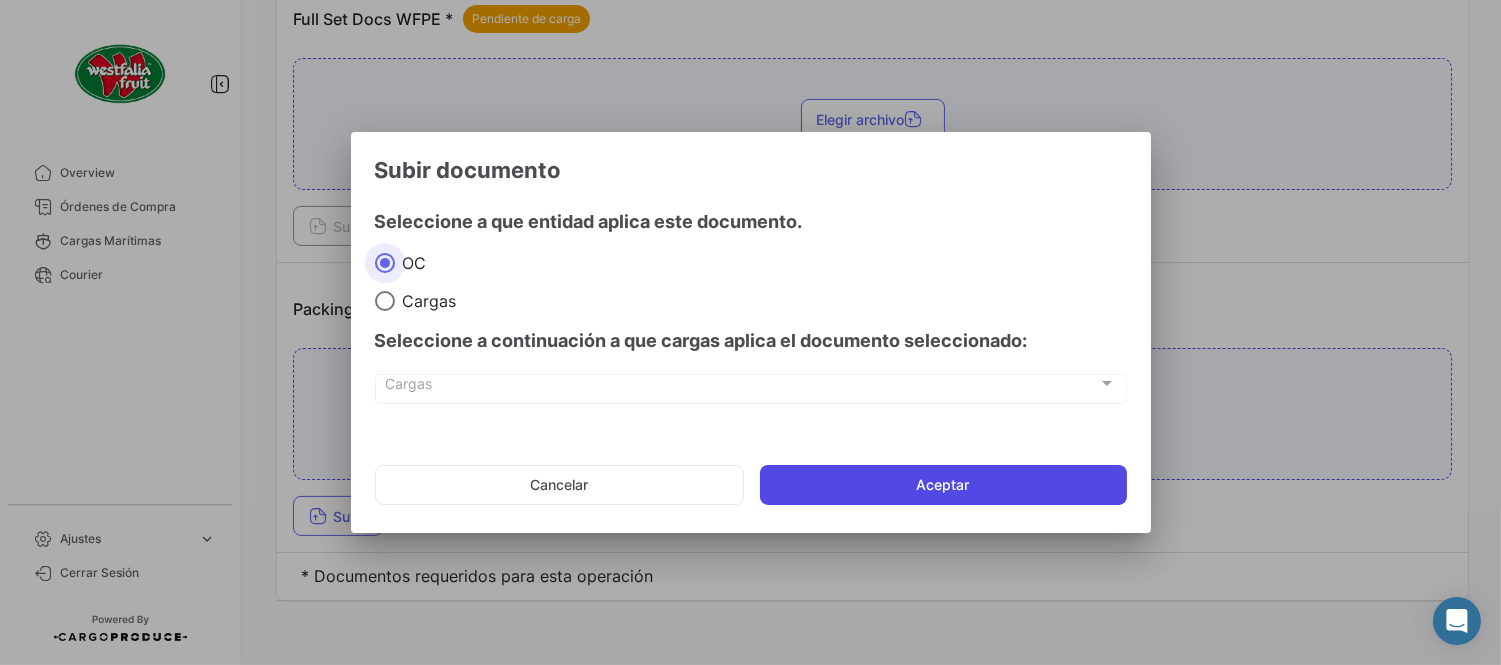 click on "Aceptar" 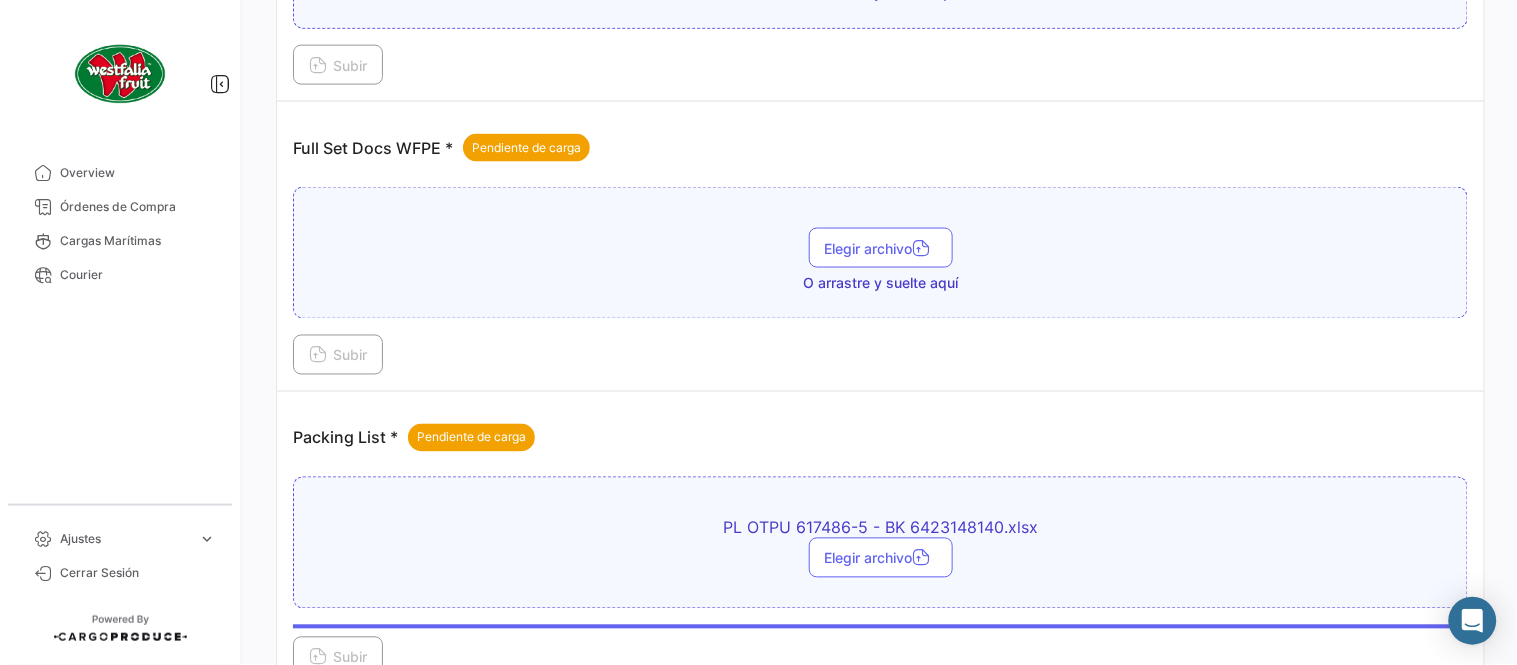 scroll, scrollTop: 584, scrollLeft: 0, axis: vertical 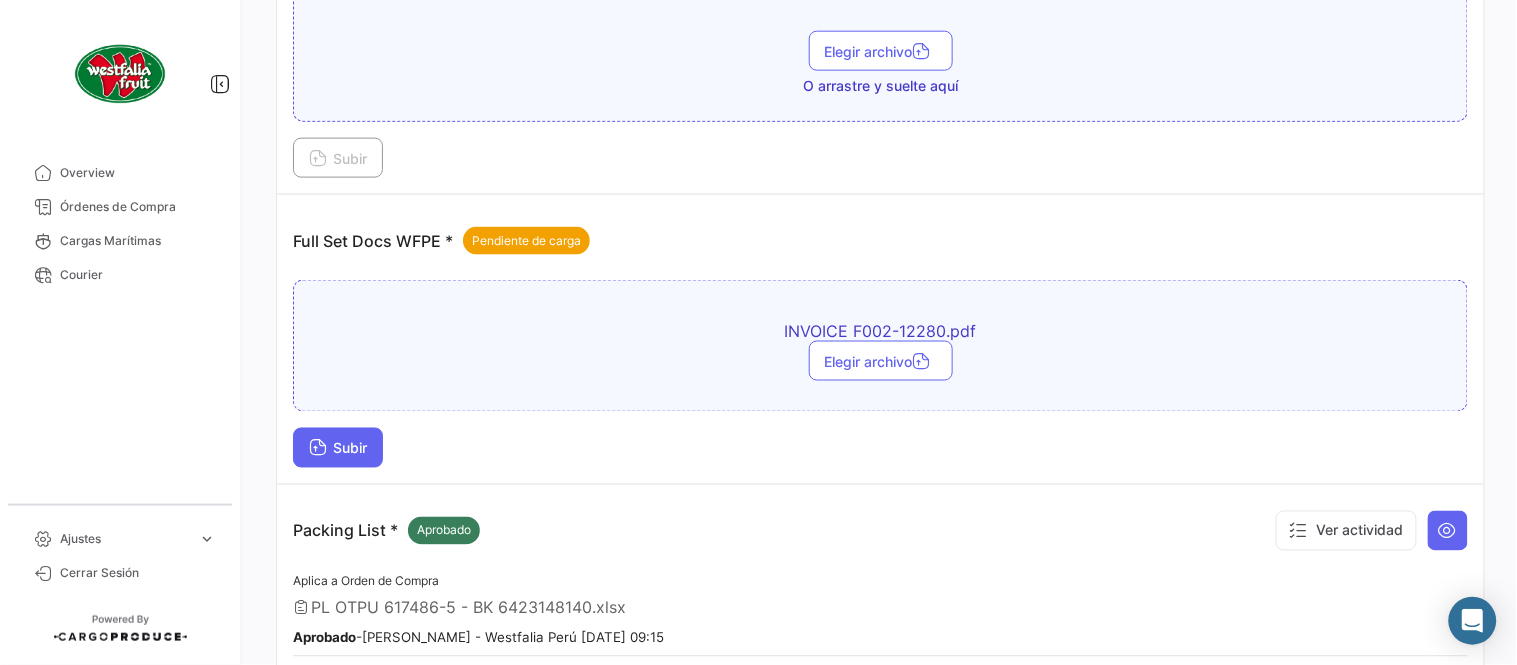 click on "Subir" at bounding box center [338, 448] 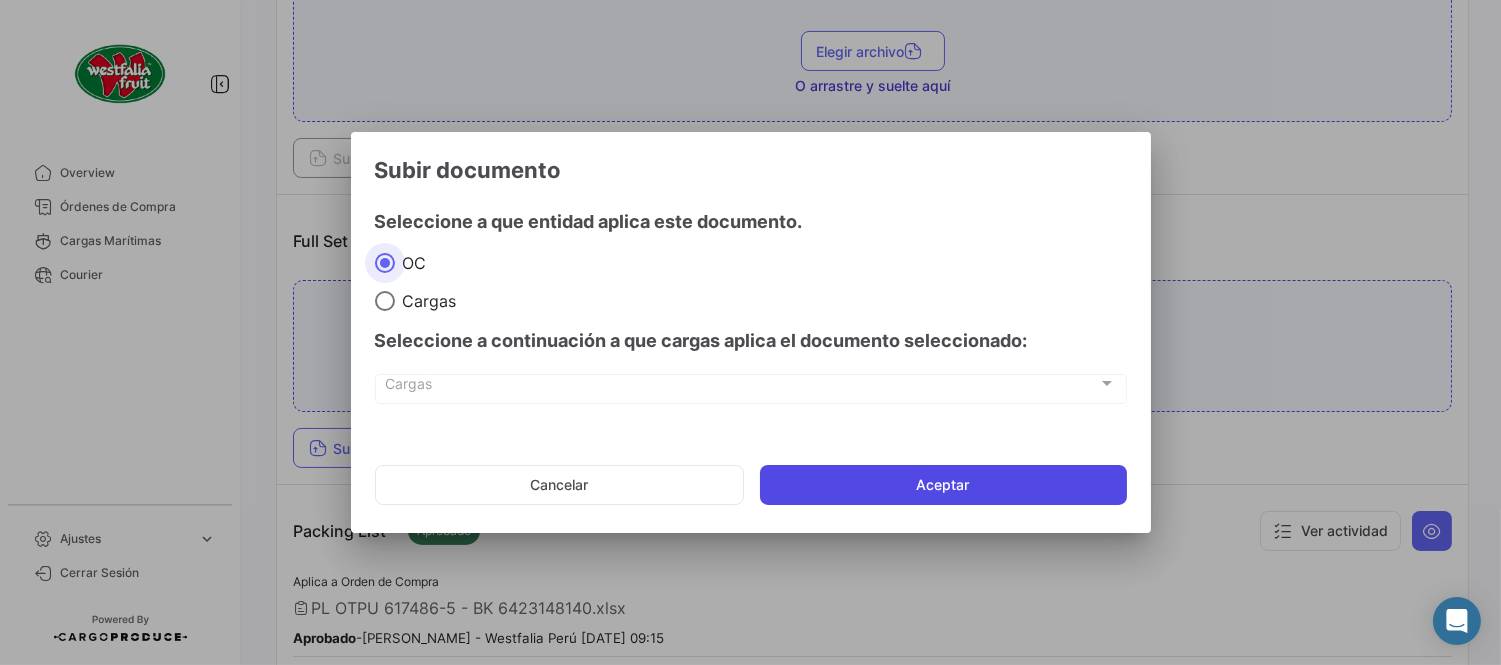 click on "Aceptar" 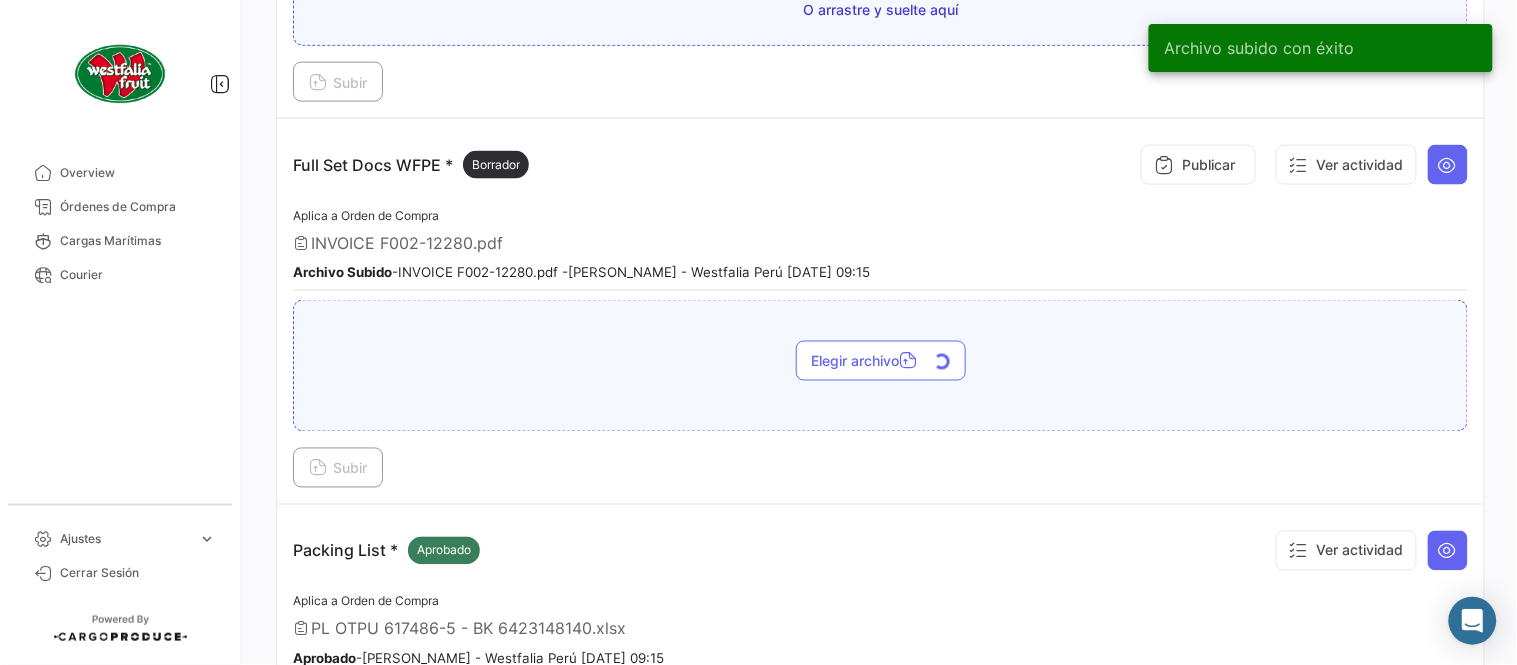 scroll, scrollTop: 695, scrollLeft: 0, axis: vertical 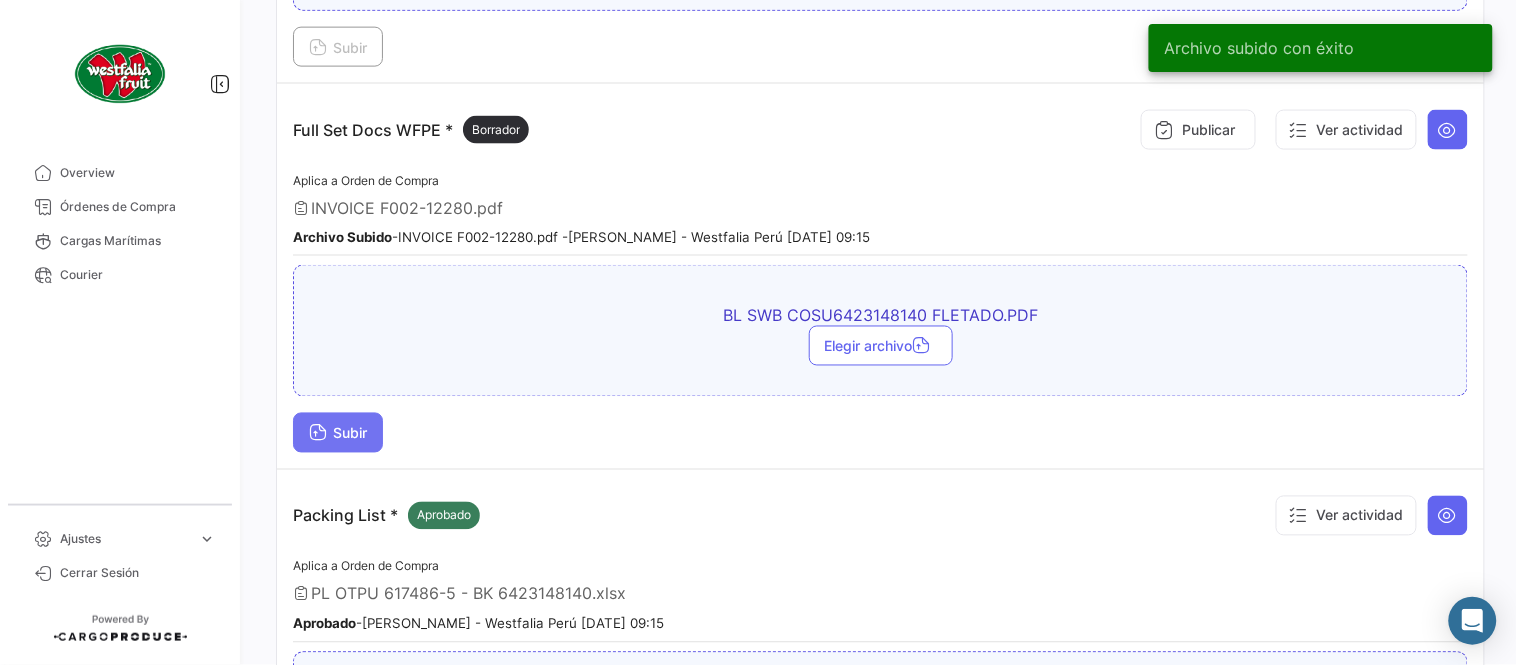 click on "Subir" at bounding box center [338, 433] 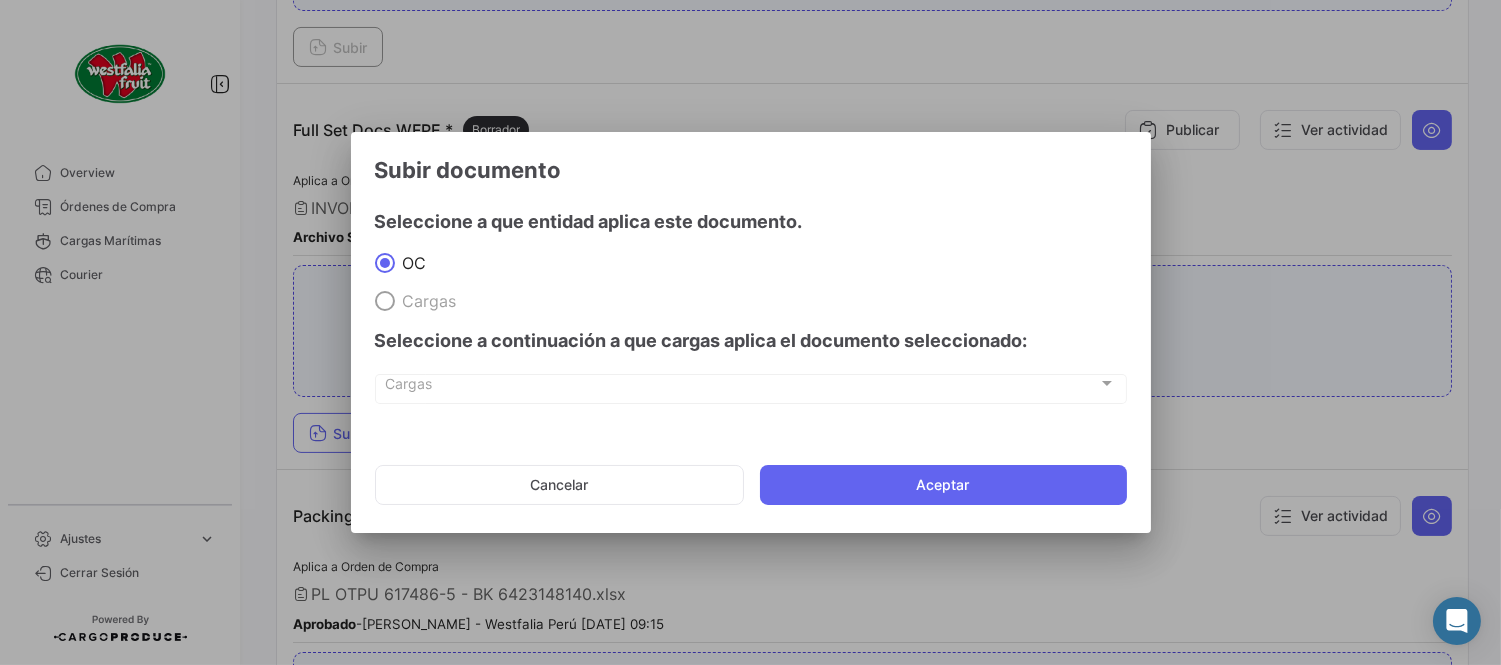 click on "Cancelar   Aceptar" 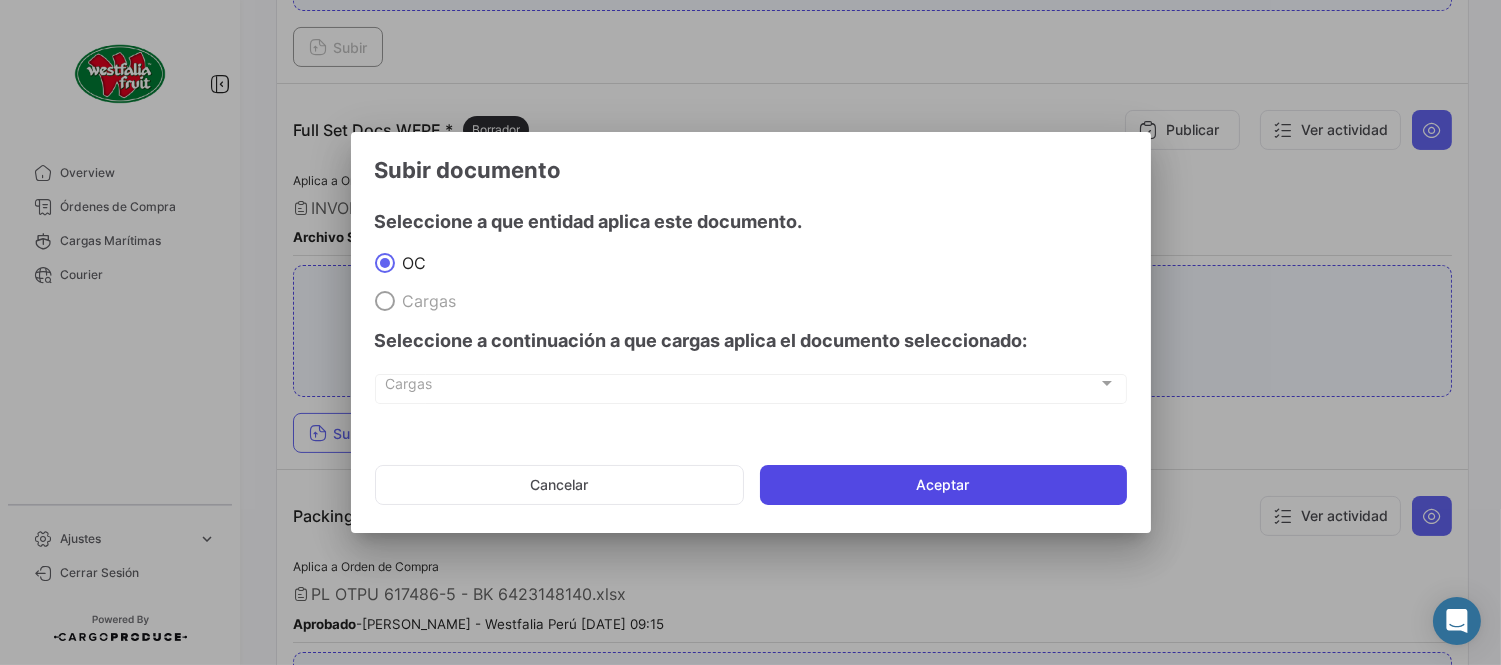 click on "Aceptar" 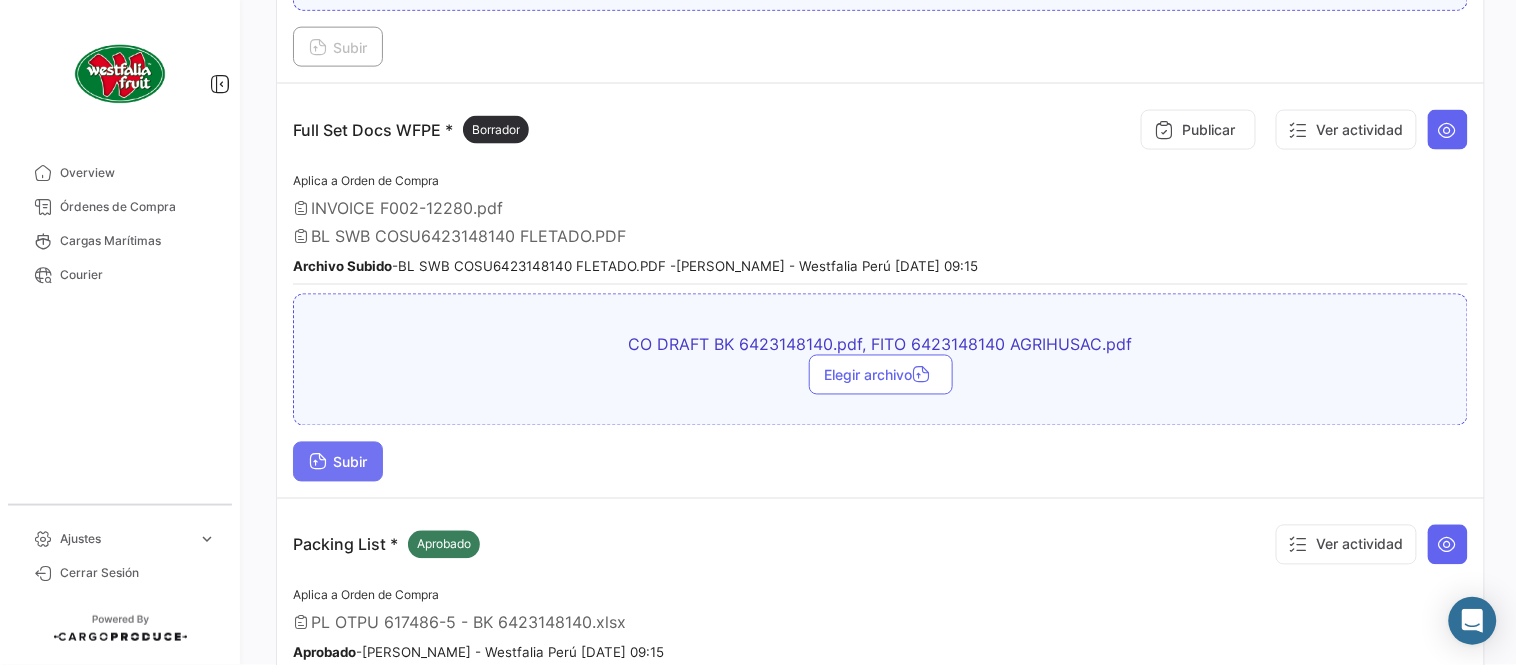 click on "Subir" at bounding box center (338, 462) 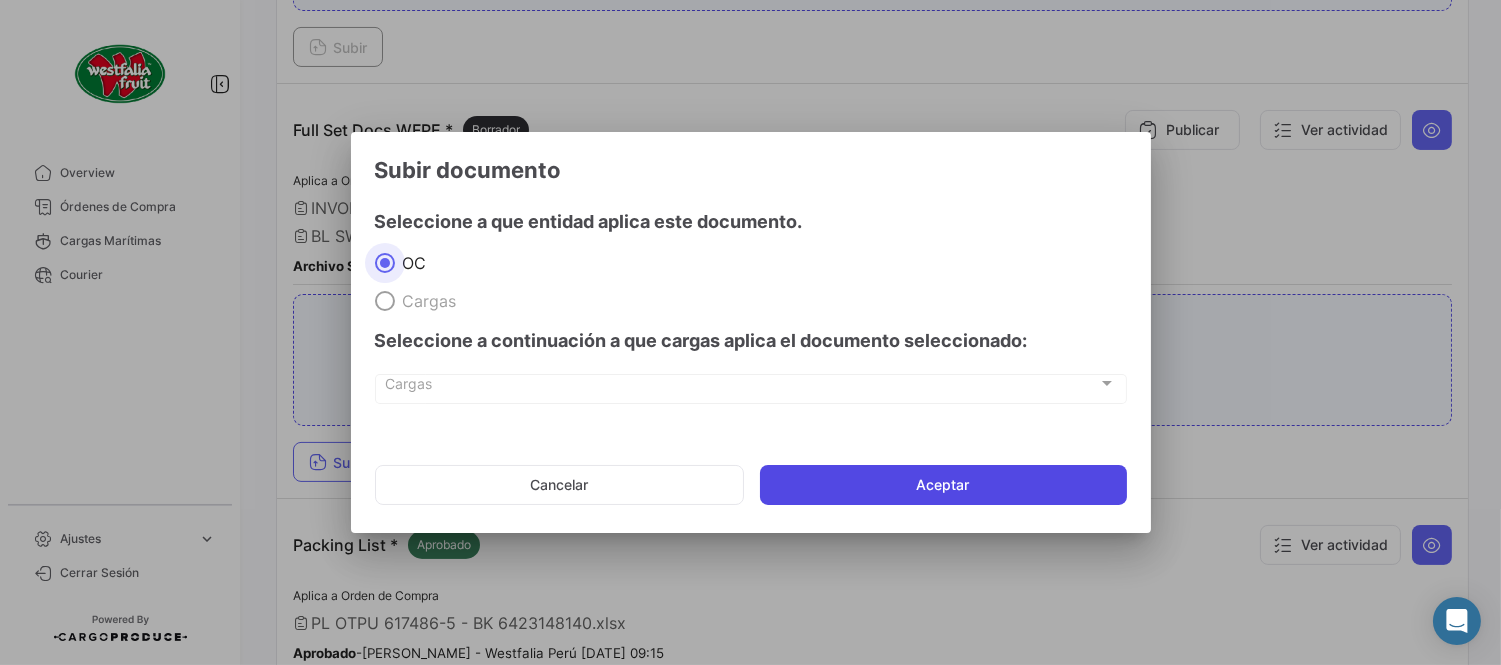 click on "Aceptar" 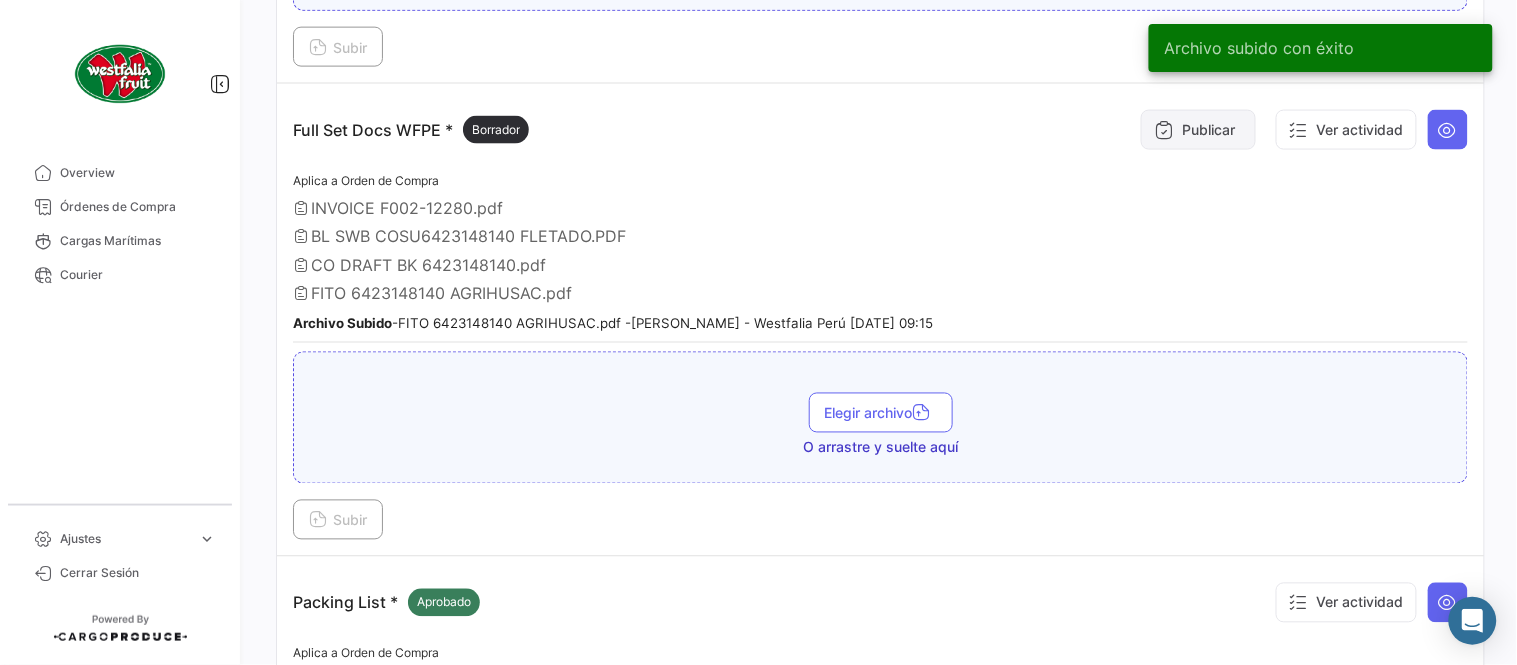 click on "Publicar" at bounding box center (1198, 130) 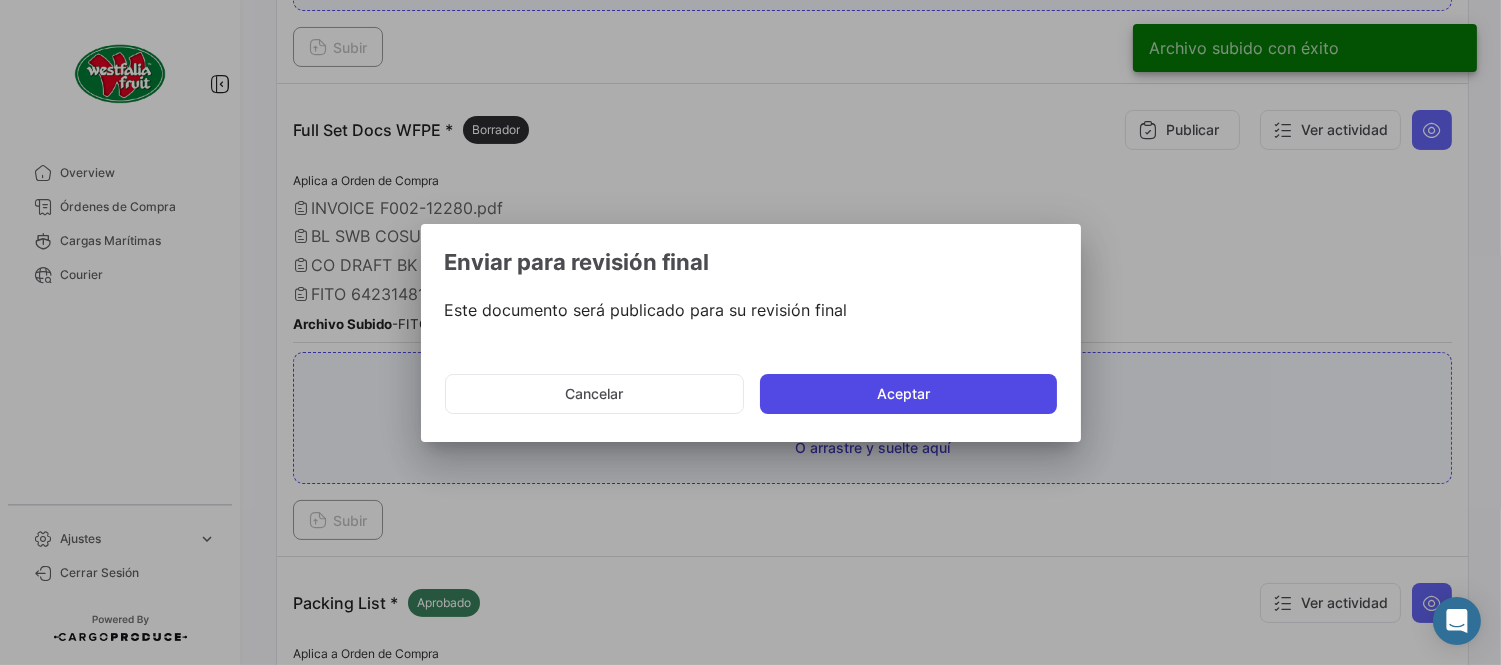 click on "Aceptar" 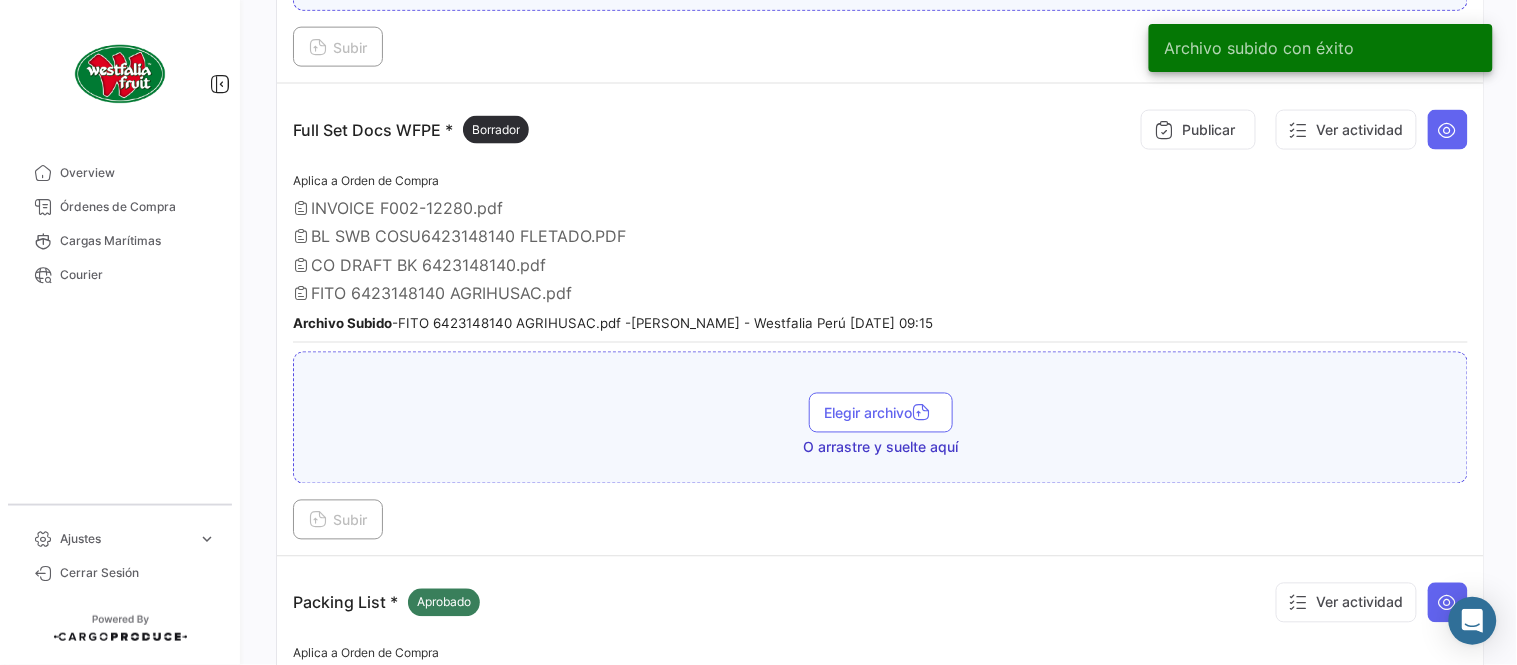type 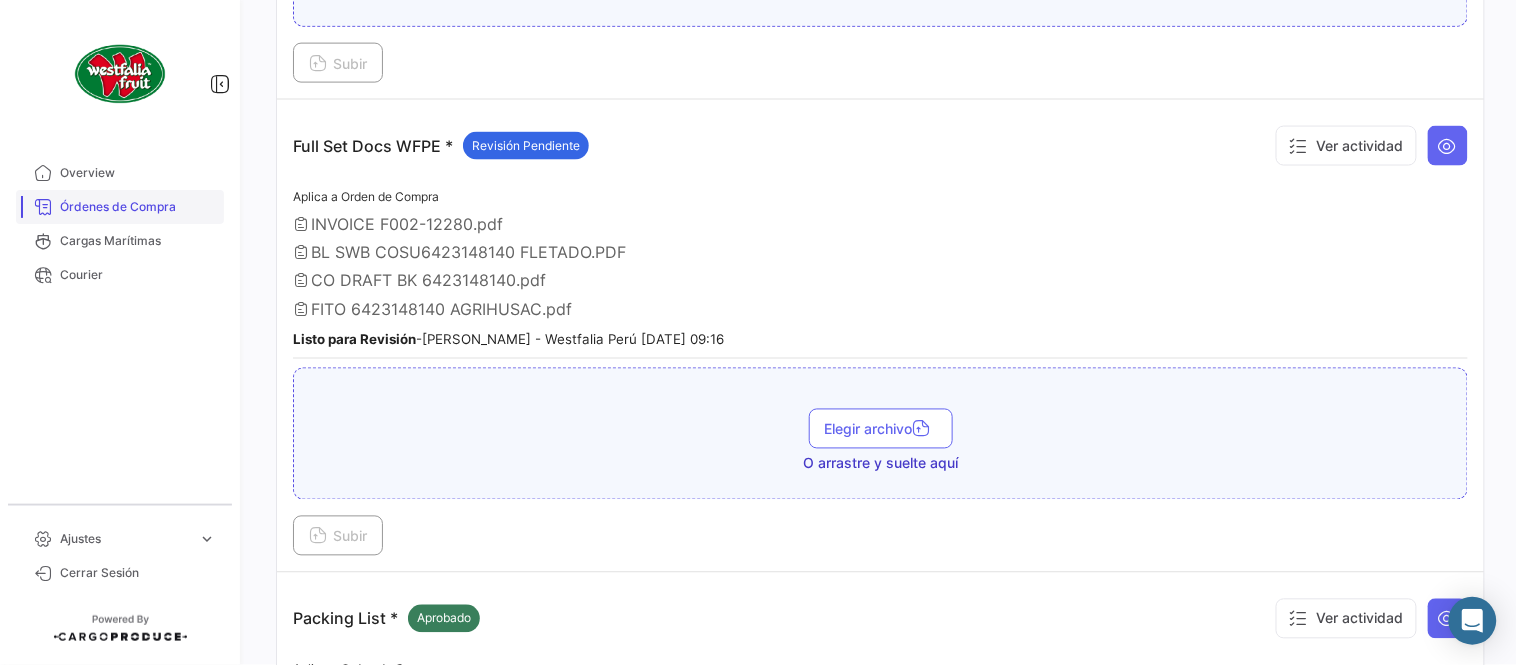 click on "Órdenes de Compra" at bounding box center [138, 207] 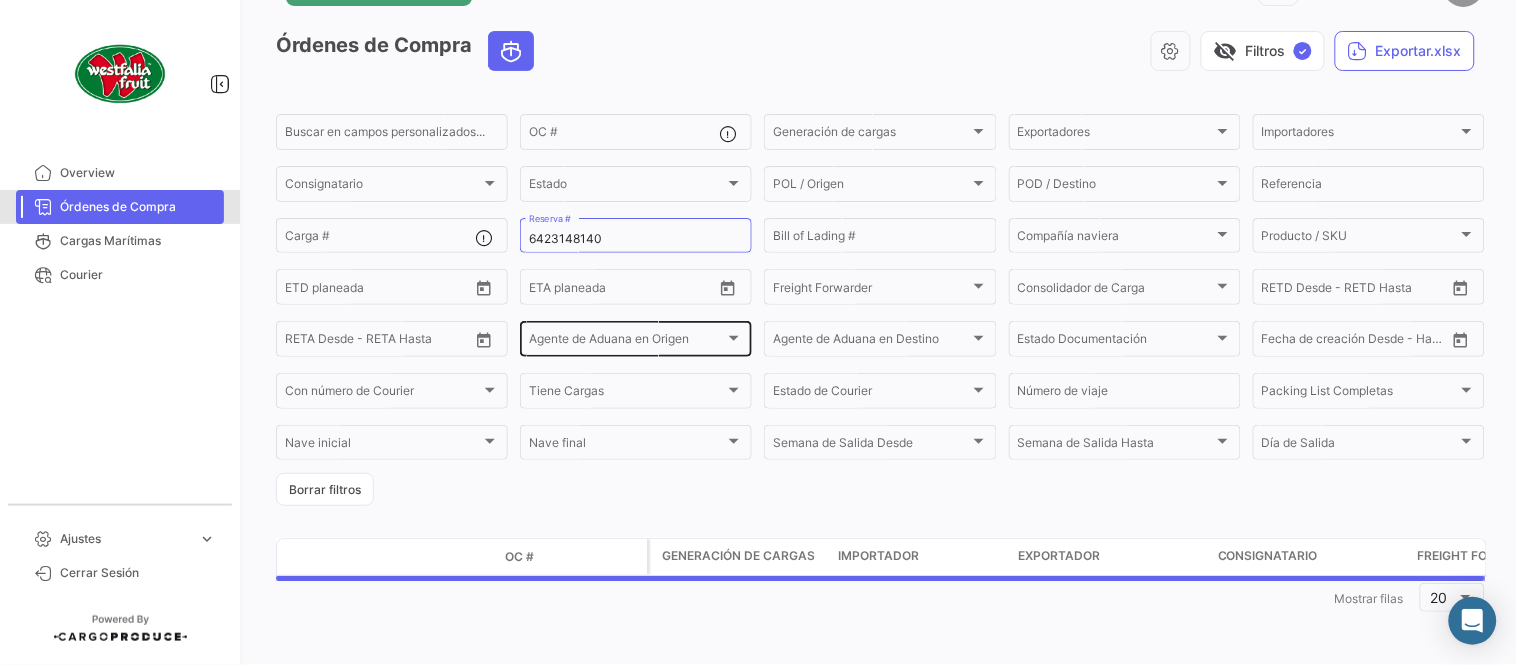 scroll, scrollTop: 0, scrollLeft: 0, axis: both 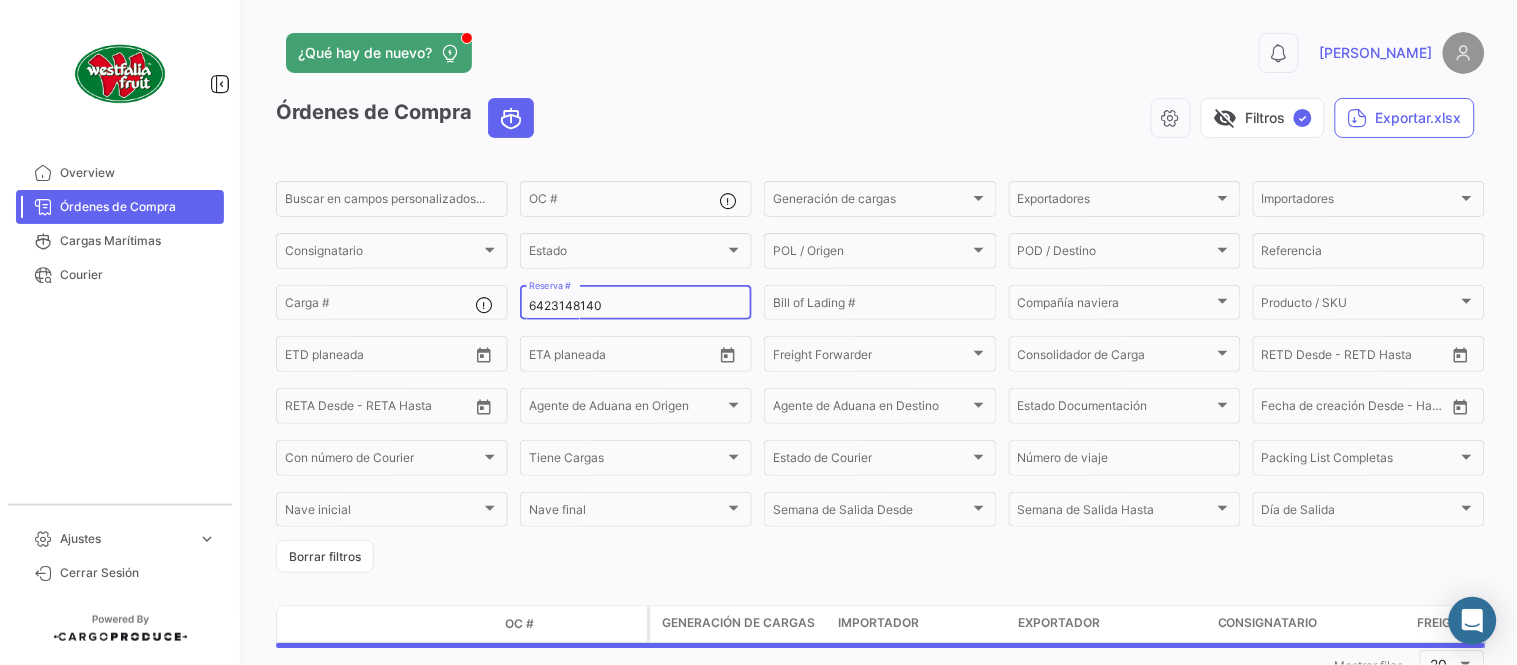 click on "6423148140" at bounding box center [636, 306] 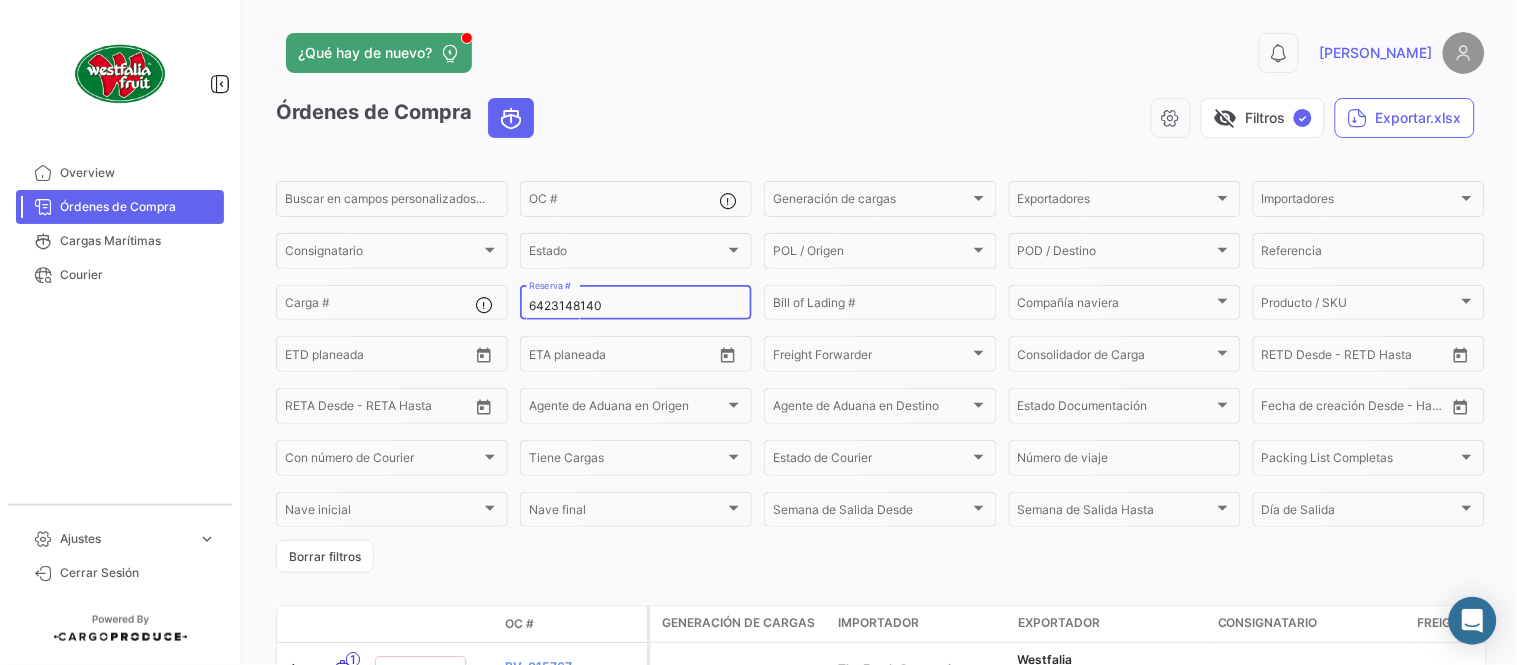 paste on "5059" 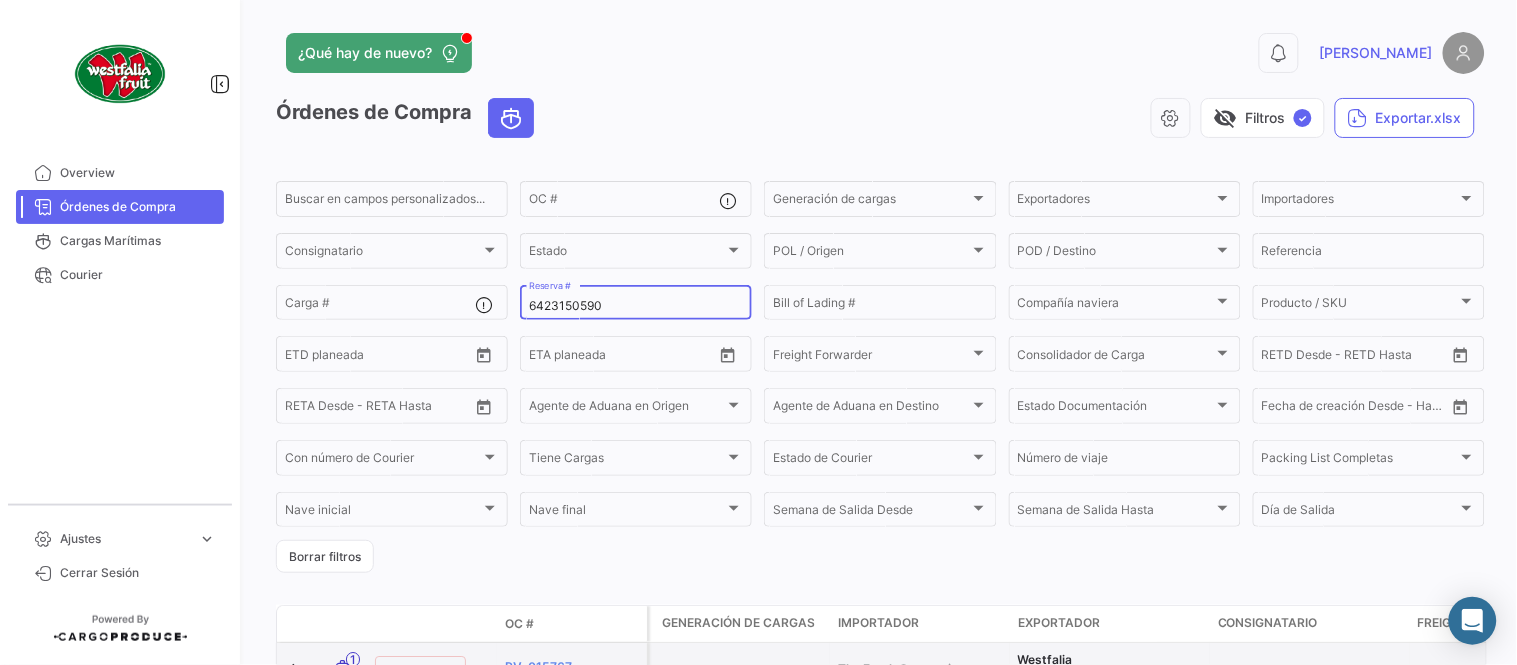 type on "6423150590" 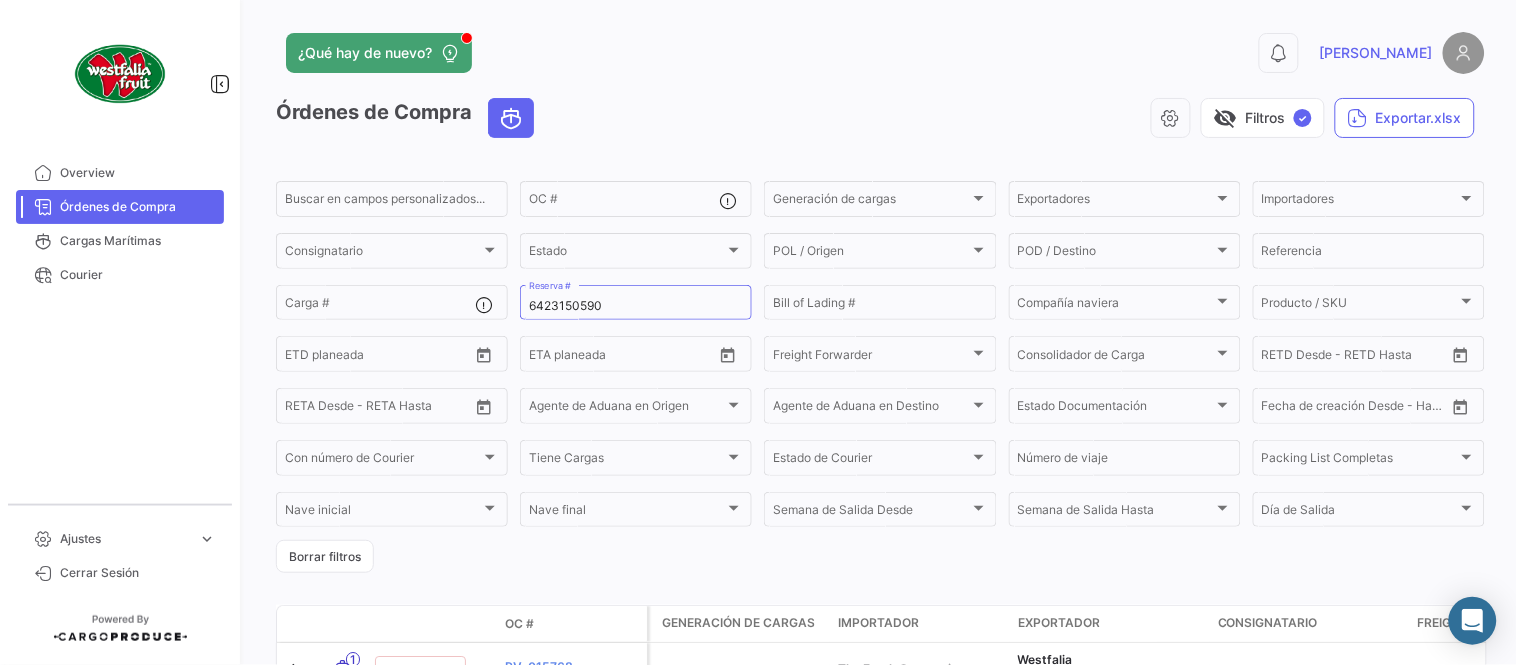 click on "¿Qué hay de nuevo?" 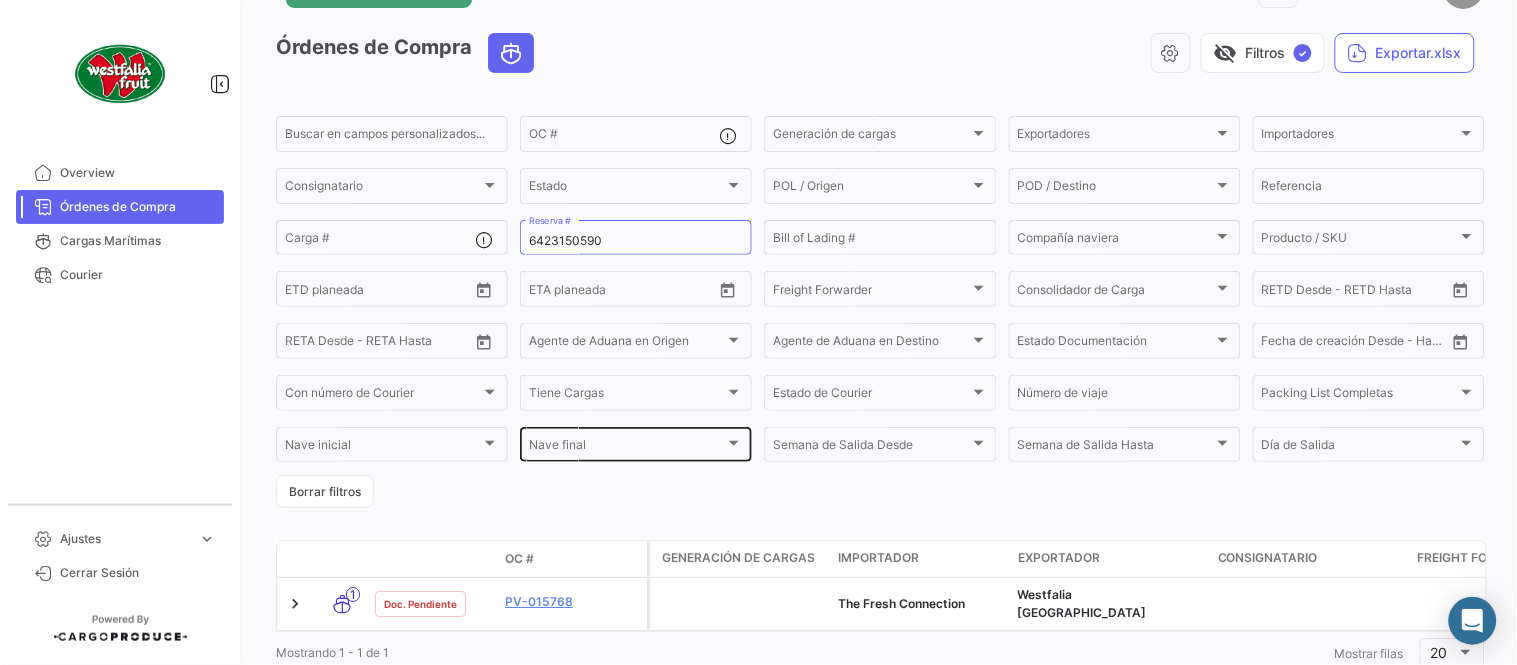 scroll, scrollTop: 128, scrollLeft: 0, axis: vertical 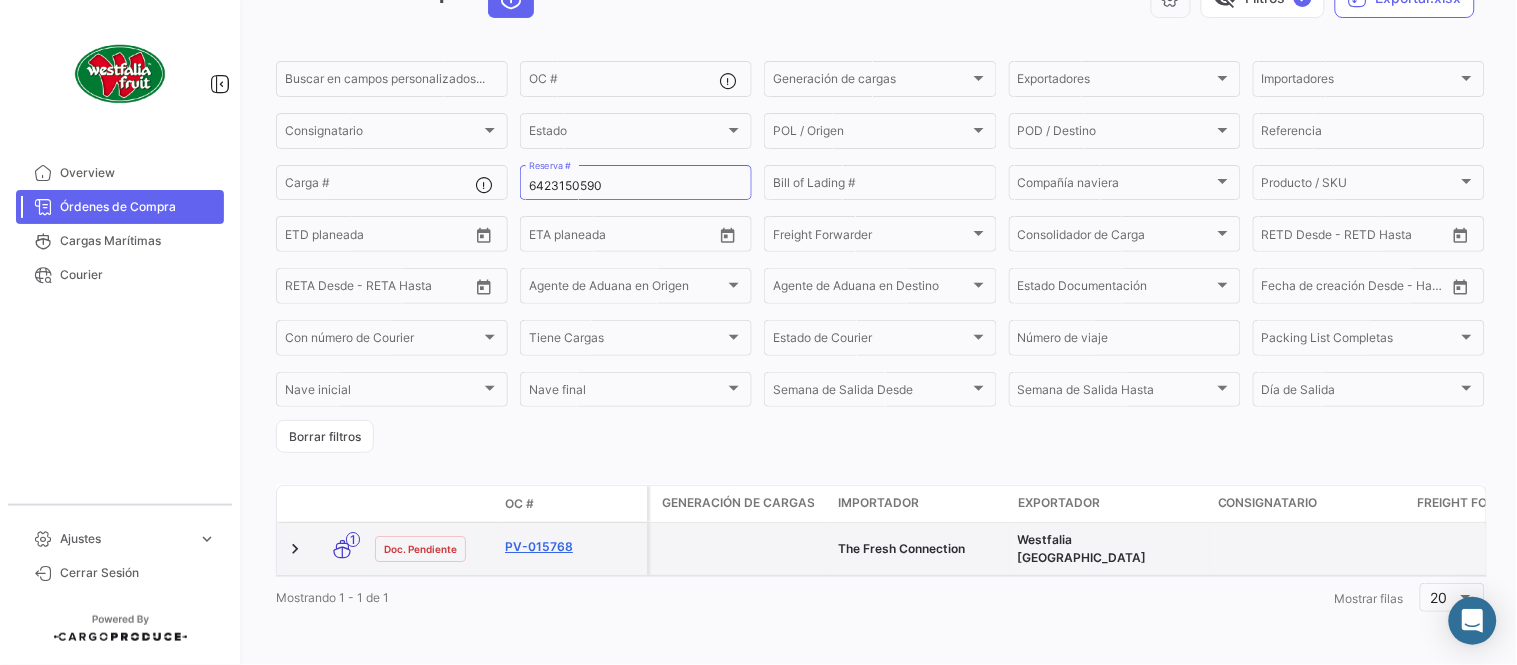 click on "PV-015768" 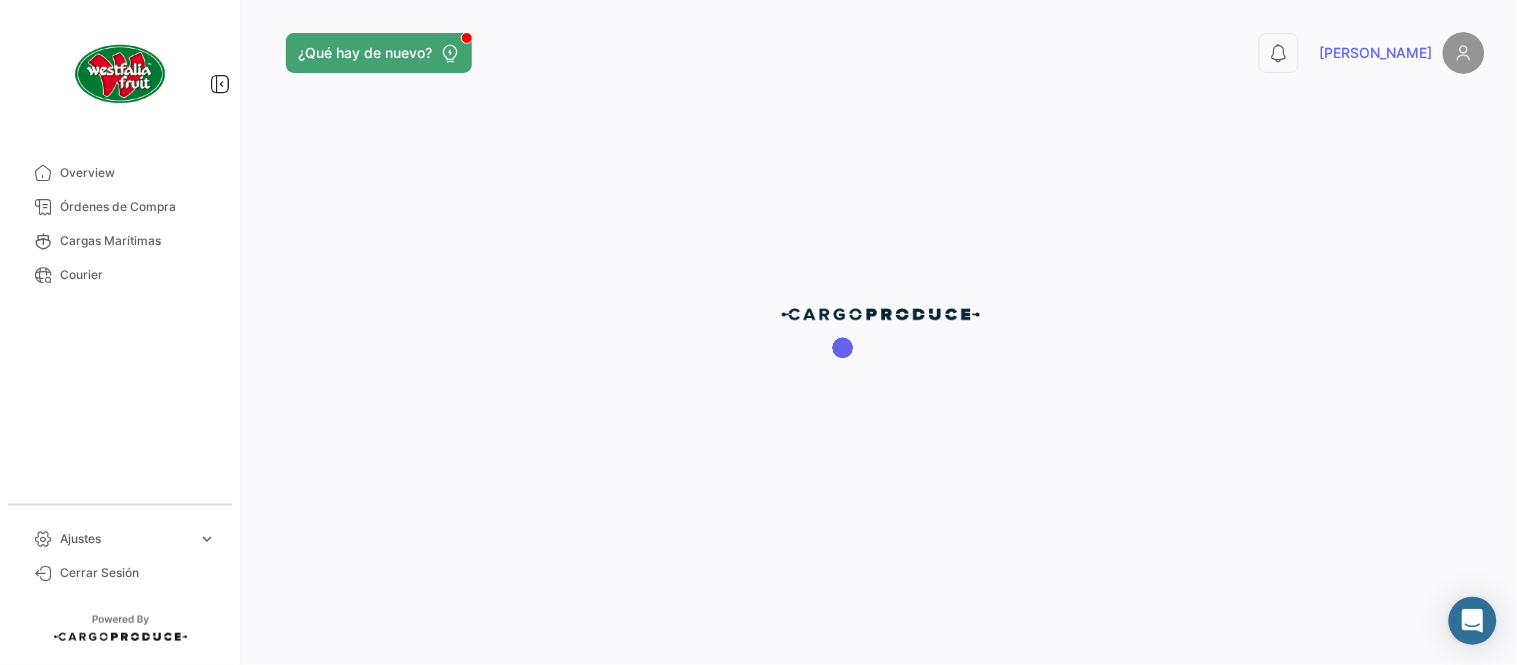 scroll, scrollTop: 0, scrollLeft: 0, axis: both 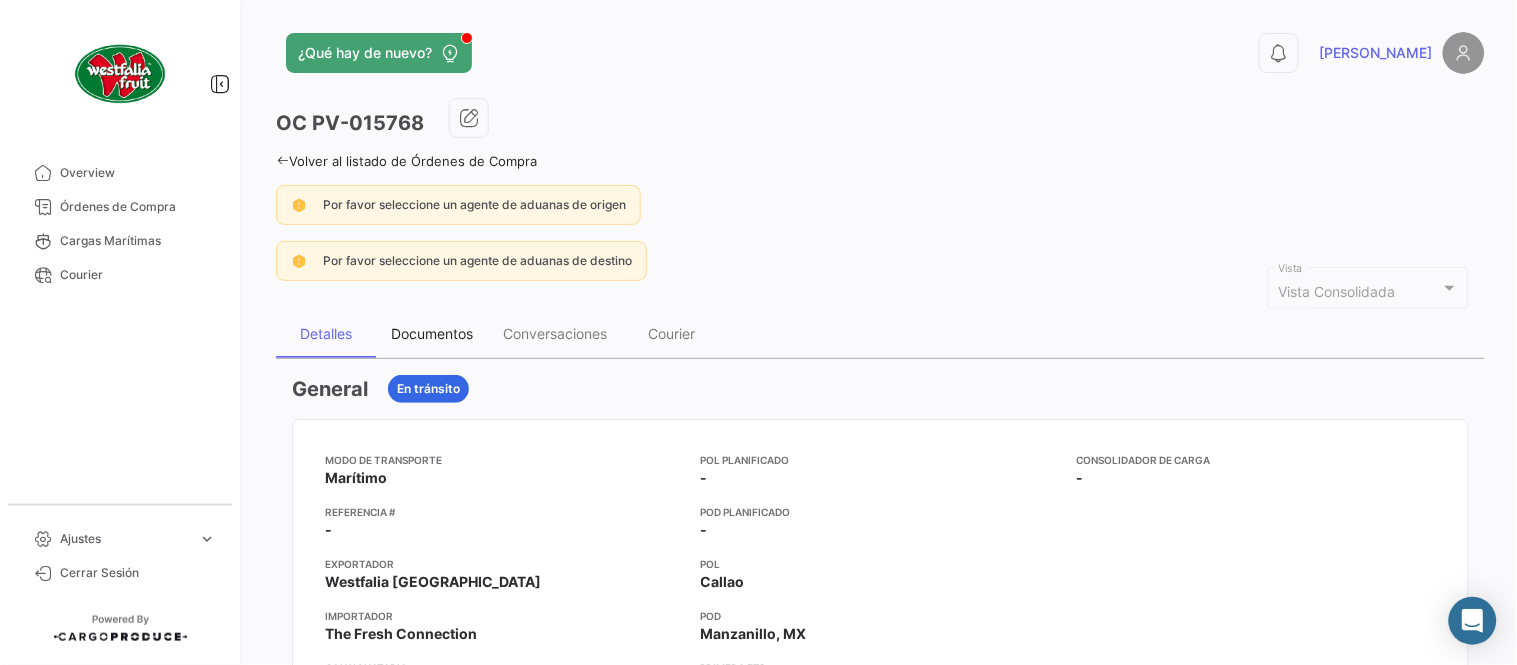 click on "Documentos" at bounding box center (432, 333) 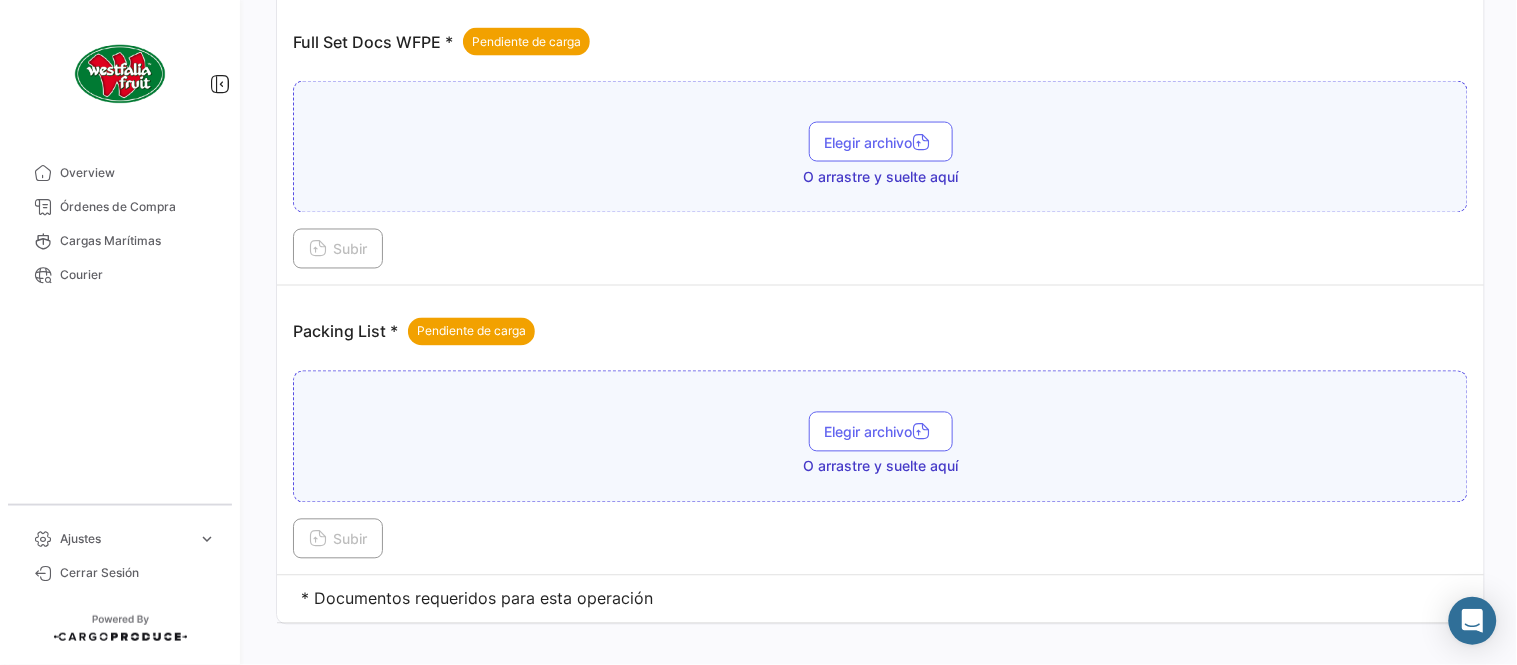 scroll, scrollTop: 806, scrollLeft: 0, axis: vertical 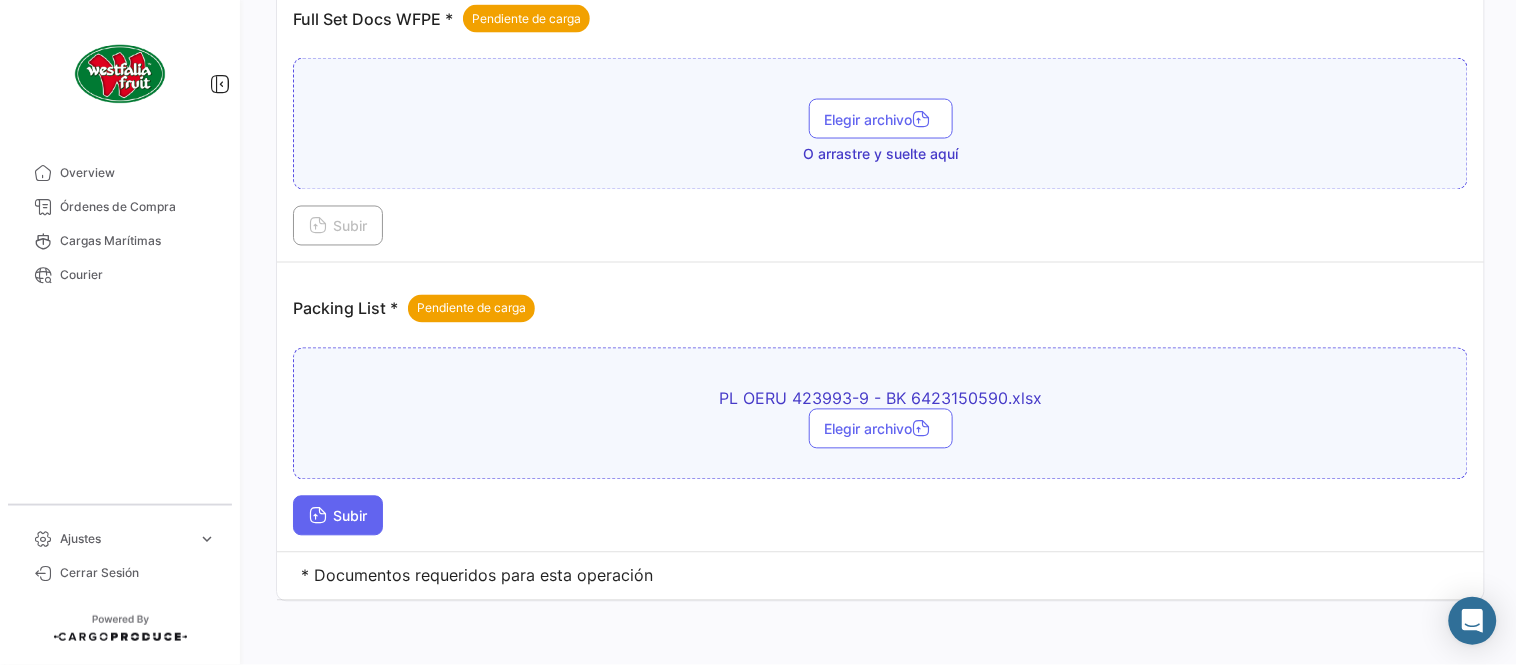 click on "Subir" at bounding box center [338, 516] 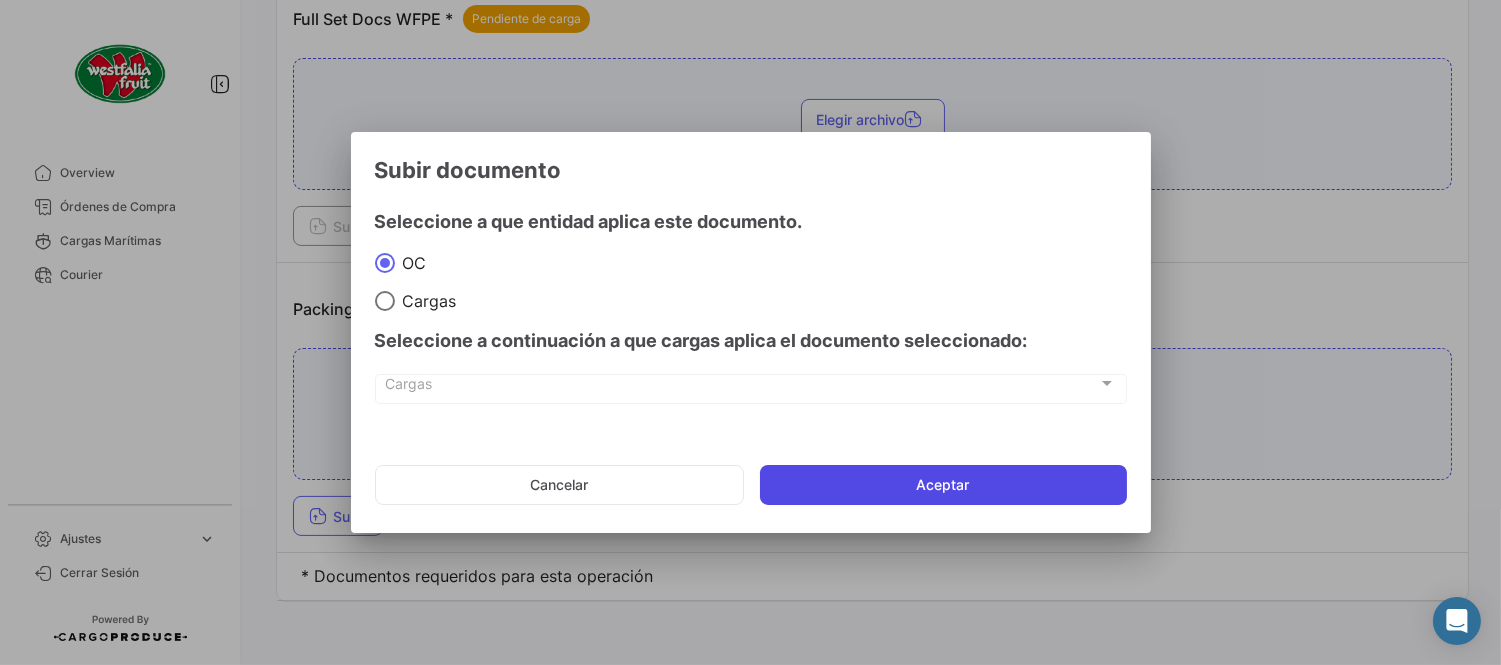 click on "Aceptar" 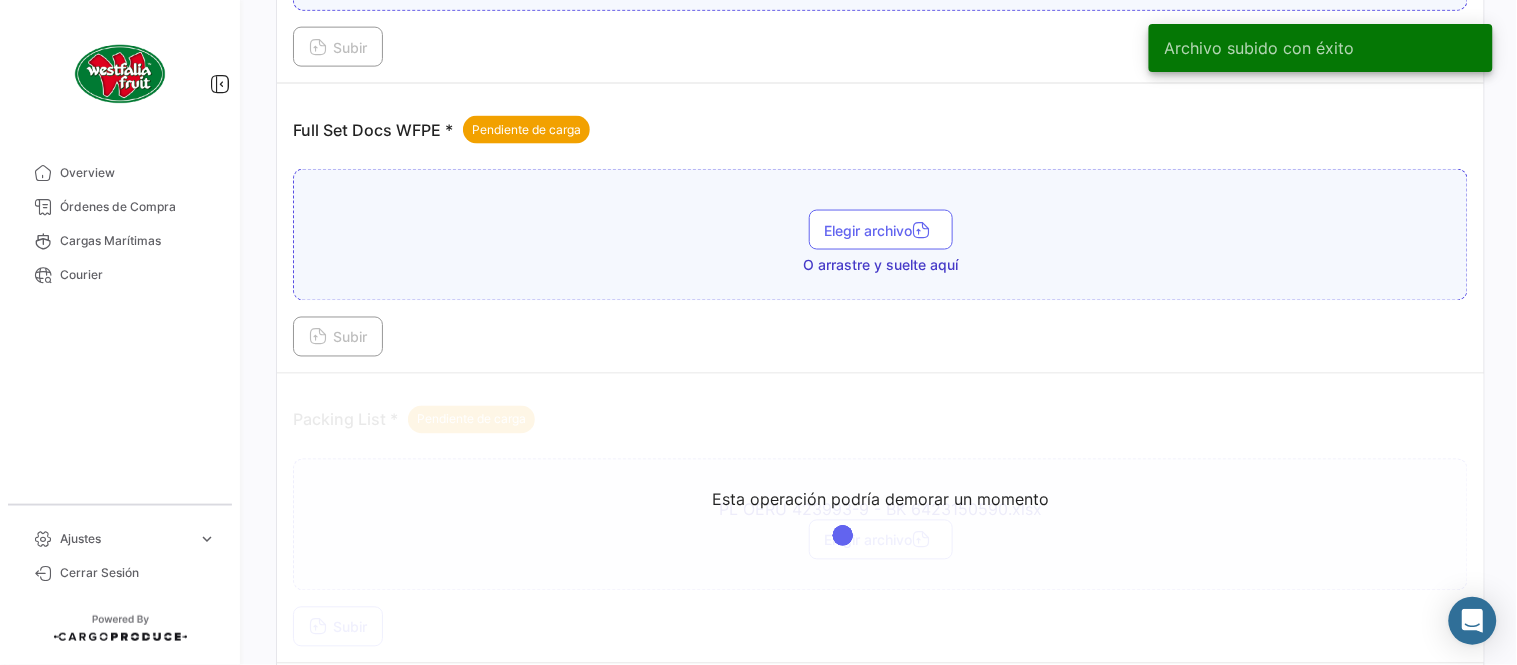 scroll, scrollTop: 584, scrollLeft: 0, axis: vertical 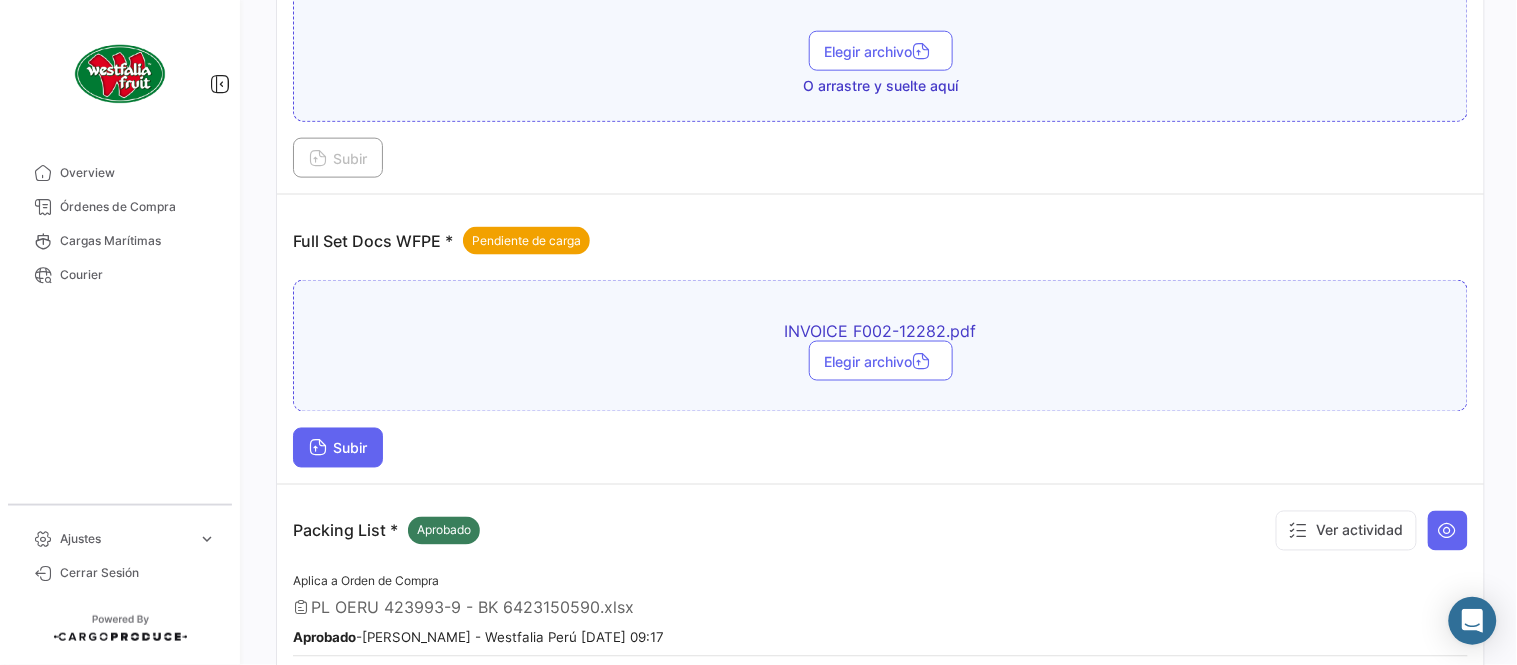 click on "Subir" at bounding box center (338, 448) 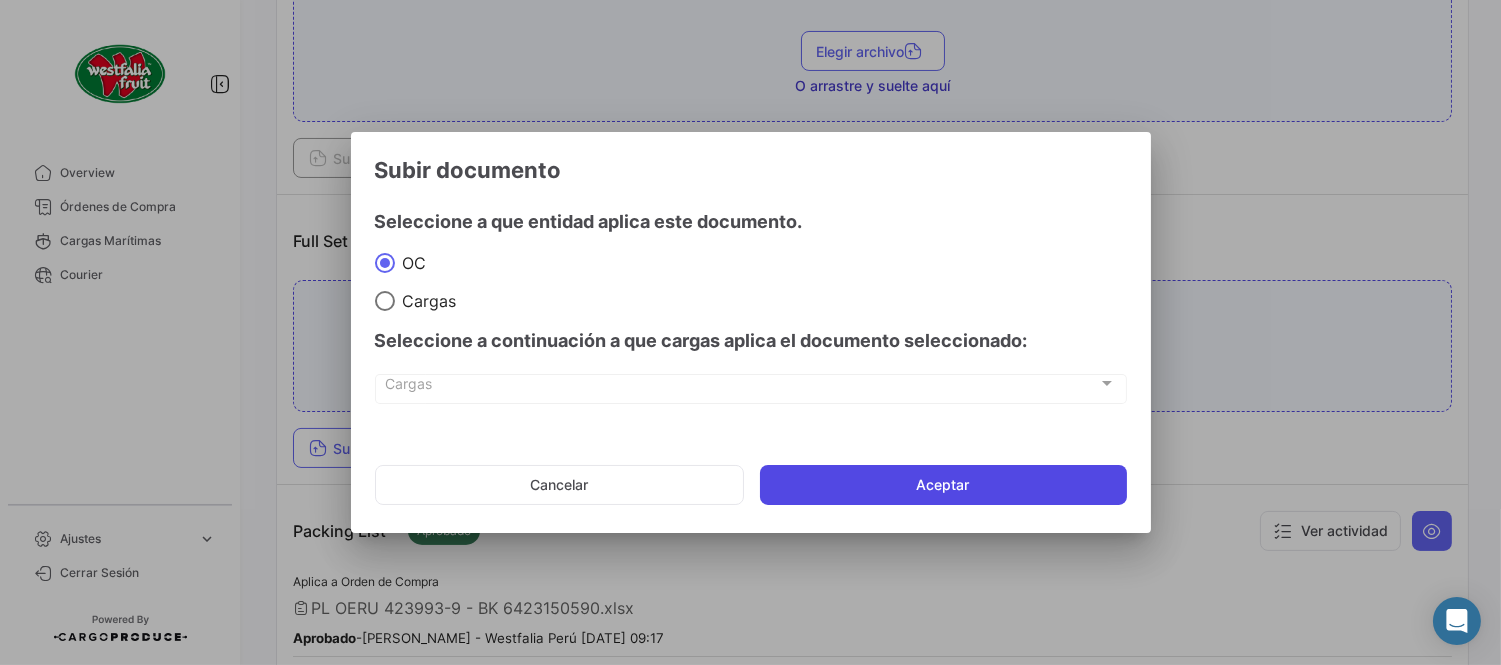 click on "Aceptar" 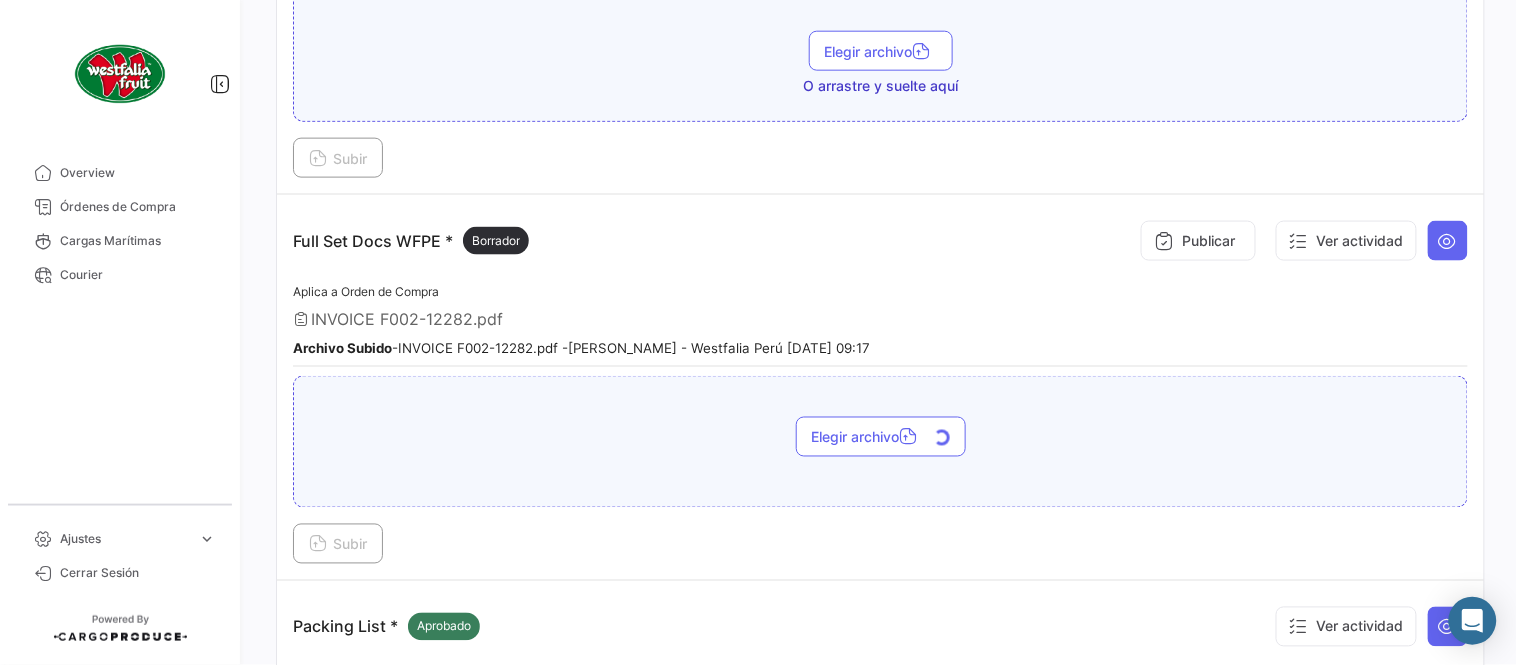 scroll, scrollTop: 695, scrollLeft: 0, axis: vertical 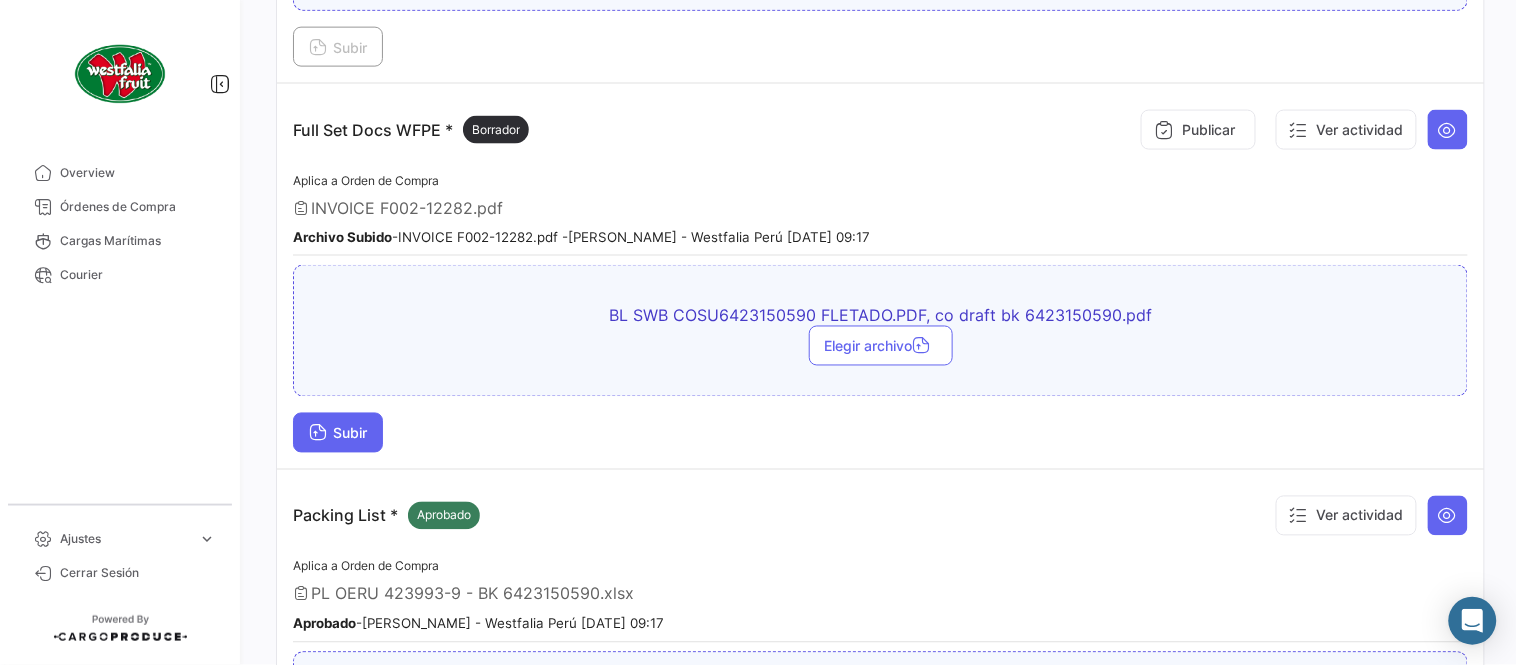 click on "Subir" at bounding box center (338, 433) 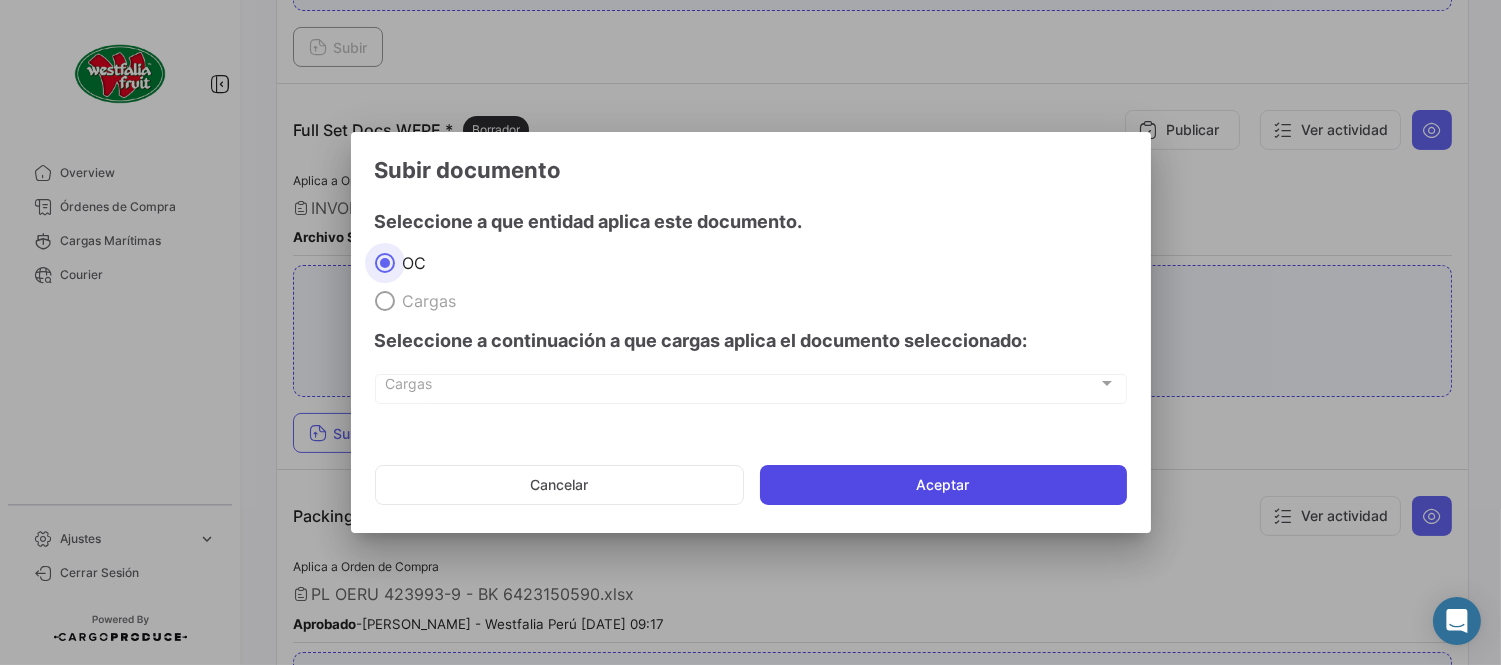 click on "Aceptar" 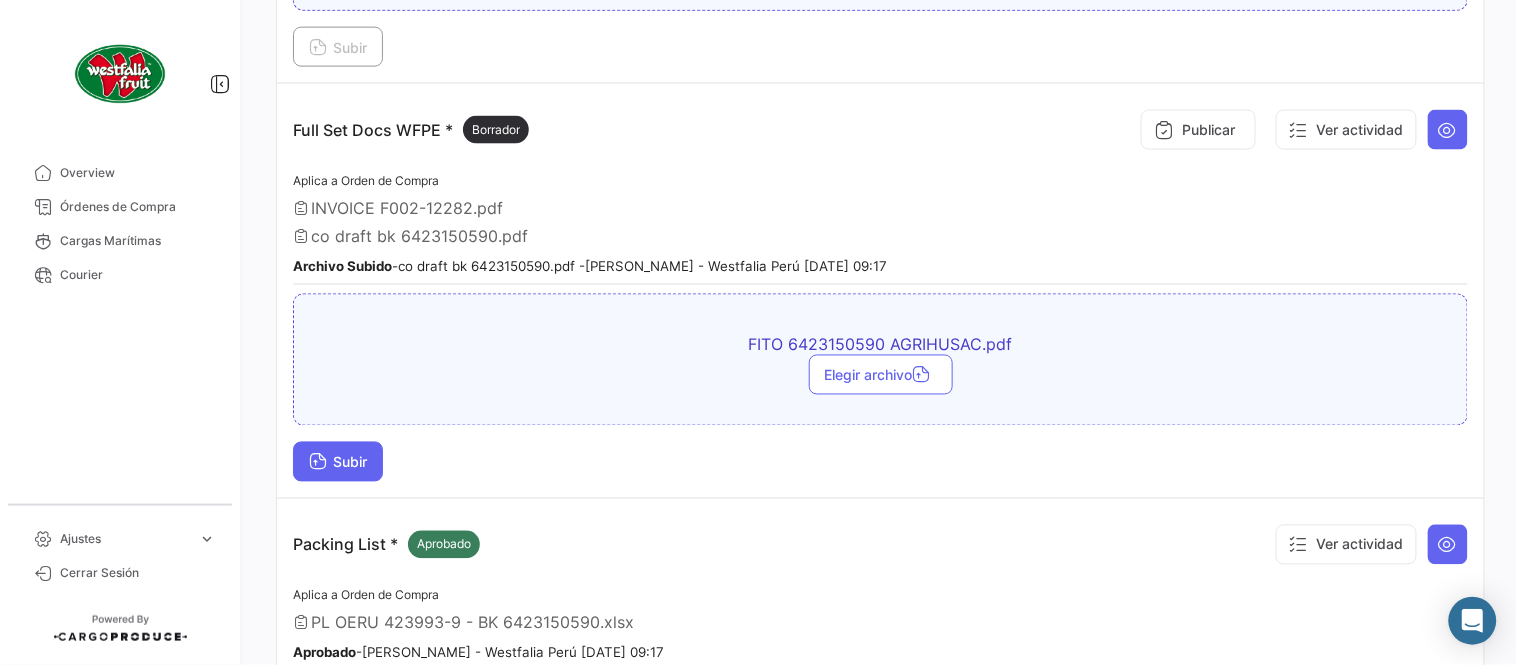 click on "Subir" at bounding box center [338, 462] 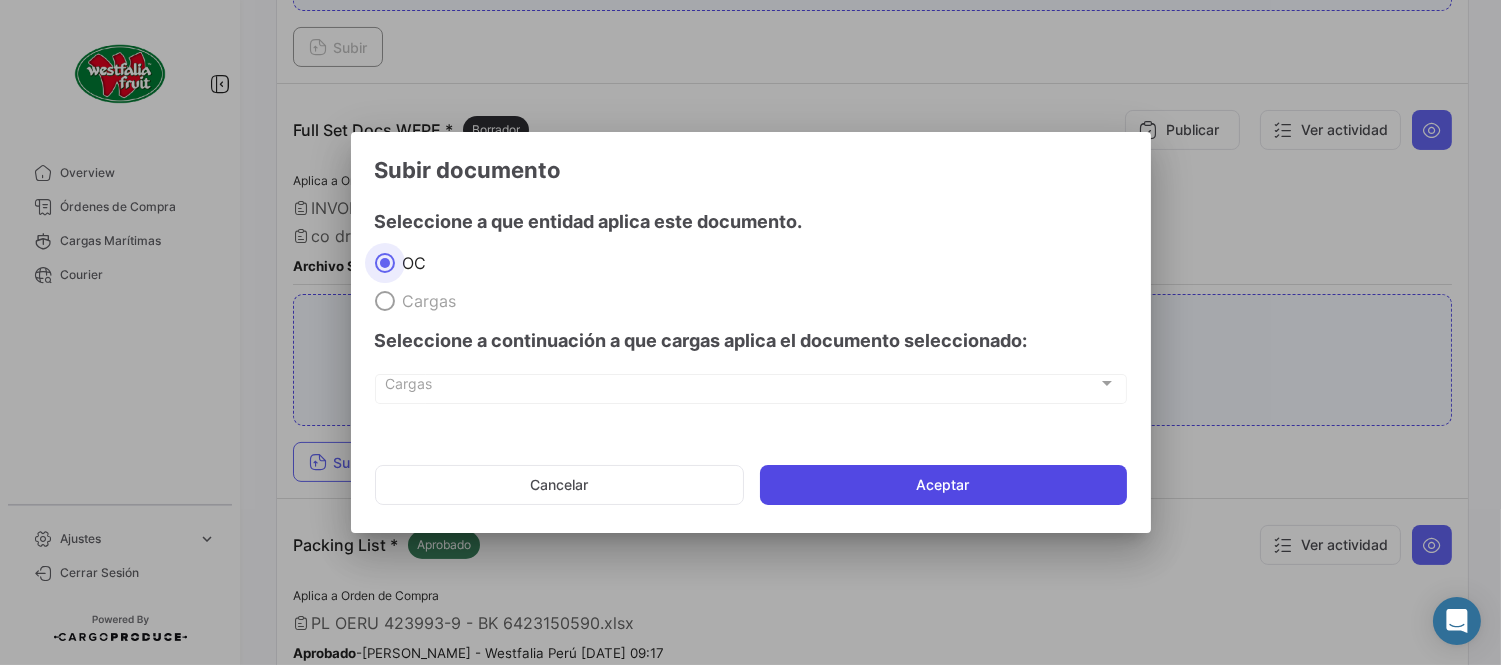 click on "Aceptar" 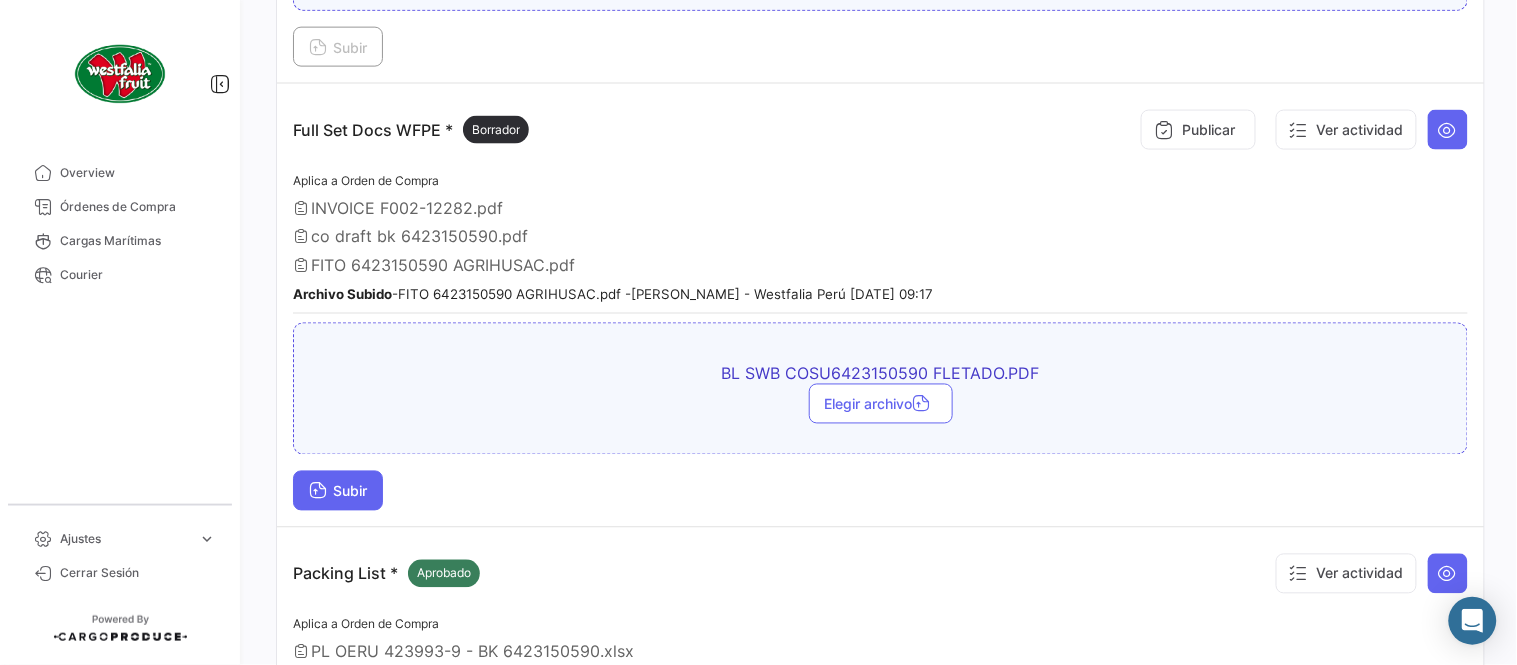 click on "Subir" at bounding box center (338, 491) 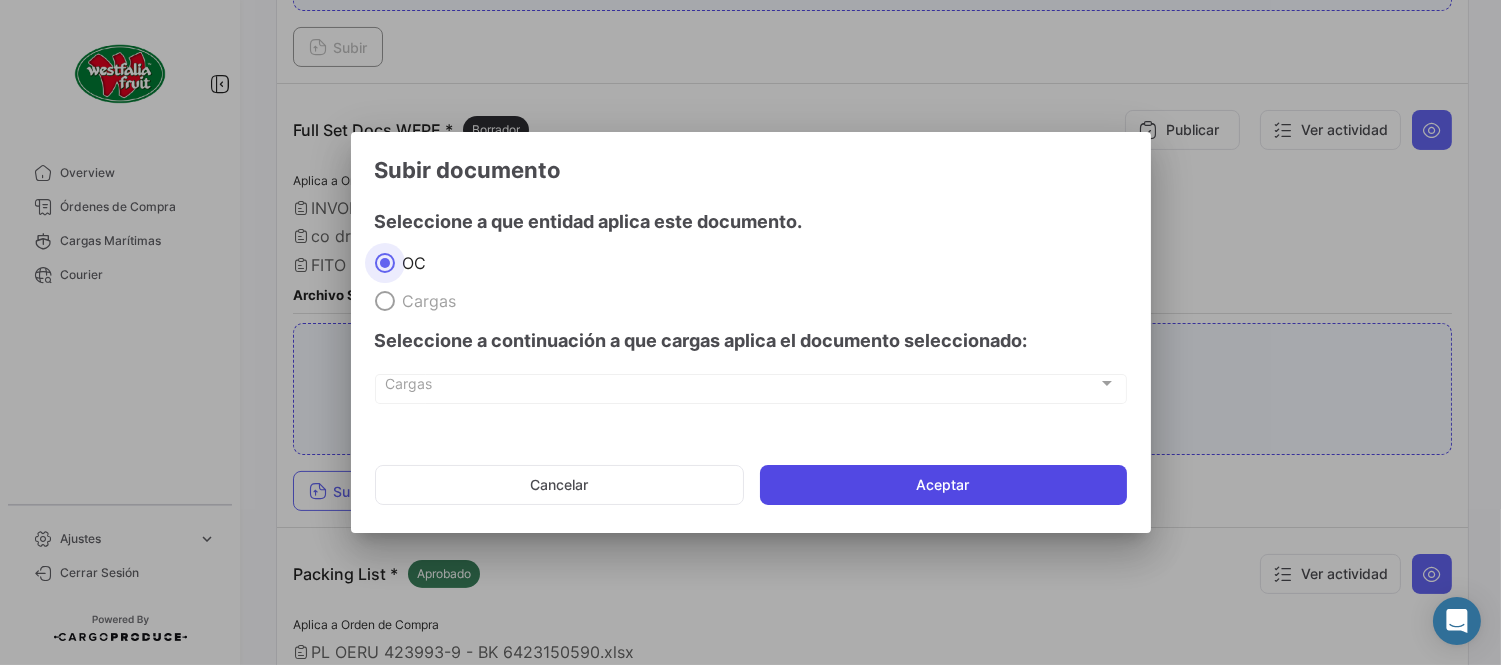 click on "Aceptar" 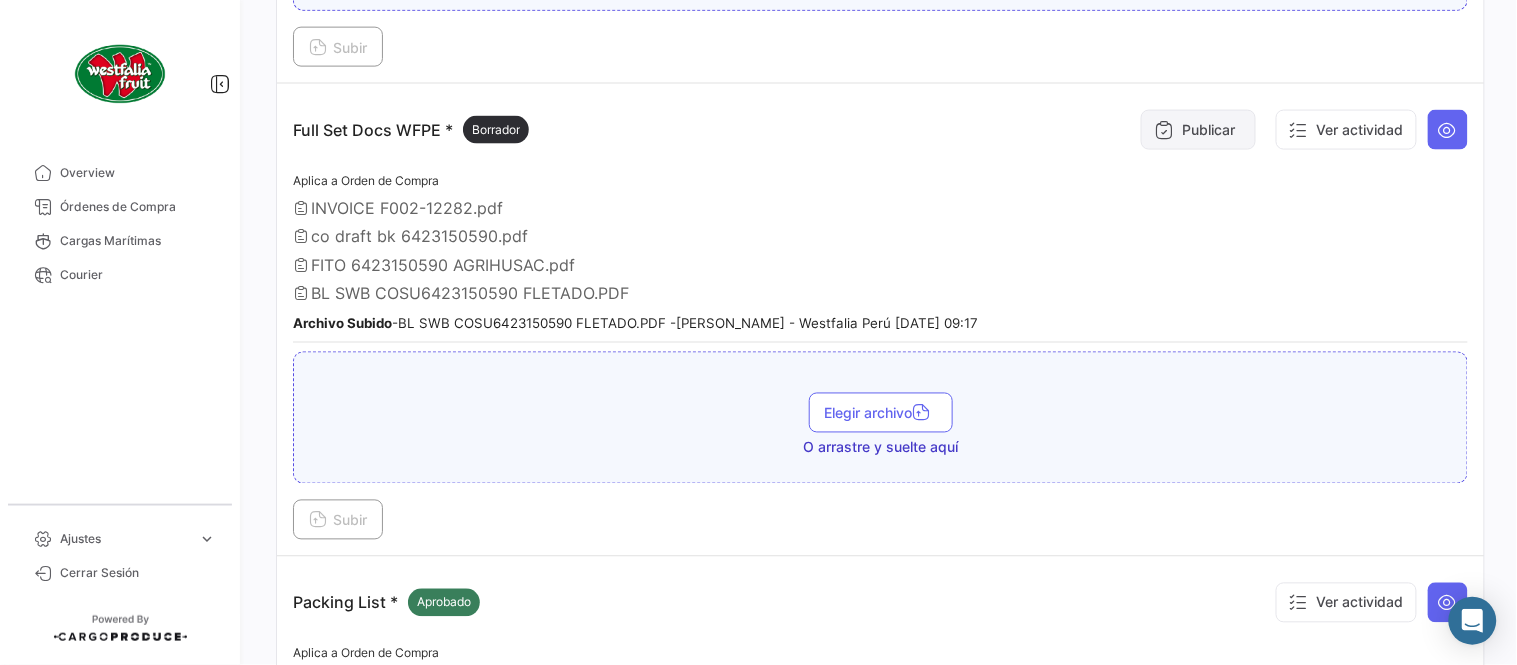 click on "Publicar" at bounding box center [1198, 130] 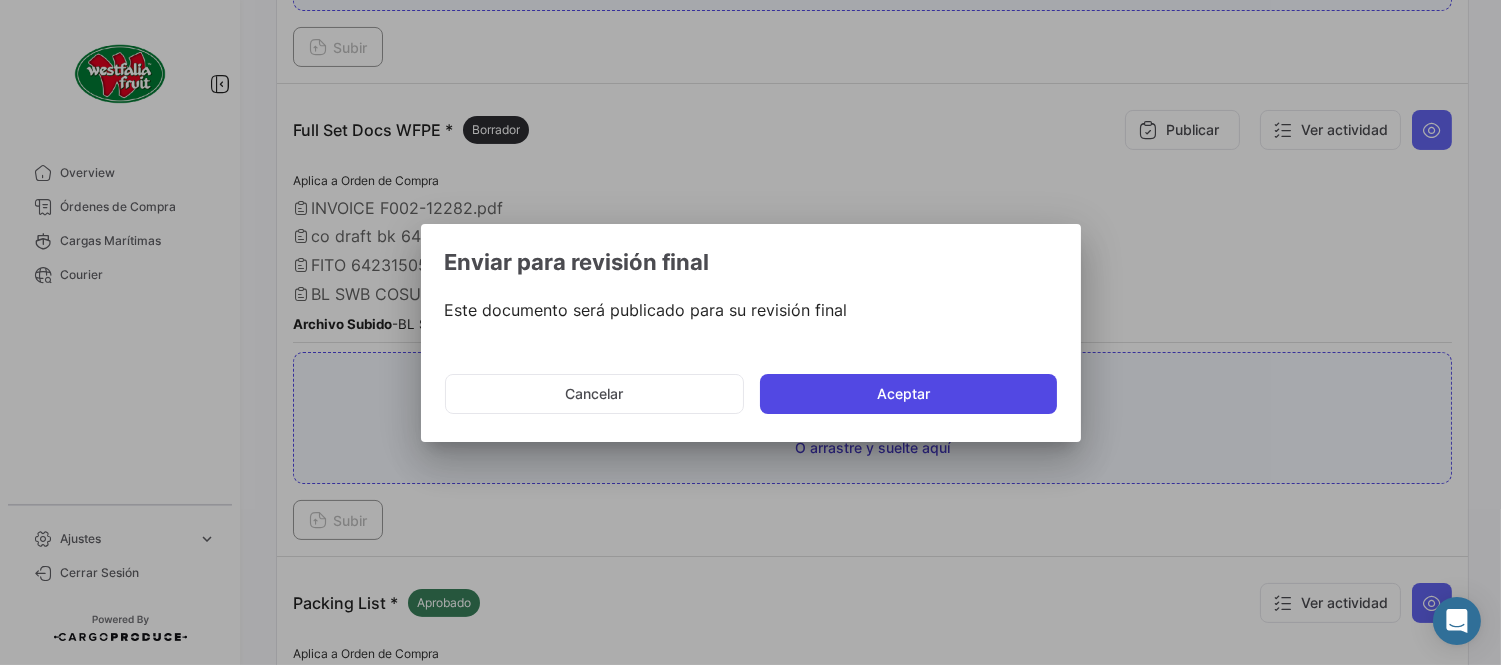 click on "Aceptar" 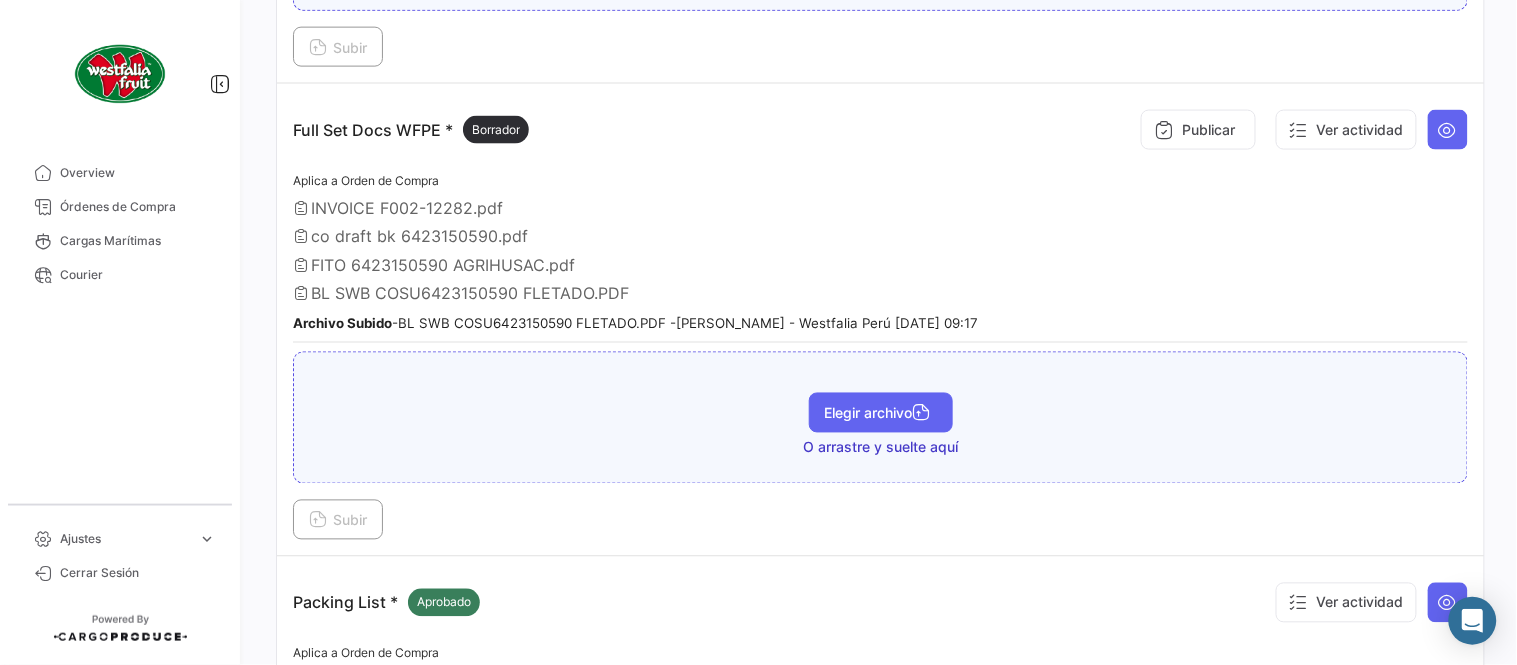 type 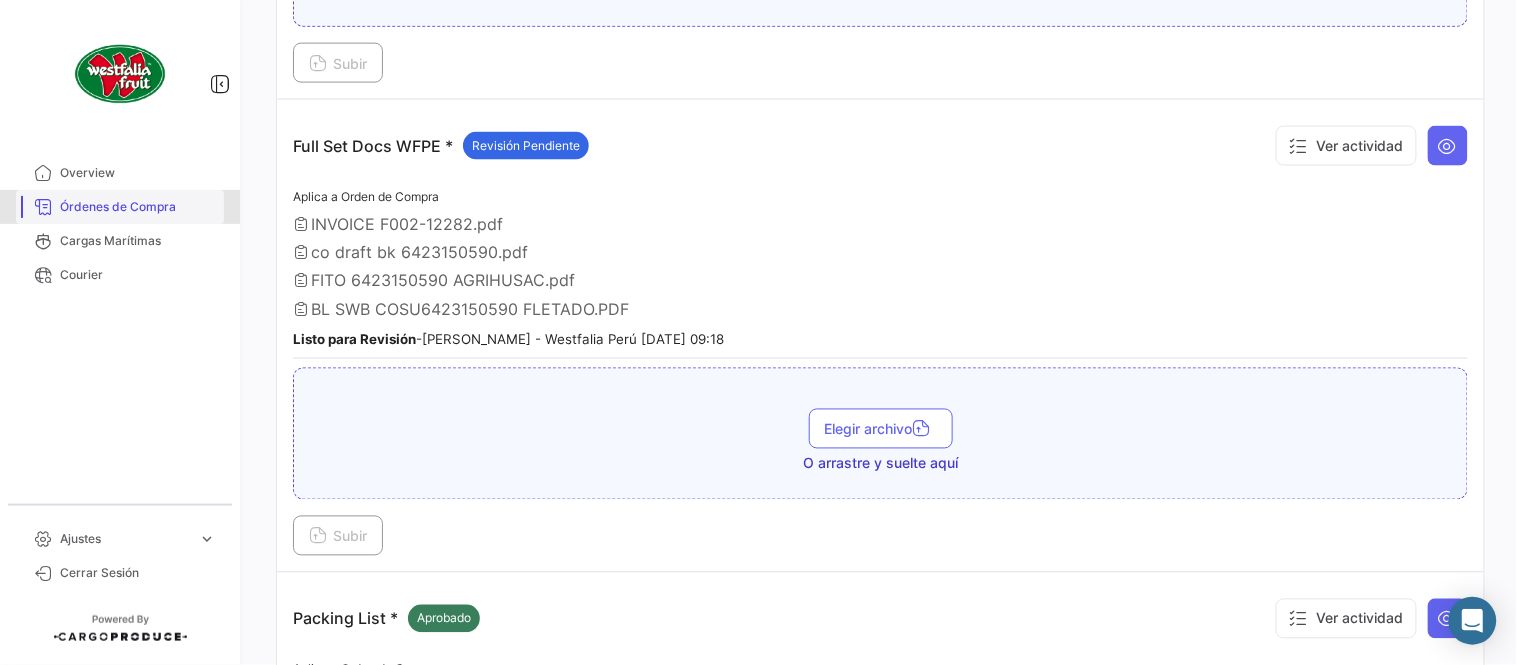 click on "Órdenes de Compra" at bounding box center (138, 207) 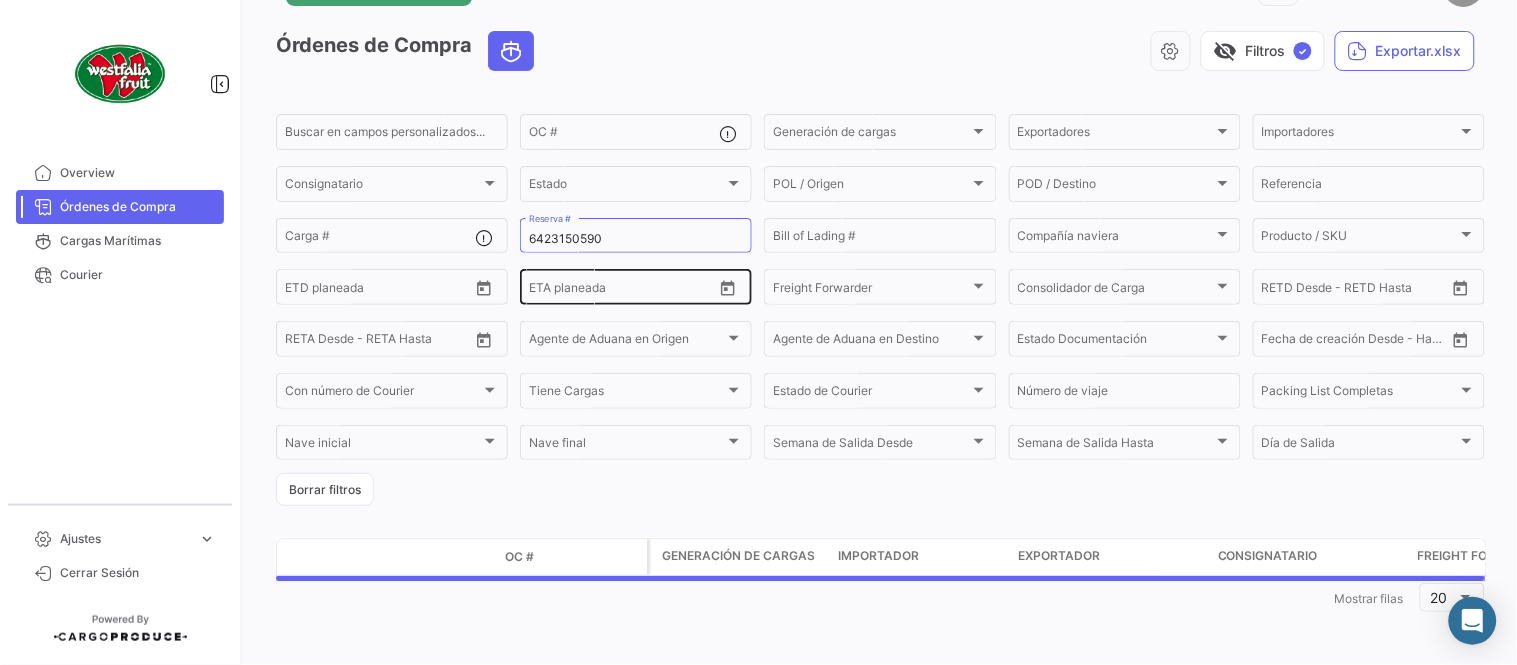 scroll, scrollTop: 0, scrollLeft: 0, axis: both 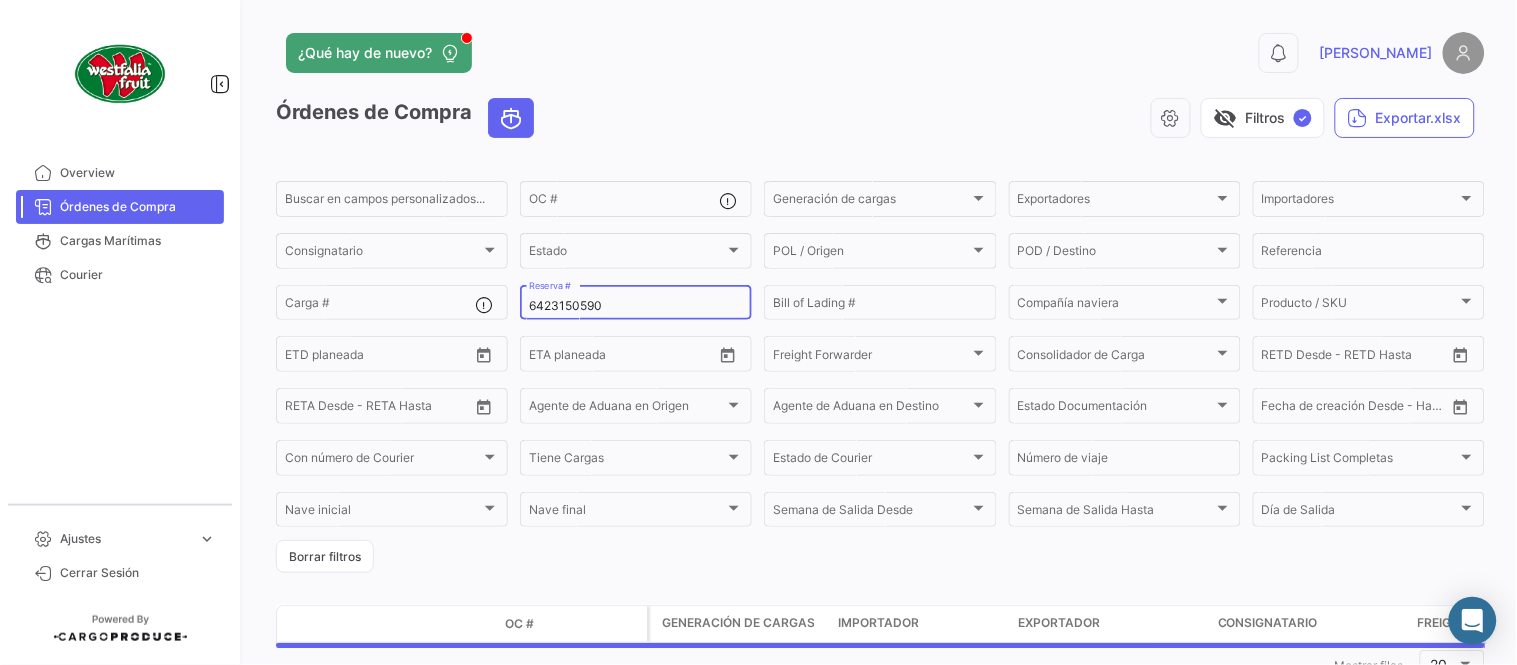 click on "6423150590" at bounding box center [636, 306] 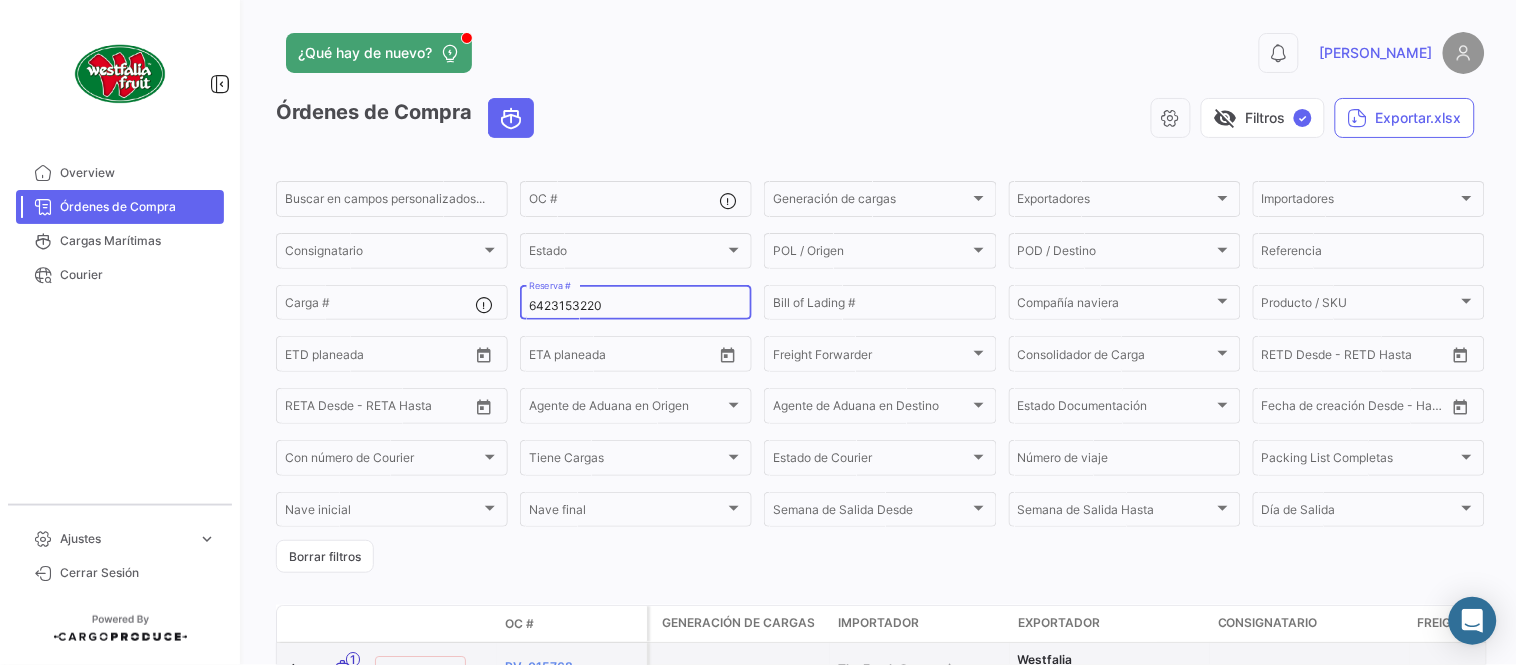type on "6423153220" 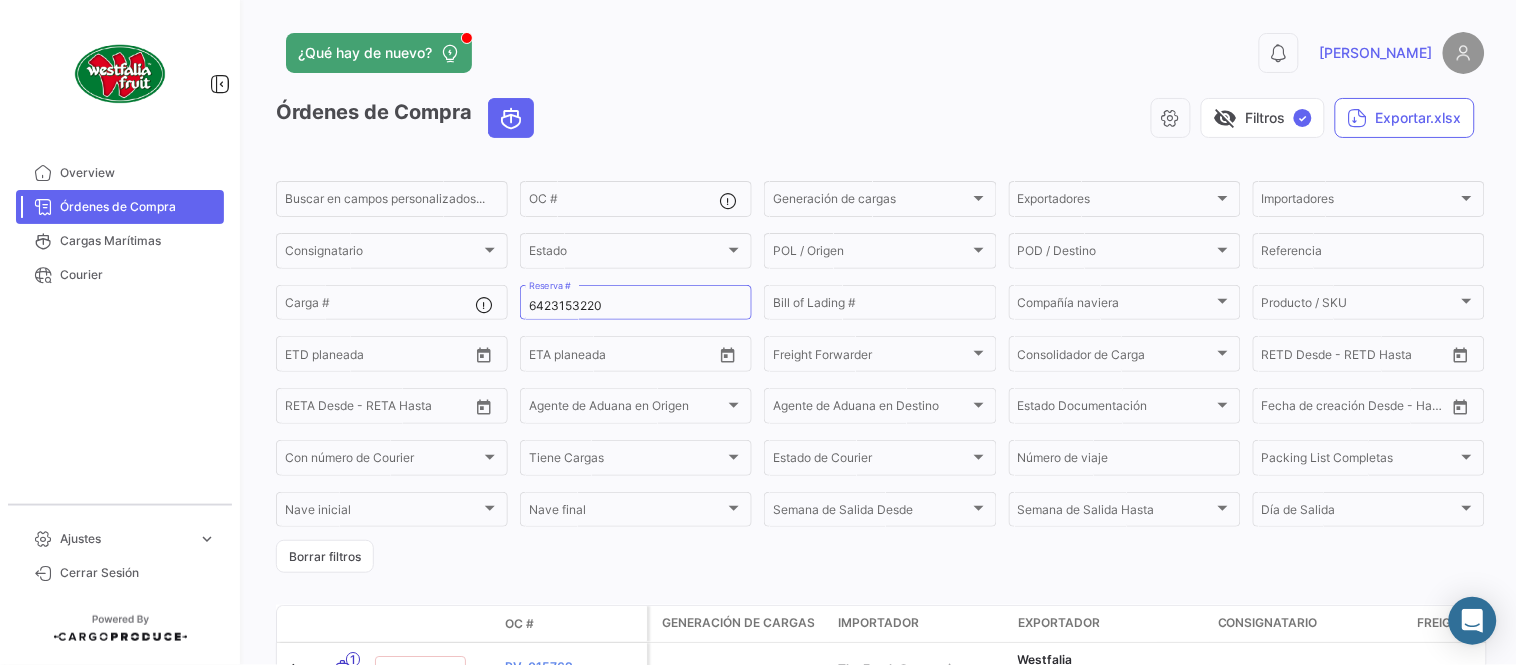 click on "¿Qué hay de nuevo?" 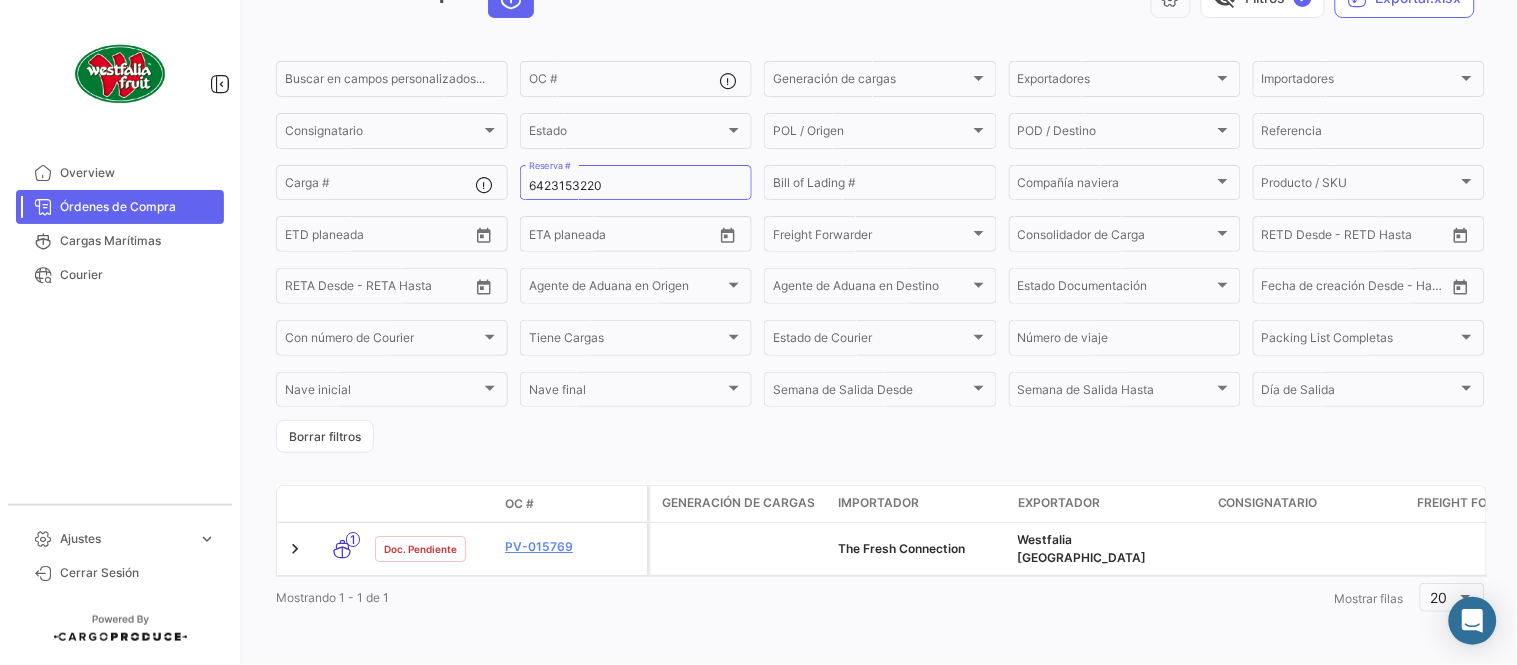 scroll, scrollTop: 128, scrollLeft: 0, axis: vertical 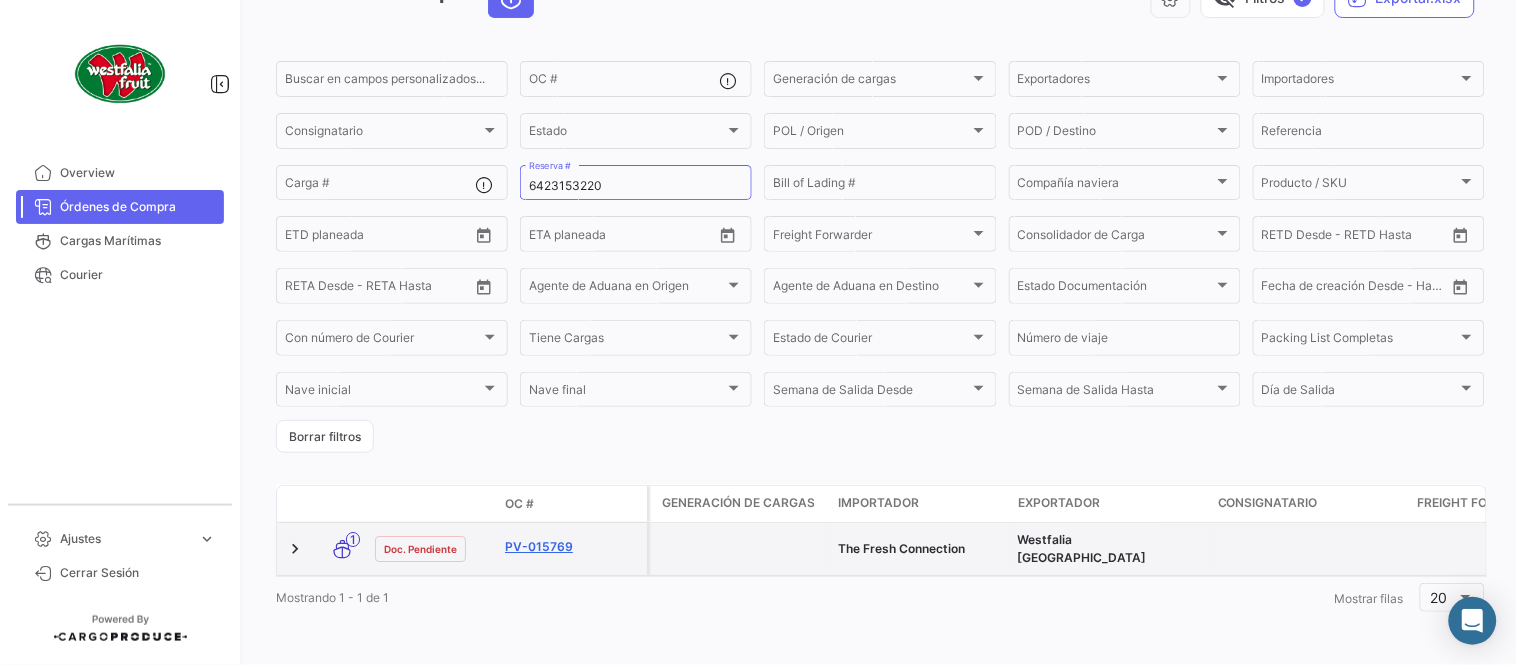 click on "PV-015769" 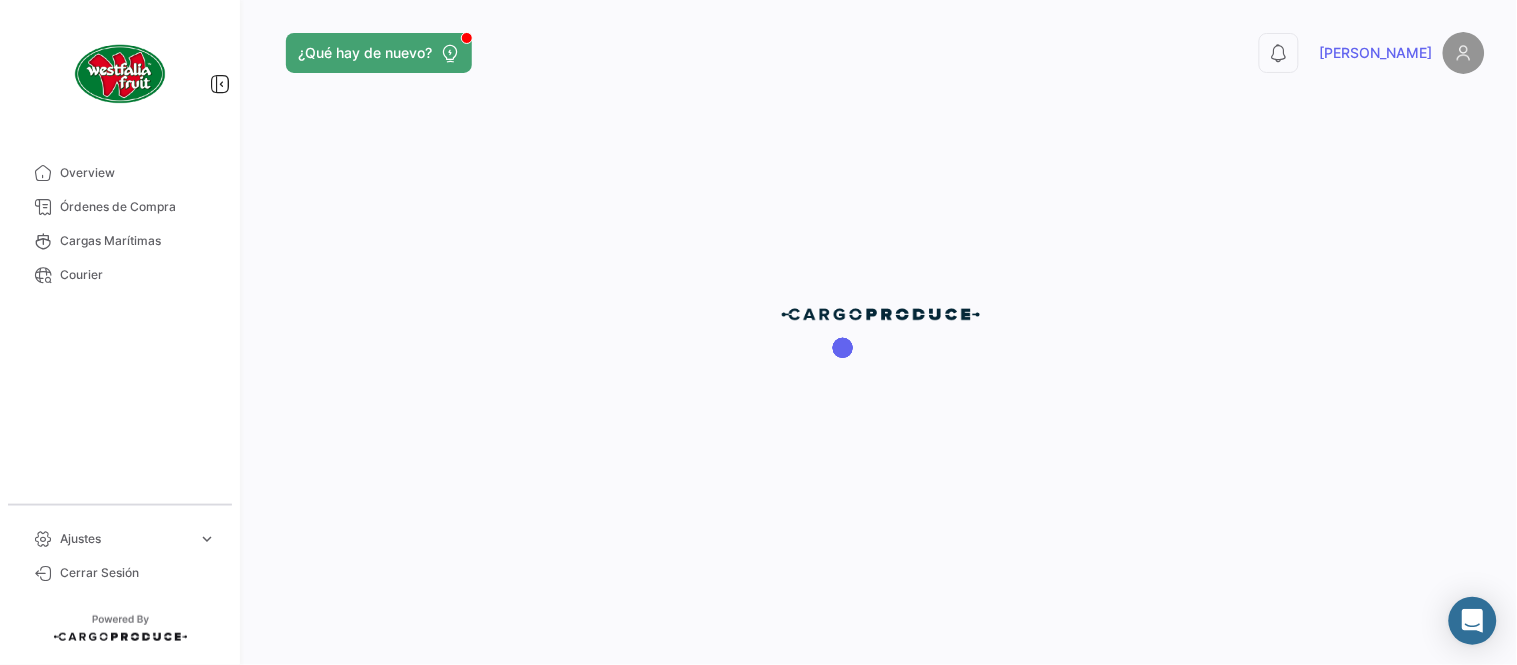 scroll, scrollTop: 0, scrollLeft: 0, axis: both 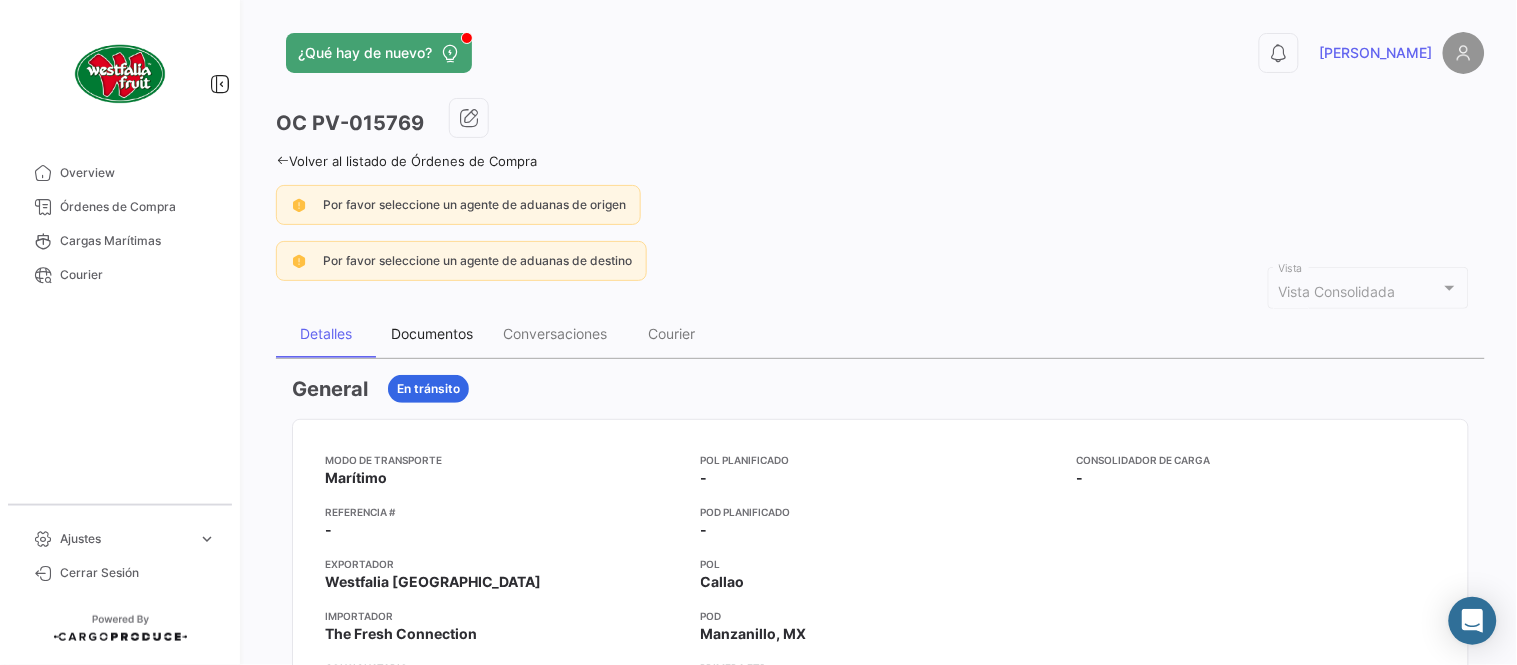 click on "Documentos" at bounding box center [432, 333] 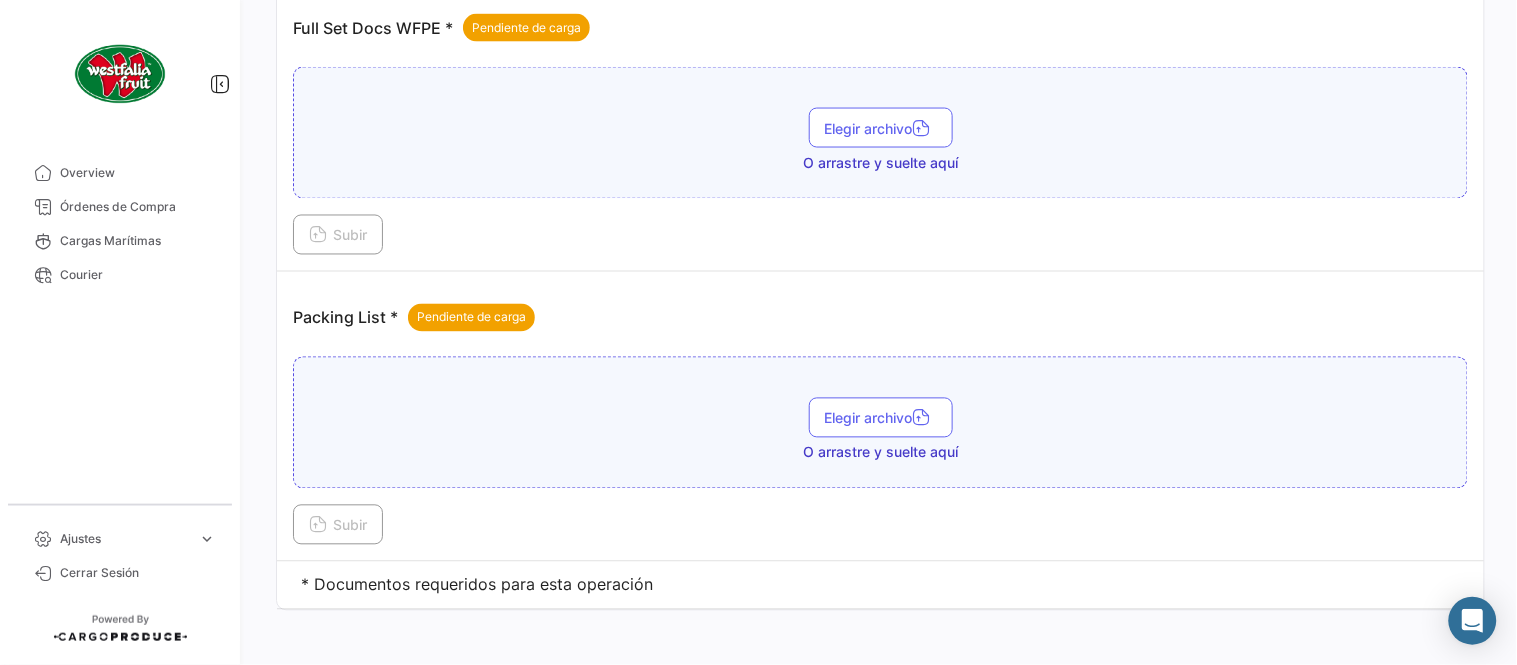 scroll, scrollTop: 806, scrollLeft: 0, axis: vertical 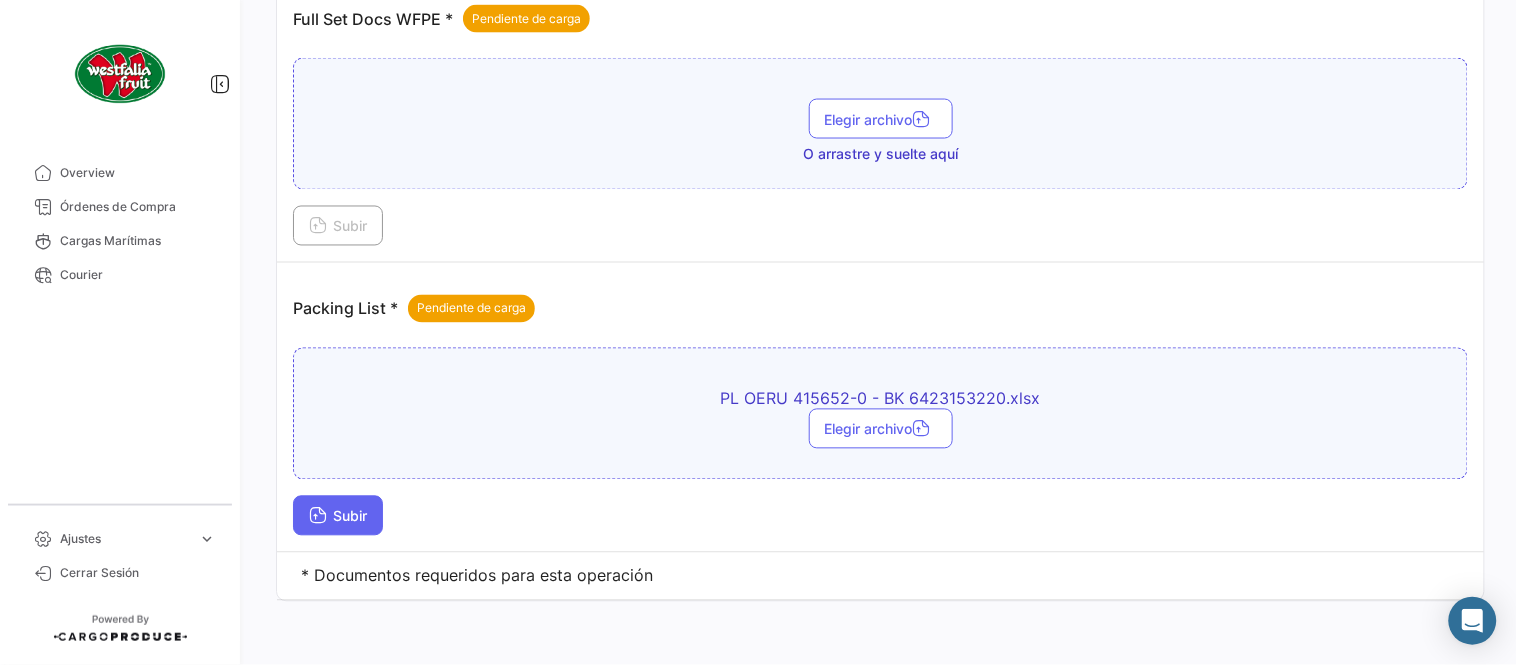 click on "Subir" at bounding box center [338, 516] 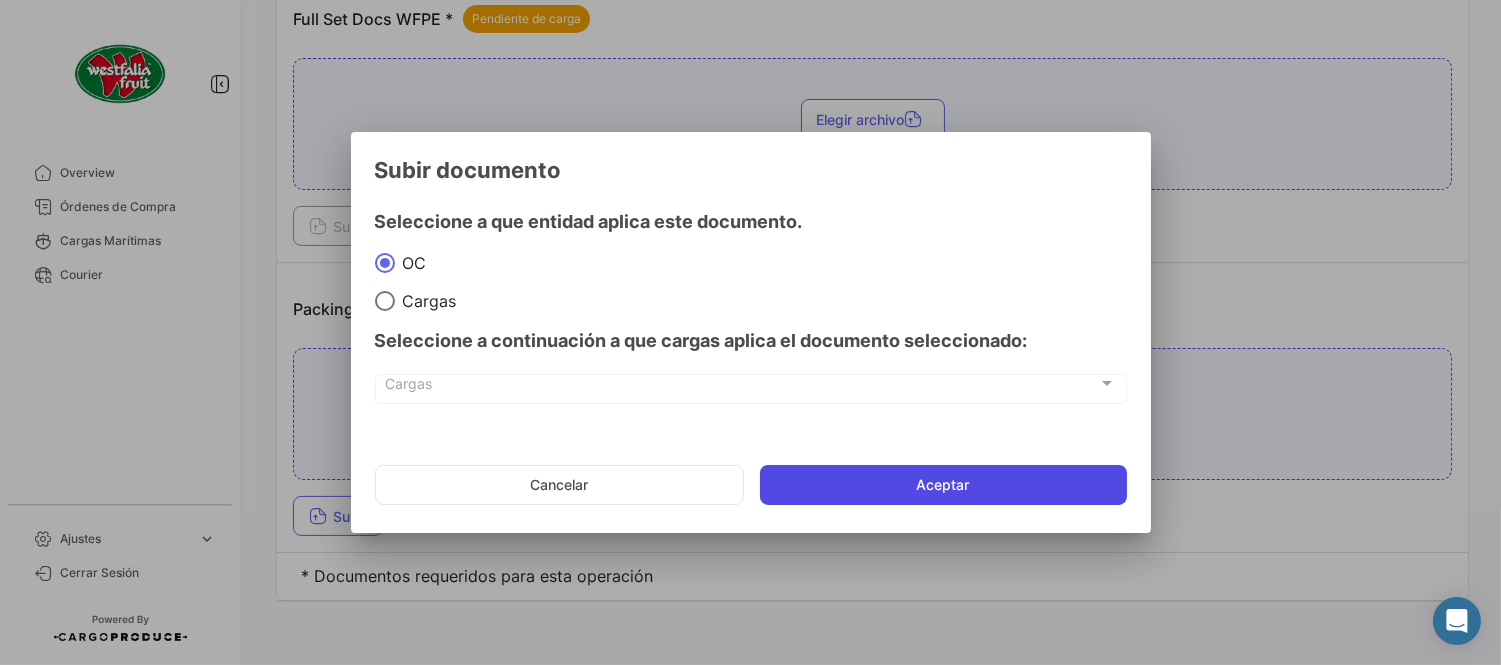 click on "Aceptar" 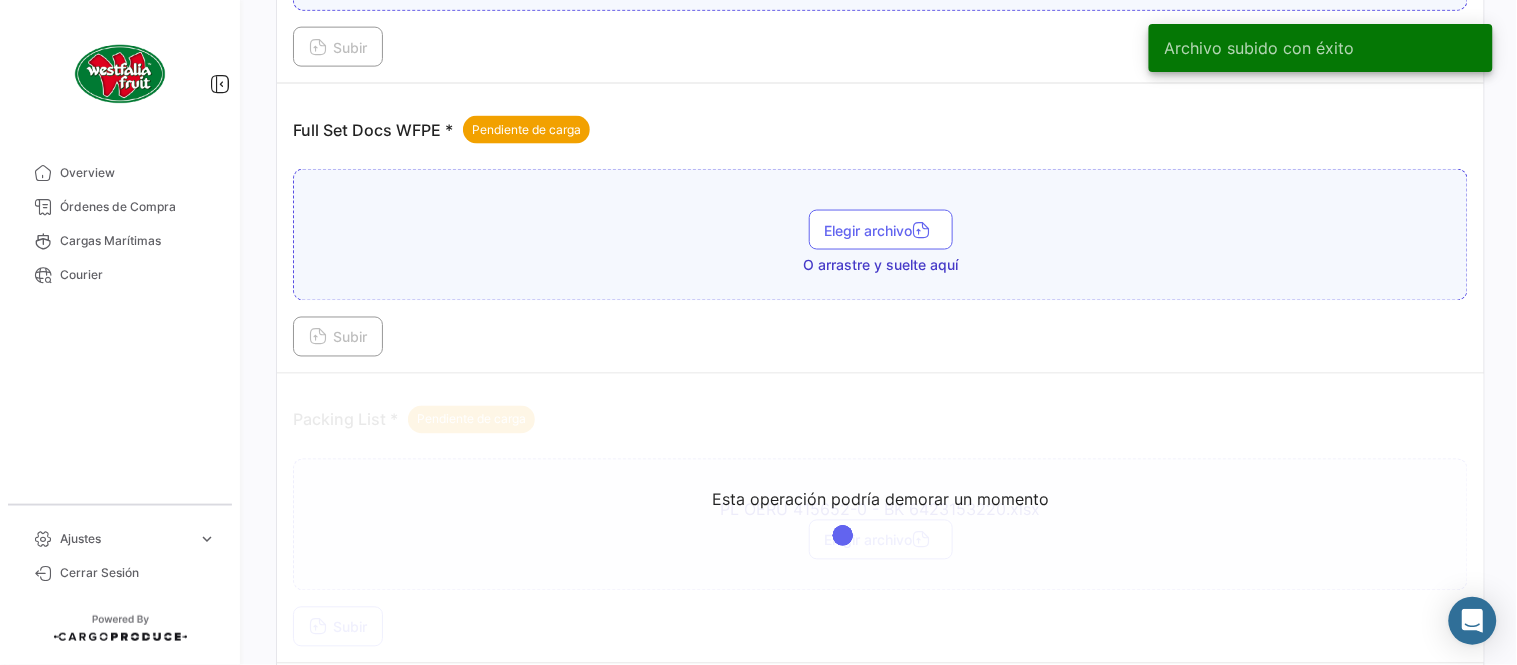 scroll, scrollTop: 584, scrollLeft: 0, axis: vertical 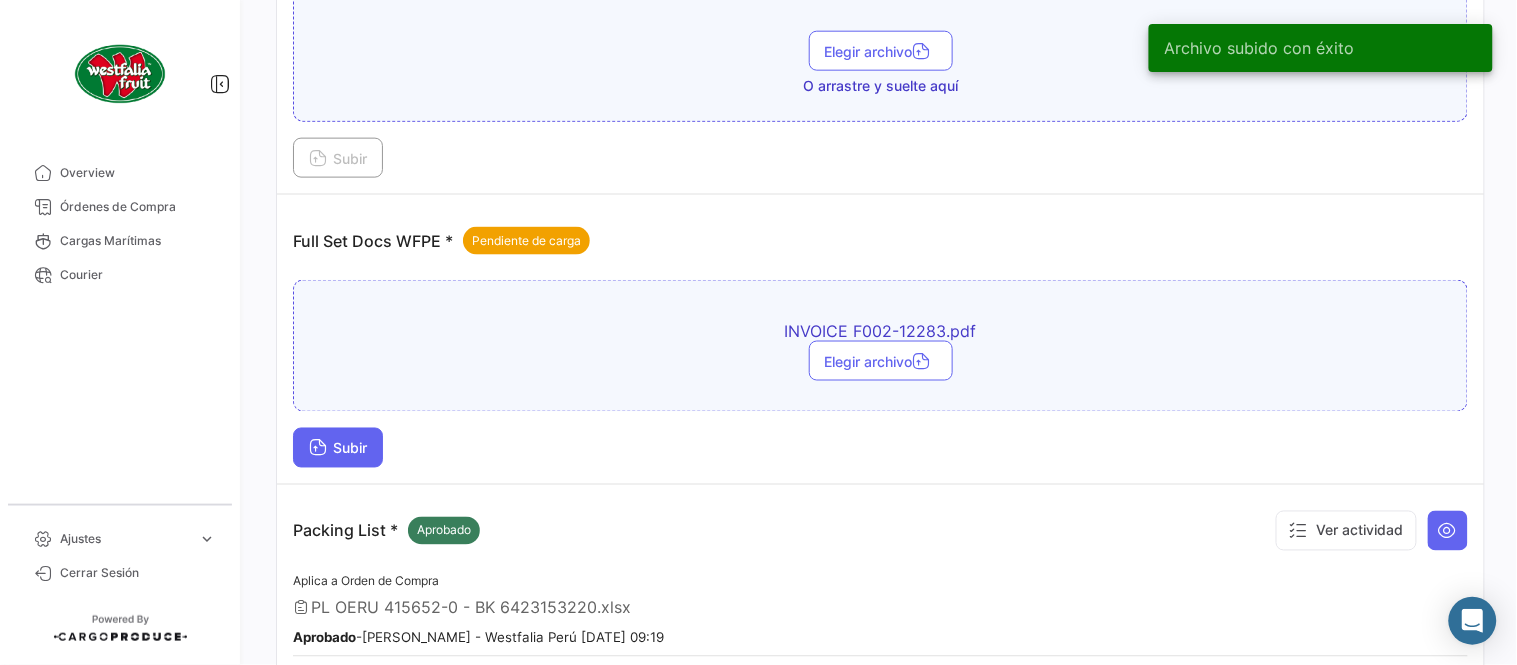 click on "Subir" at bounding box center [338, 448] 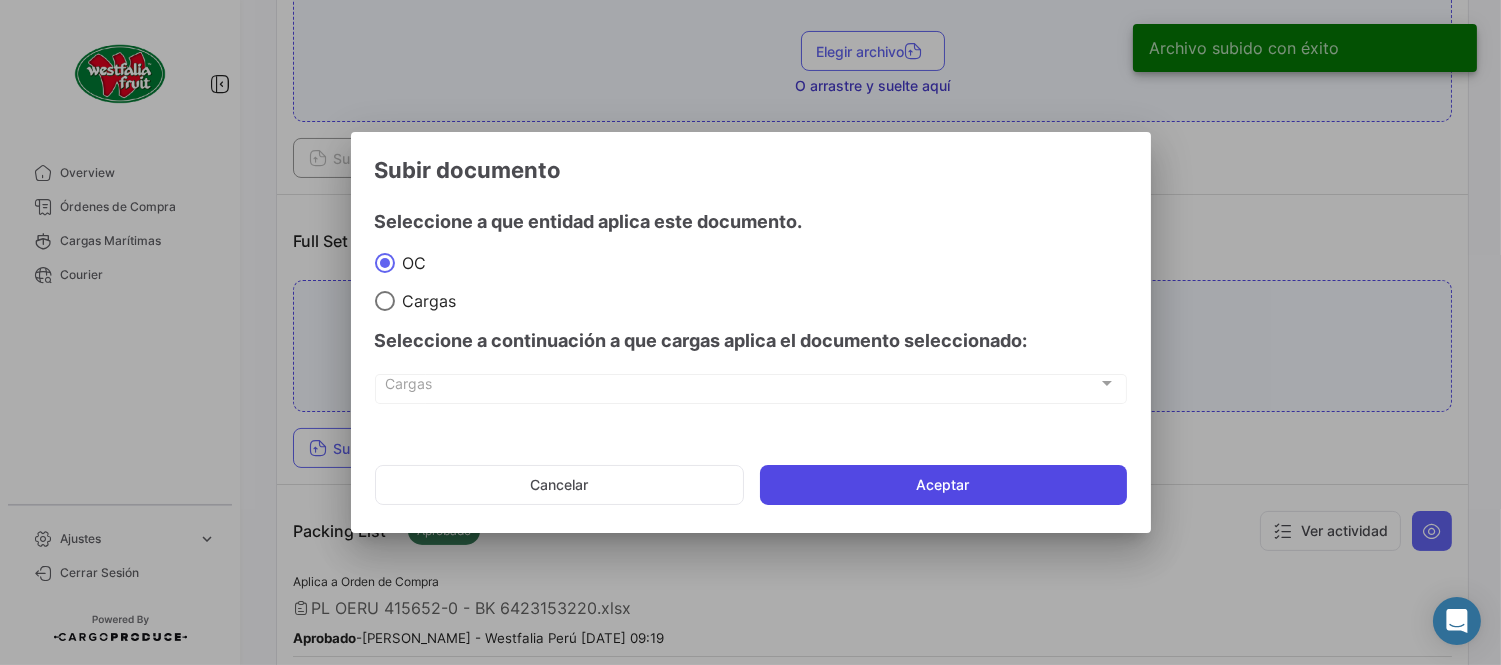 click on "Aceptar" 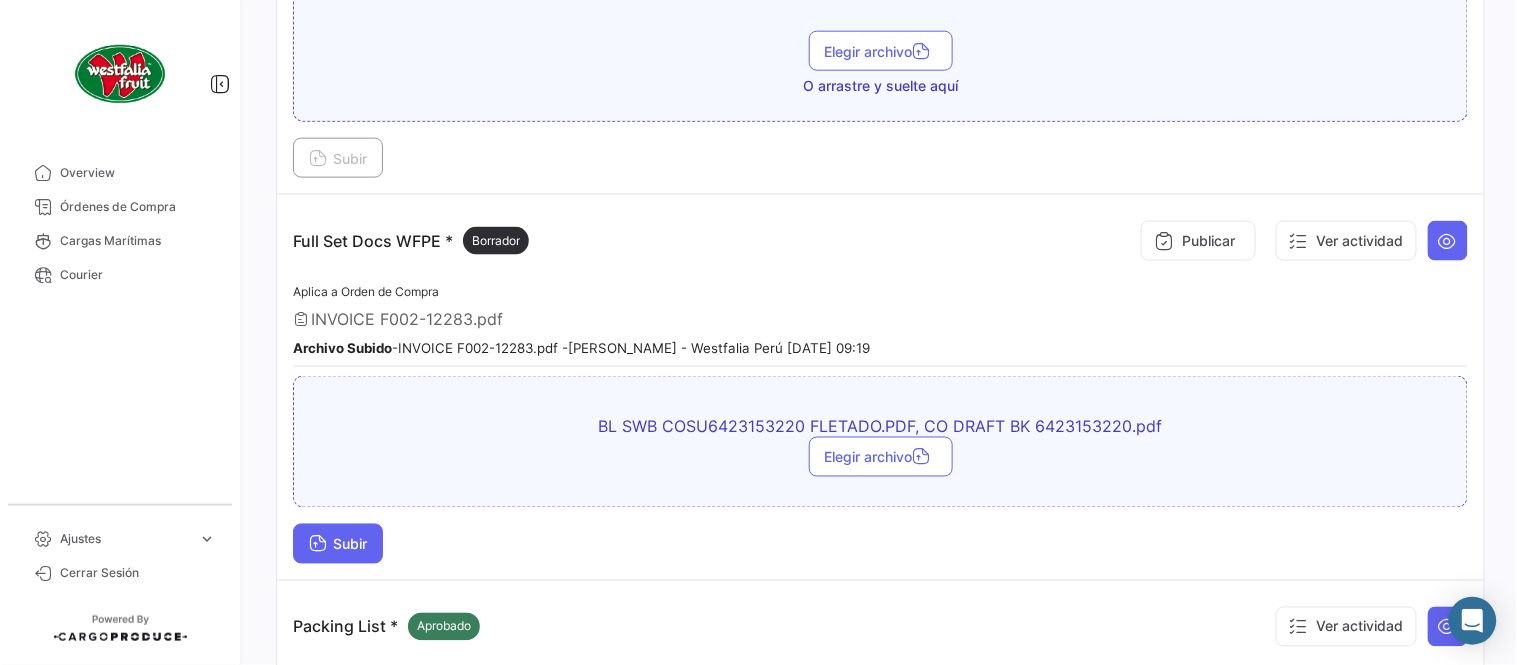 click on "Subir" at bounding box center [338, 544] 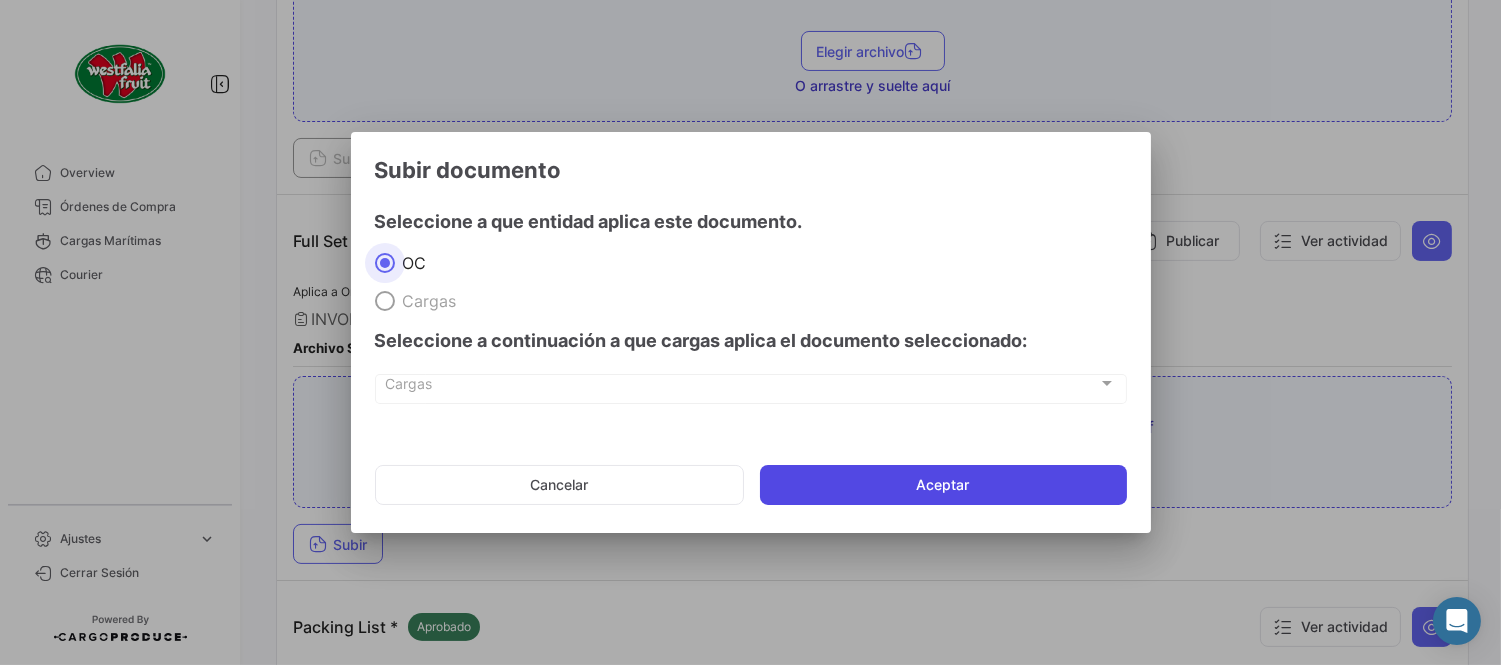 click on "Aceptar" 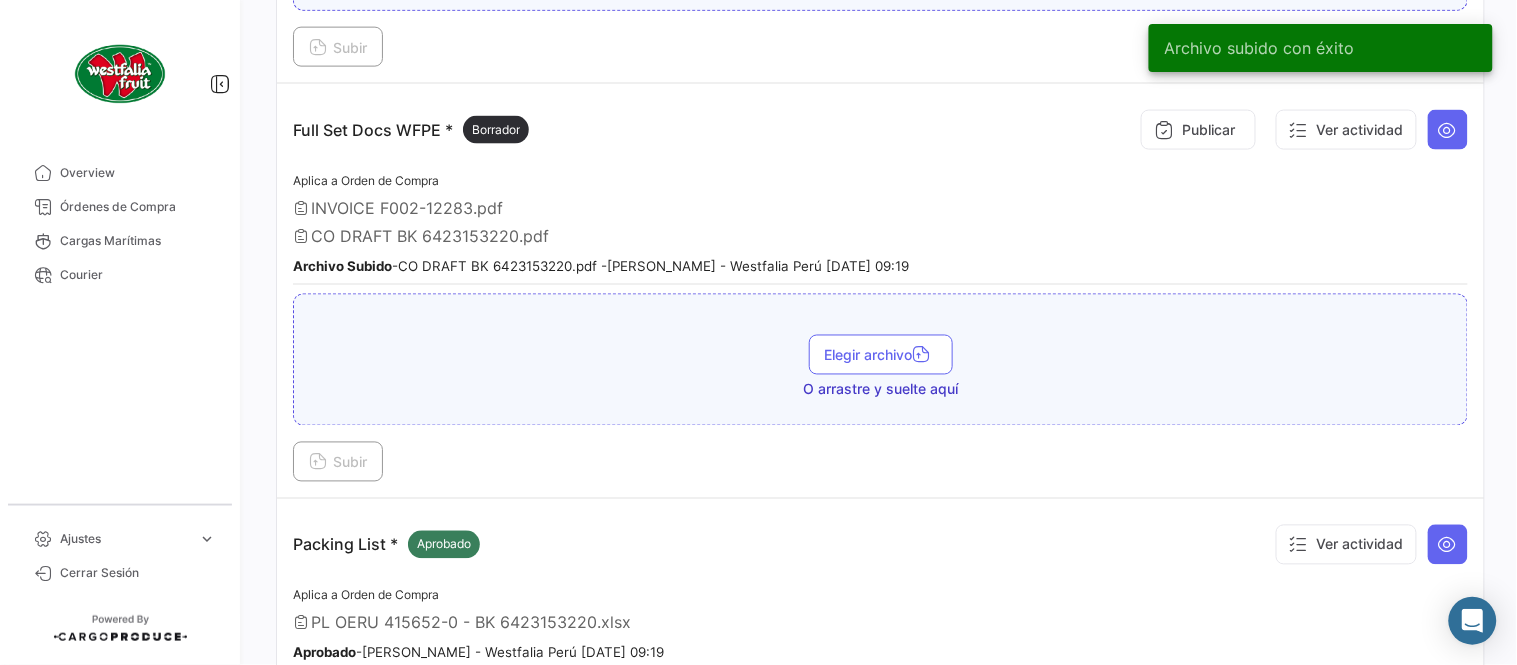 scroll, scrollTop: 584, scrollLeft: 0, axis: vertical 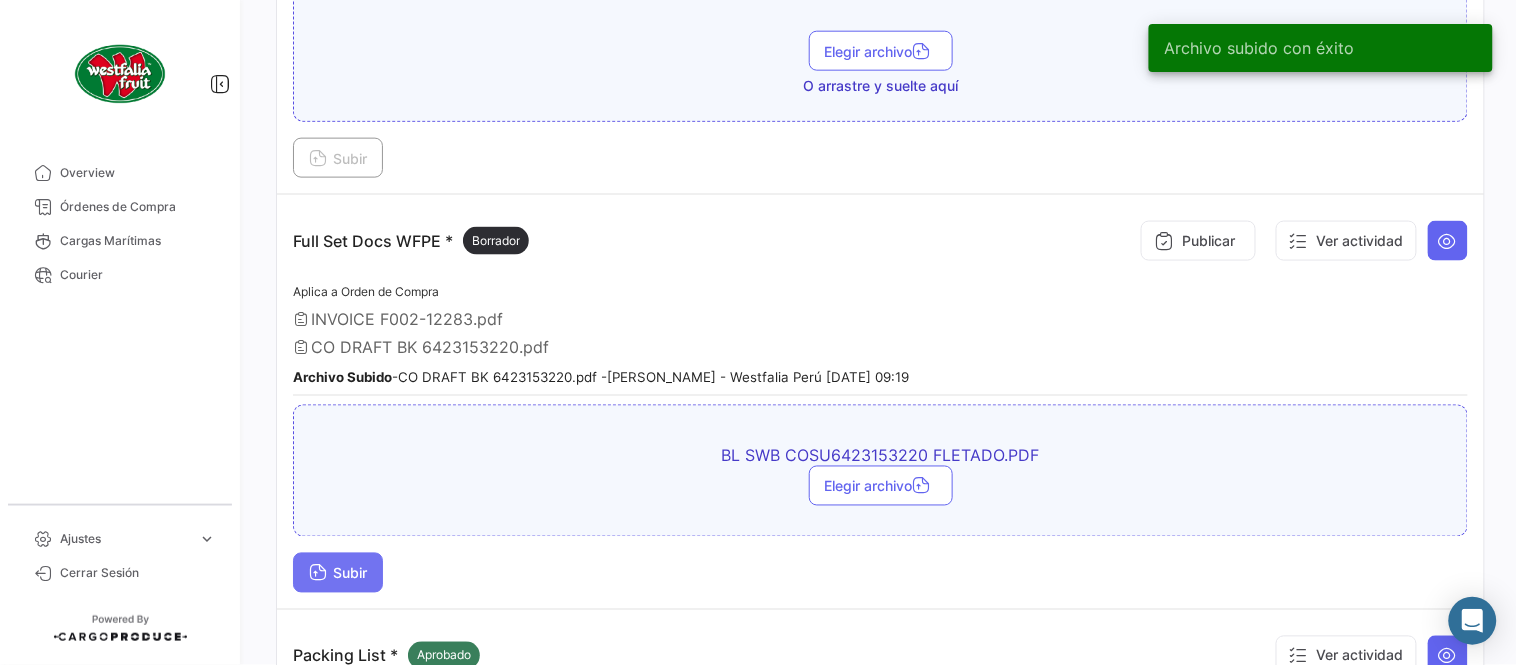 click on "Subir" at bounding box center (338, 573) 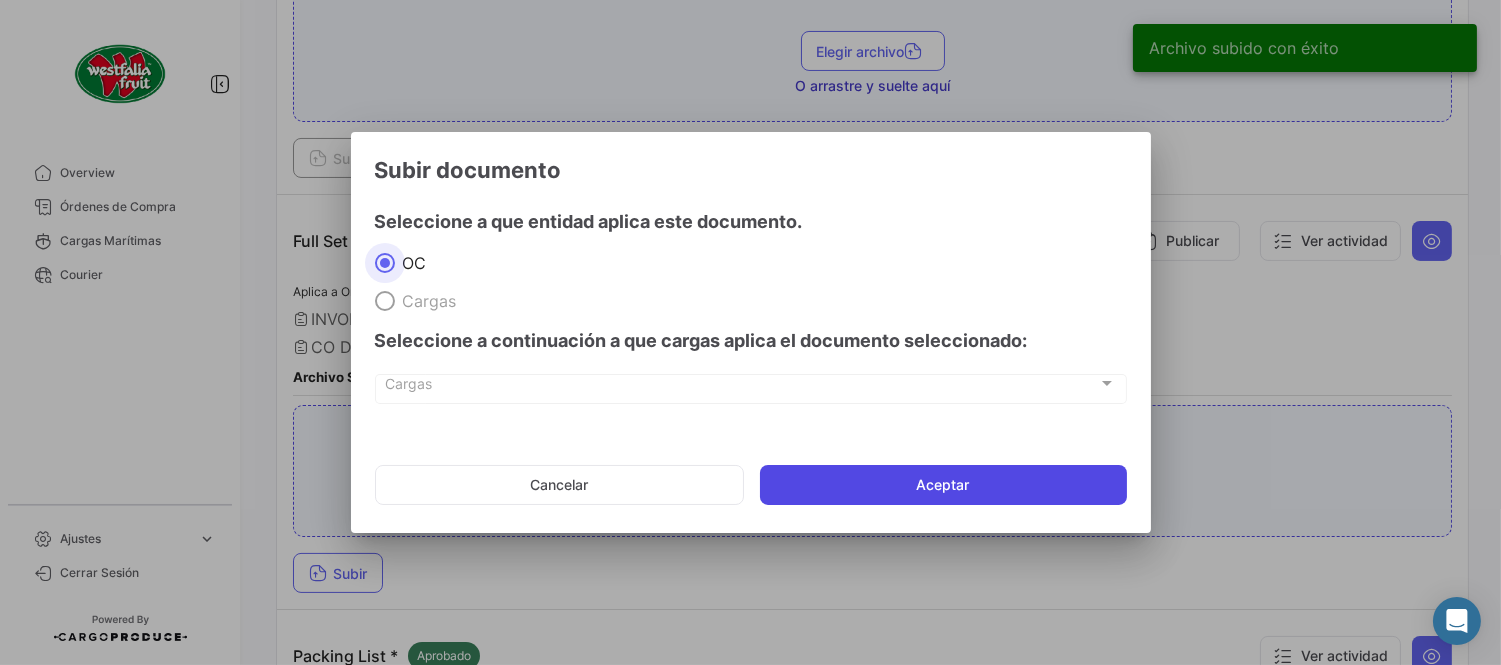 click on "Aceptar" 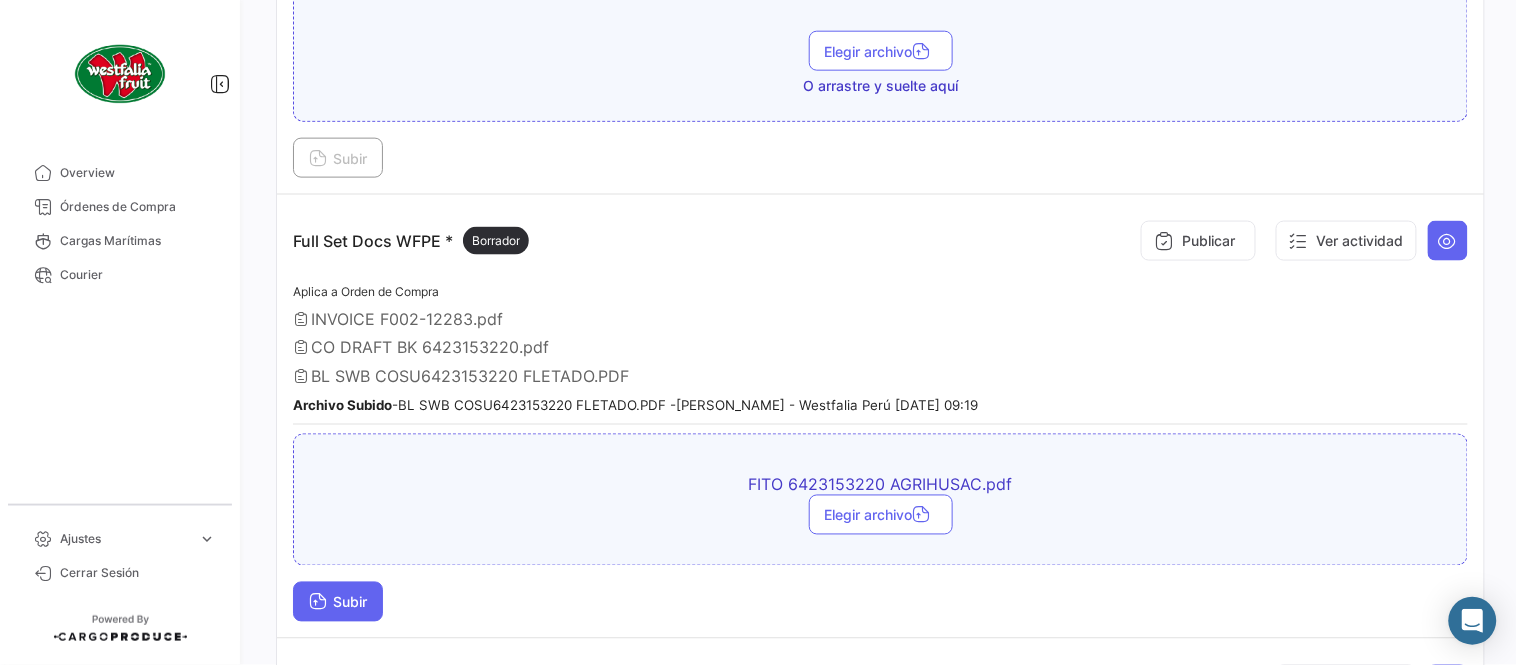 click on "Subir" at bounding box center (338, 602) 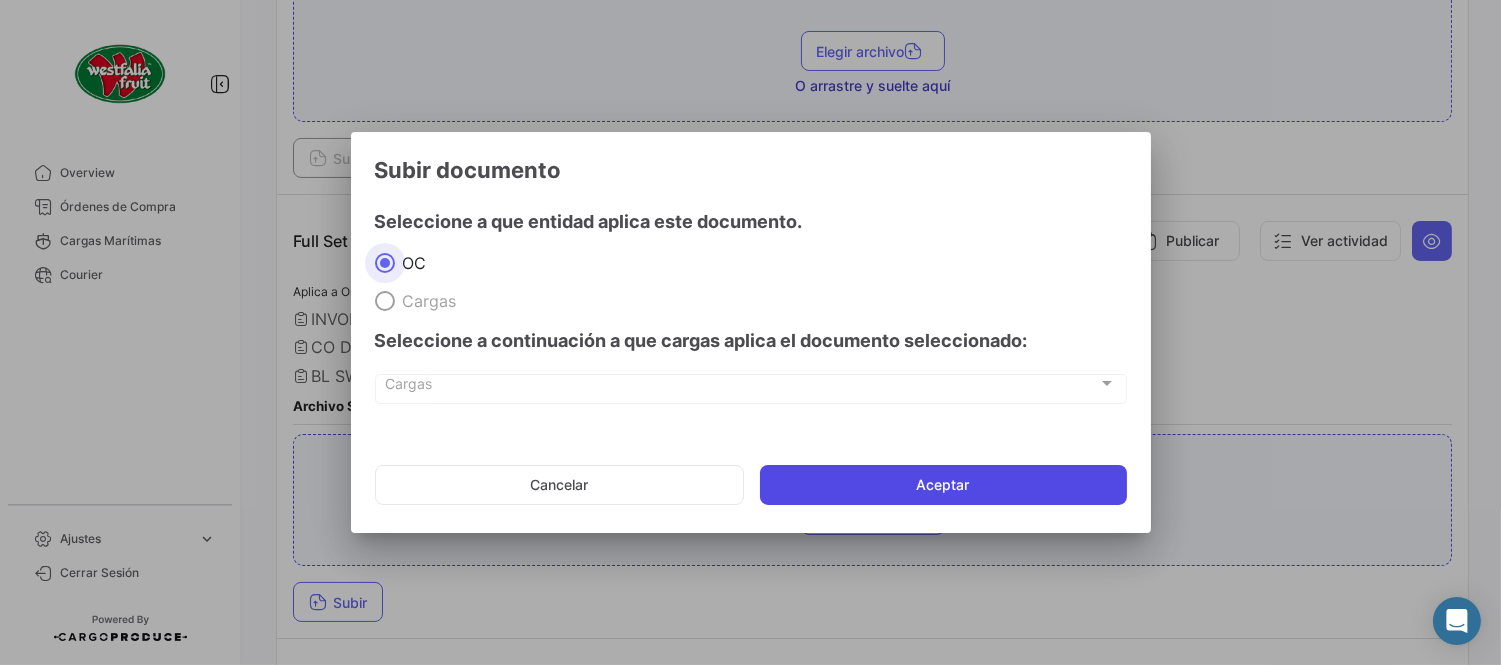 click on "Aceptar" 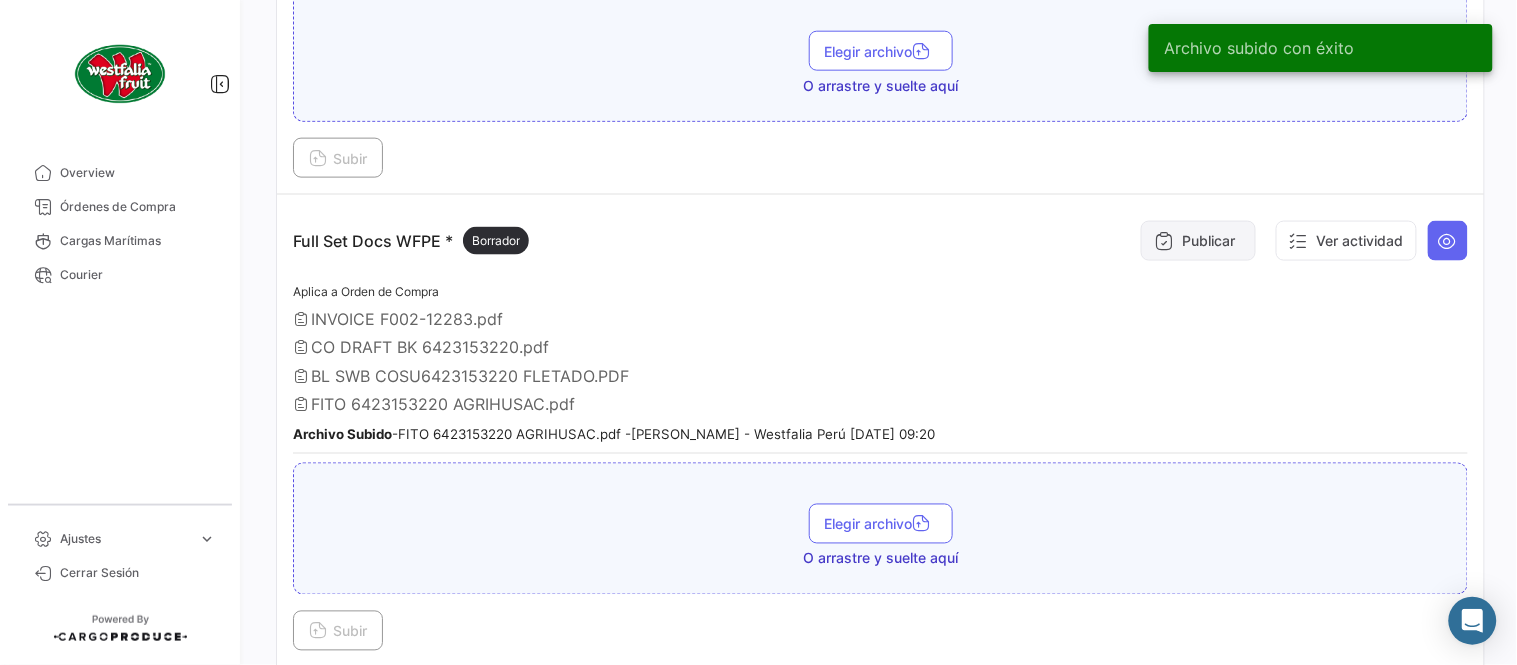 click on "Publicar" at bounding box center (1198, 241) 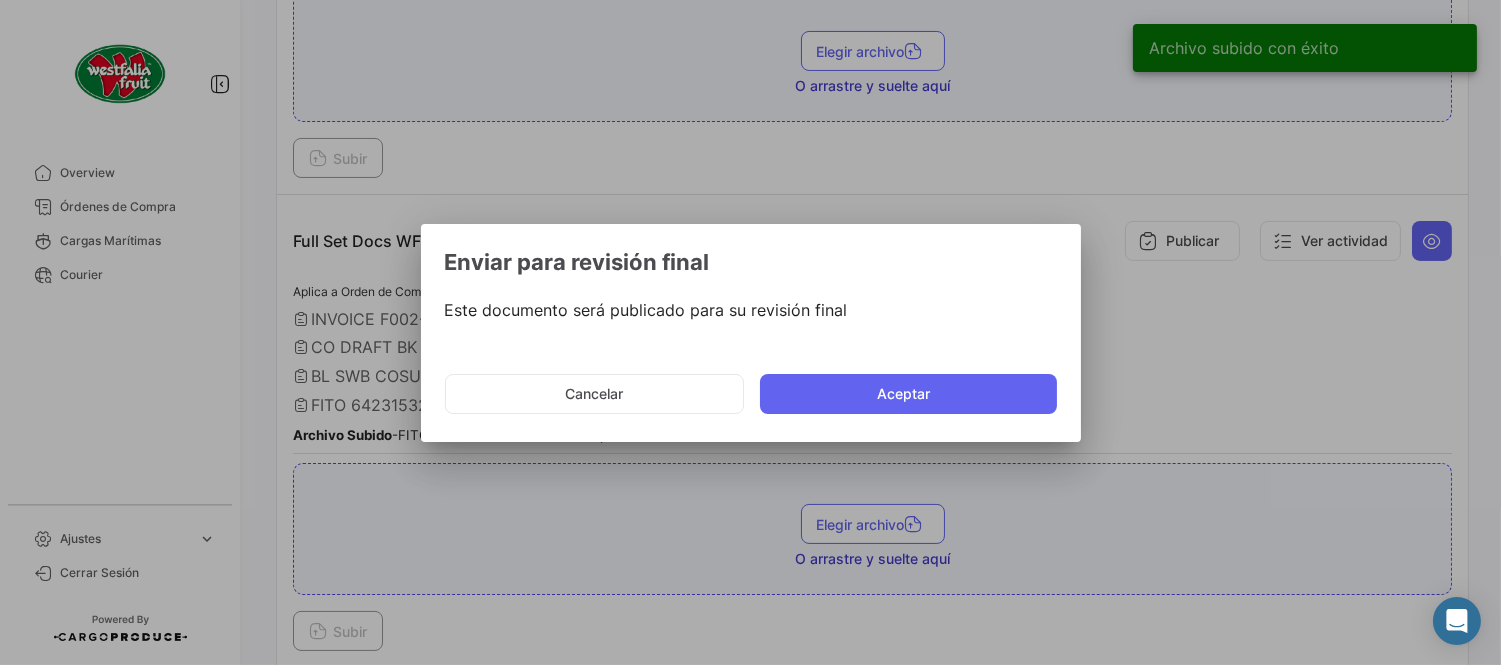 click on "Cancelar   Aceptar" 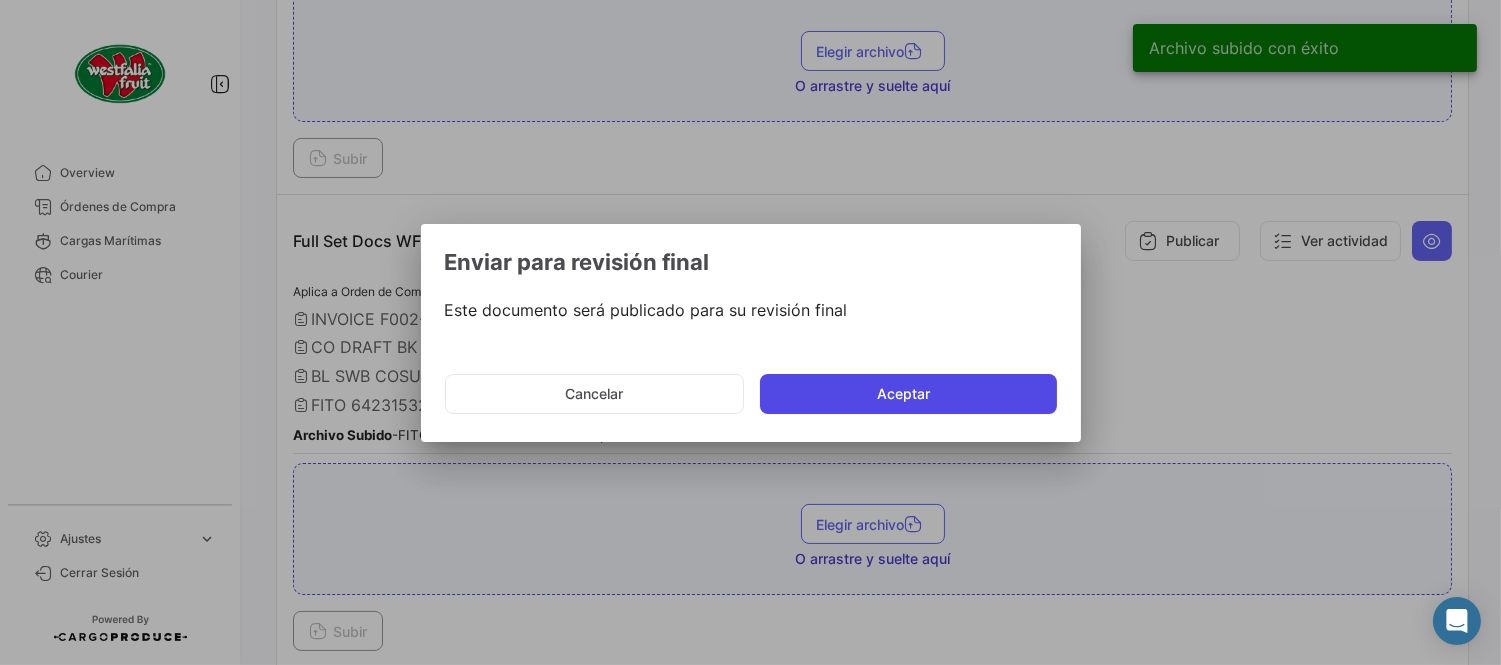 click on "Aceptar" 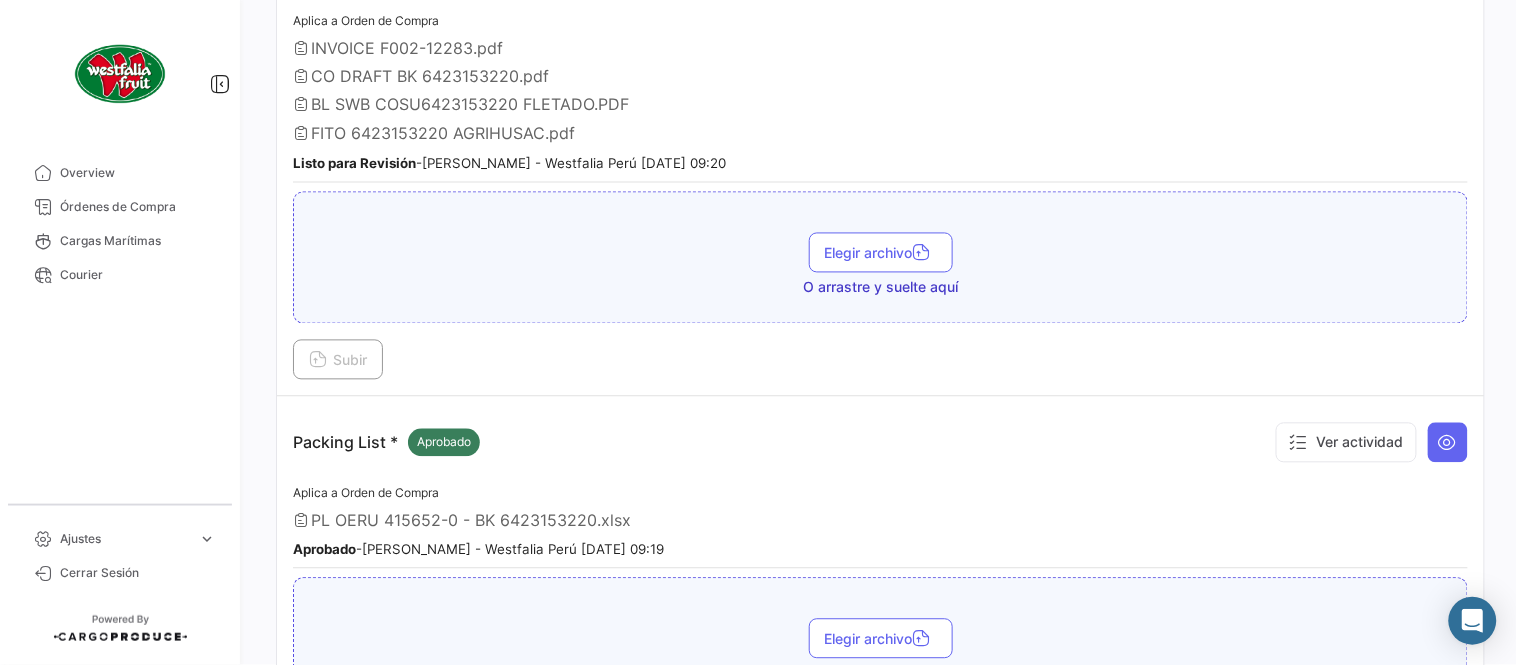 scroll, scrollTop: 760, scrollLeft: 0, axis: vertical 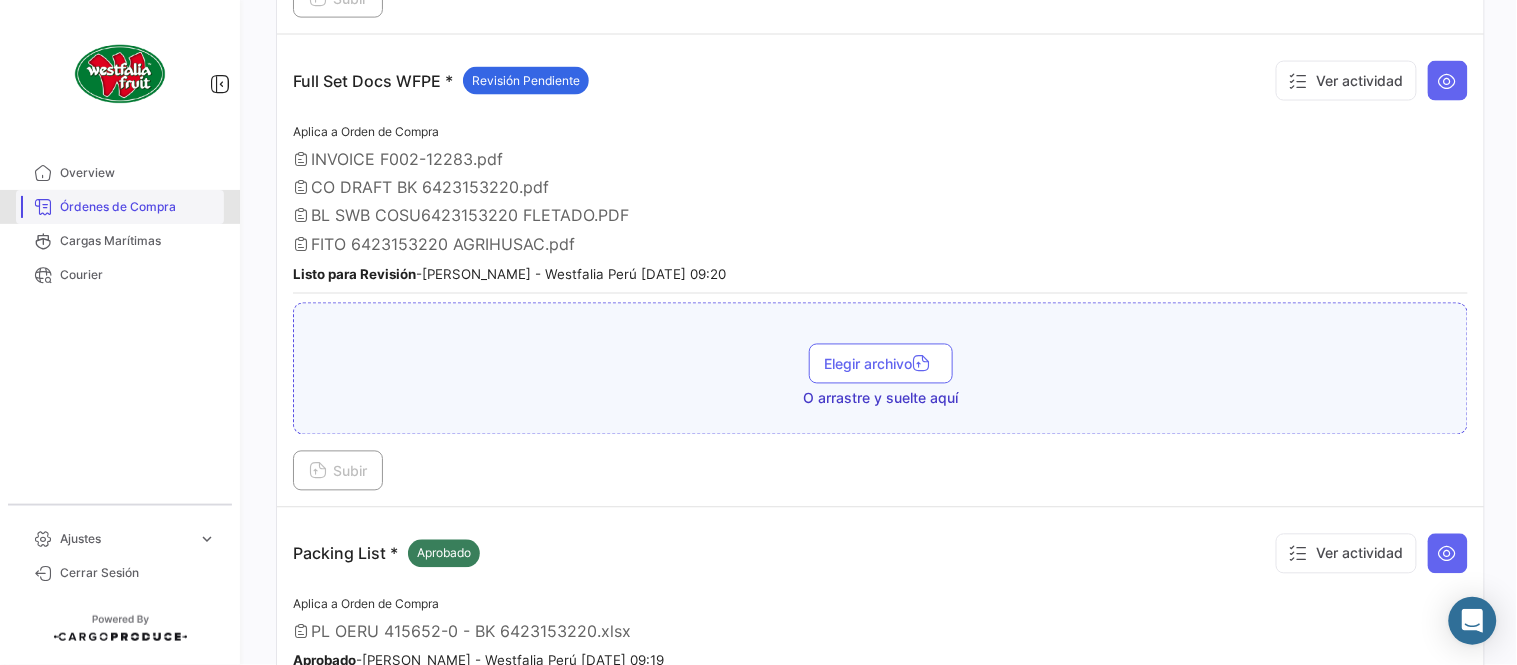 click on "Órdenes de Compra" at bounding box center [138, 207] 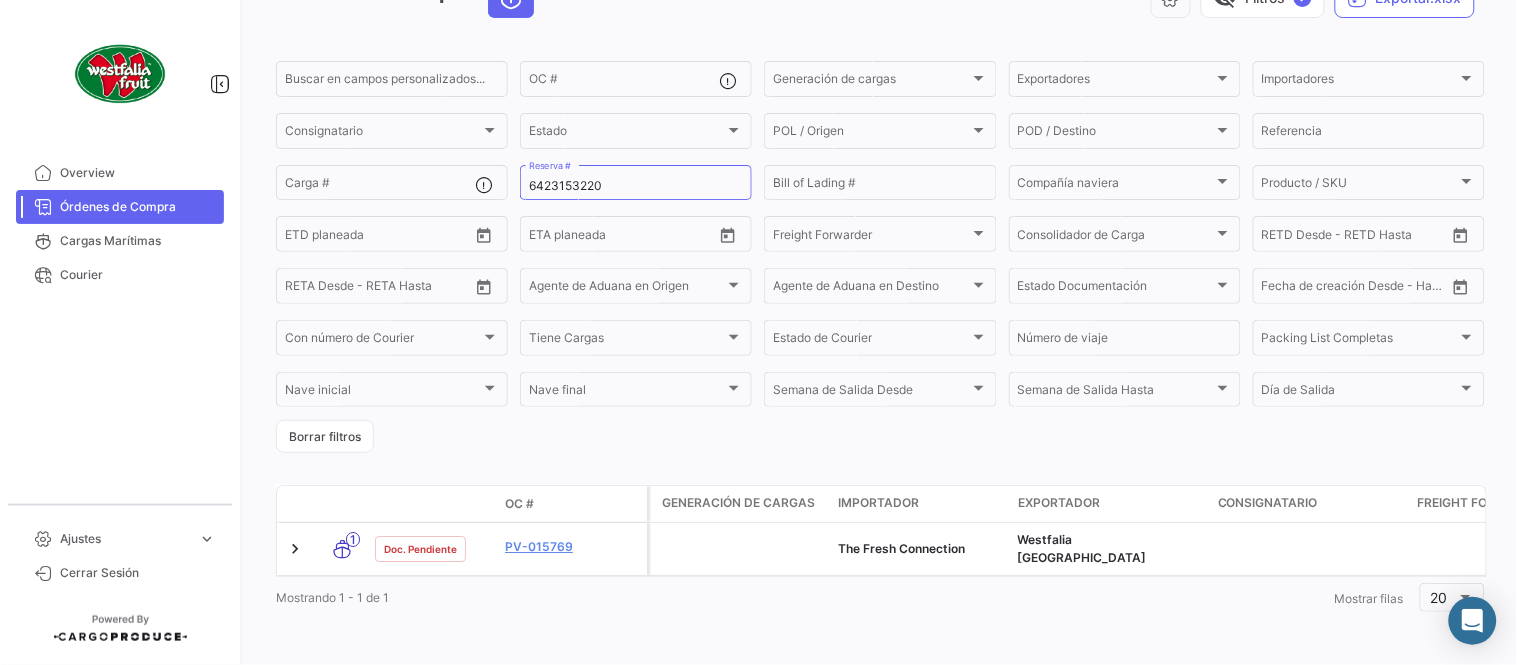 scroll, scrollTop: 0, scrollLeft: 0, axis: both 